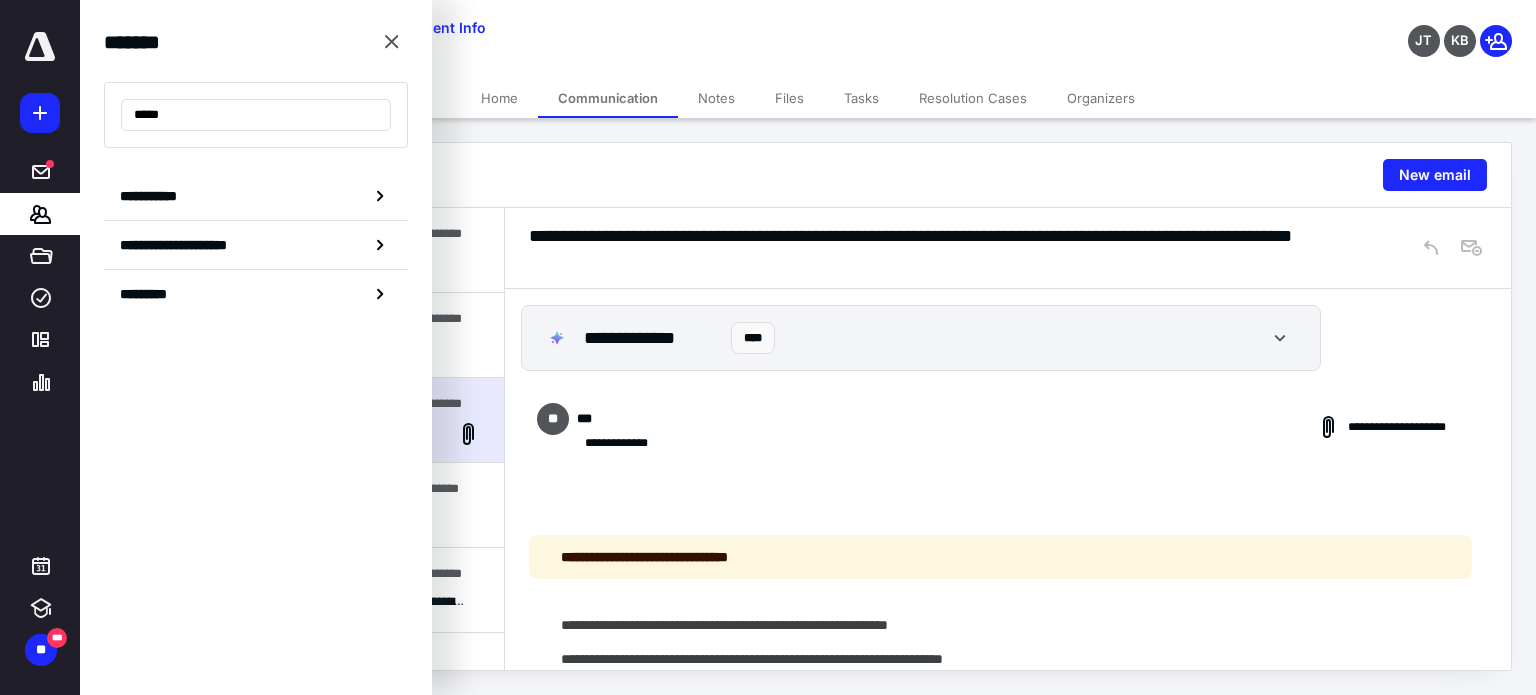 scroll, scrollTop: 0, scrollLeft: 0, axis: both 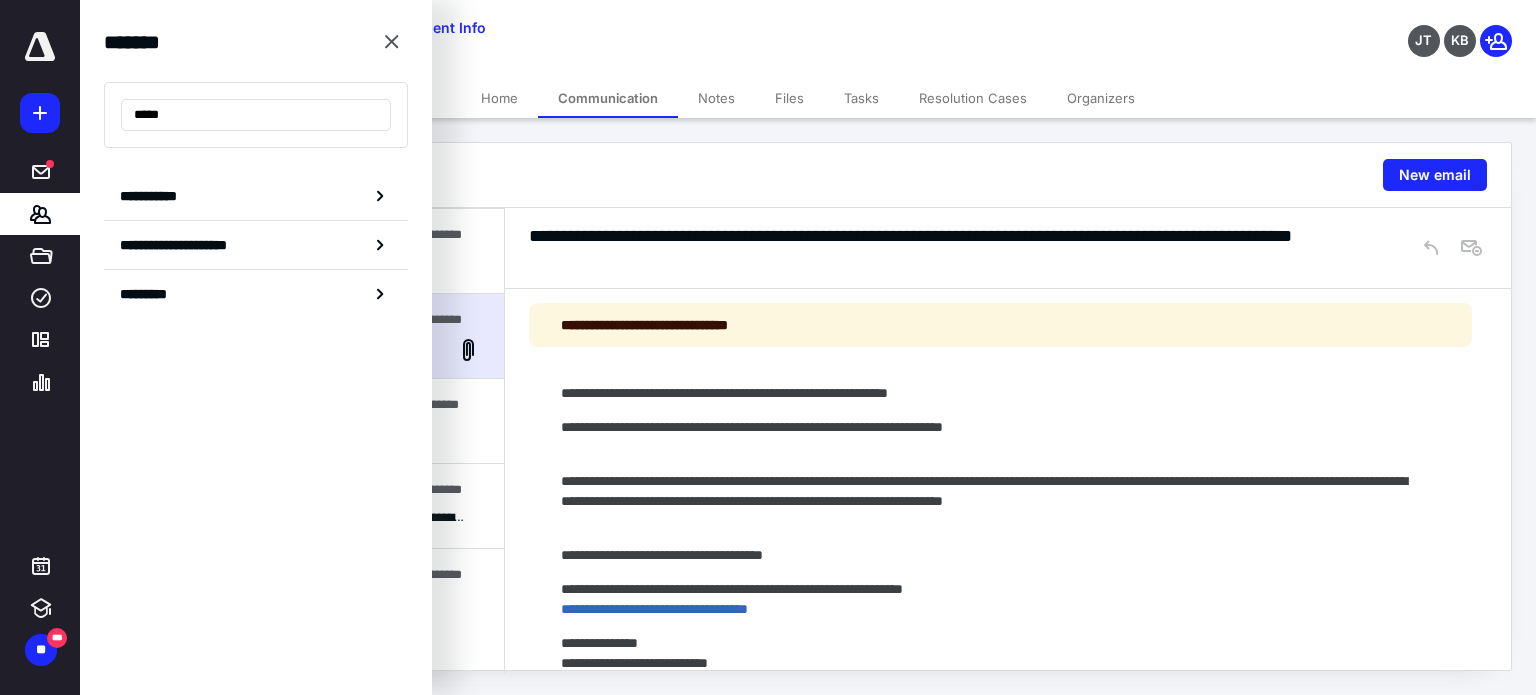 click on "Communication" at bounding box center (608, 98) 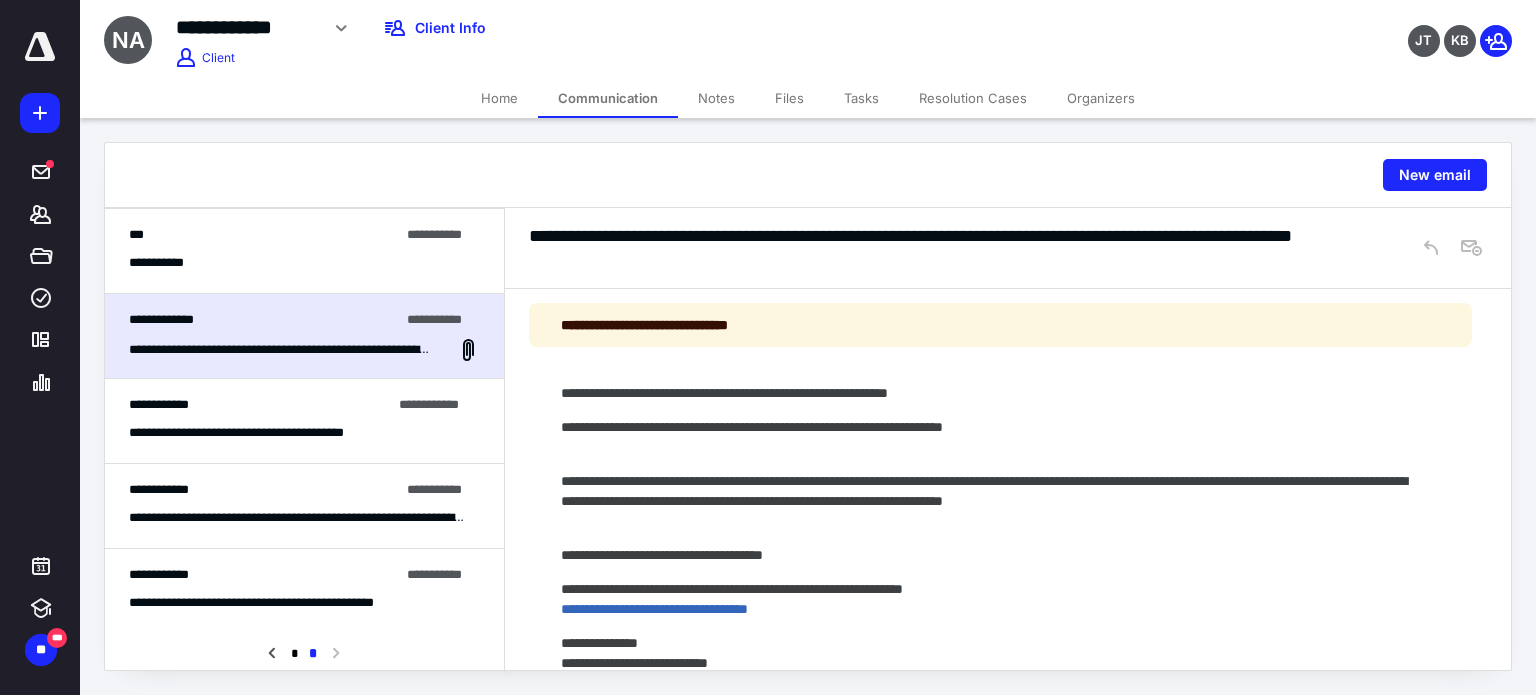 click on "Home" at bounding box center (499, 98) 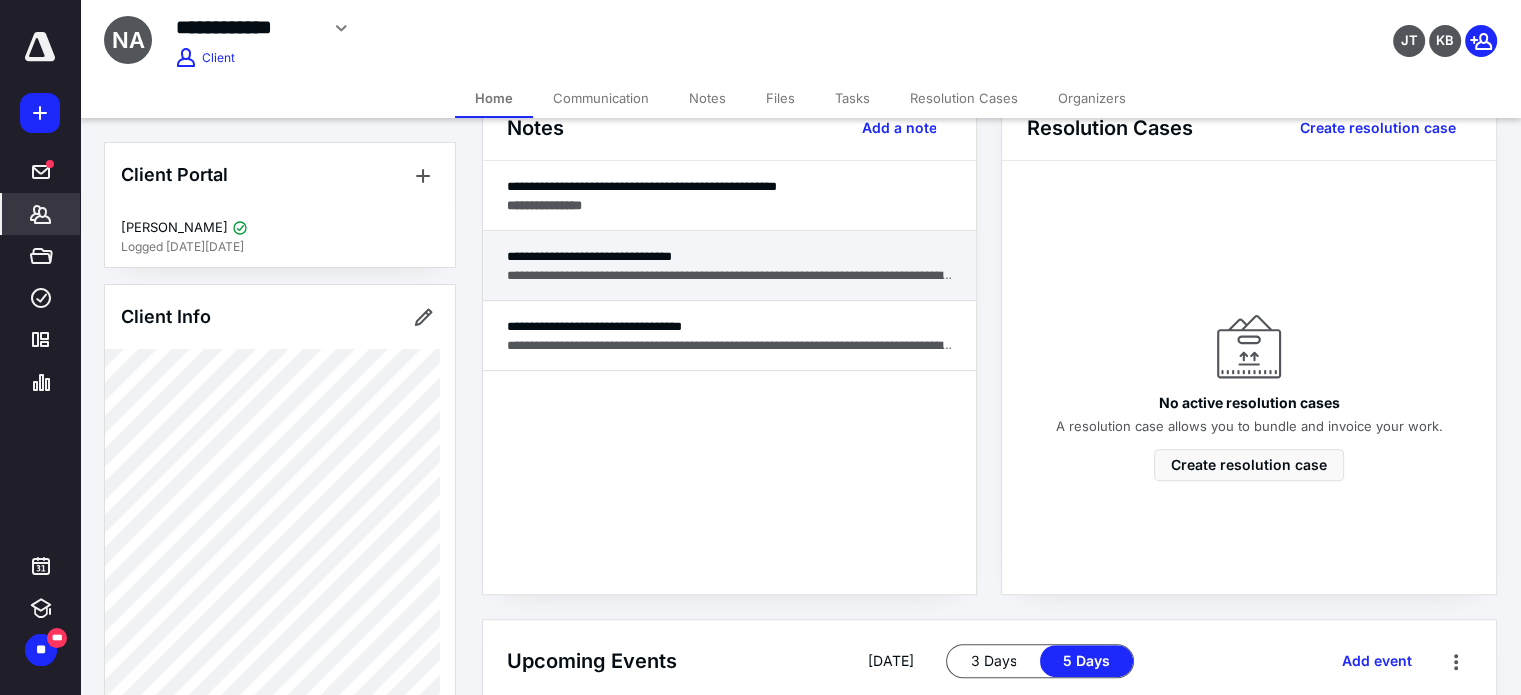 scroll, scrollTop: 353, scrollLeft: 0, axis: vertical 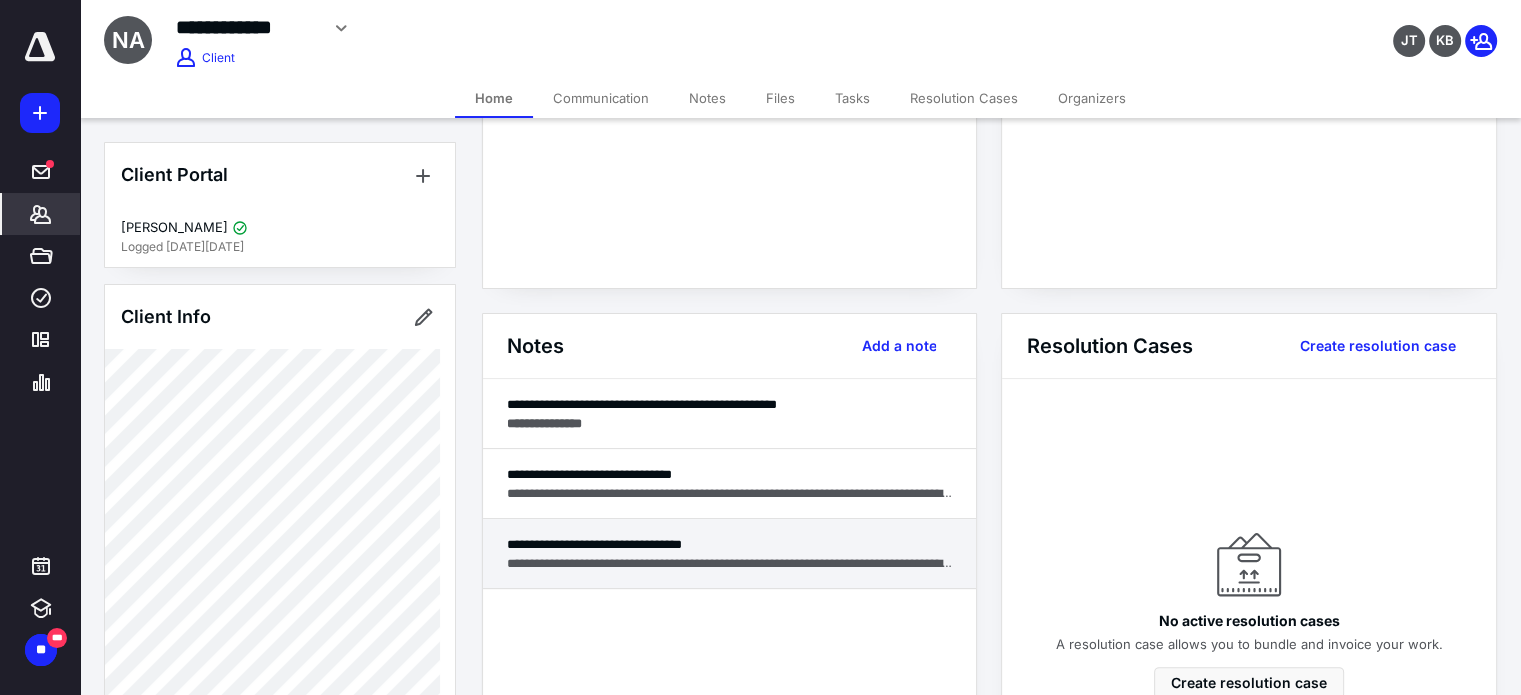click on "**********" at bounding box center (730, 544) 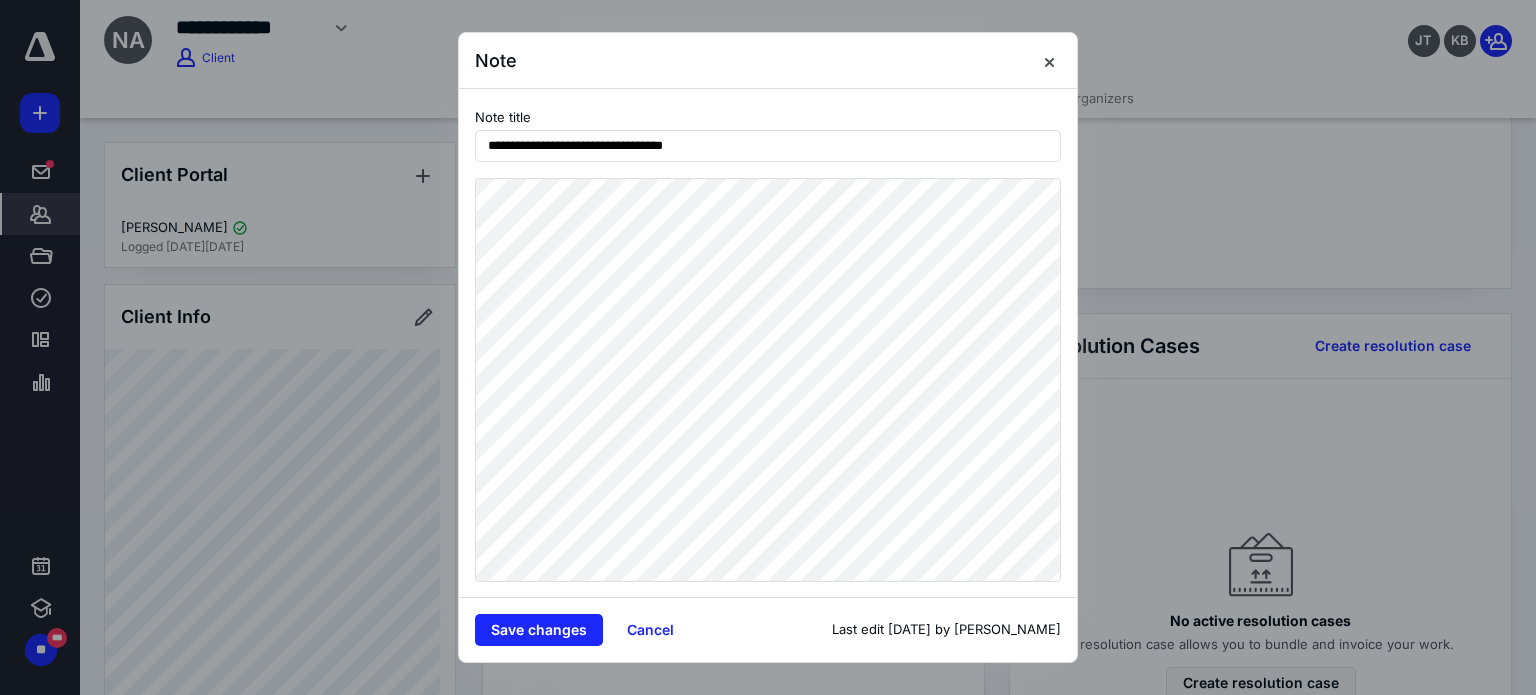 click at bounding box center (768, 347) 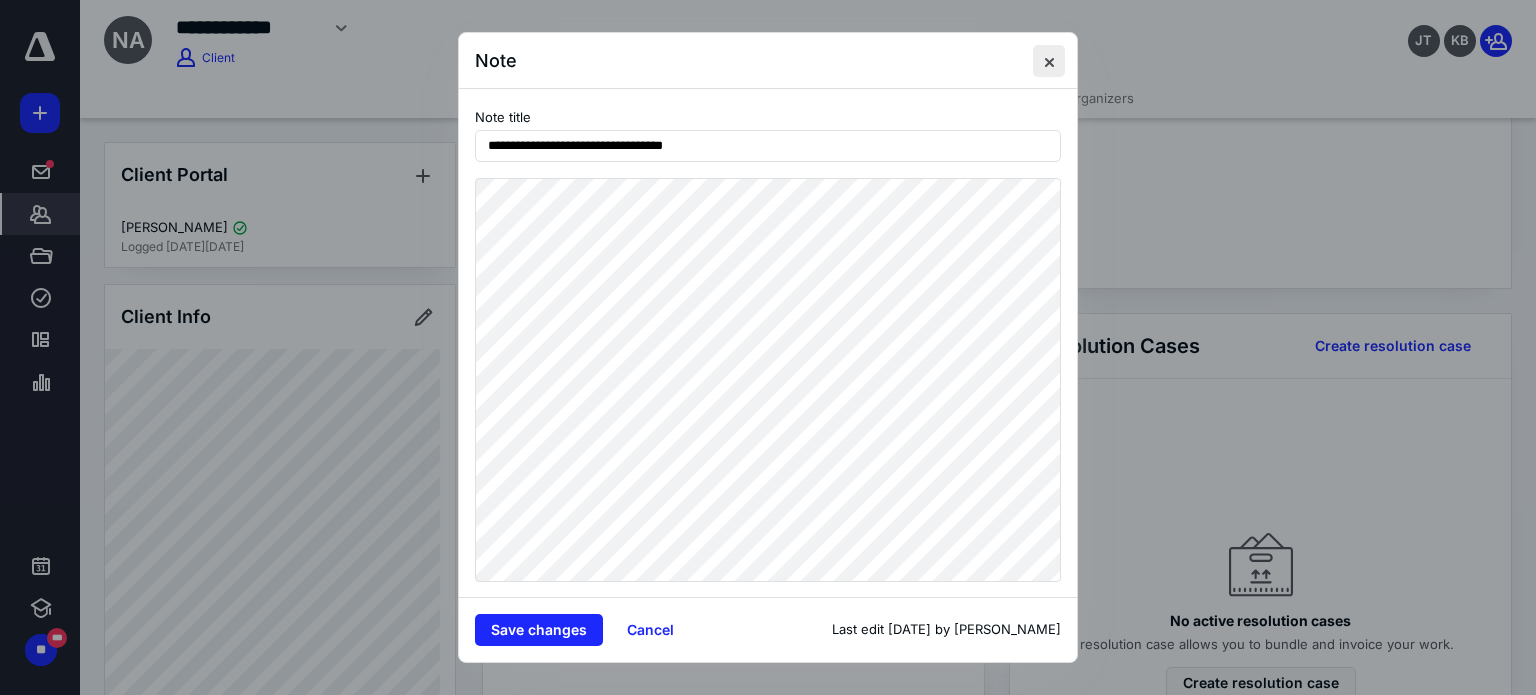click at bounding box center (1049, 61) 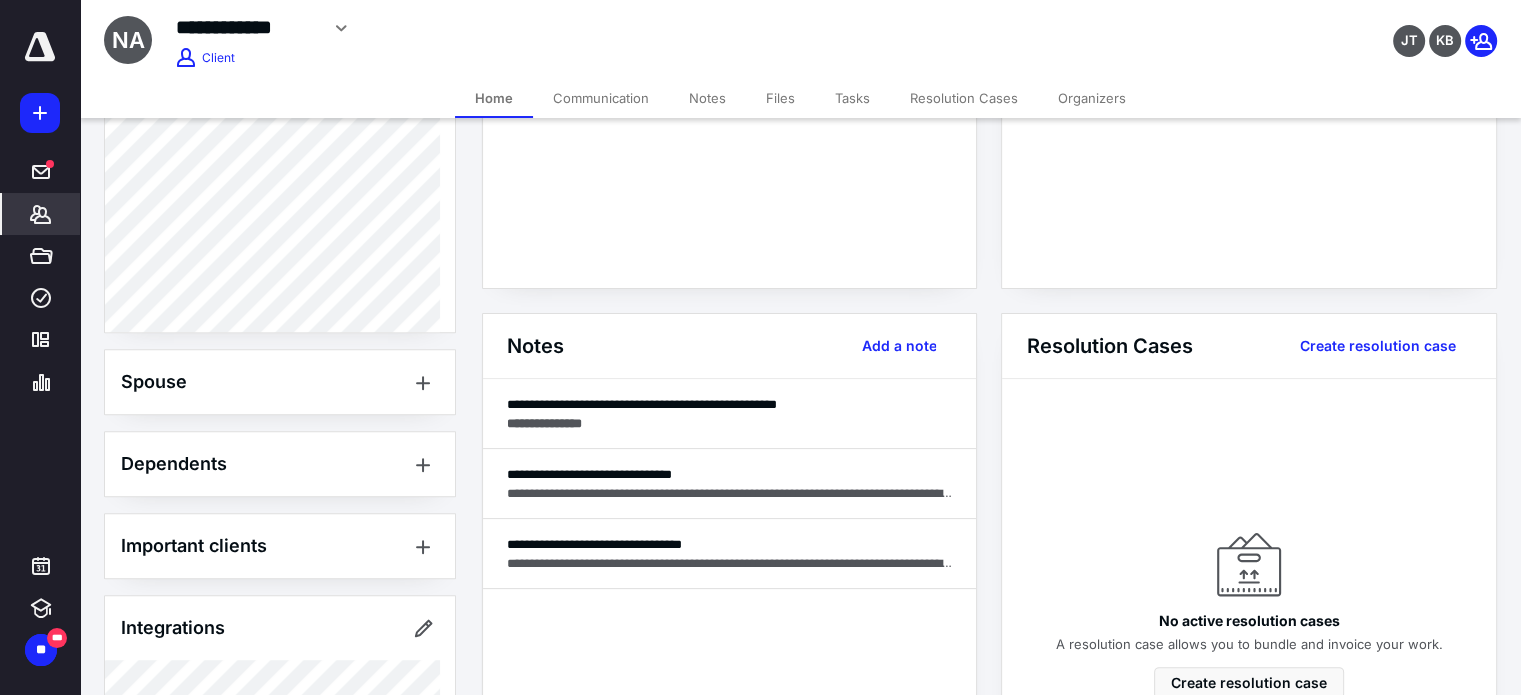 scroll, scrollTop: 1485, scrollLeft: 0, axis: vertical 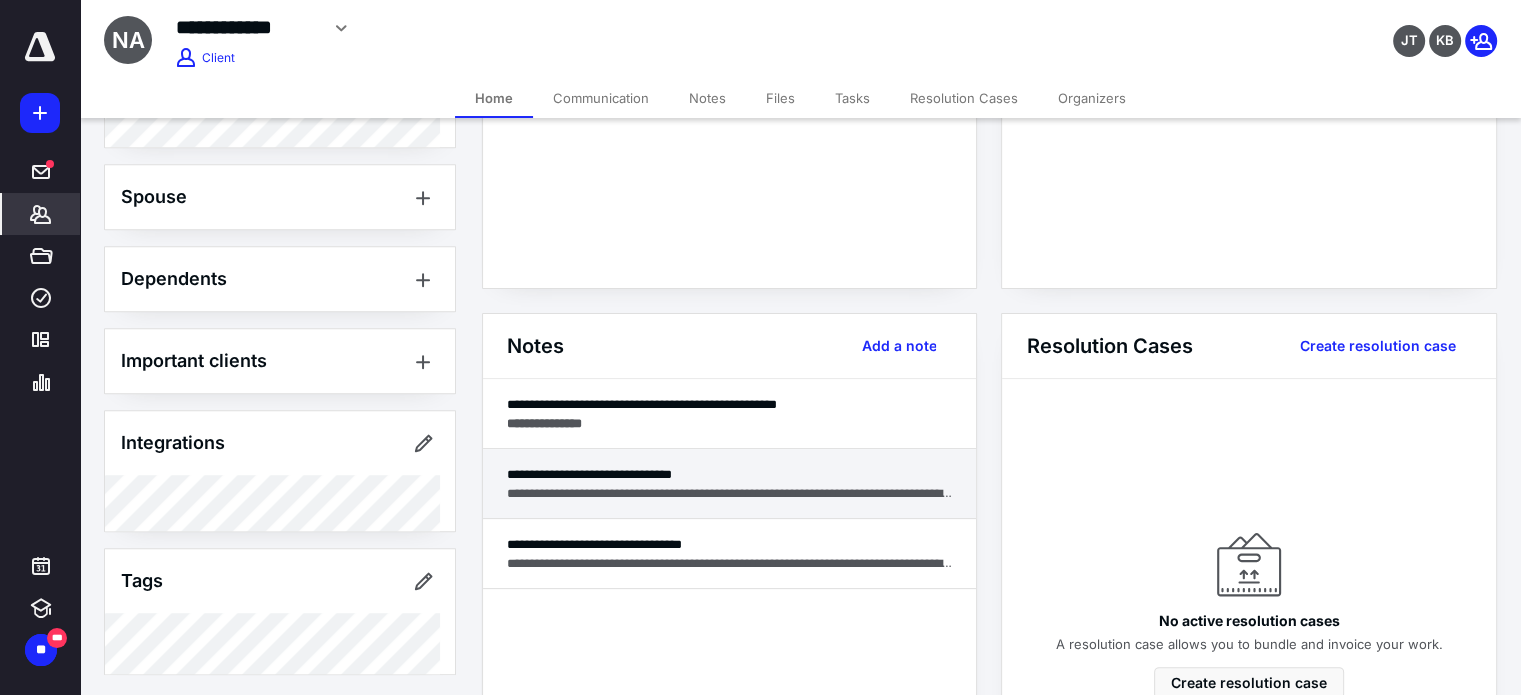 click on "**********" at bounding box center (730, 474) 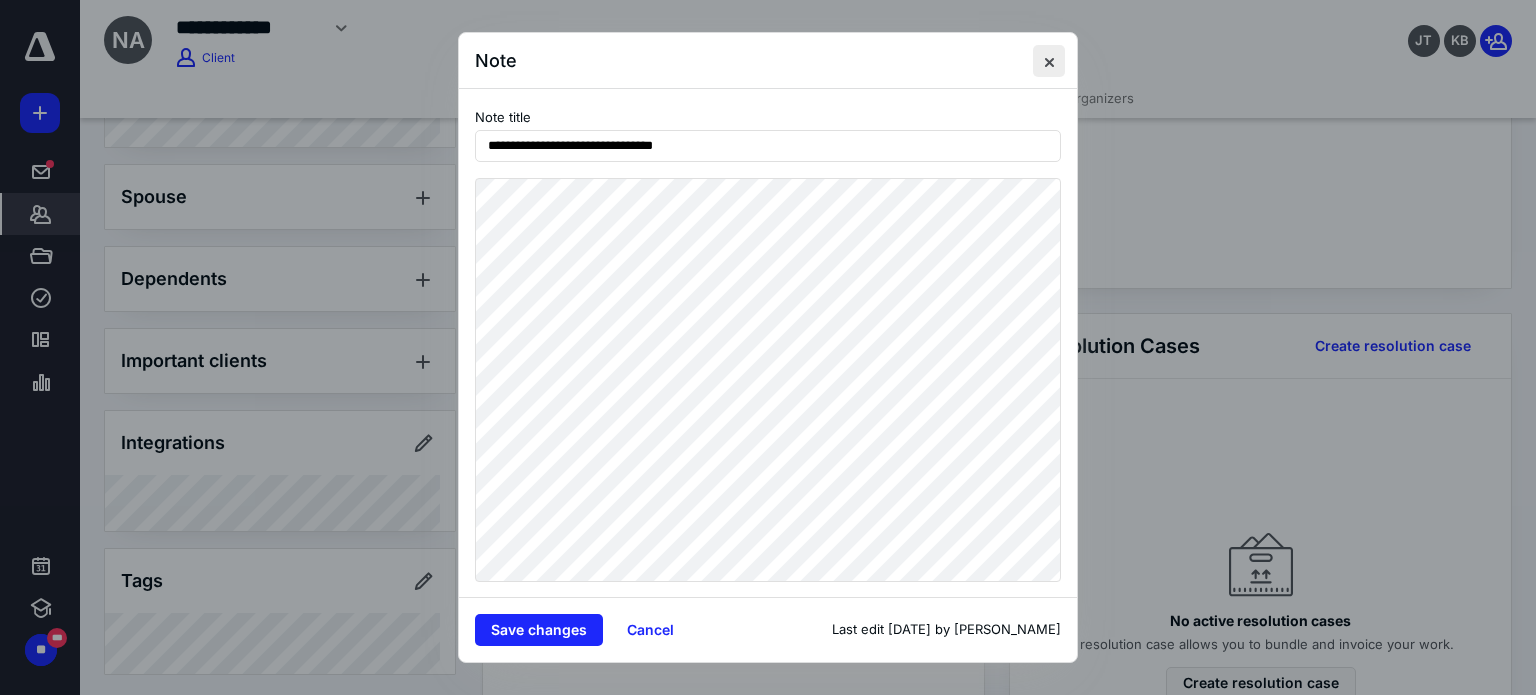 click at bounding box center [1049, 61] 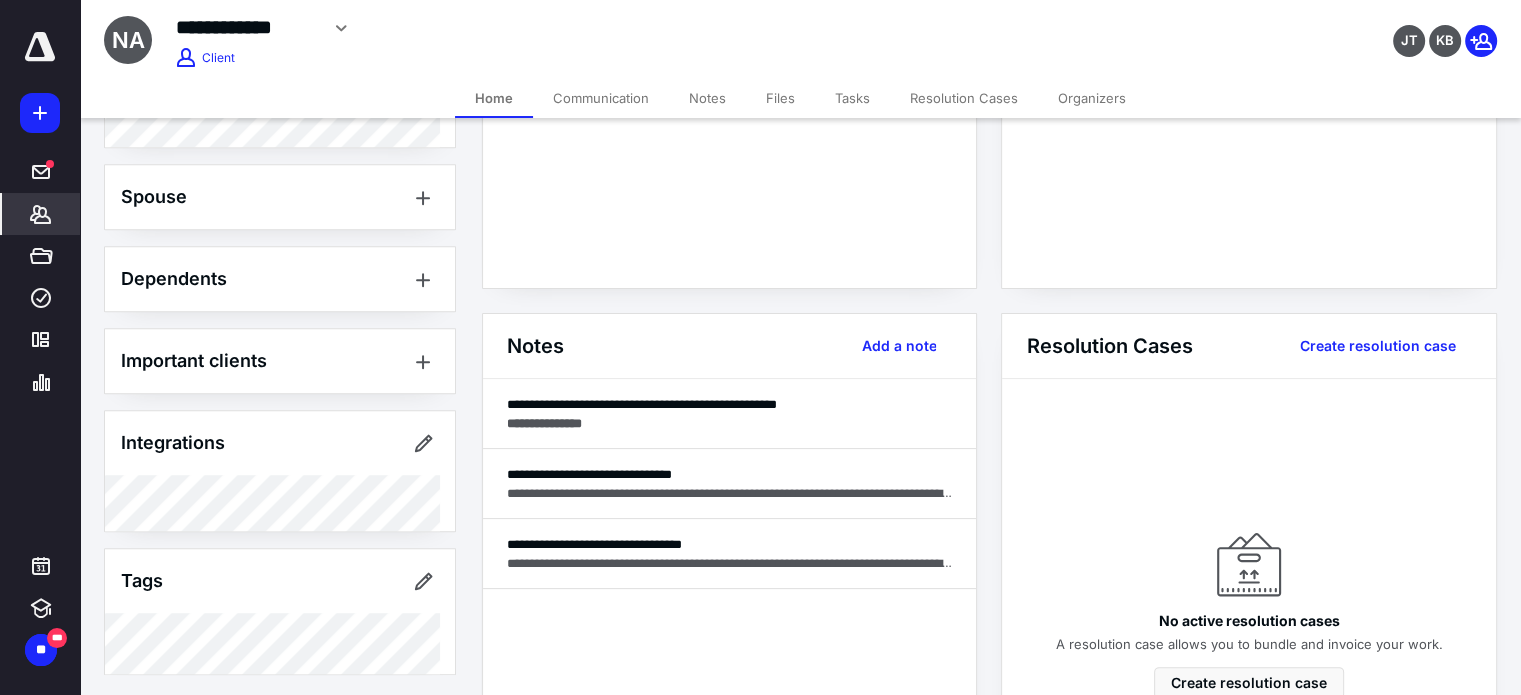 click on "Communication" at bounding box center [601, 98] 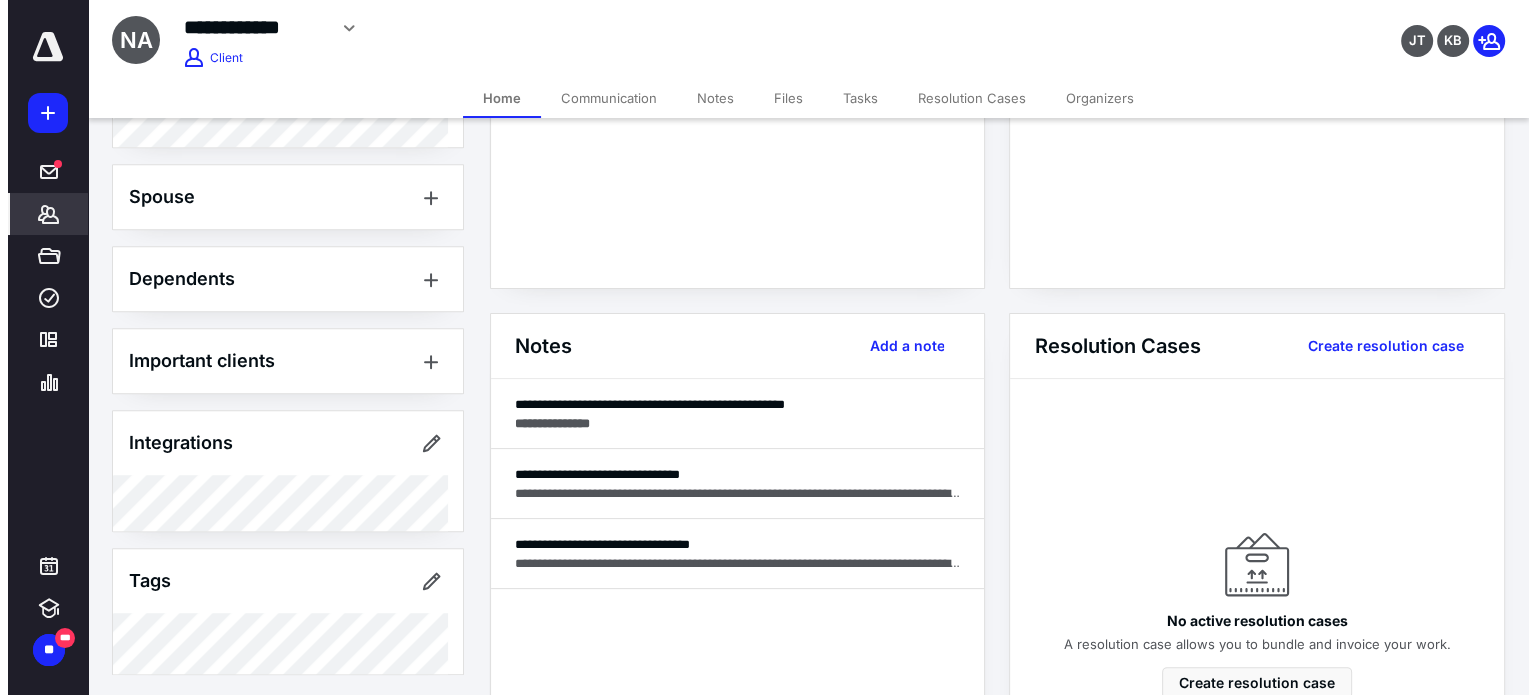 scroll, scrollTop: 0, scrollLeft: 0, axis: both 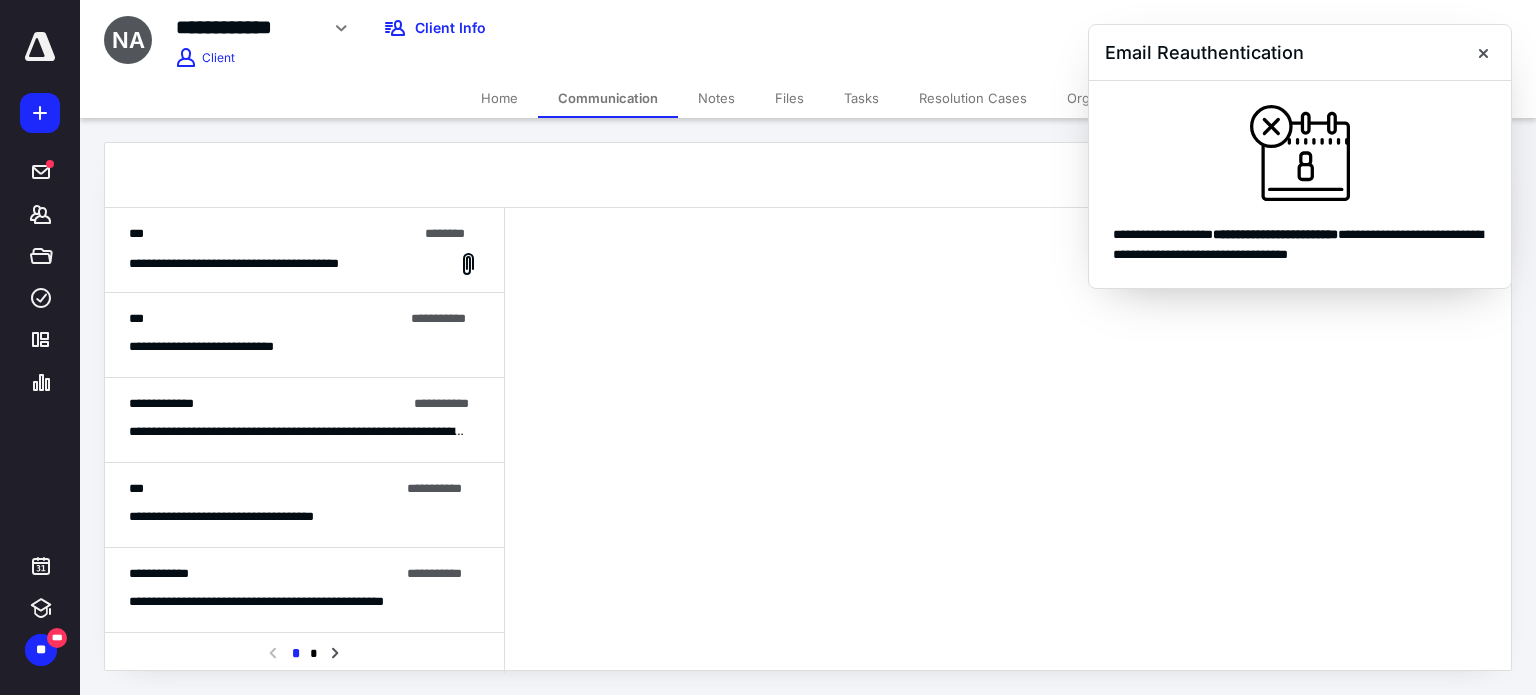 click on "**********" at bounding box center [304, 250] 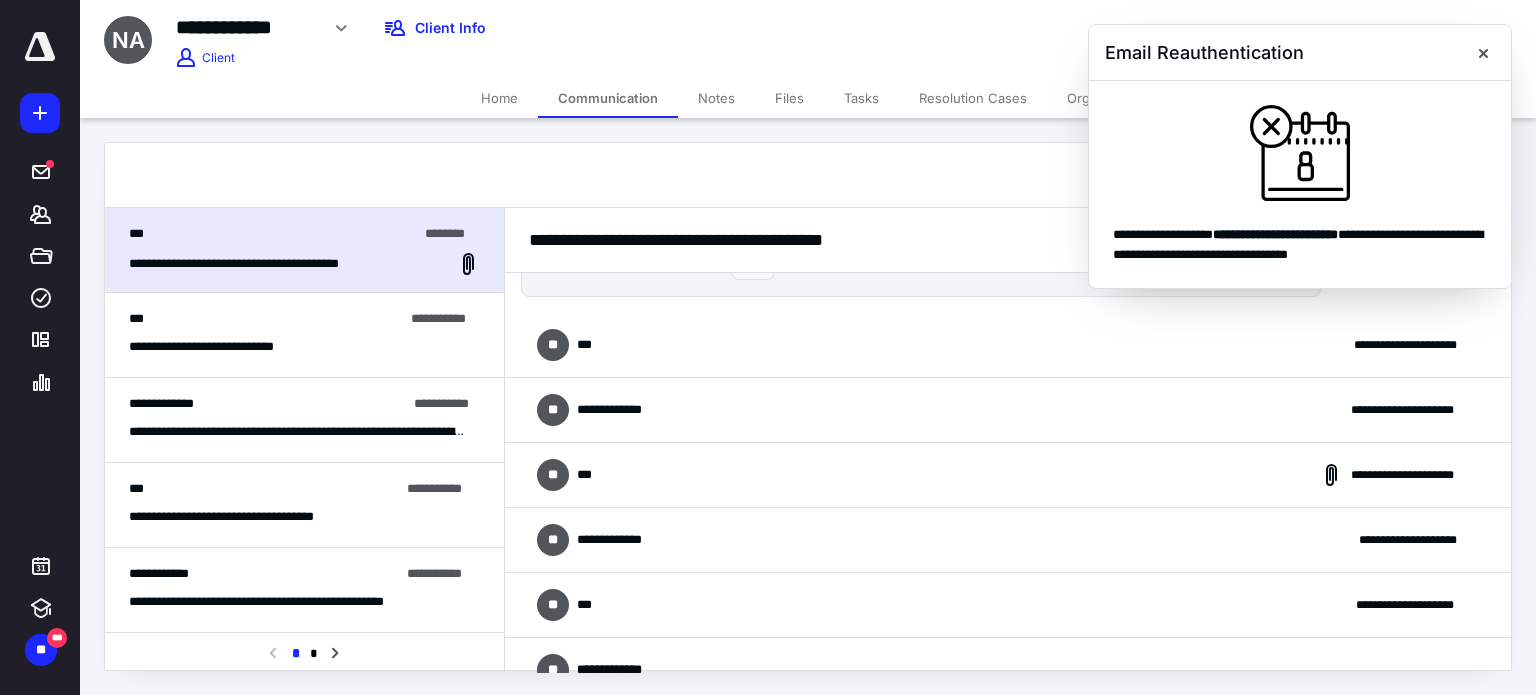 scroll, scrollTop: 0, scrollLeft: 0, axis: both 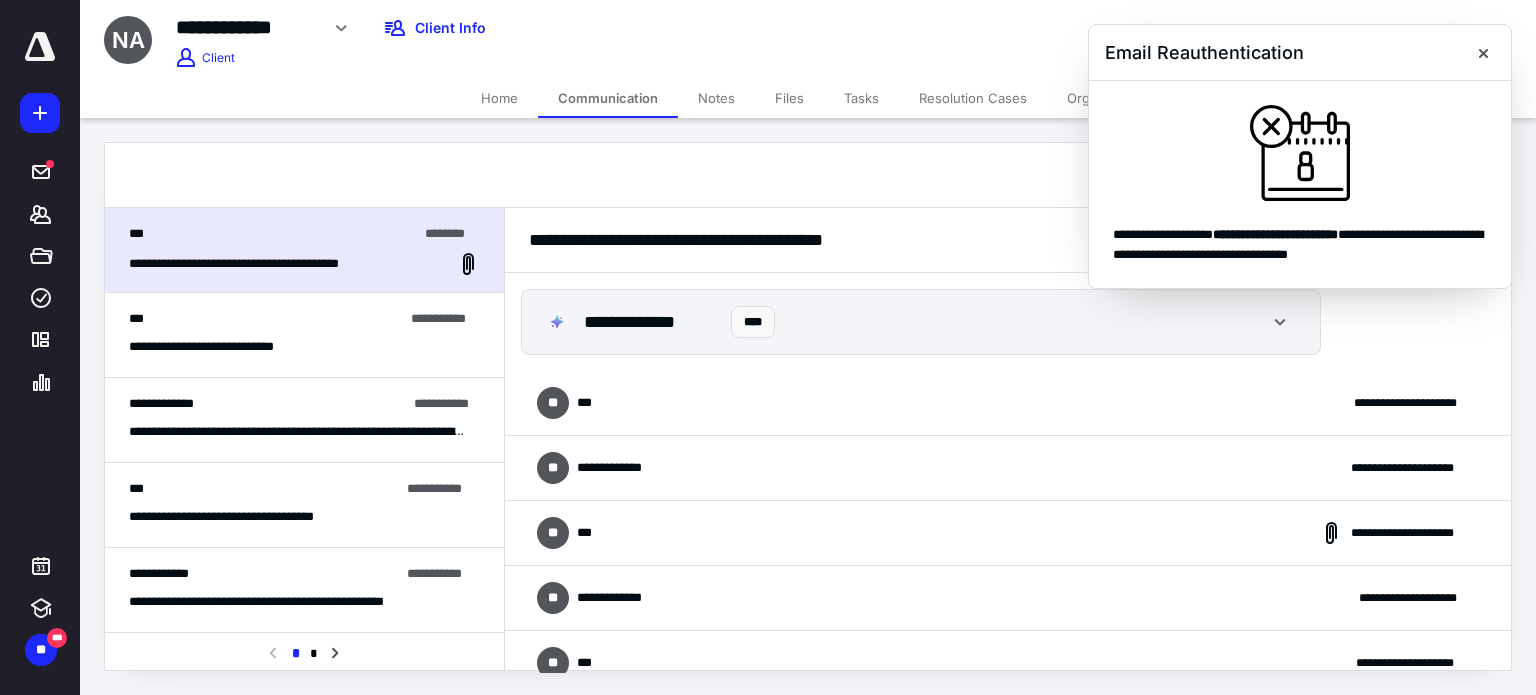 click on "**********" at bounding box center [1008, 403] 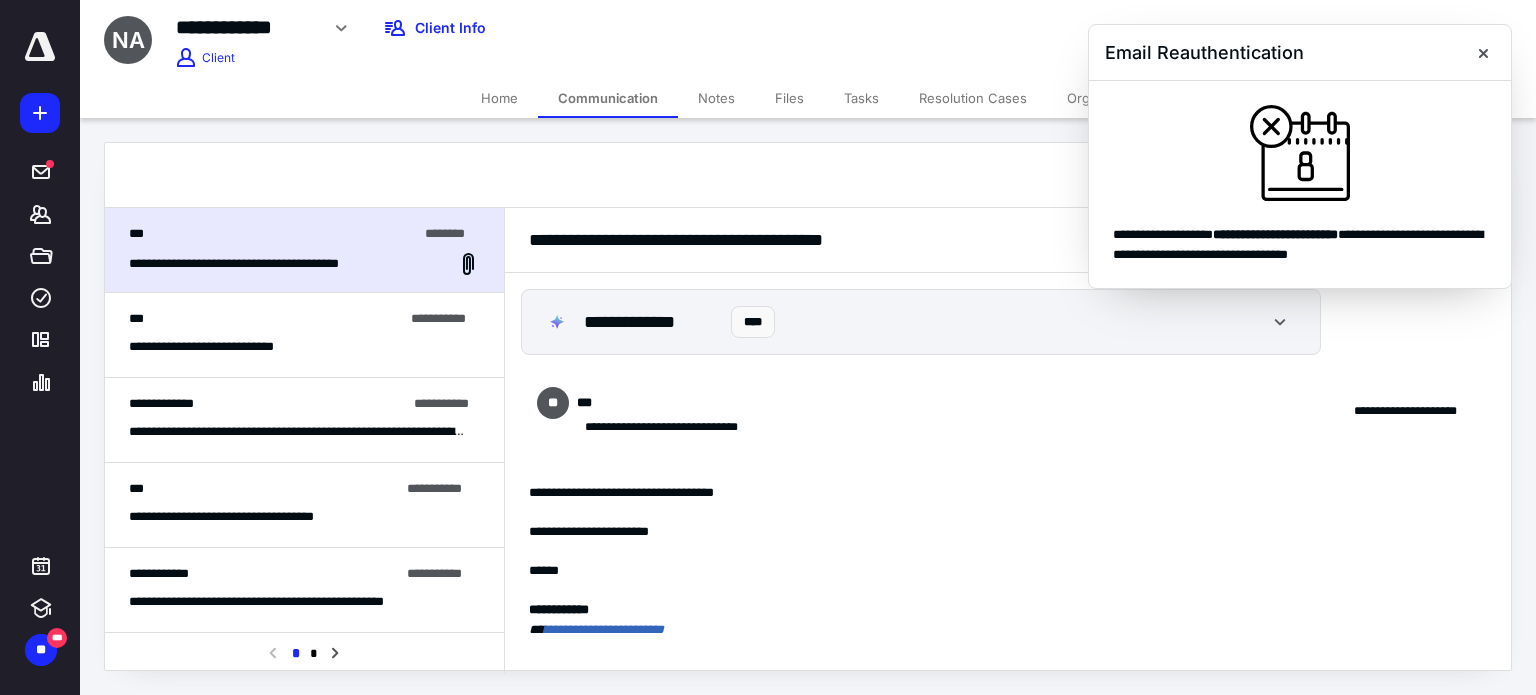 click on "** ***" at bounding box center [653, 403] 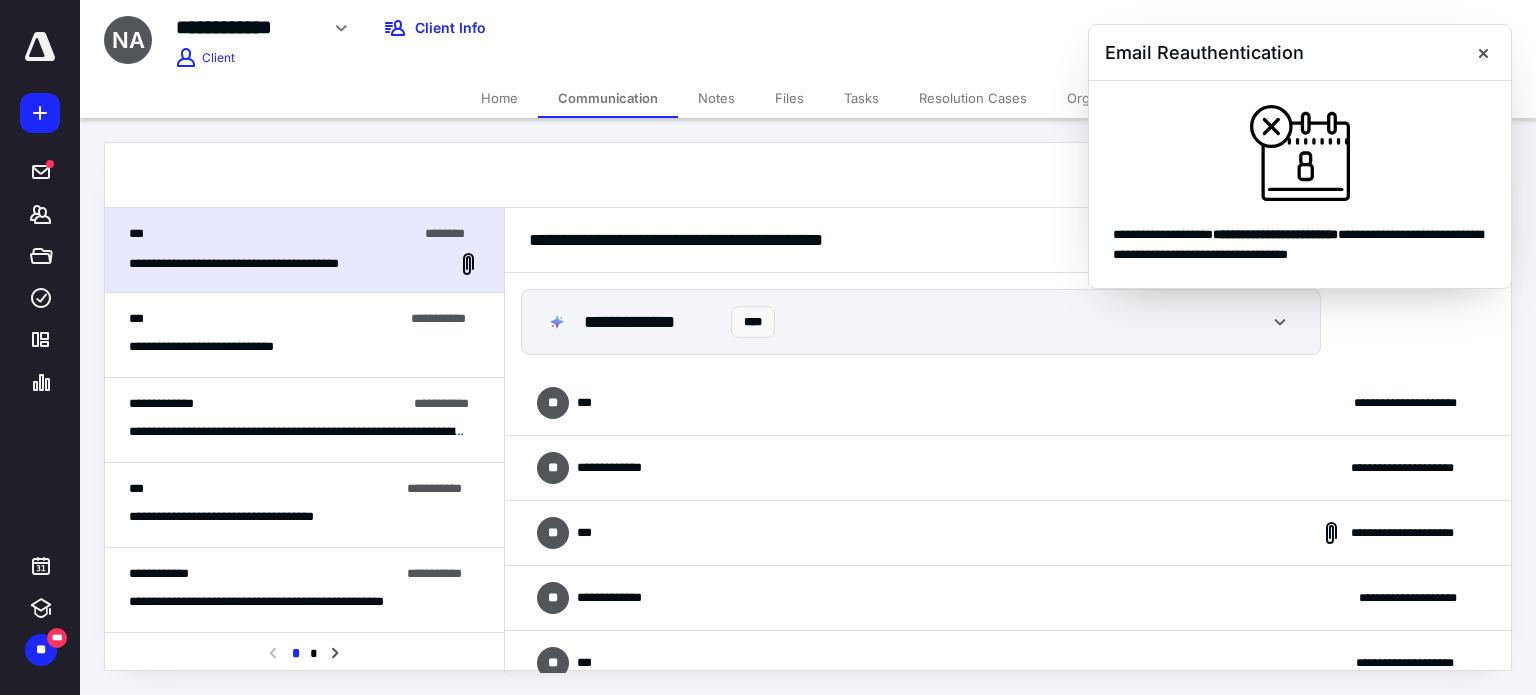 click on "**********" at bounding box center [1008, 468] 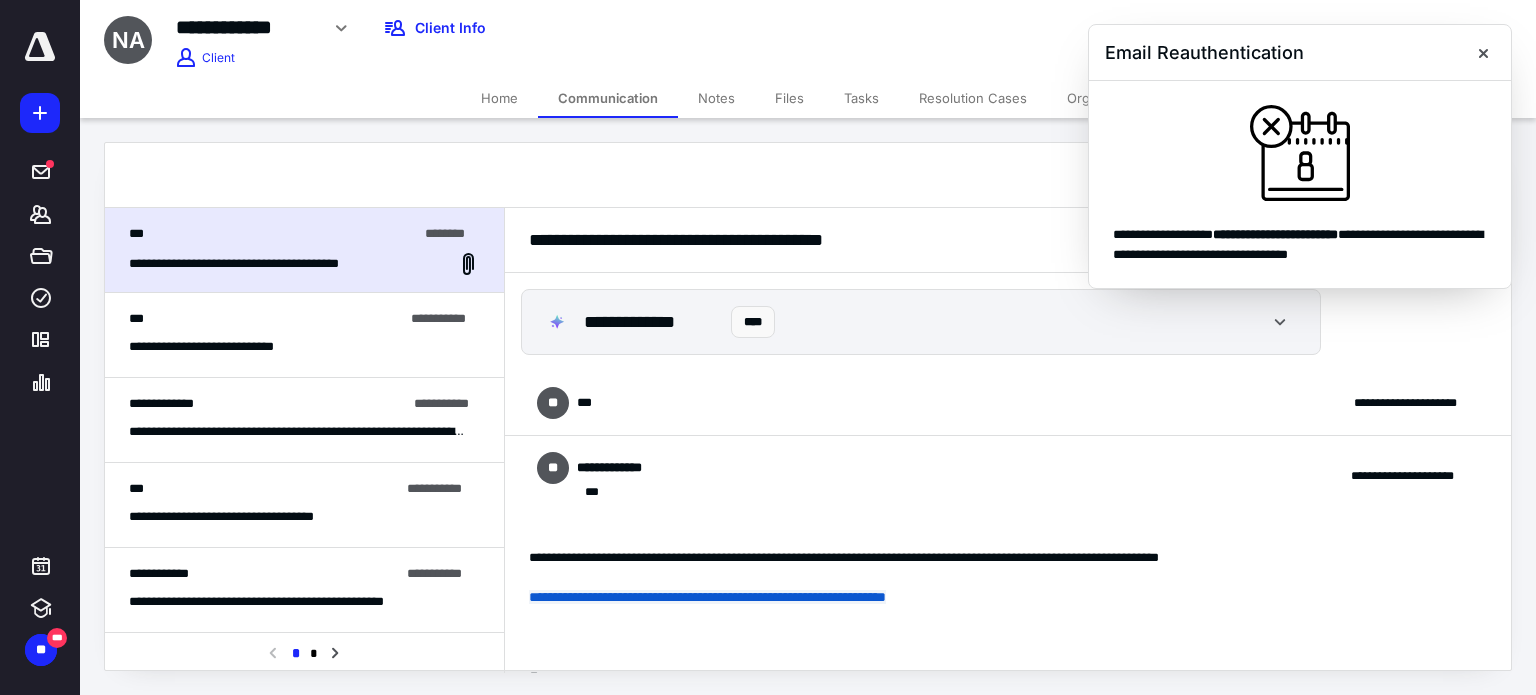 click on "**********" at bounding box center (1008, 476) 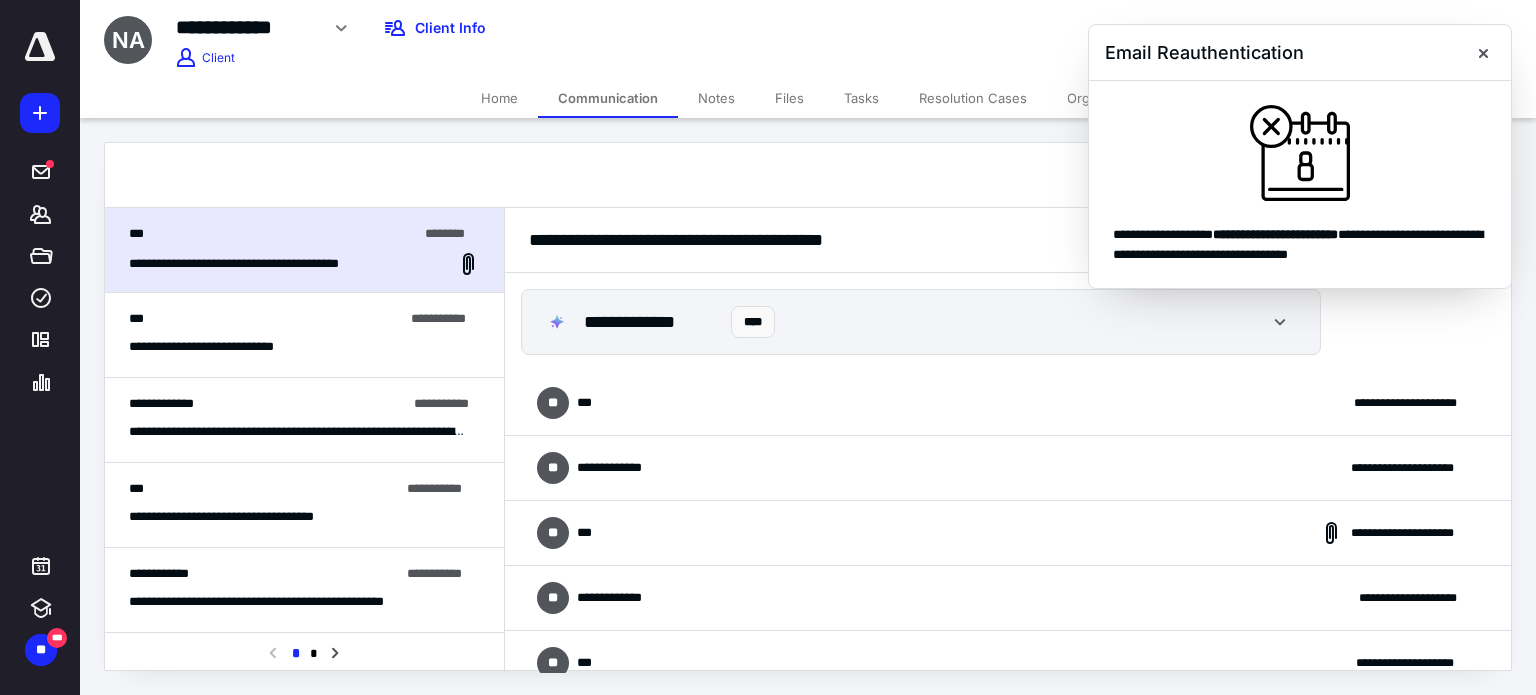 click on "**********" at bounding box center [1008, 533] 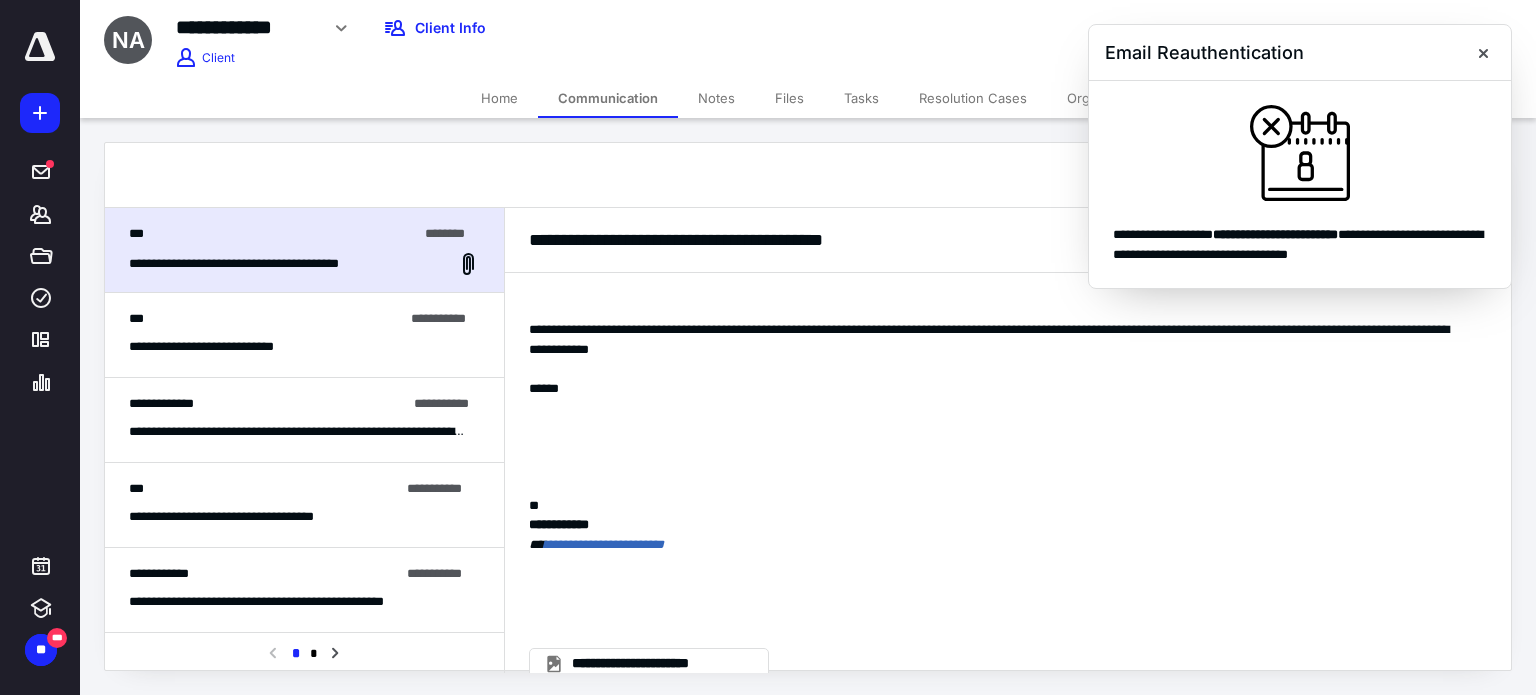 scroll, scrollTop: 600, scrollLeft: 0, axis: vertical 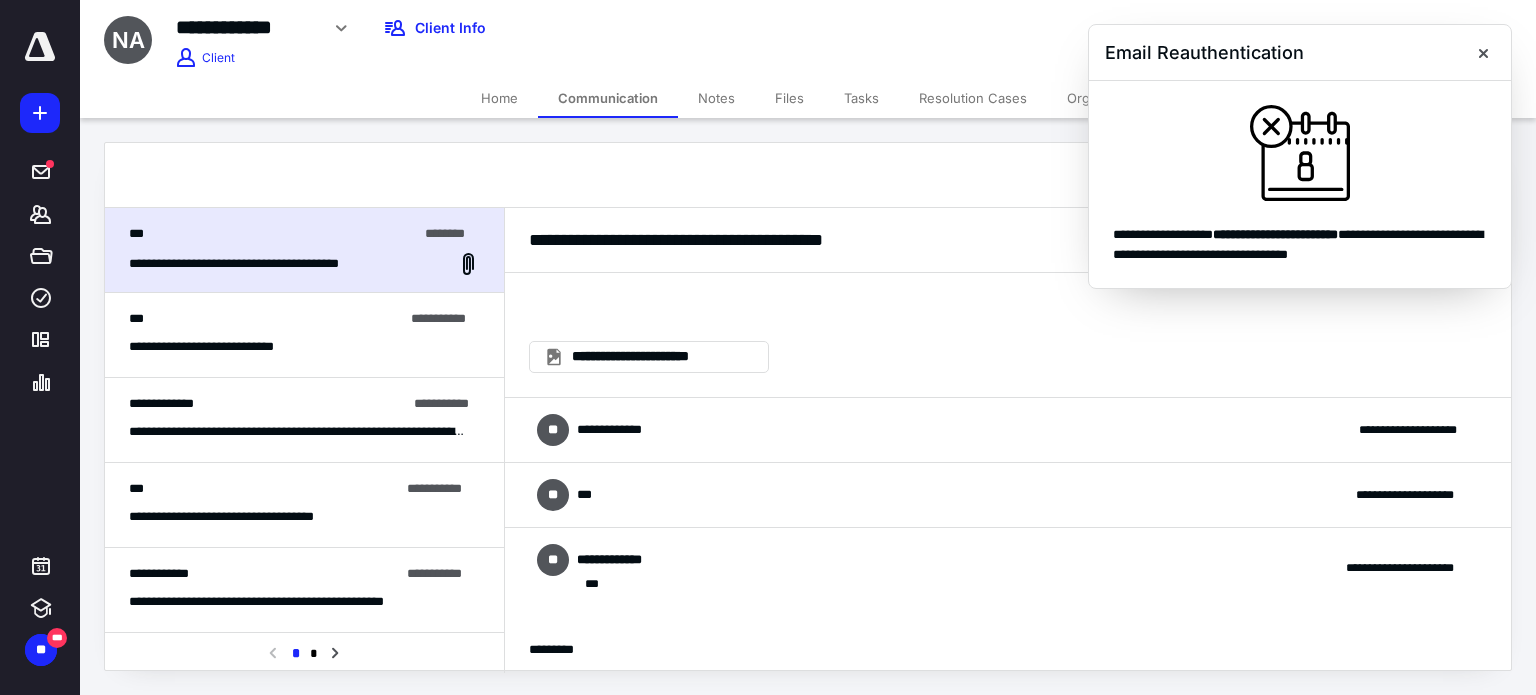click on "**********" at bounding box center (1008, 430) 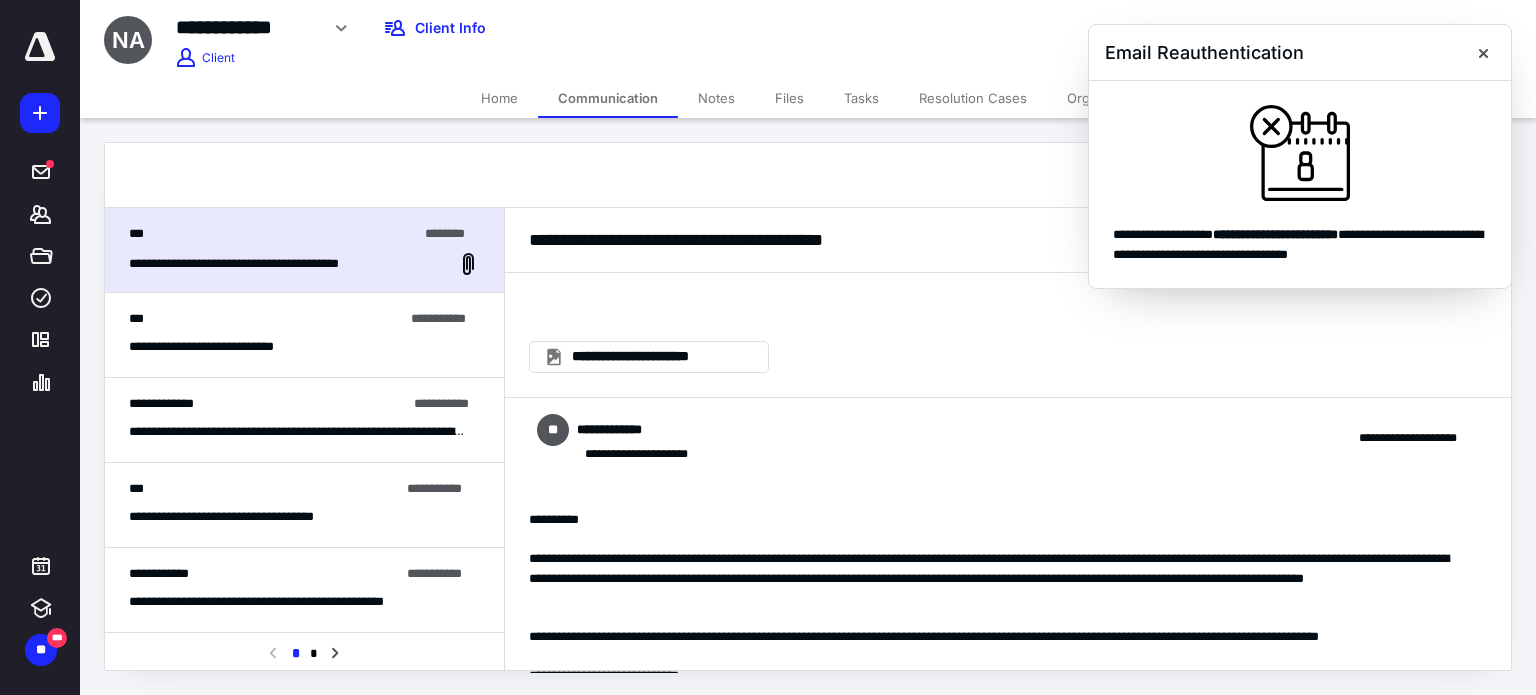scroll, scrollTop: 800, scrollLeft: 0, axis: vertical 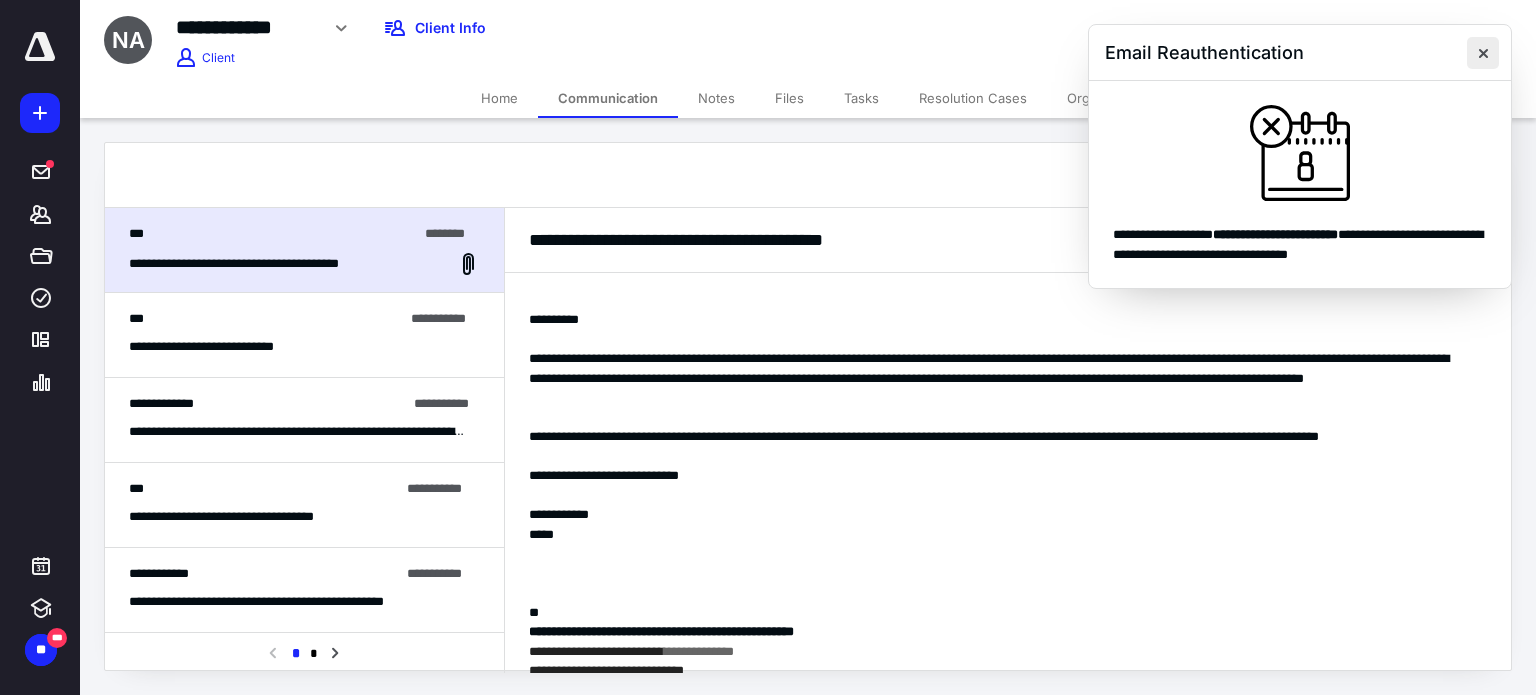 click at bounding box center [1483, 53] 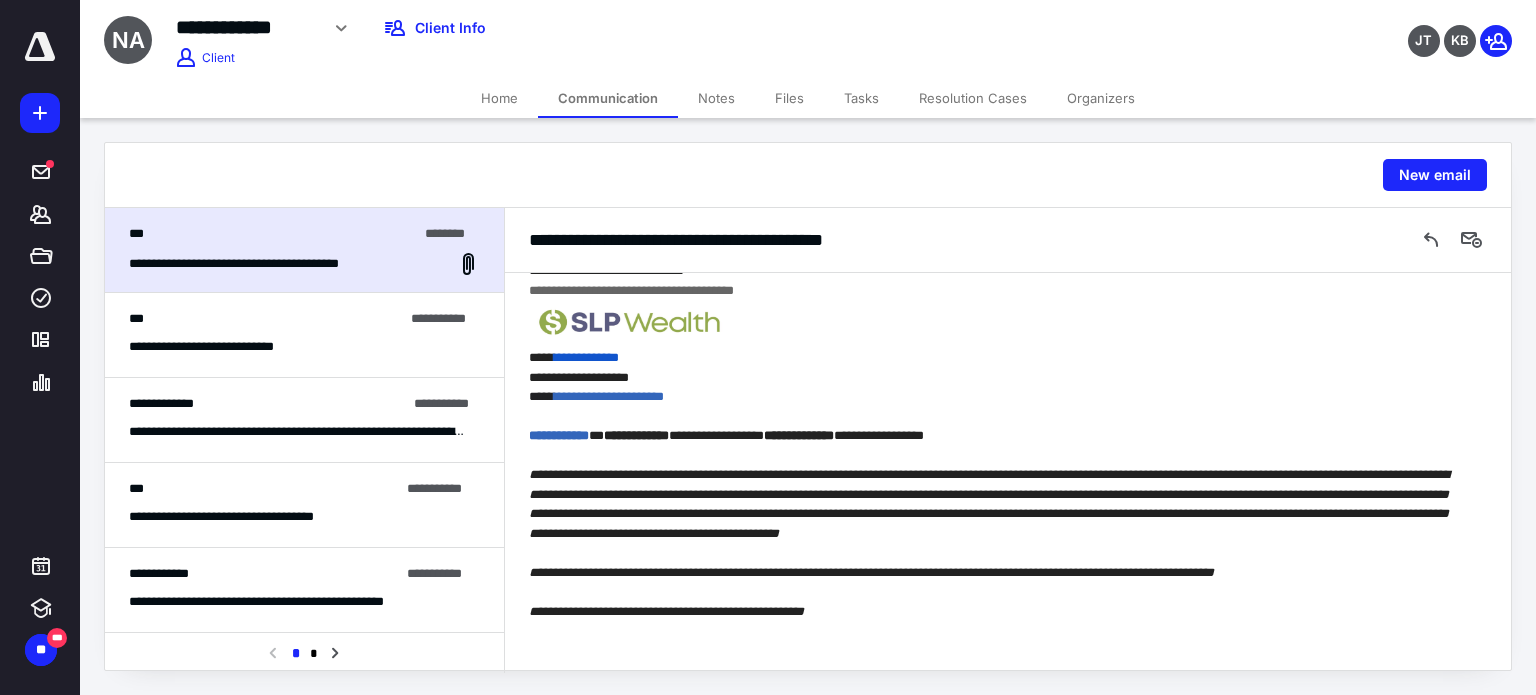 scroll, scrollTop: 1500, scrollLeft: 0, axis: vertical 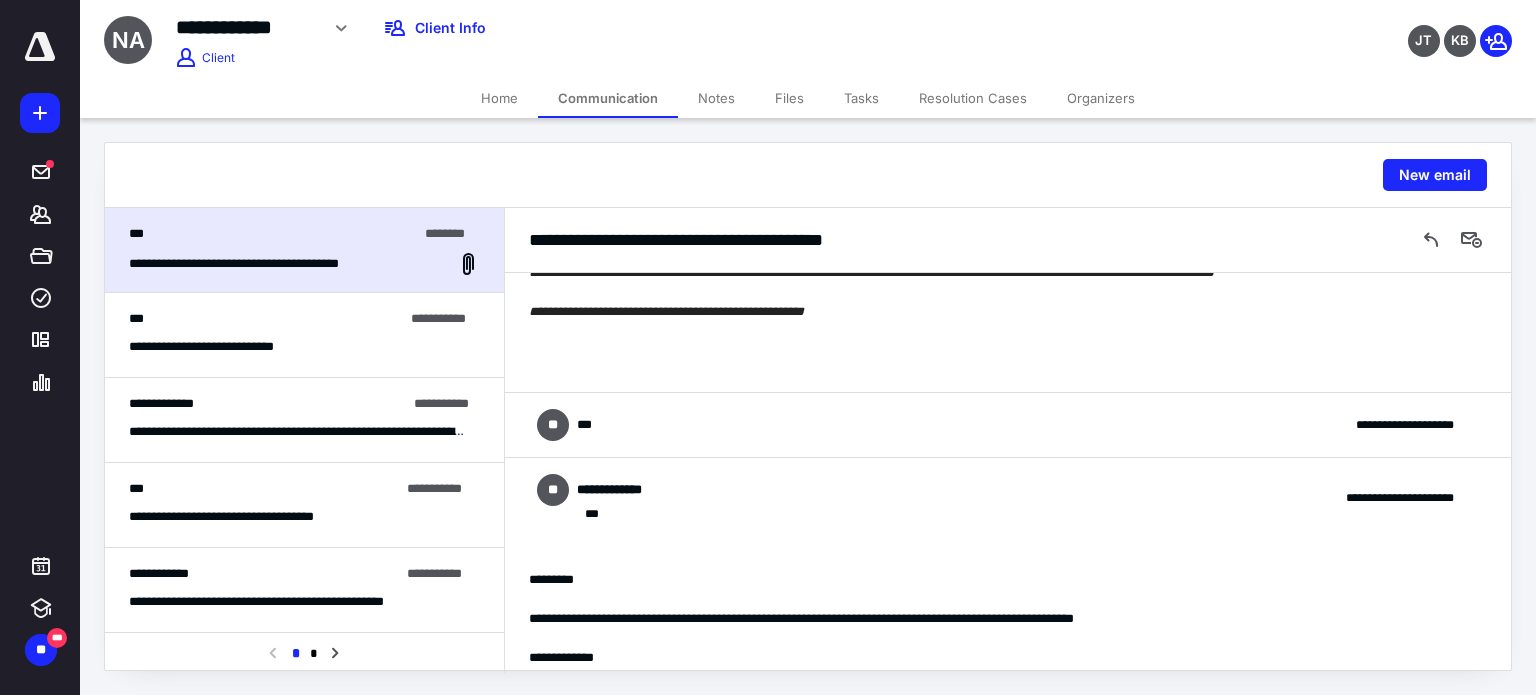 click on "**********" at bounding box center [1008, 425] 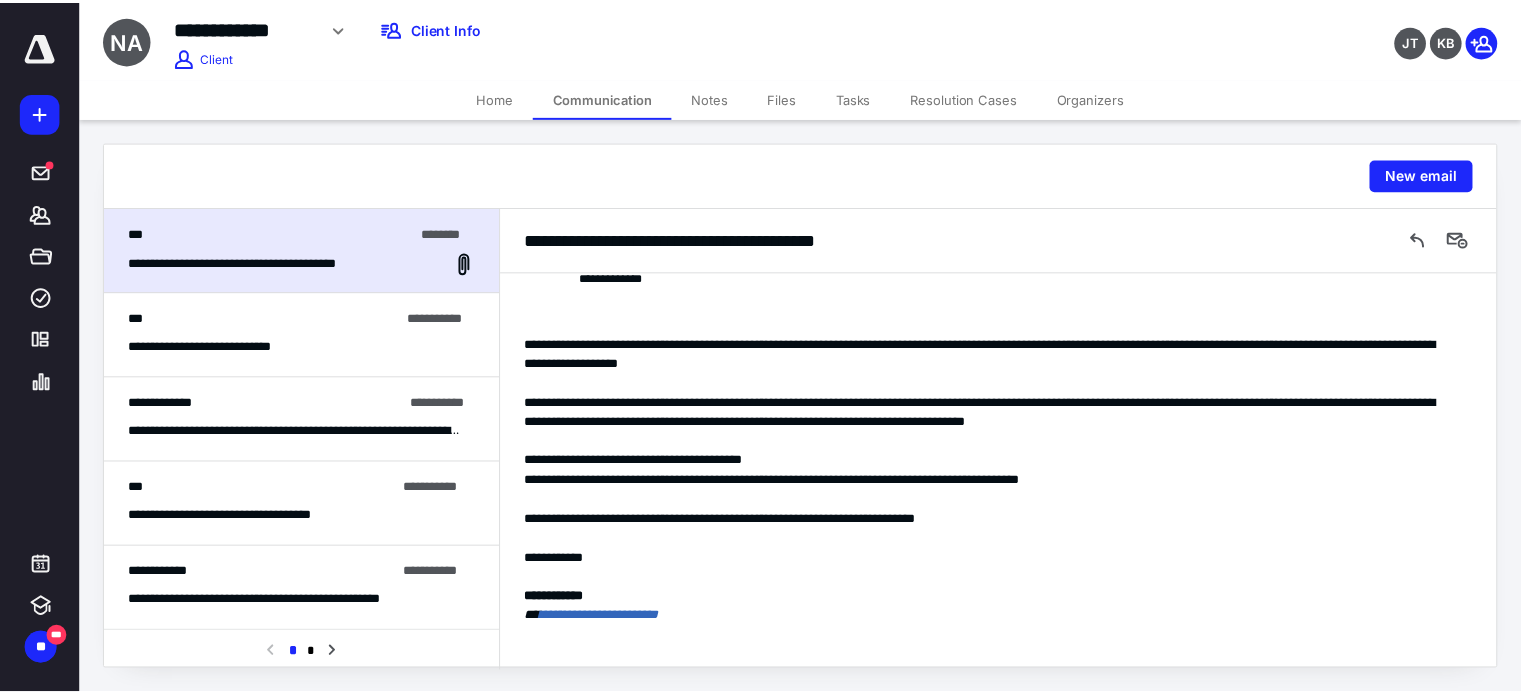 scroll, scrollTop: 1700, scrollLeft: 0, axis: vertical 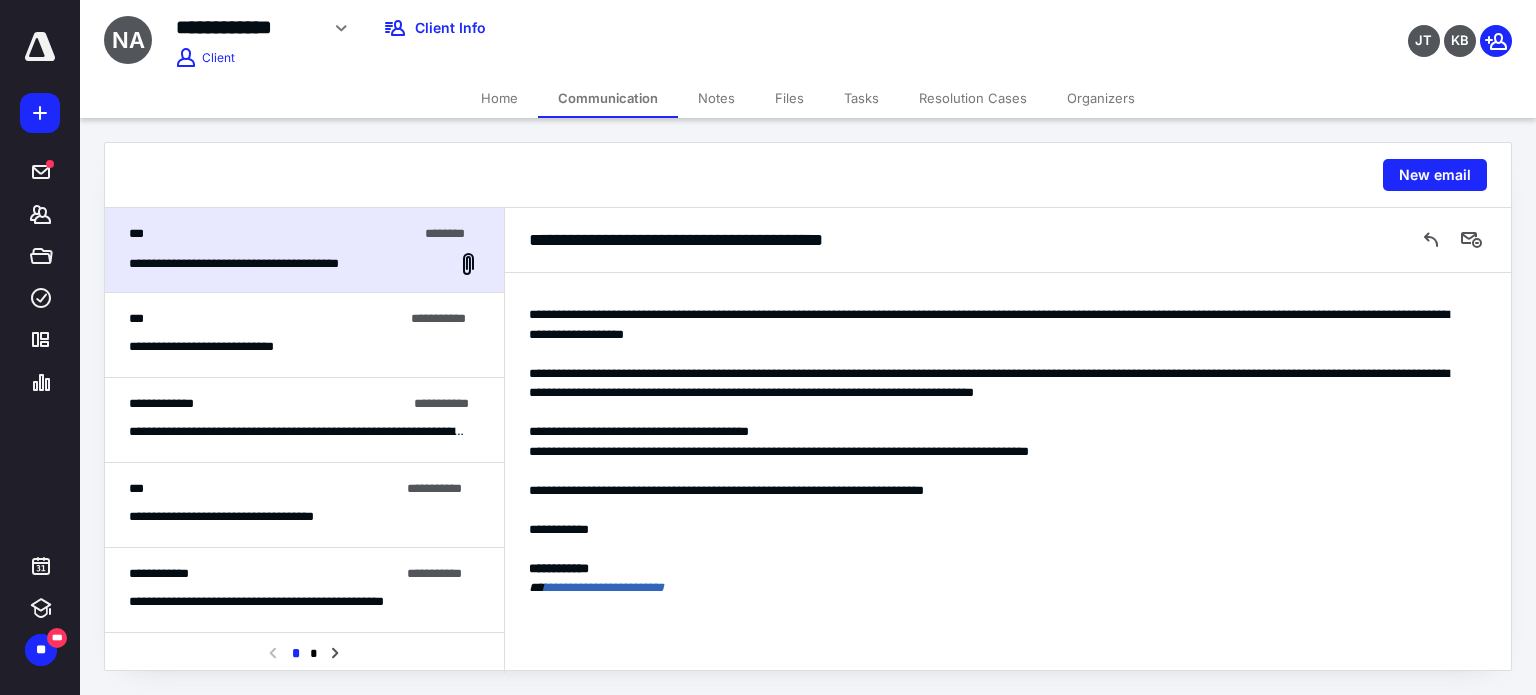 click on "Home" at bounding box center (499, 98) 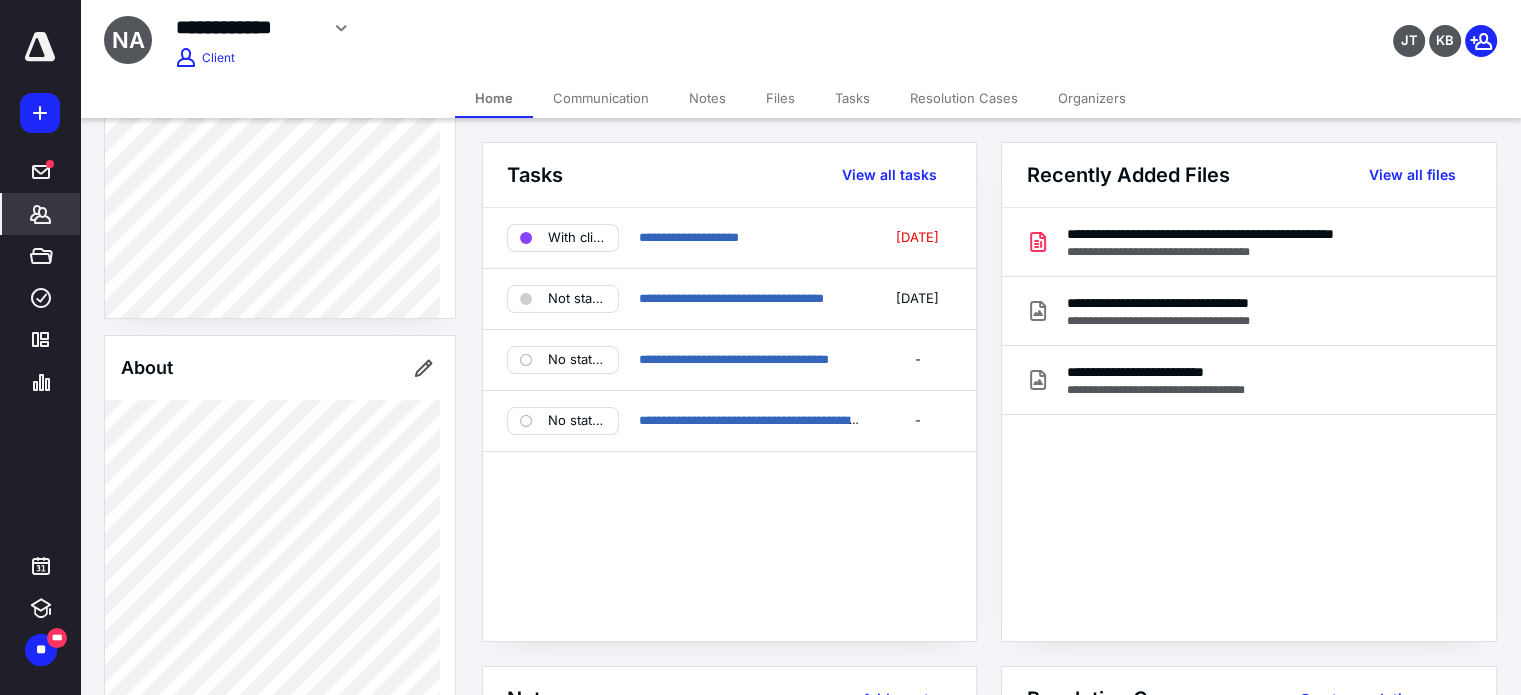 scroll, scrollTop: 200, scrollLeft: 0, axis: vertical 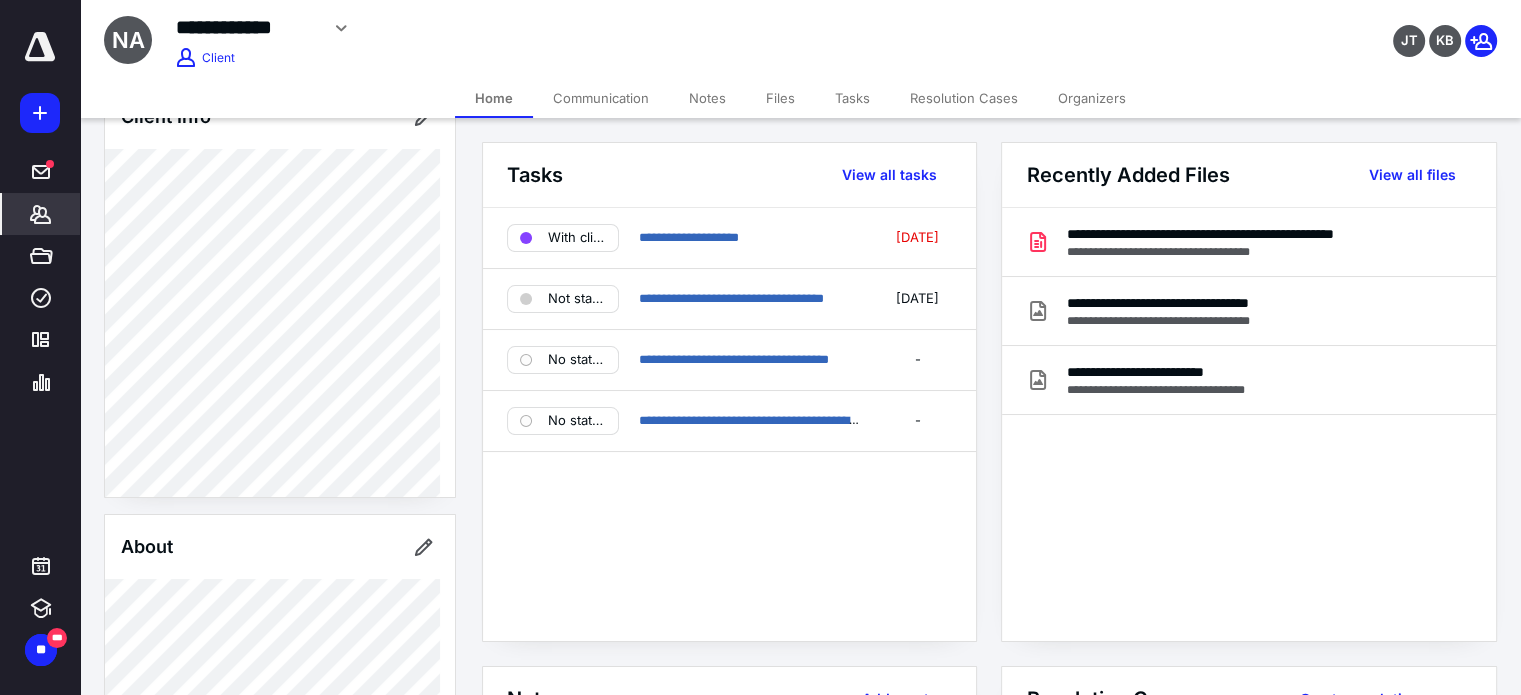 click on "*******" at bounding box center [41, 214] 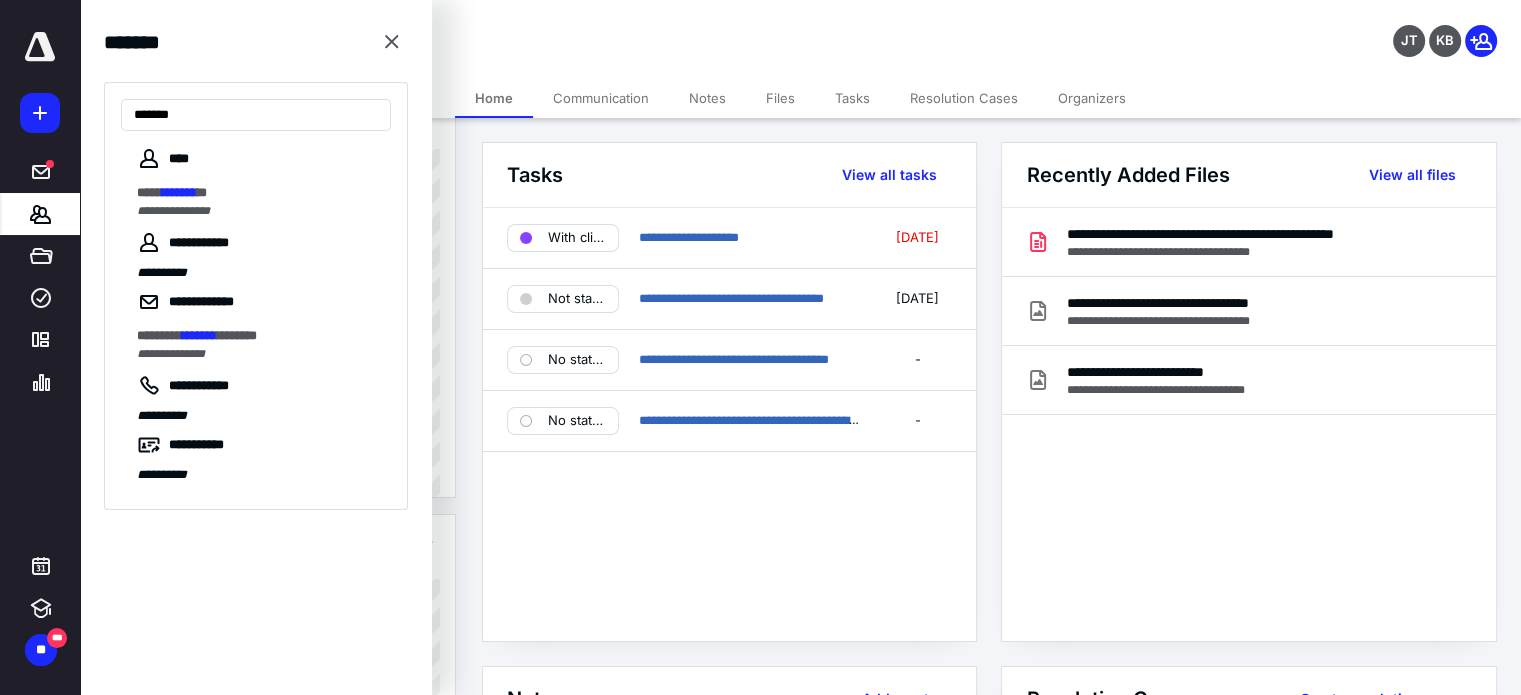 type on "*******" 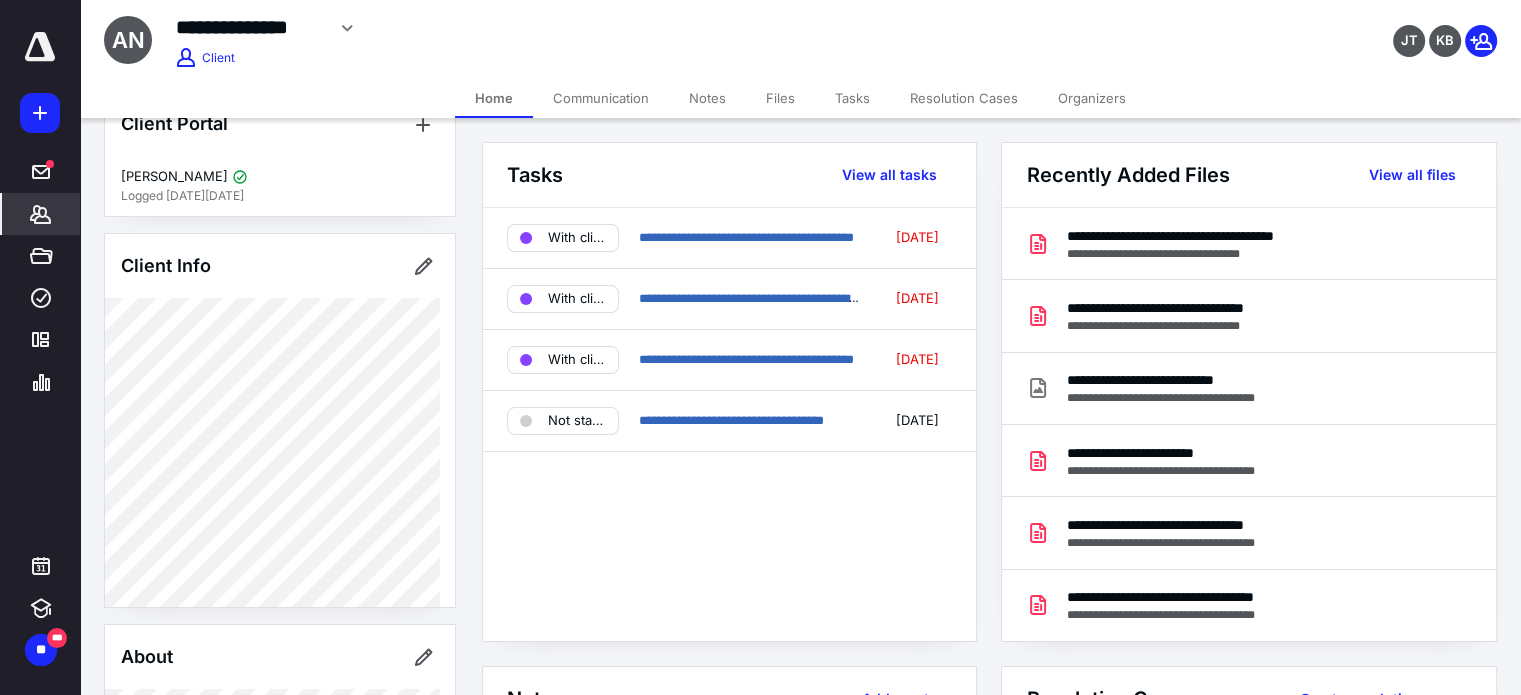 scroll, scrollTop: 0, scrollLeft: 0, axis: both 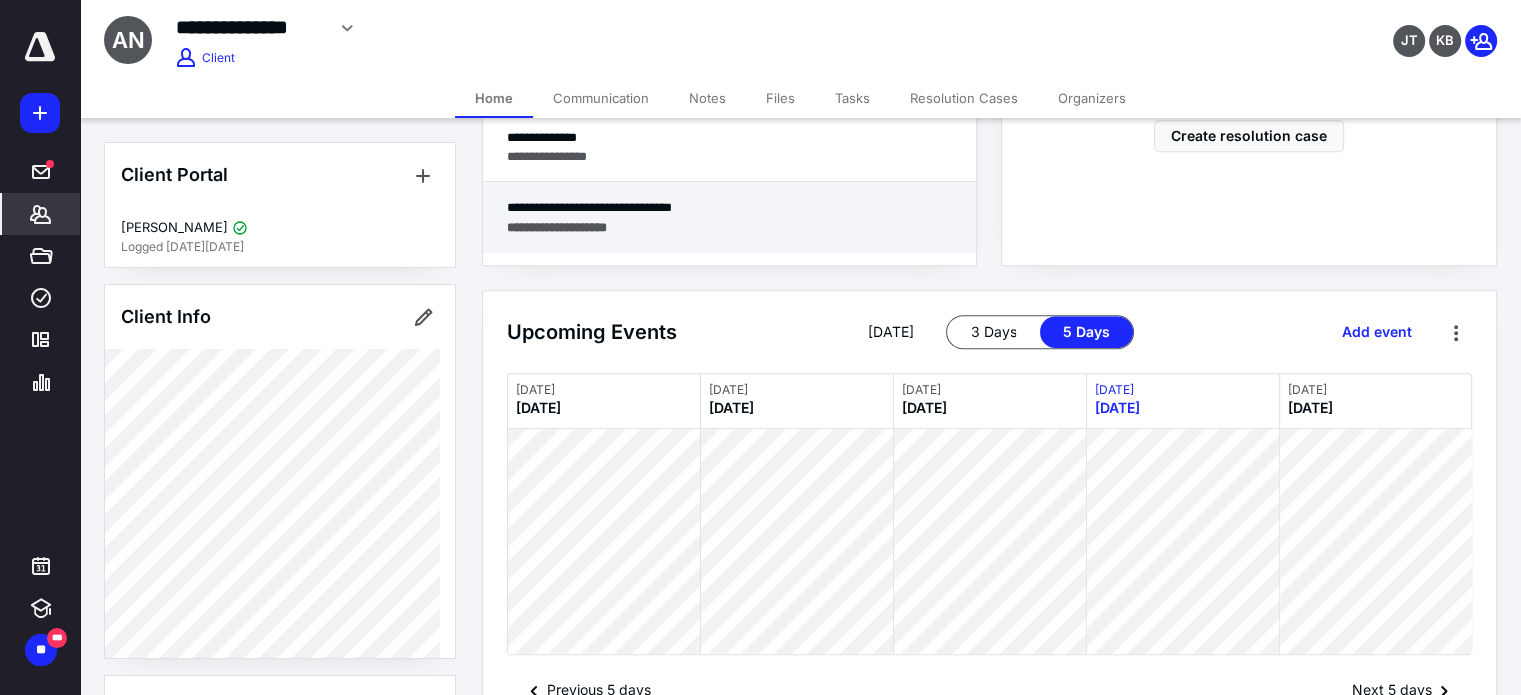 click on "**********" at bounding box center (729, 217) 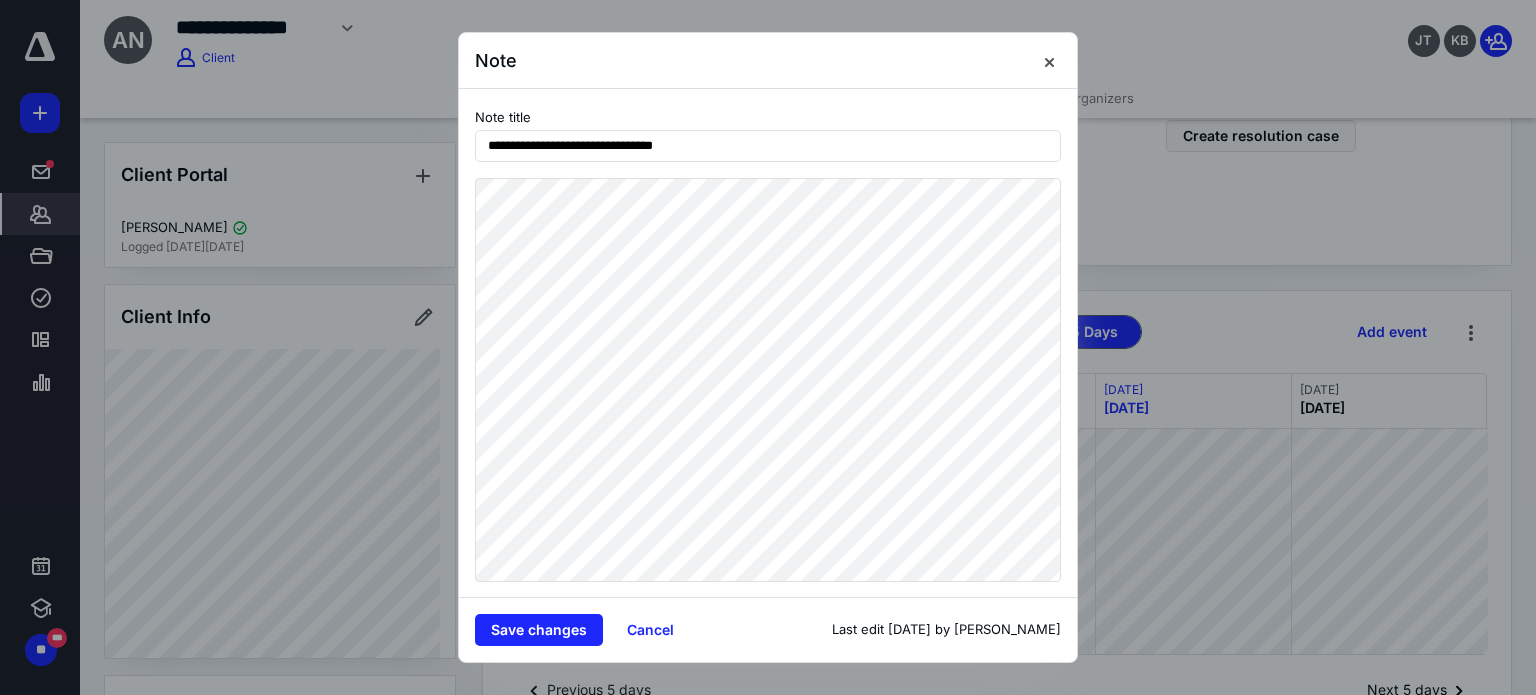 click on "Save changes Cancel Last edit [DATE] by [PERSON_NAME]" at bounding box center [768, 629] 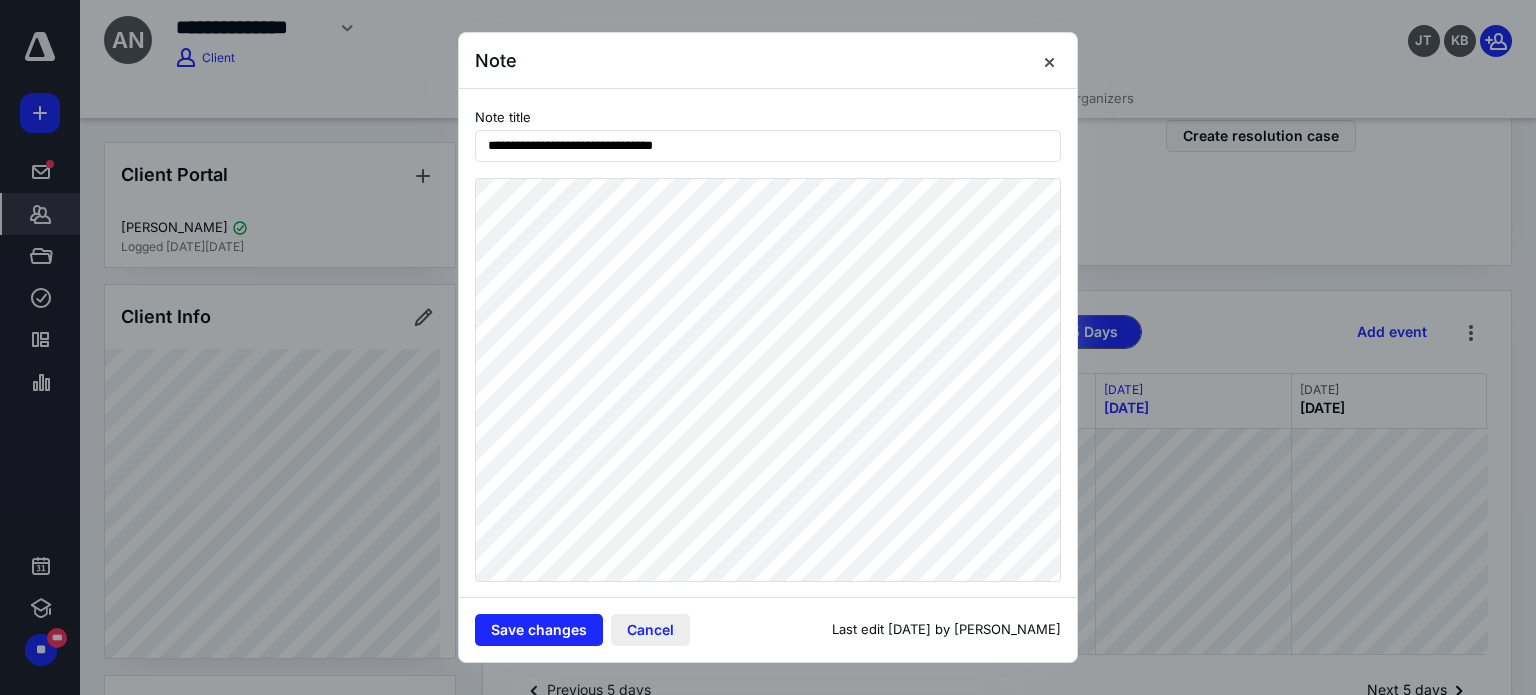 click on "Cancel" at bounding box center (650, 630) 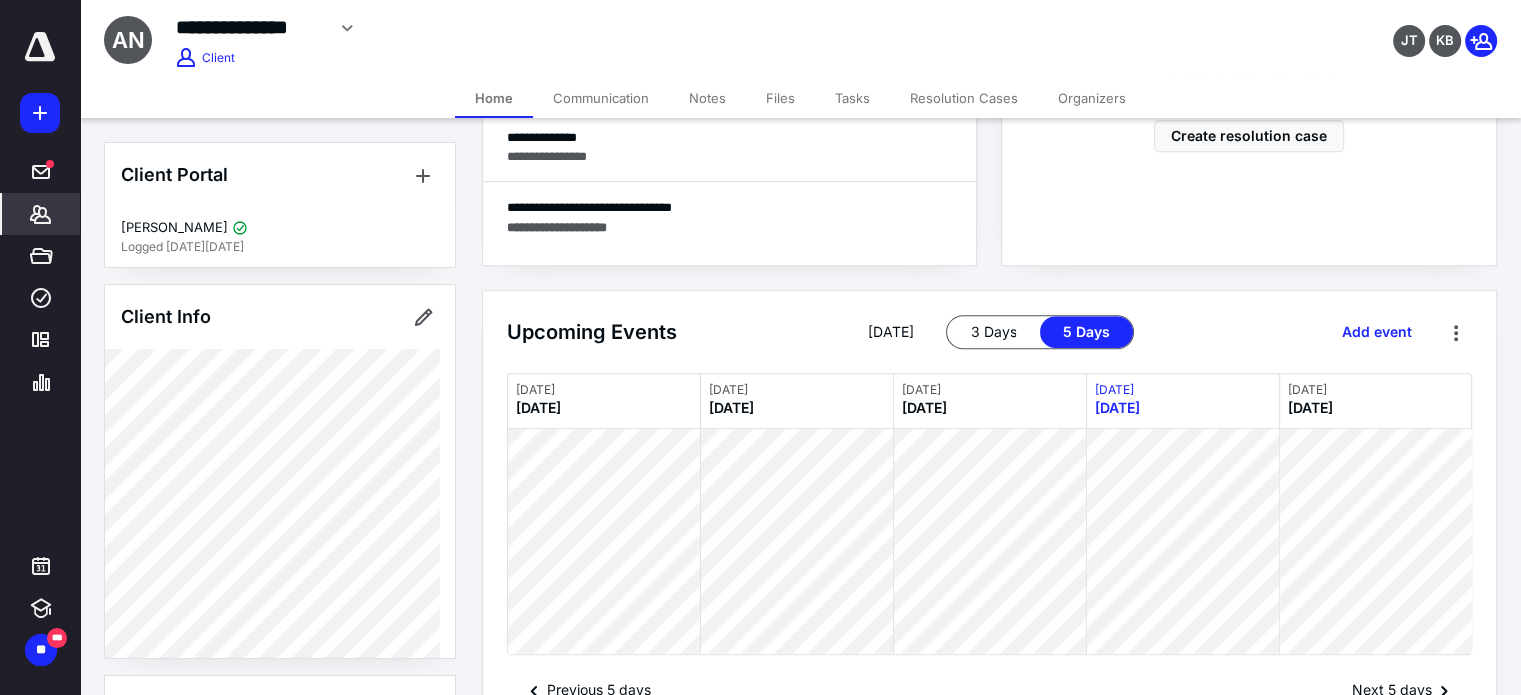 click 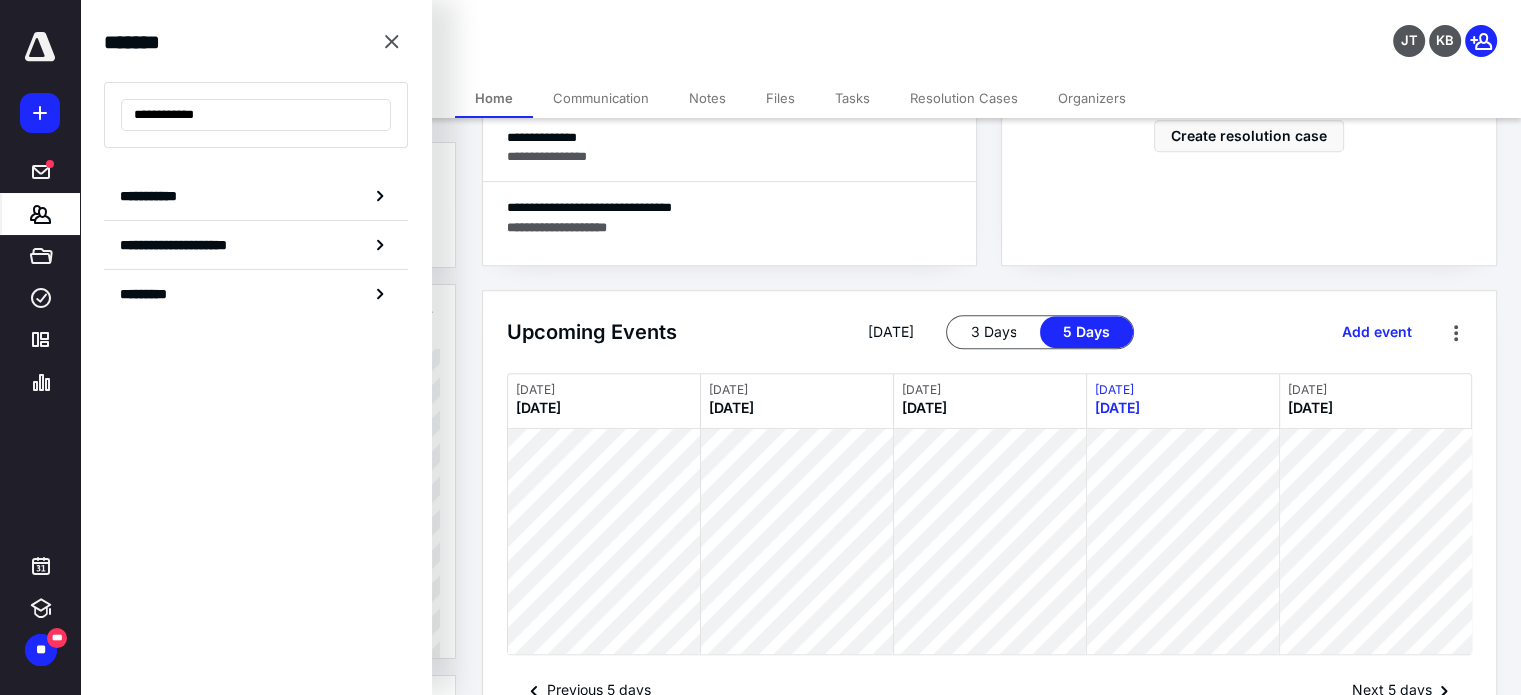 type on "**********" 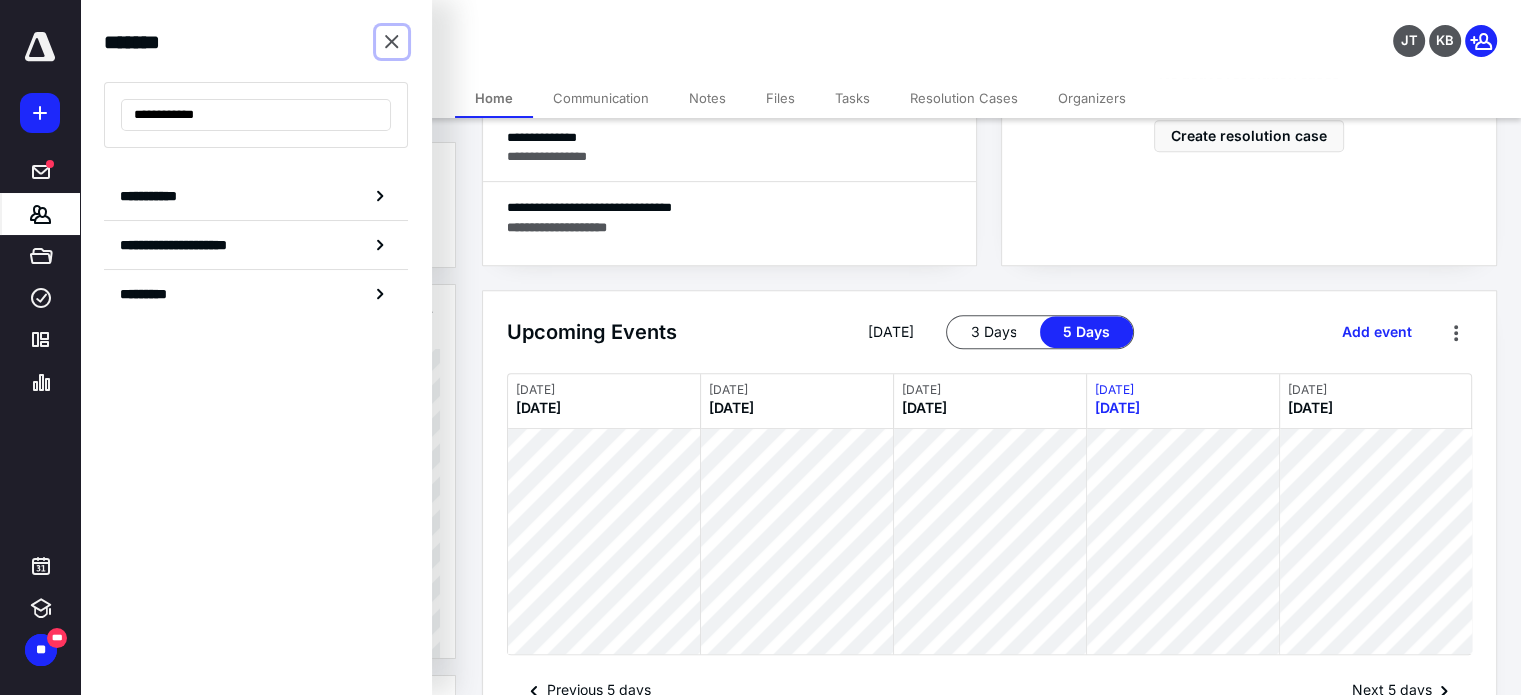 click at bounding box center [392, 42] 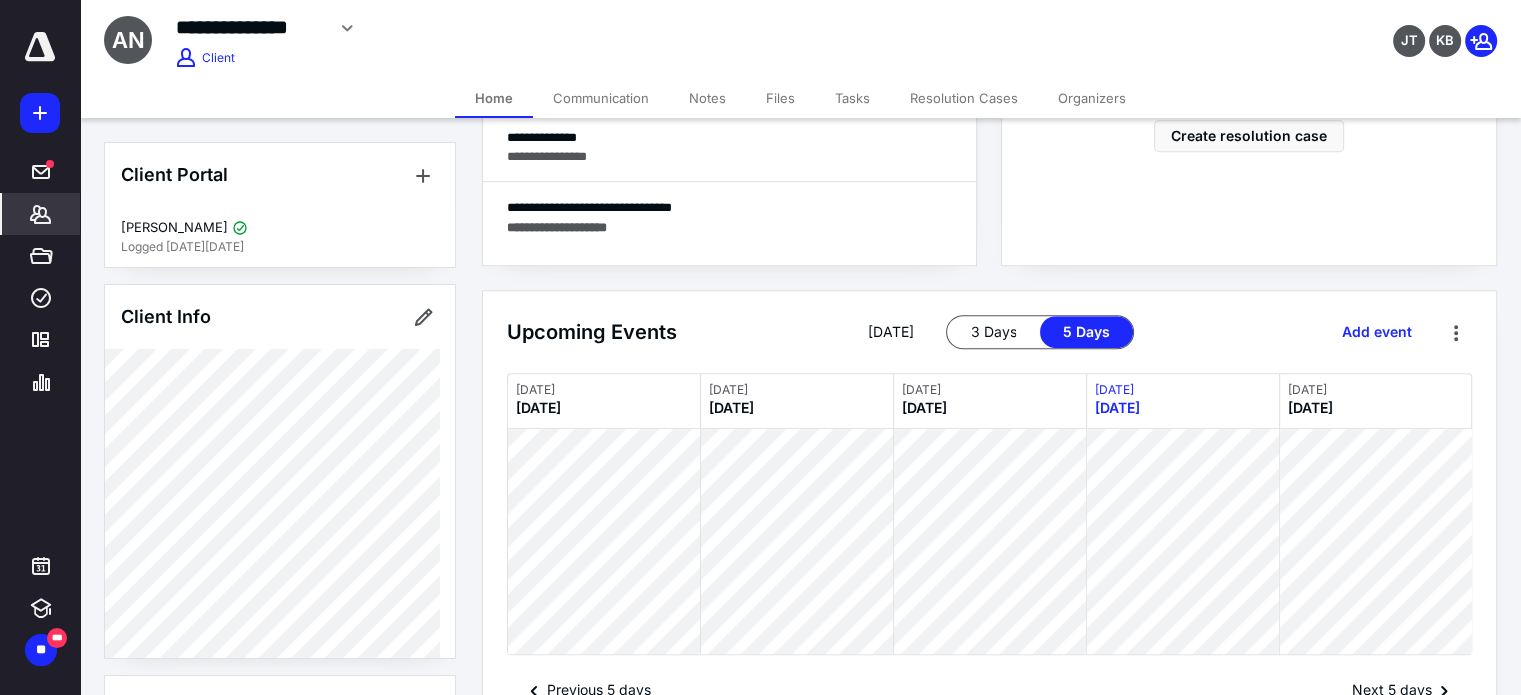click on "*******" at bounding box center [41, 214] 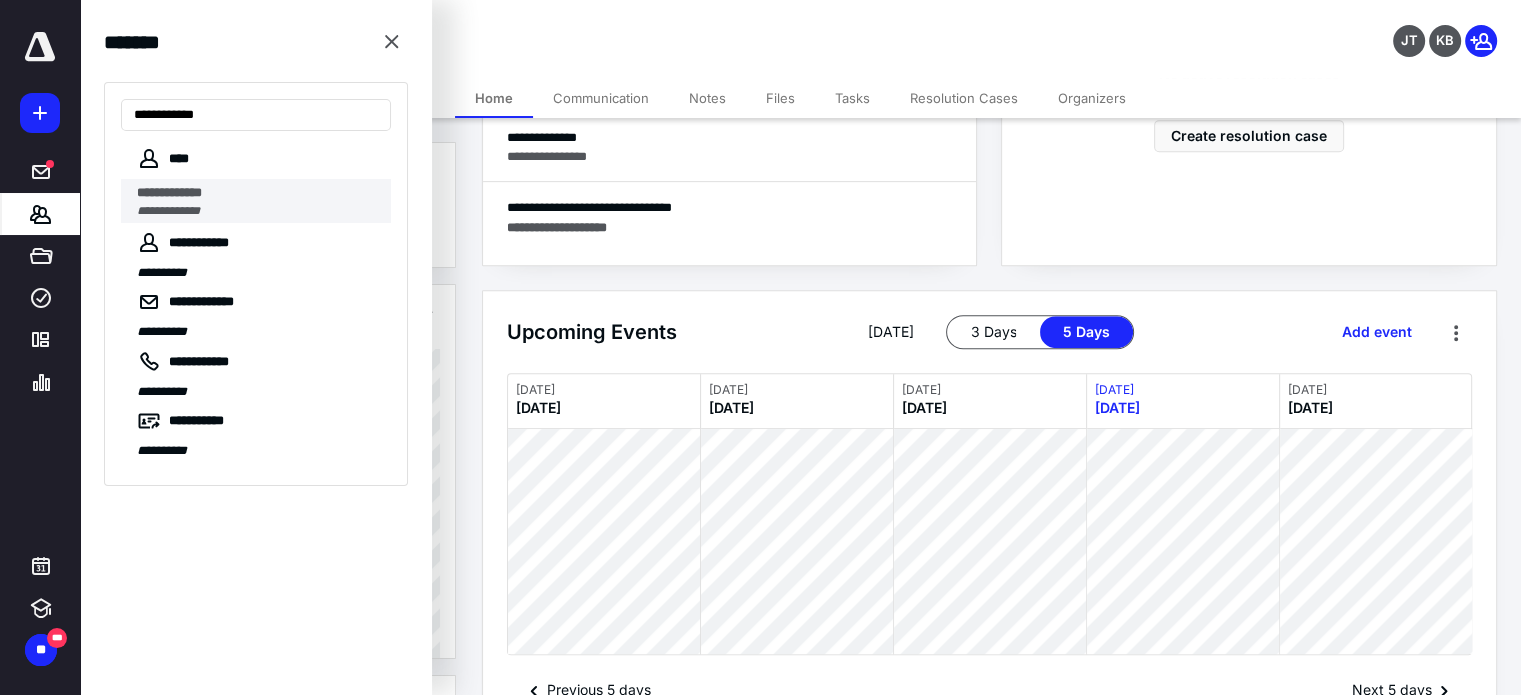 type on "**********" 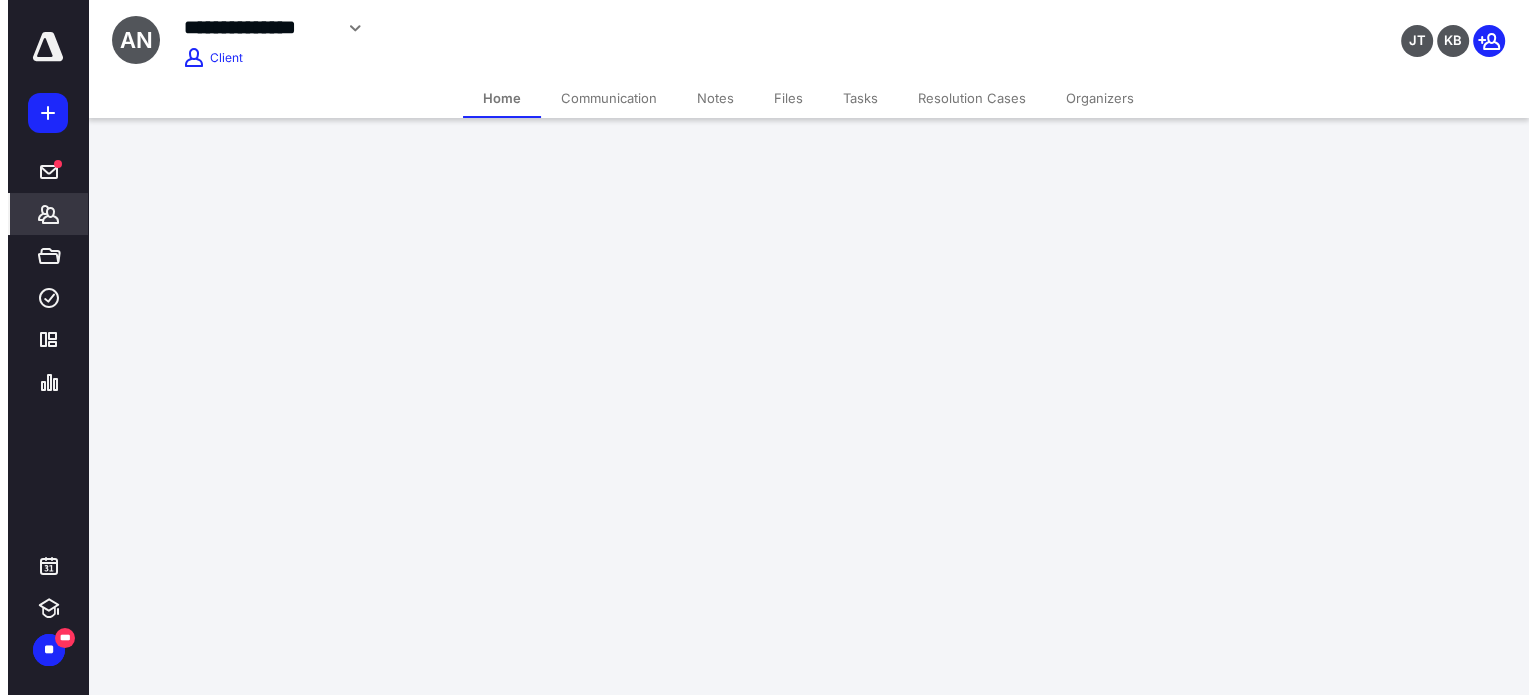 scroll, scrollTop: 0, scrollLeft: 0, axis: both 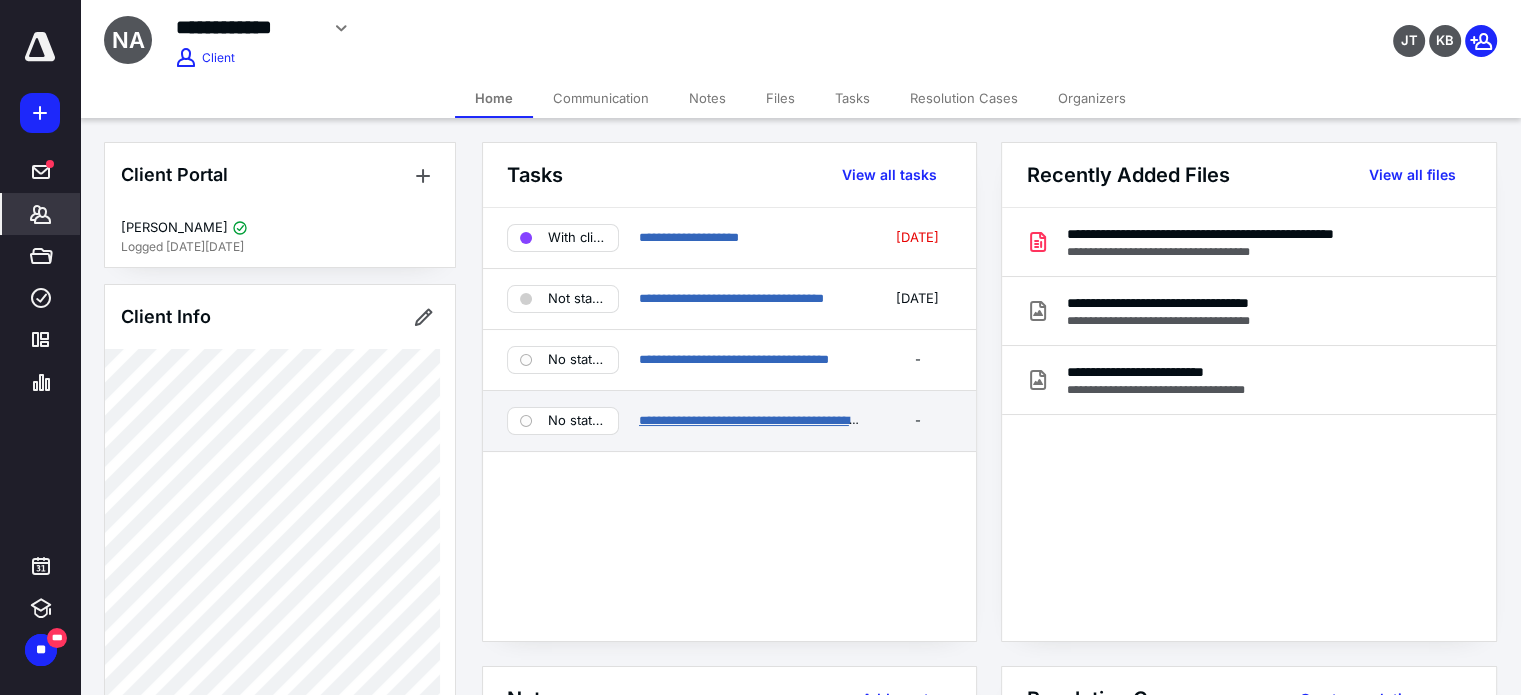 click on "**********" at bounding box center (794, 420) 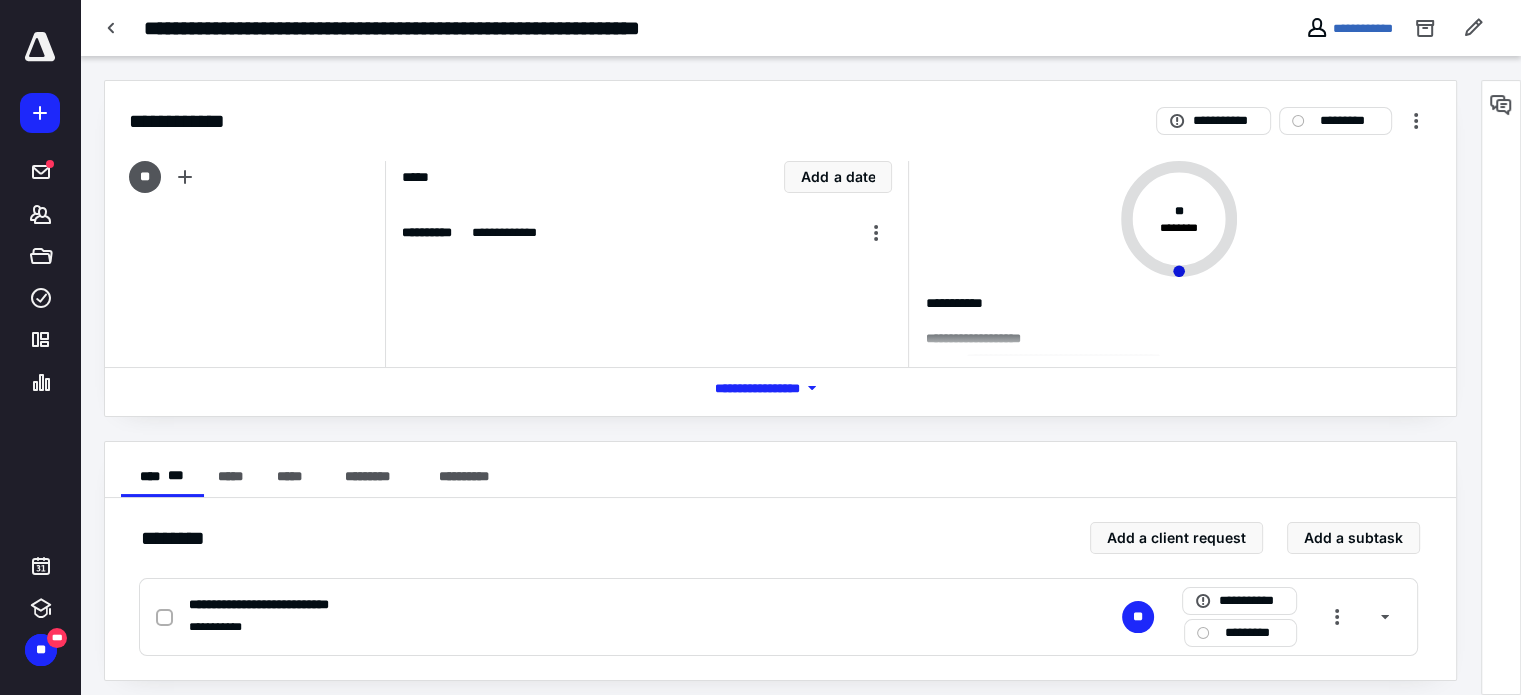click on "*** **** *******" at bounding box center [780, 387] 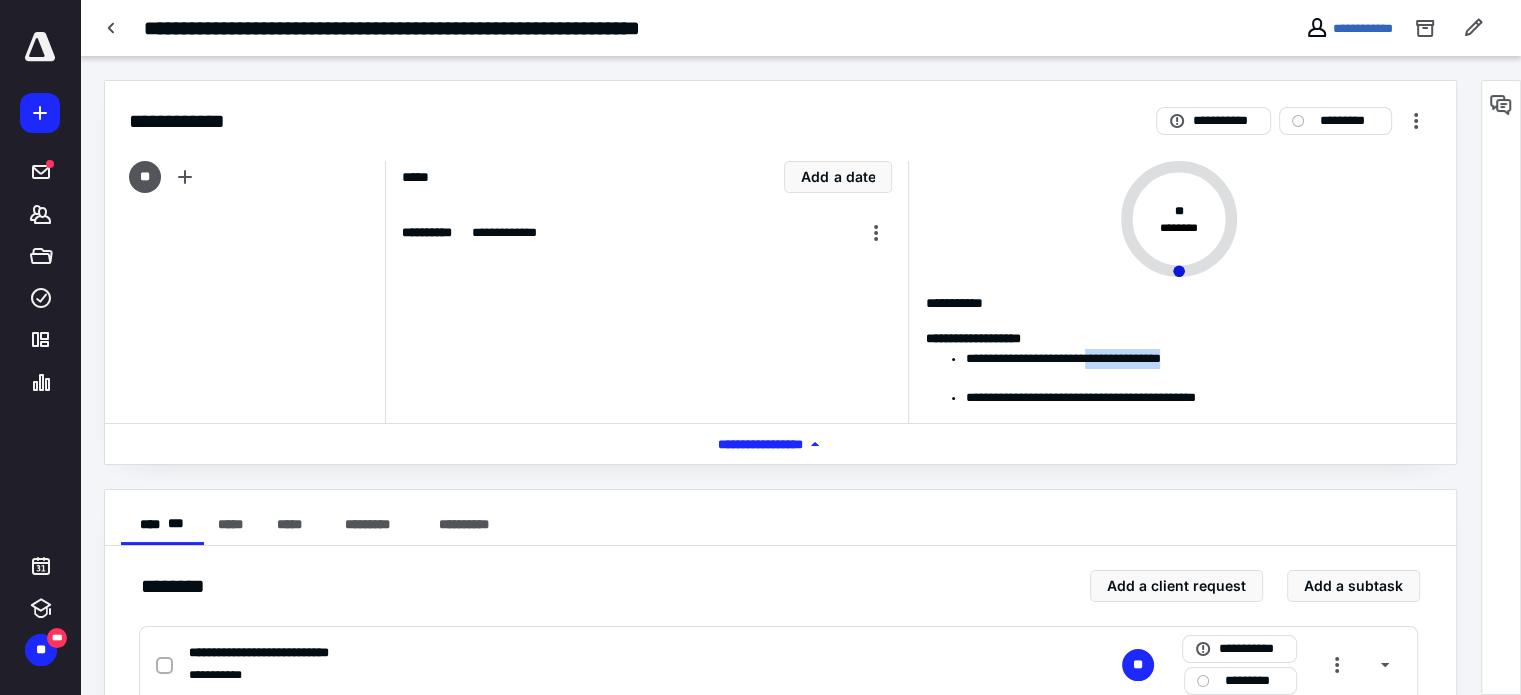 drag, startPoint x: 1218, startPoint y: 362, endPoint x: 1116, endPoint y: 367, distance: 102.122475 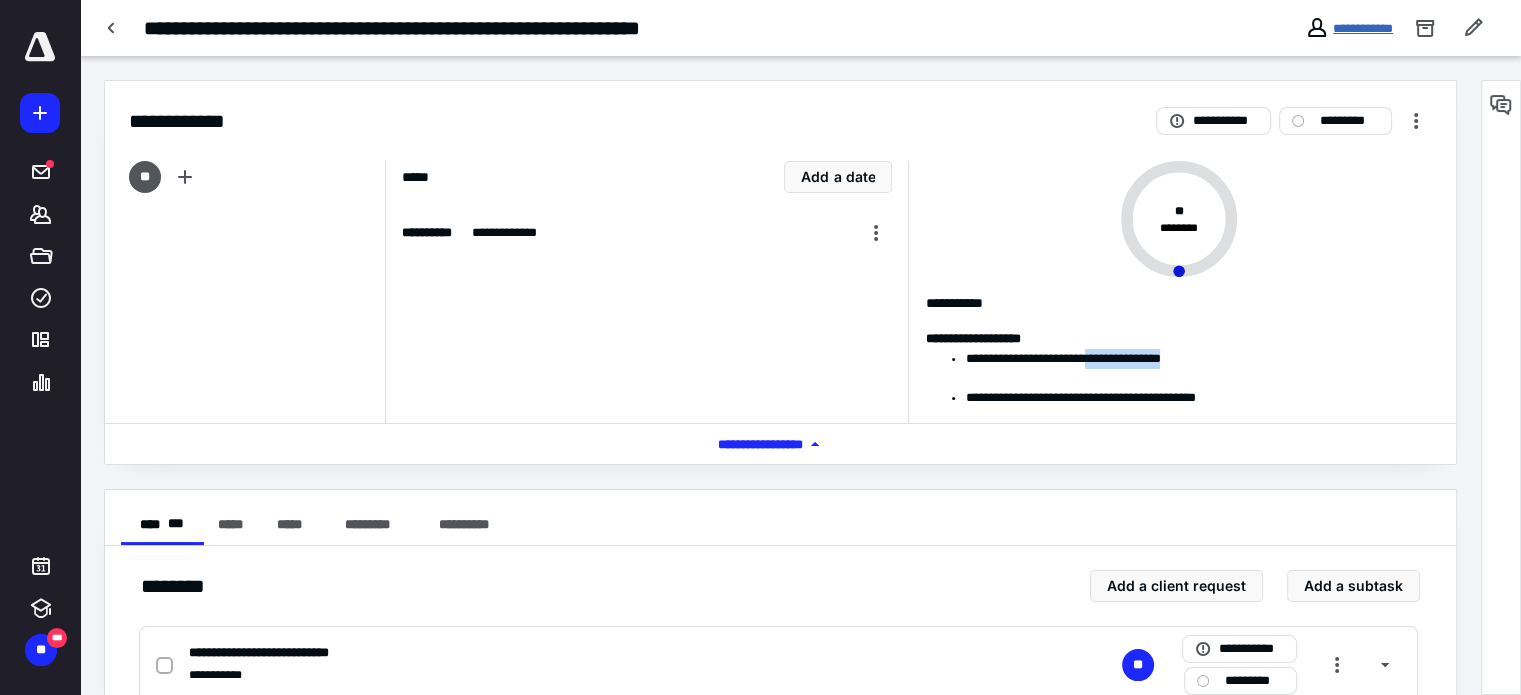 click on "**********" at bounding box center (1363, 28) 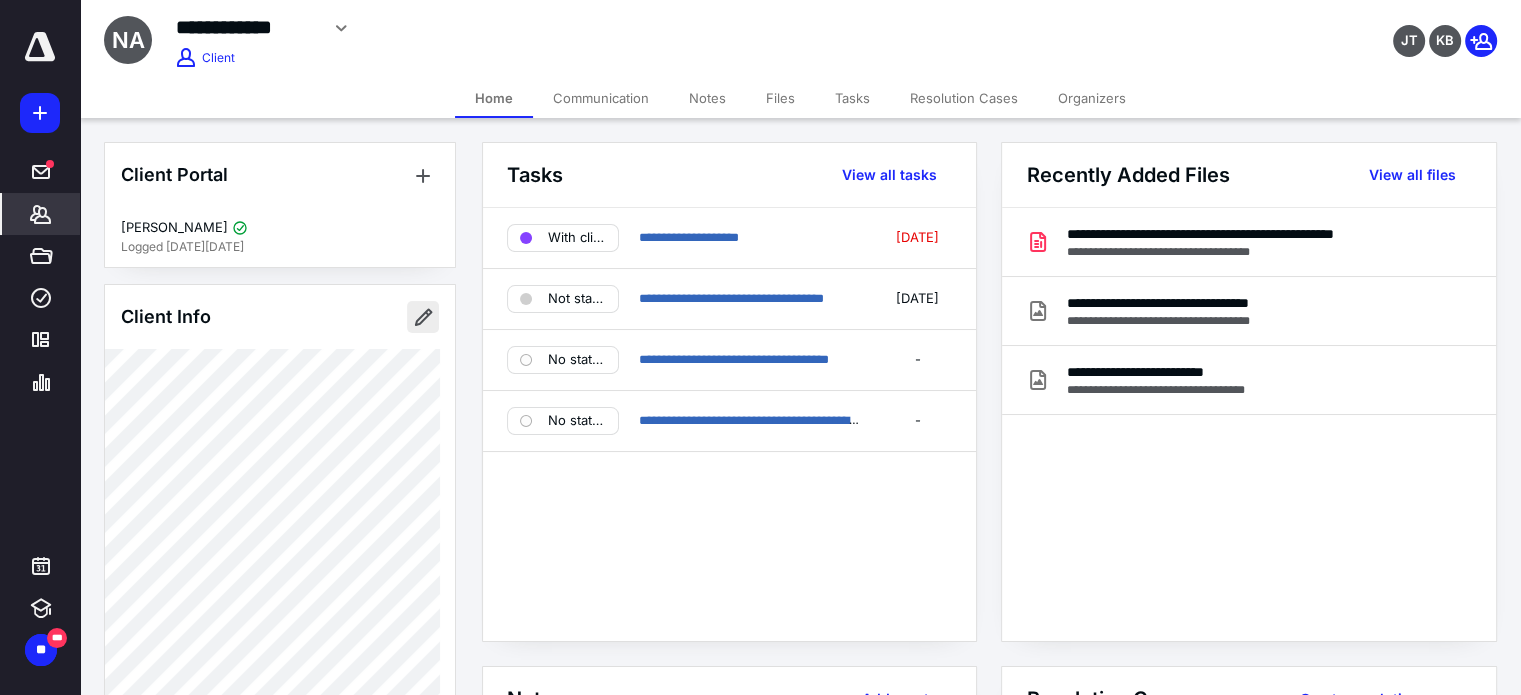 click at bounding box center [423, 317] 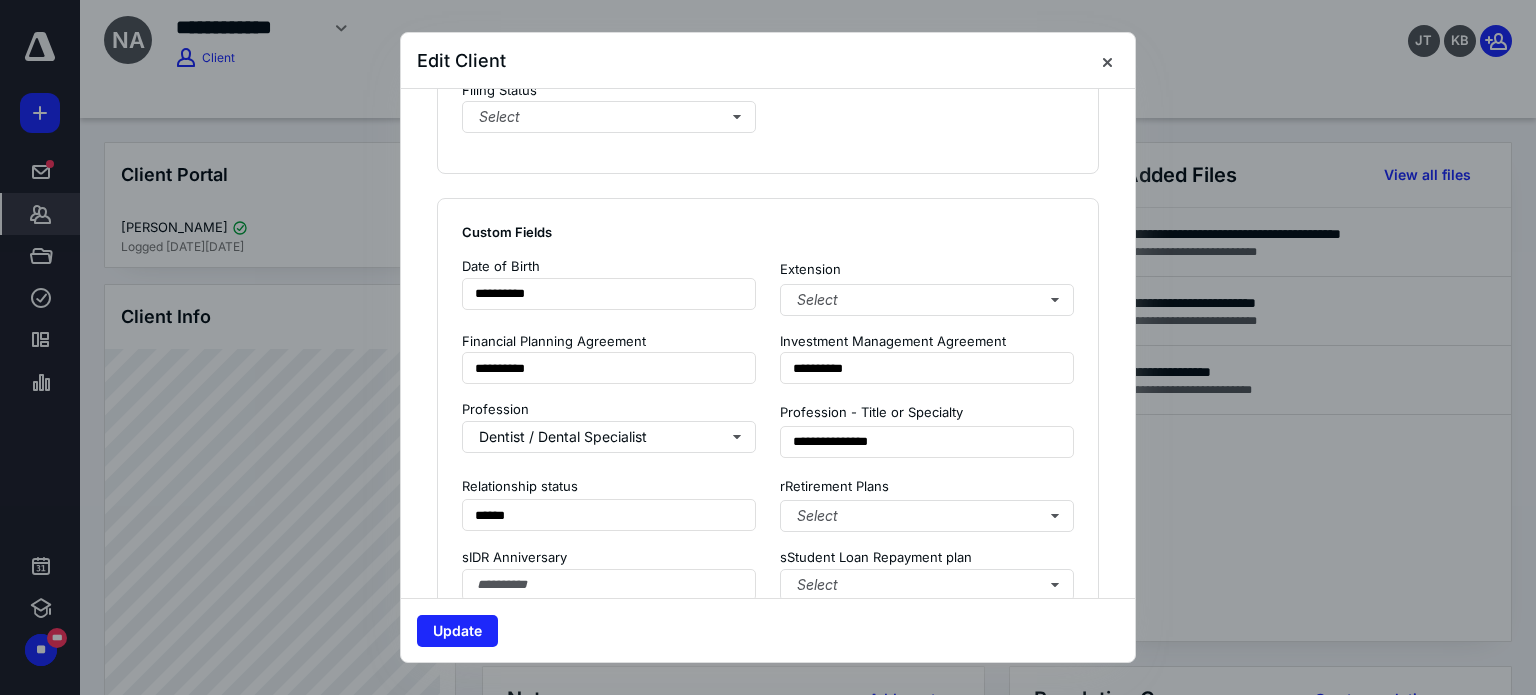 scroll, scrollTop: 1800, scrollLeft: 0, axis: vertical 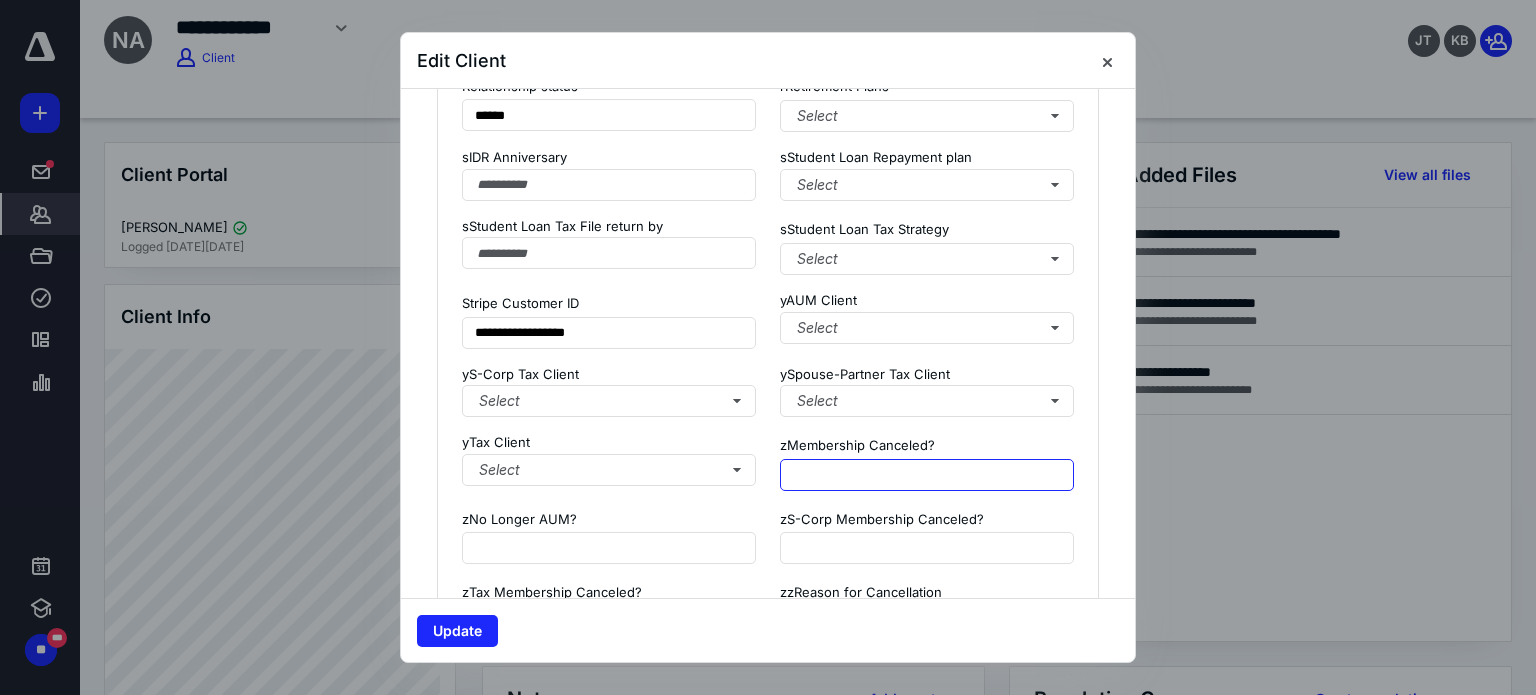 click at bounding box center [927, 475] 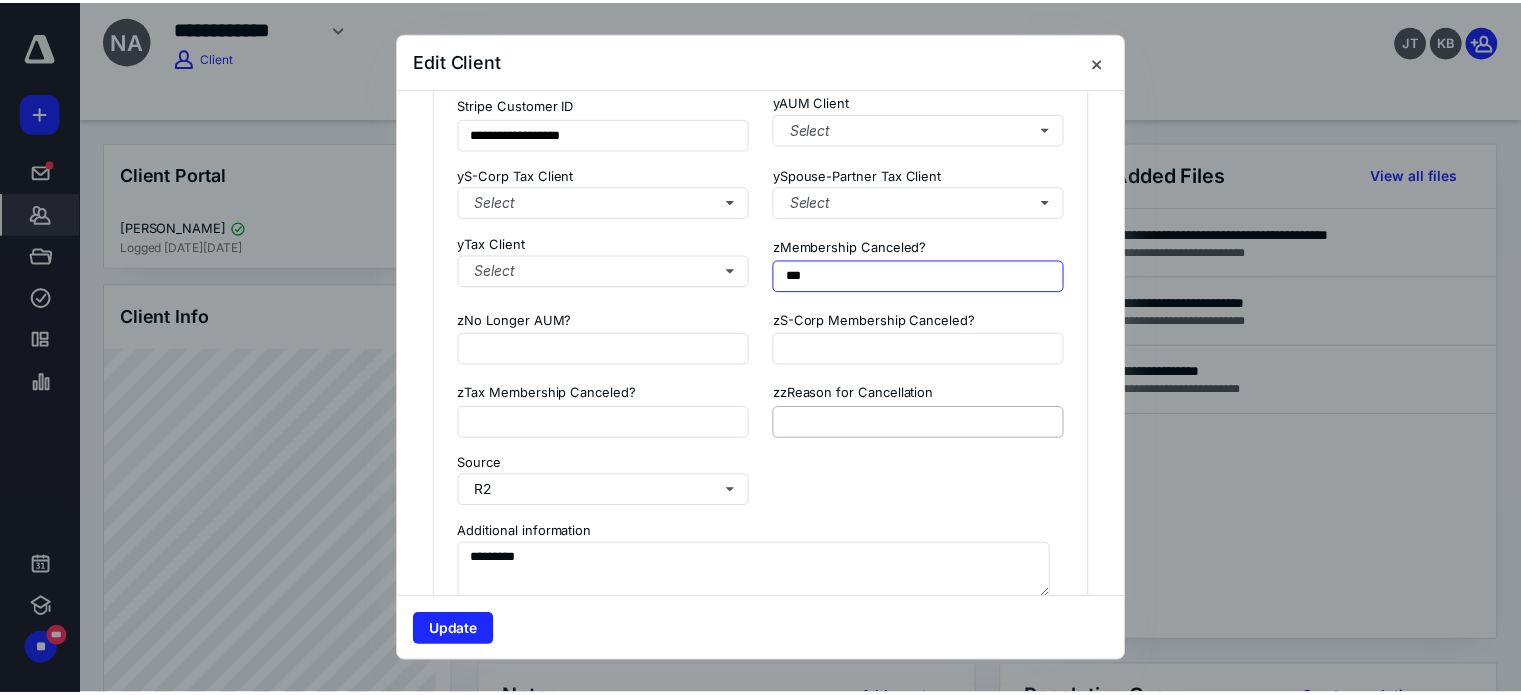 scroll, scrollTop: 2000, scrollLeft: 0, axis: vertical 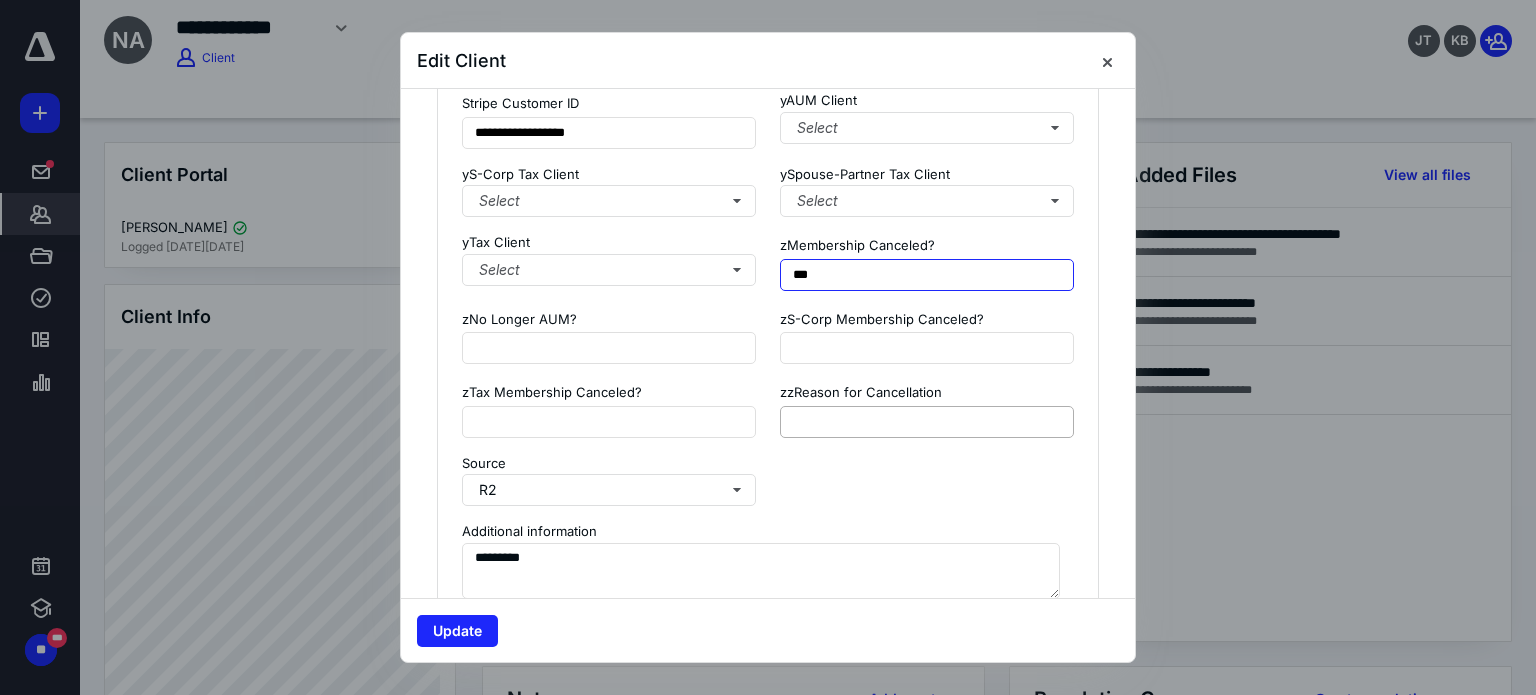 type on "***" 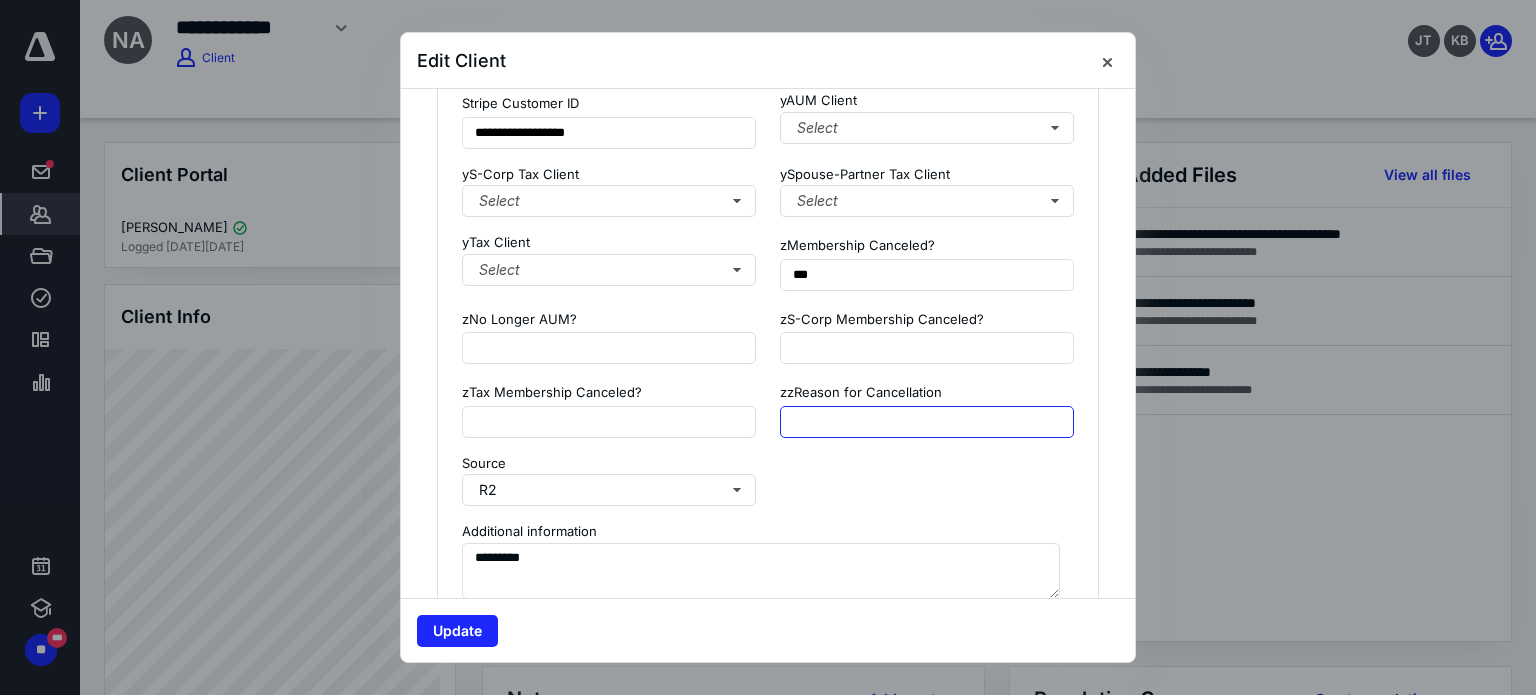 click at bounding box center [927, 422] 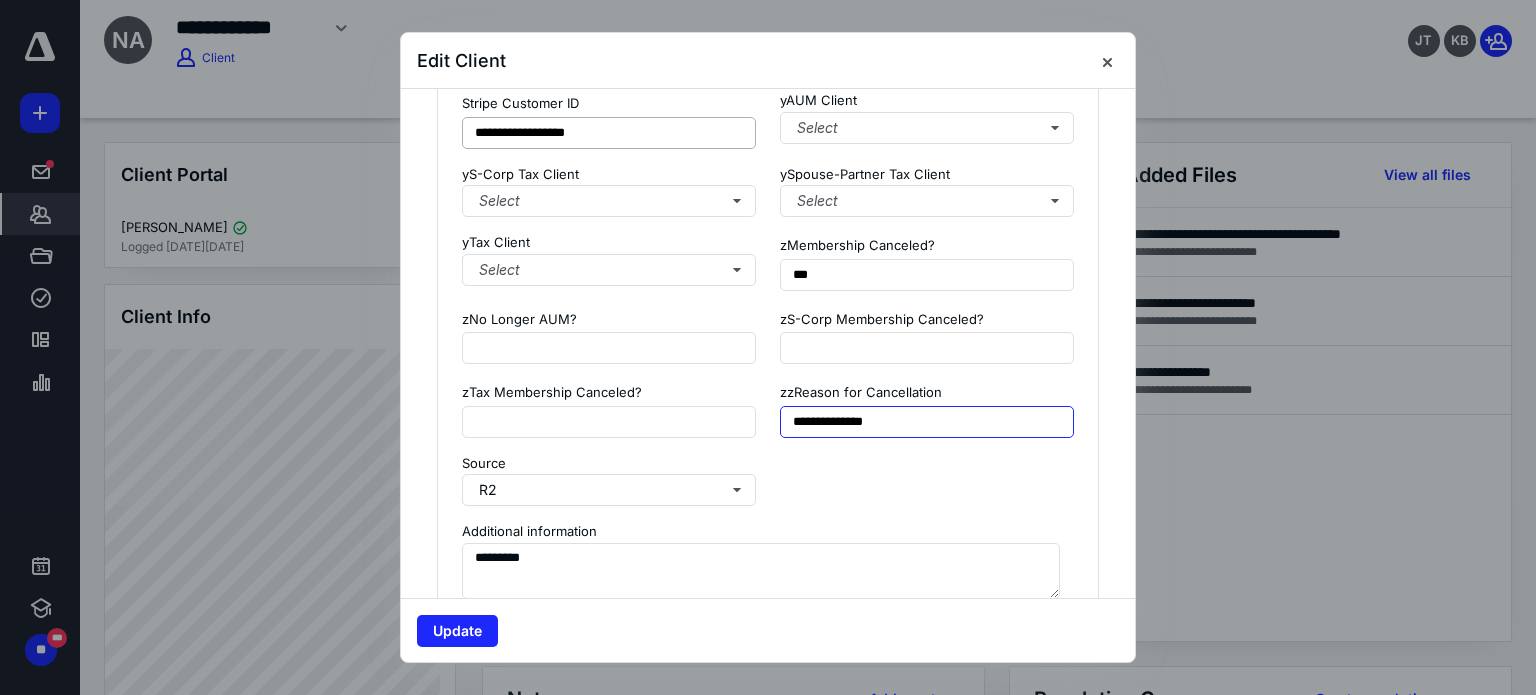 type on "**********" 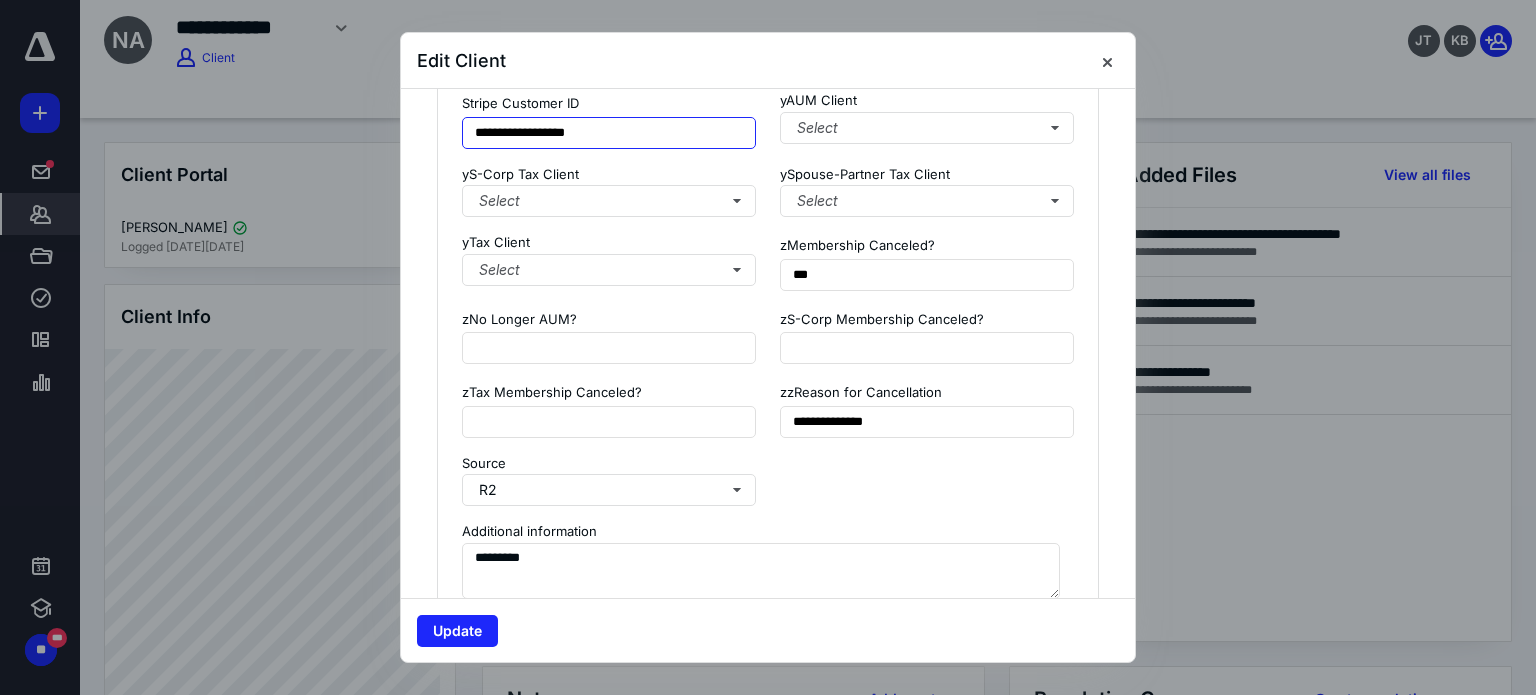 click on "**********" at bounding box center [609, 133] 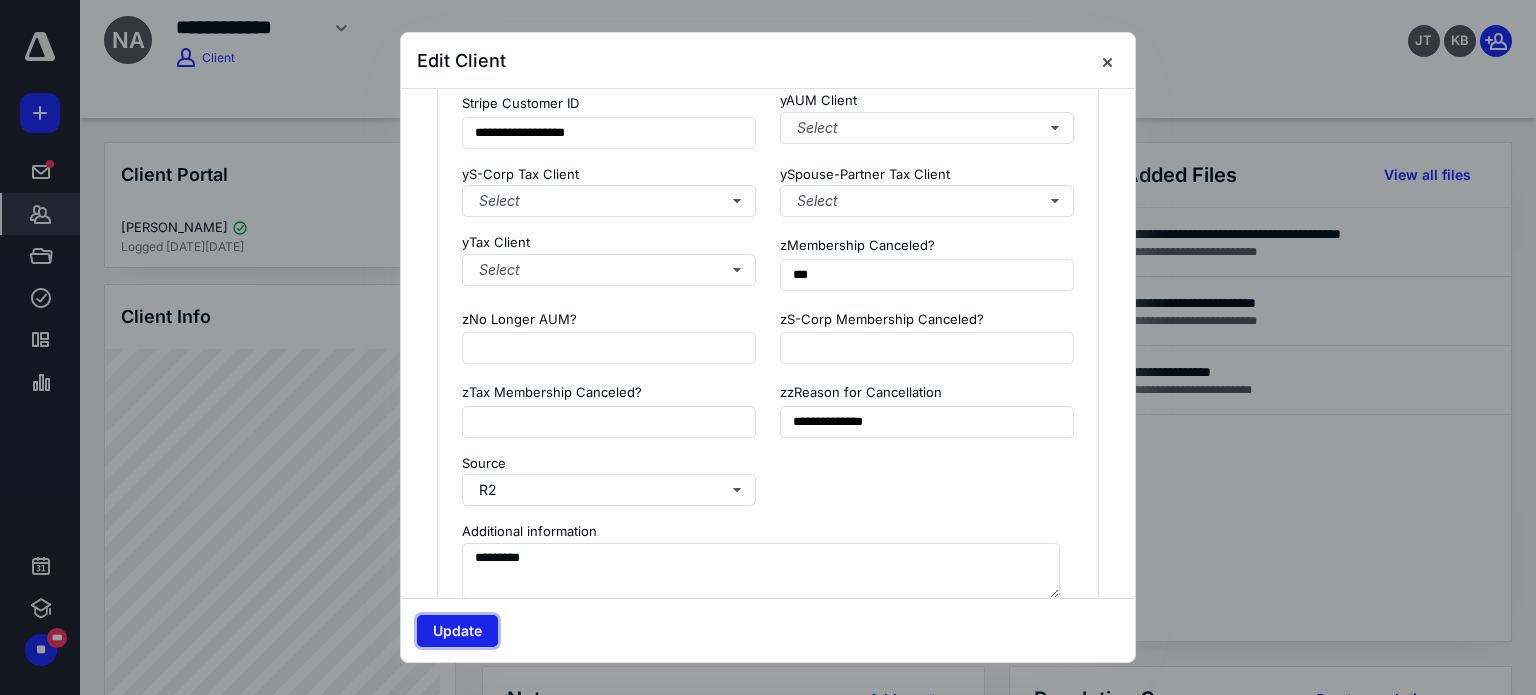 click on "Update" at bounding box center [457, 631] 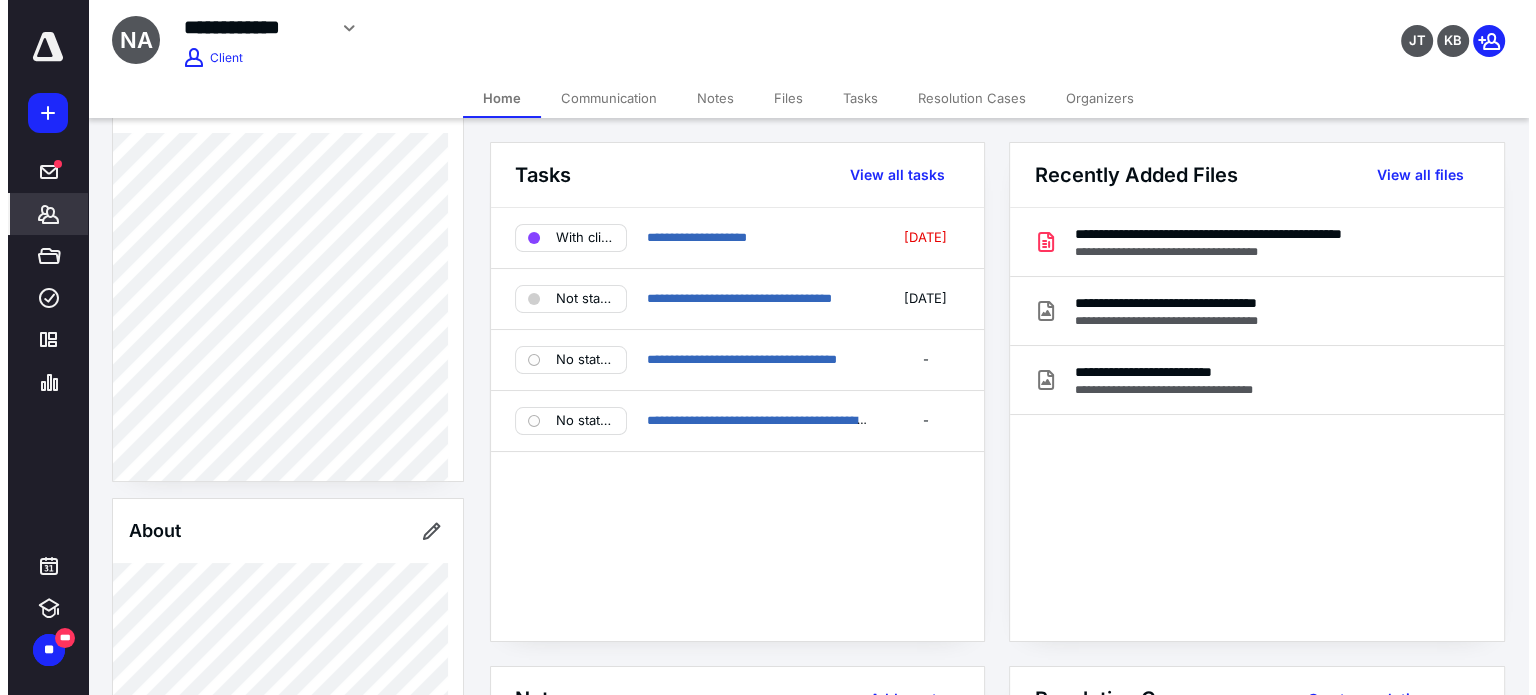 scroll, scrollTop: 0, scrollLeft: 0, axis: both 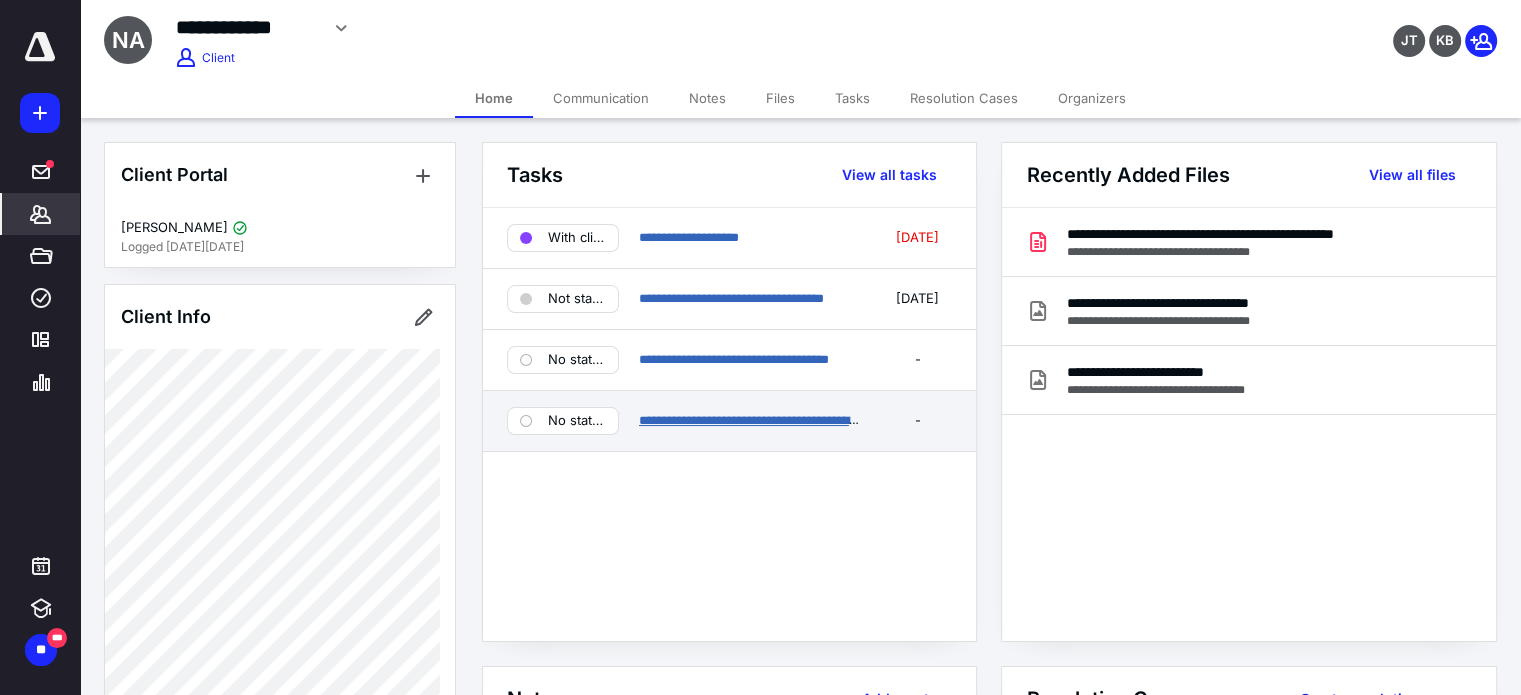 click on "**********" at bounding box center [794, 420] 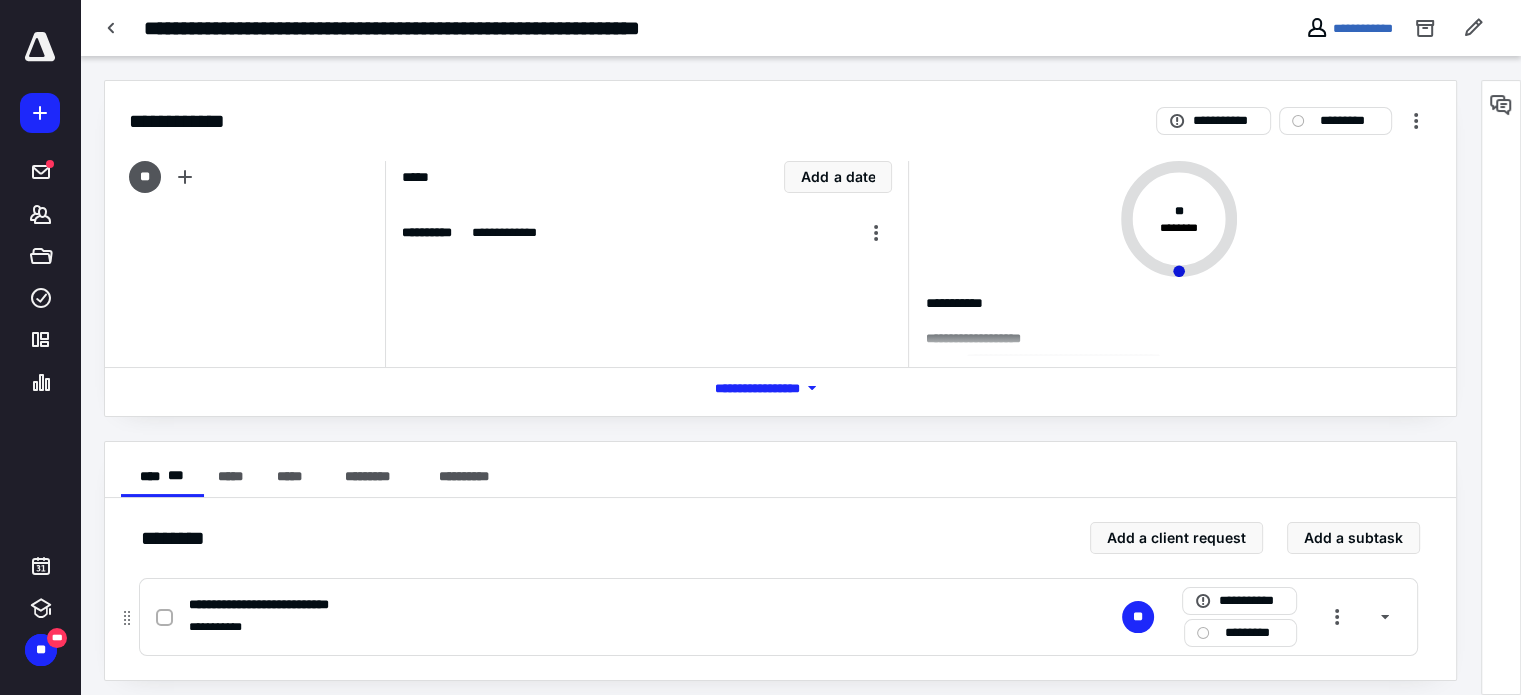 drag, startPoint x: 162, startPoint y: 615, endPoint x: 269, endPoint y: 586, distance: 110.860275 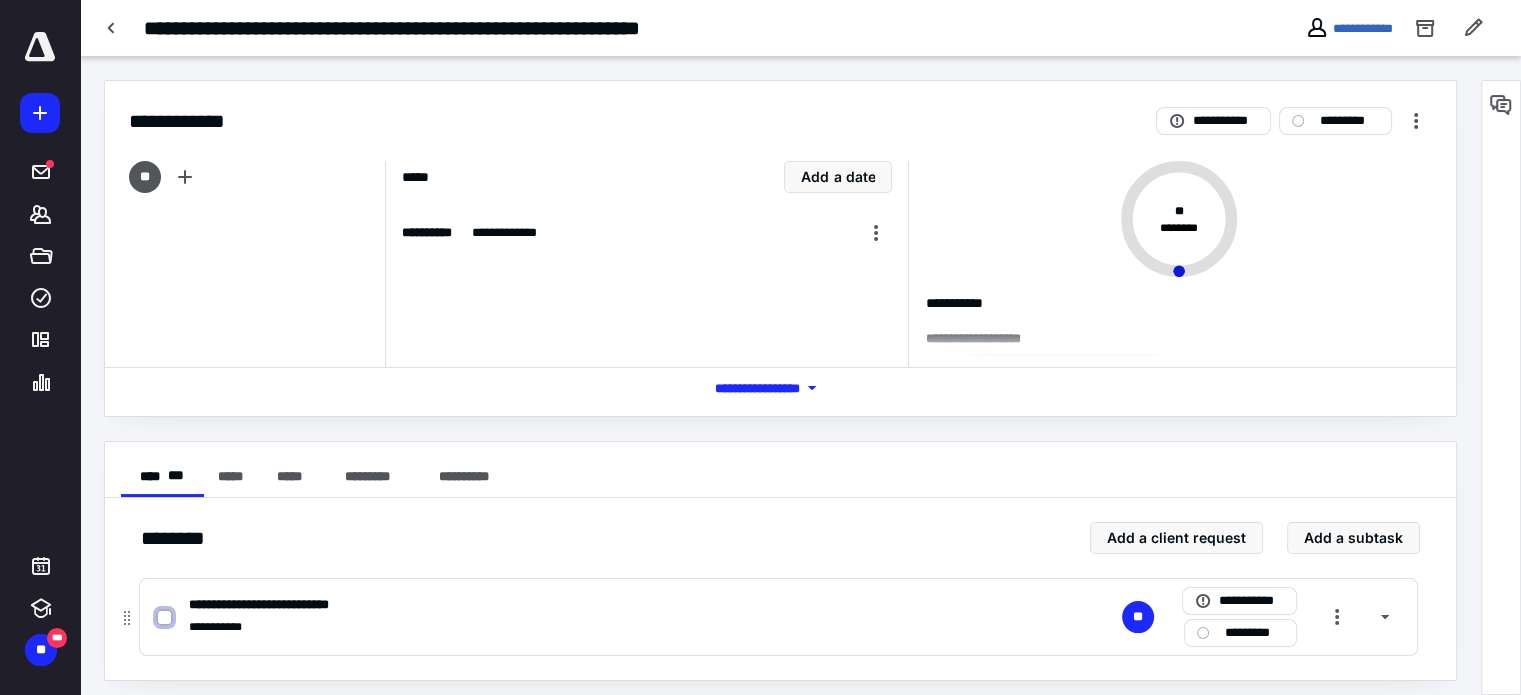 click at bounding box center (164, 618) 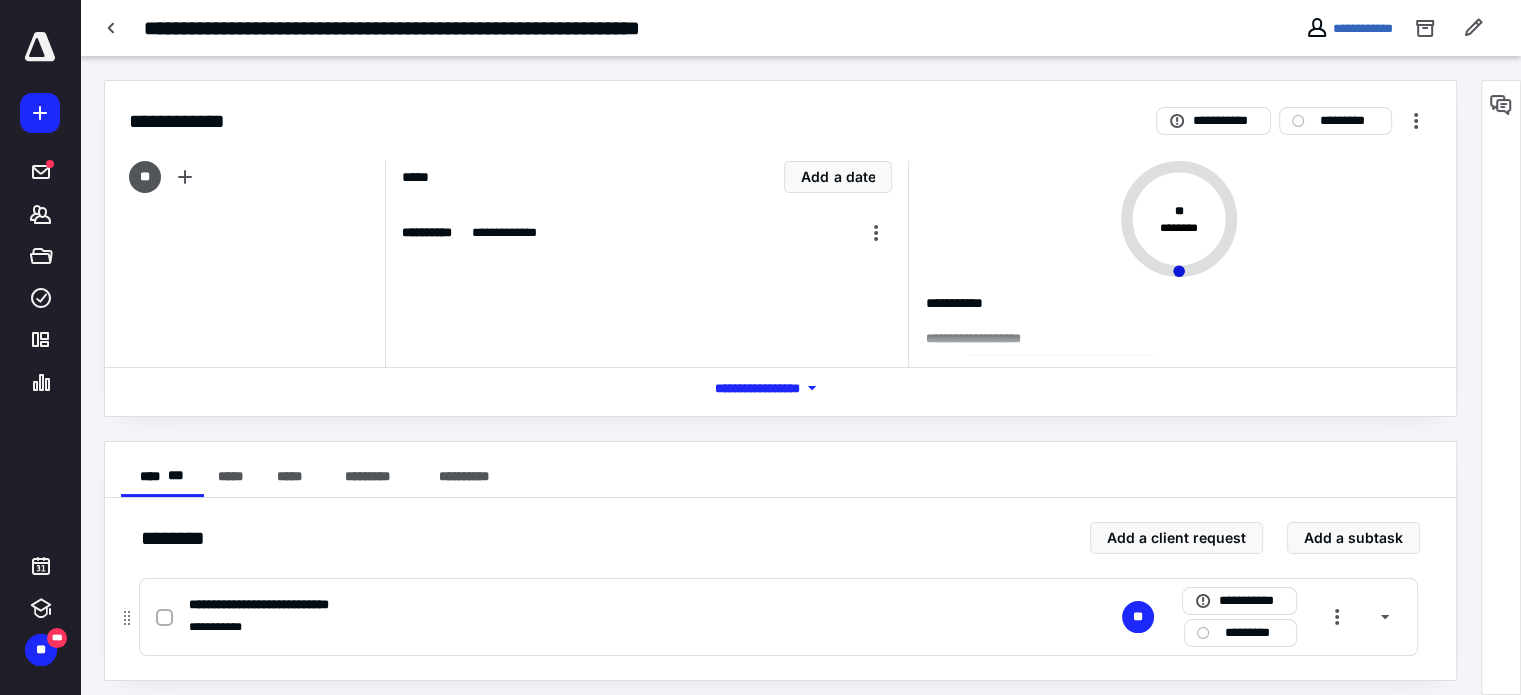 checkbox on "true" 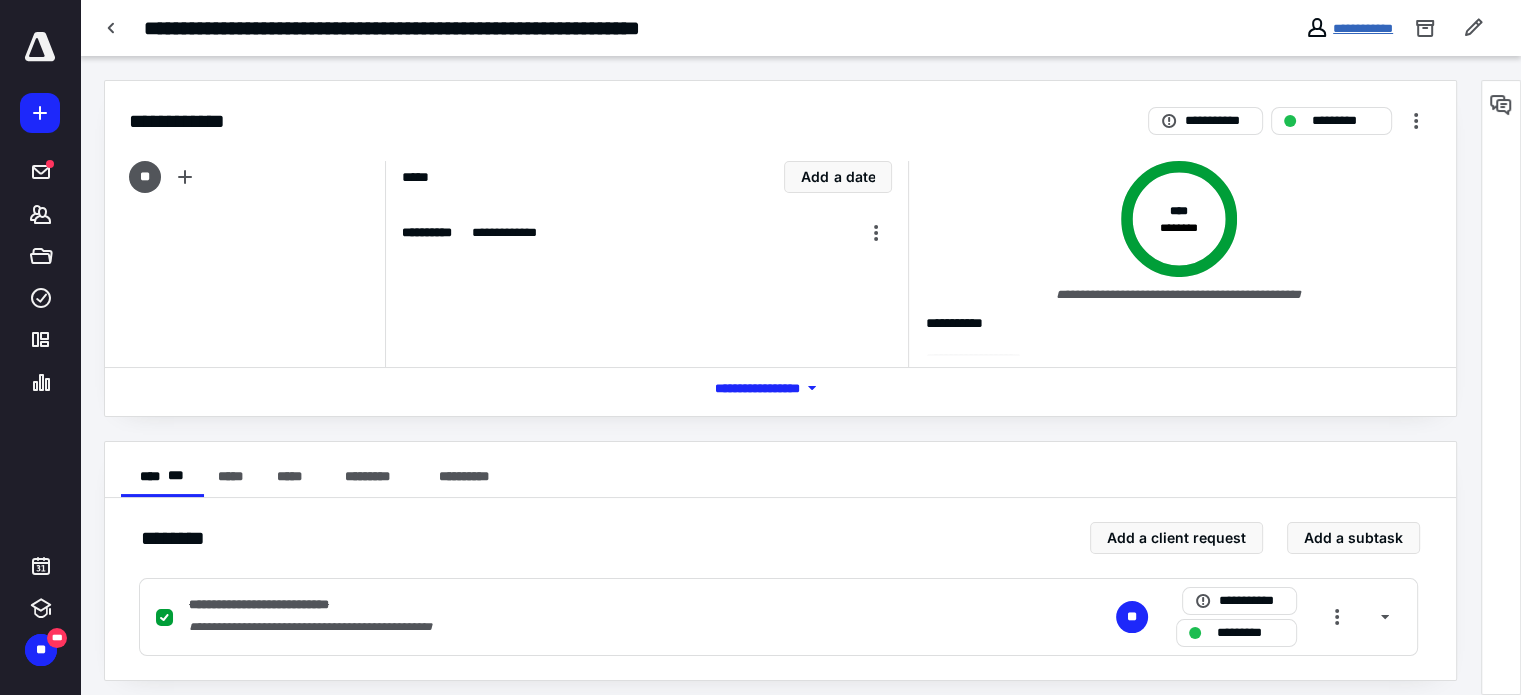 click on "**********" at bounding box center (1363, 28) 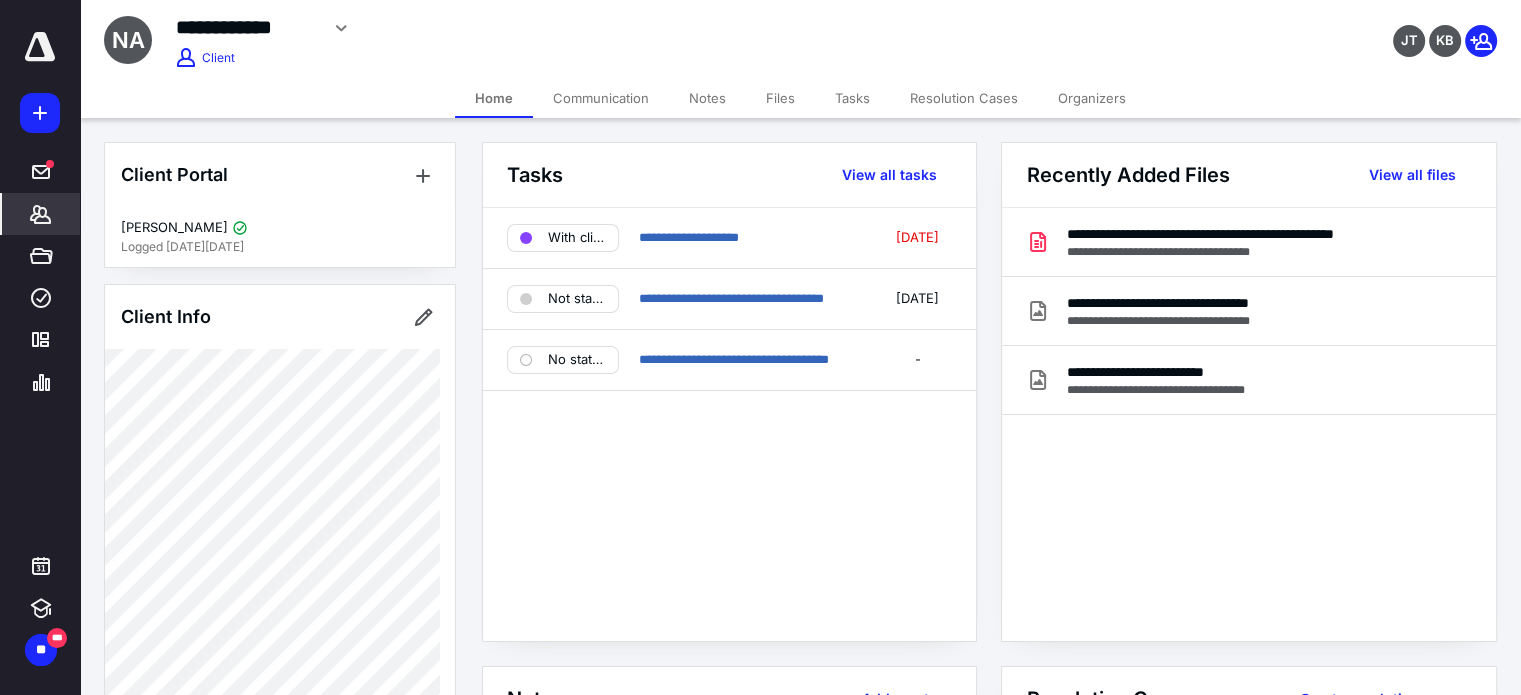 click on "Client Info" at bounding box center (280, 317) 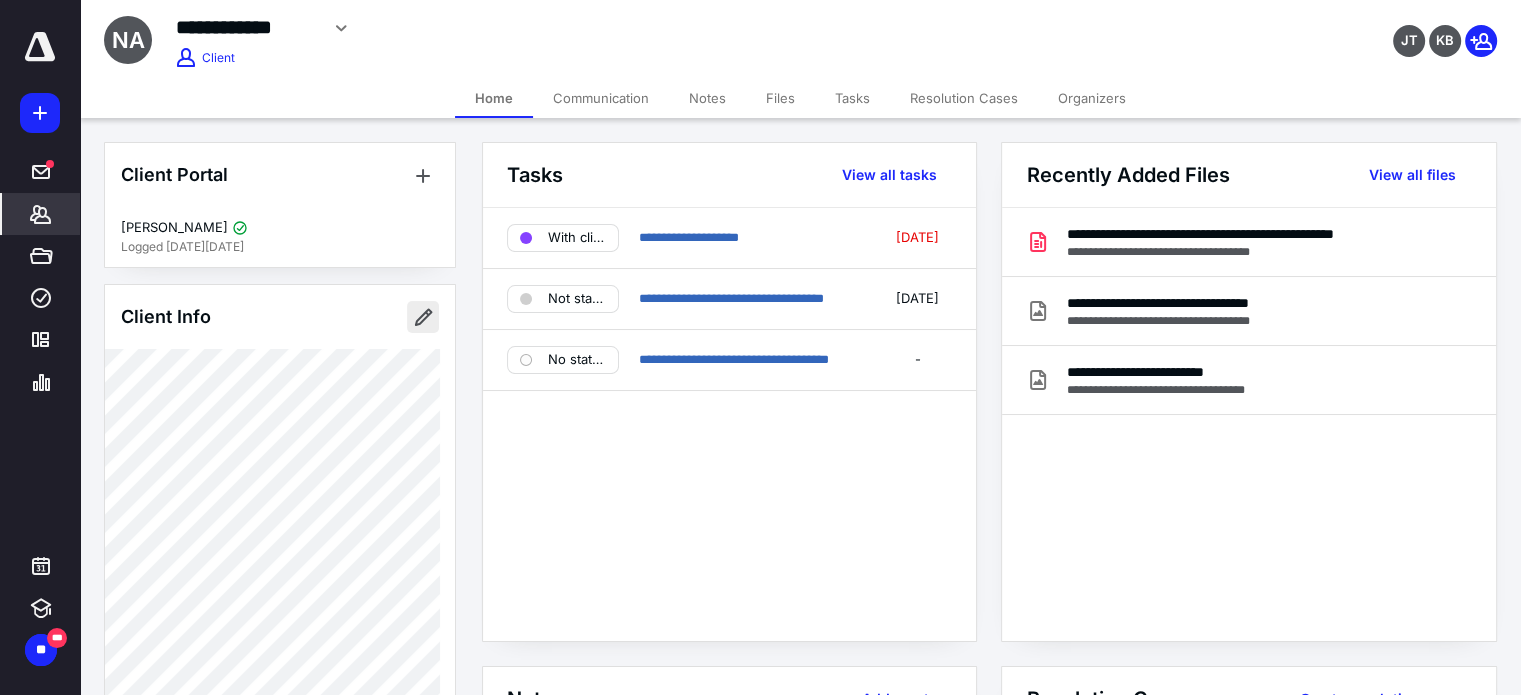 click at bounding box center (423, 317) 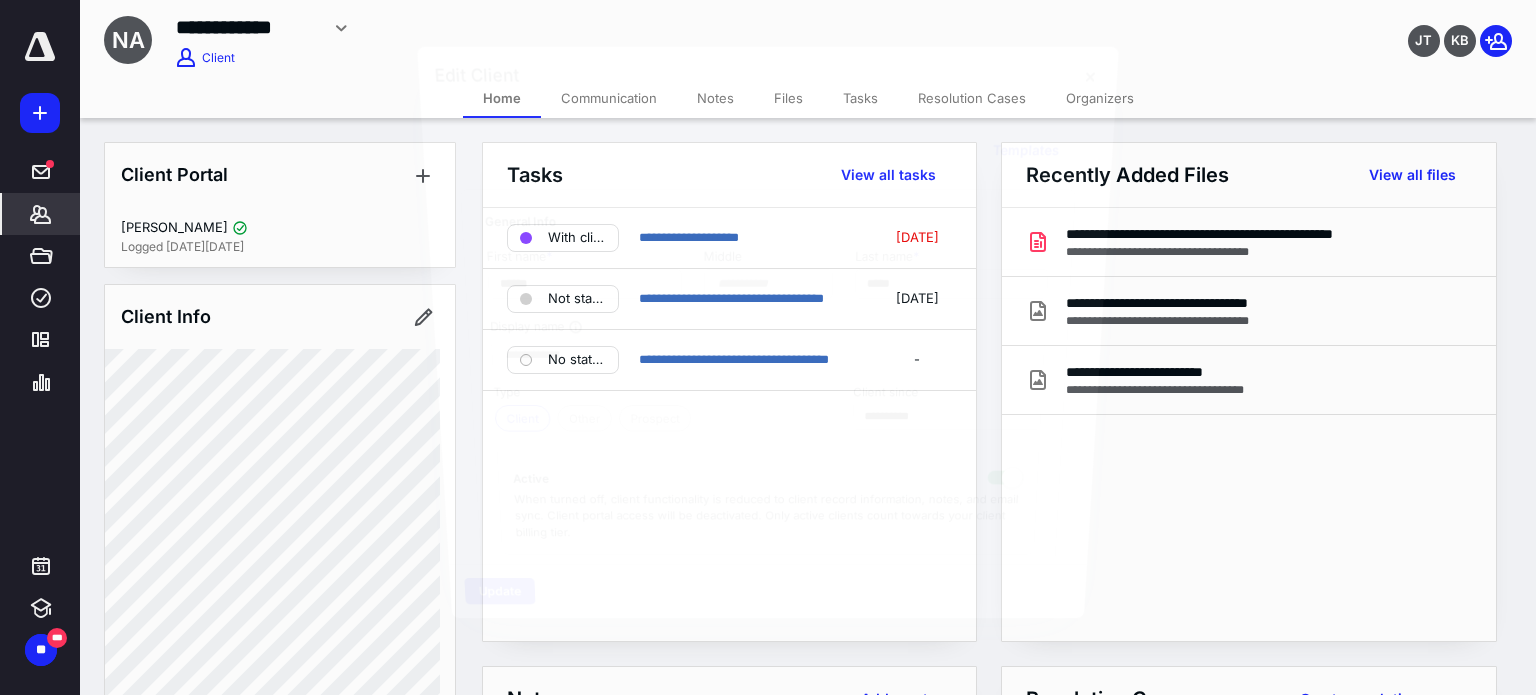 type on "**********" 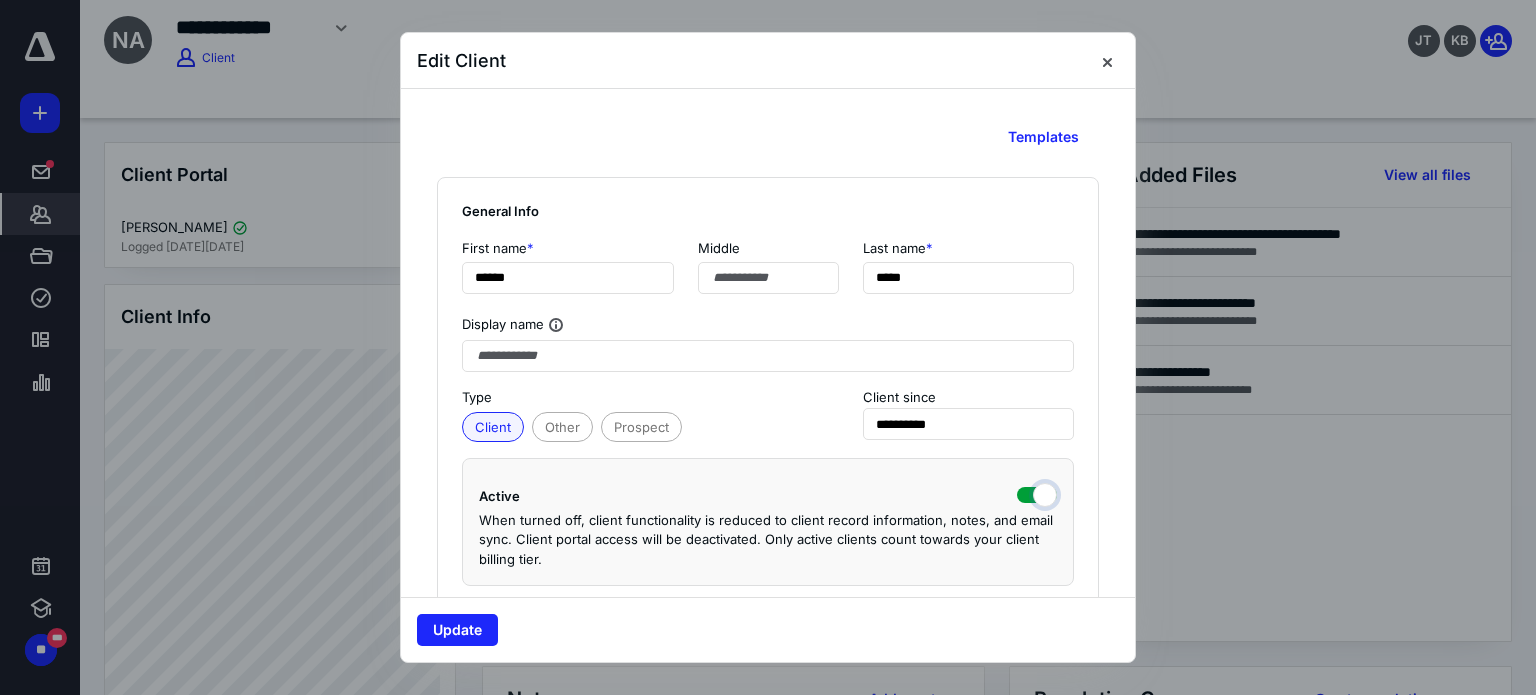 drag, startPoint x: 1022, startPoint y: 488, endPoint x: 880, endPoint y: 511, distance: 143.85062 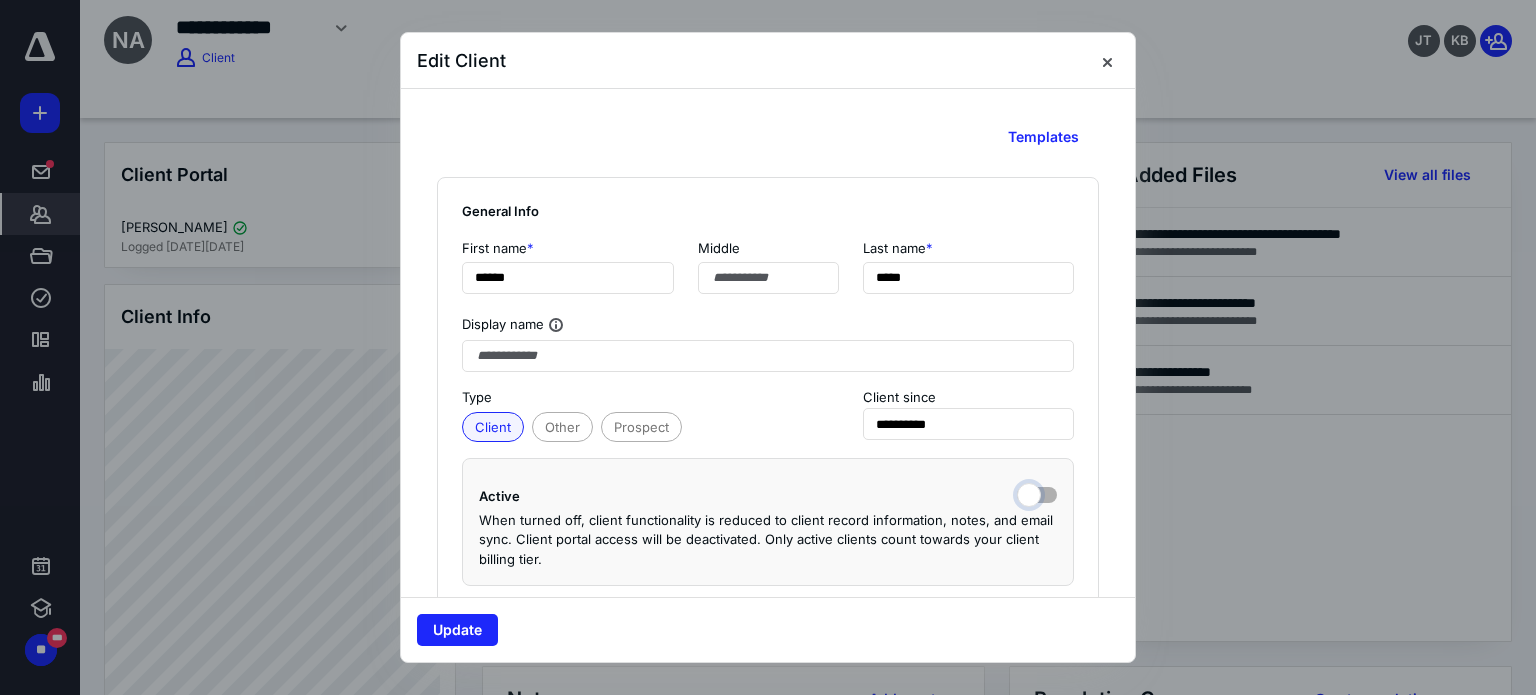 checkbox on "false" 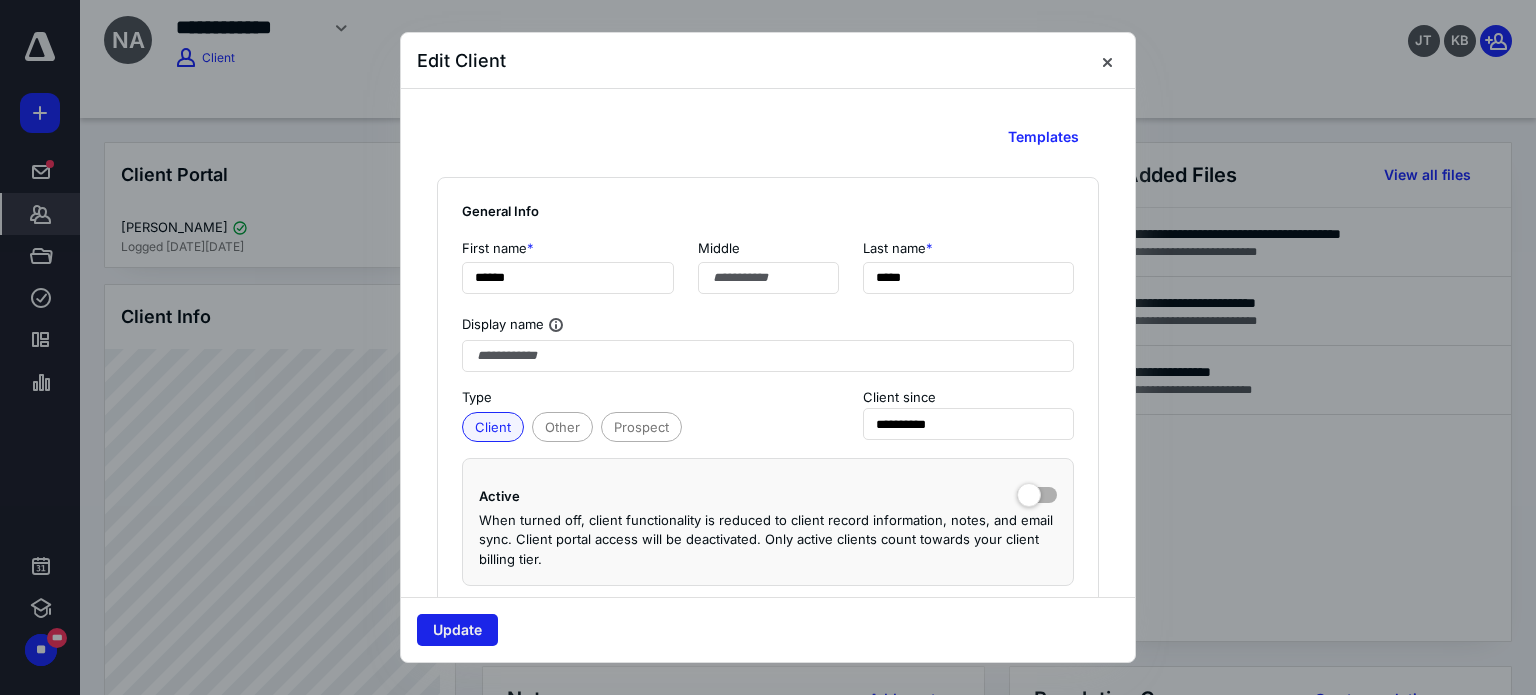 click on "Update" at bounding box center (457, 630) 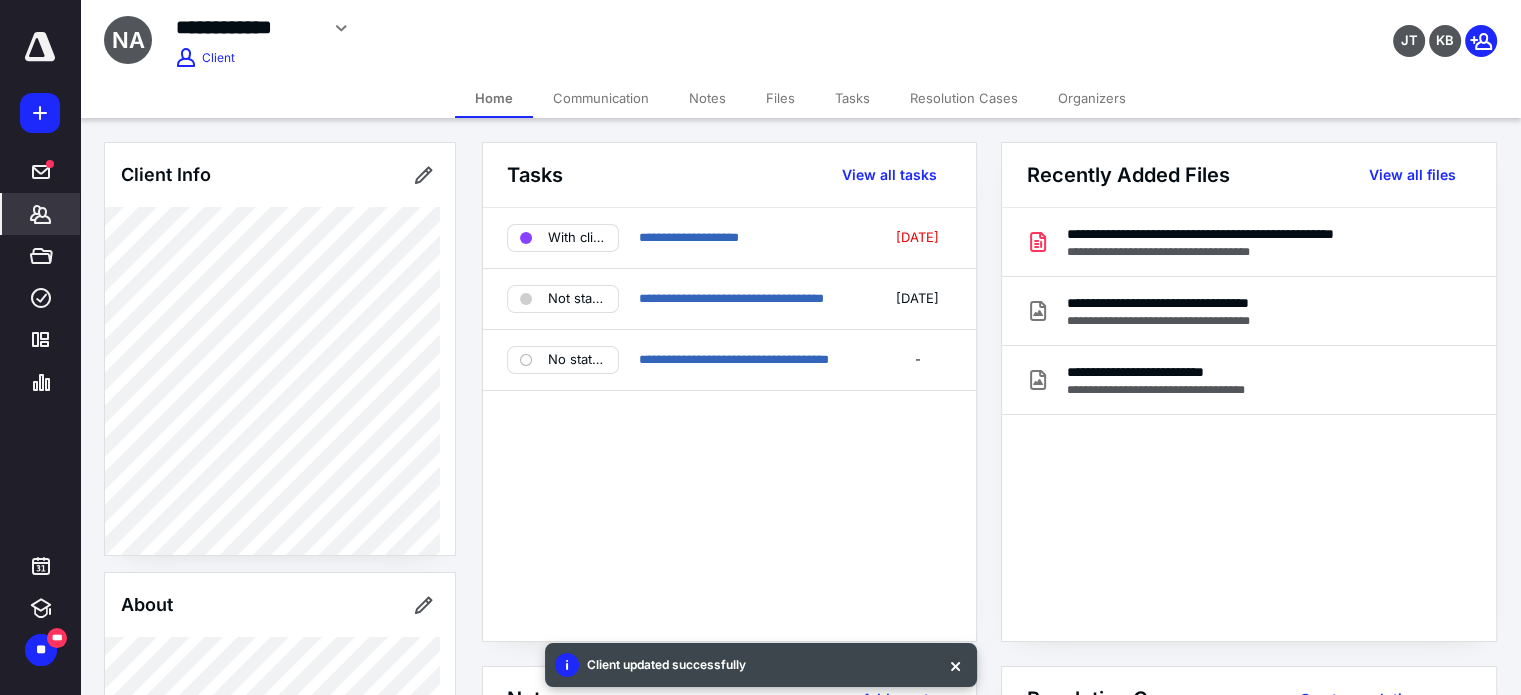 click on "**********" at bounding box center (565, 25) 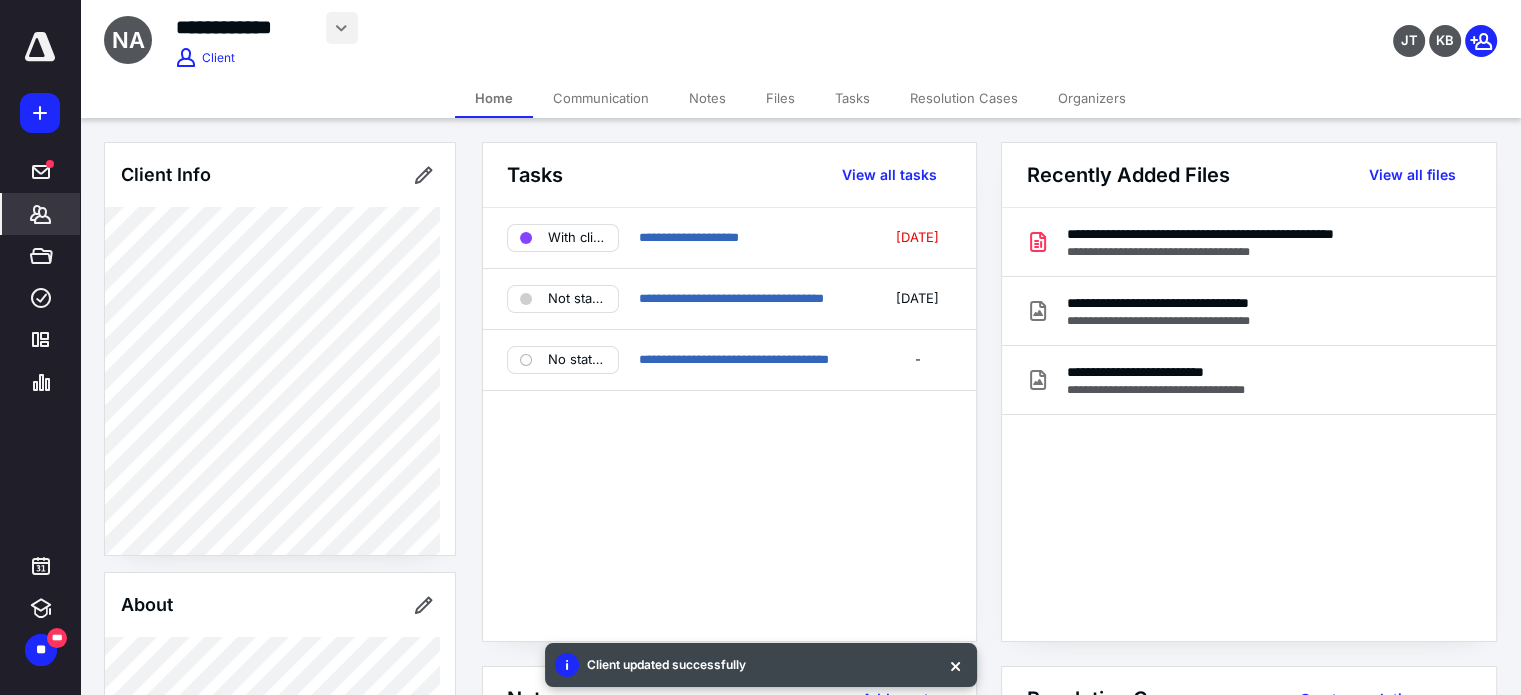 click at bounding box center [342, 28] 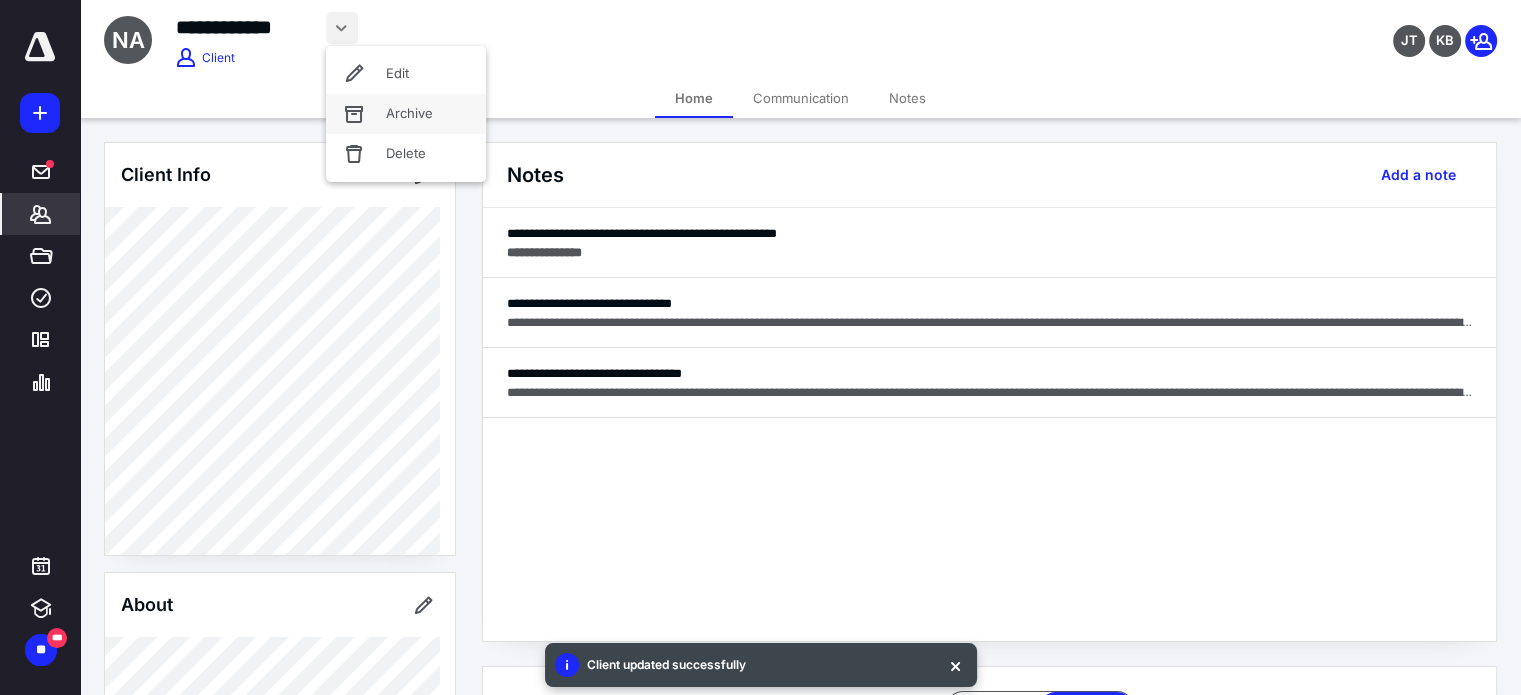 click on "Archive" at bounding box center (406, 114) 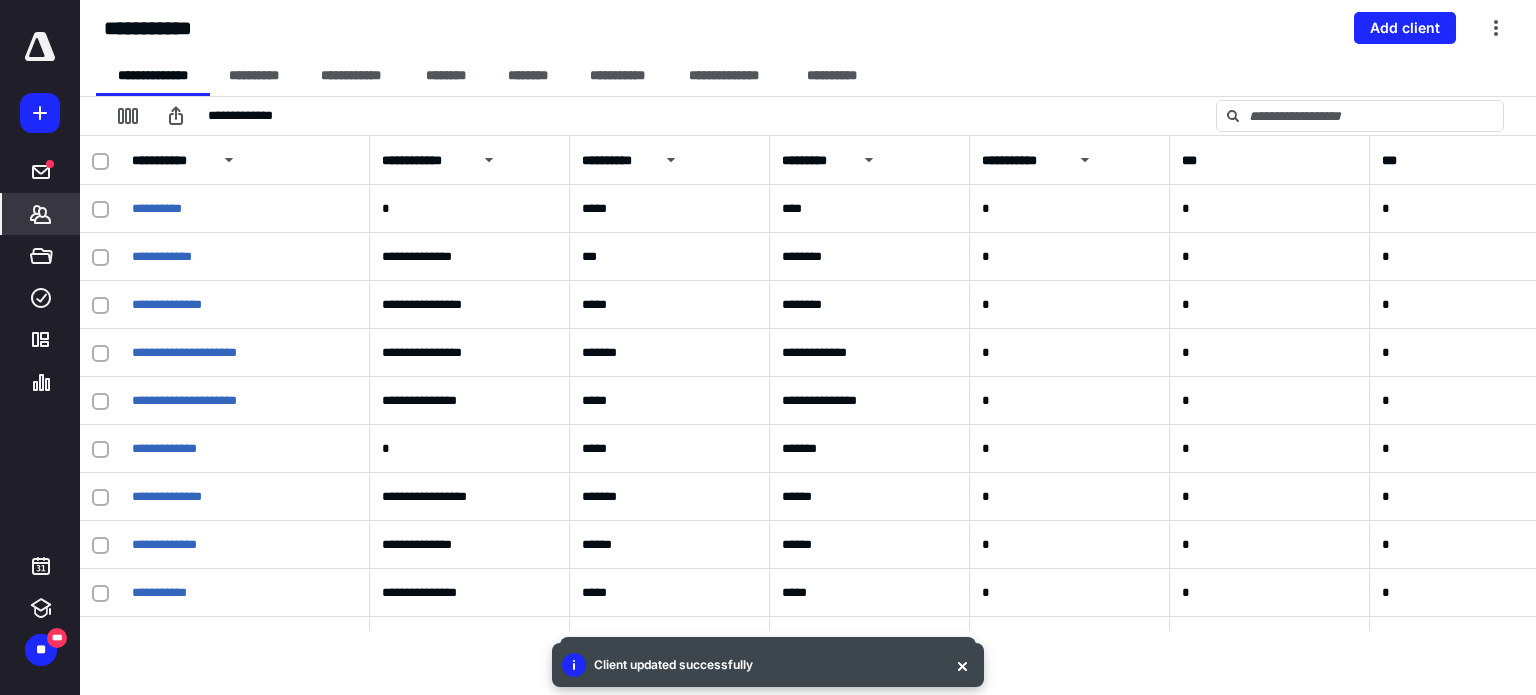 click 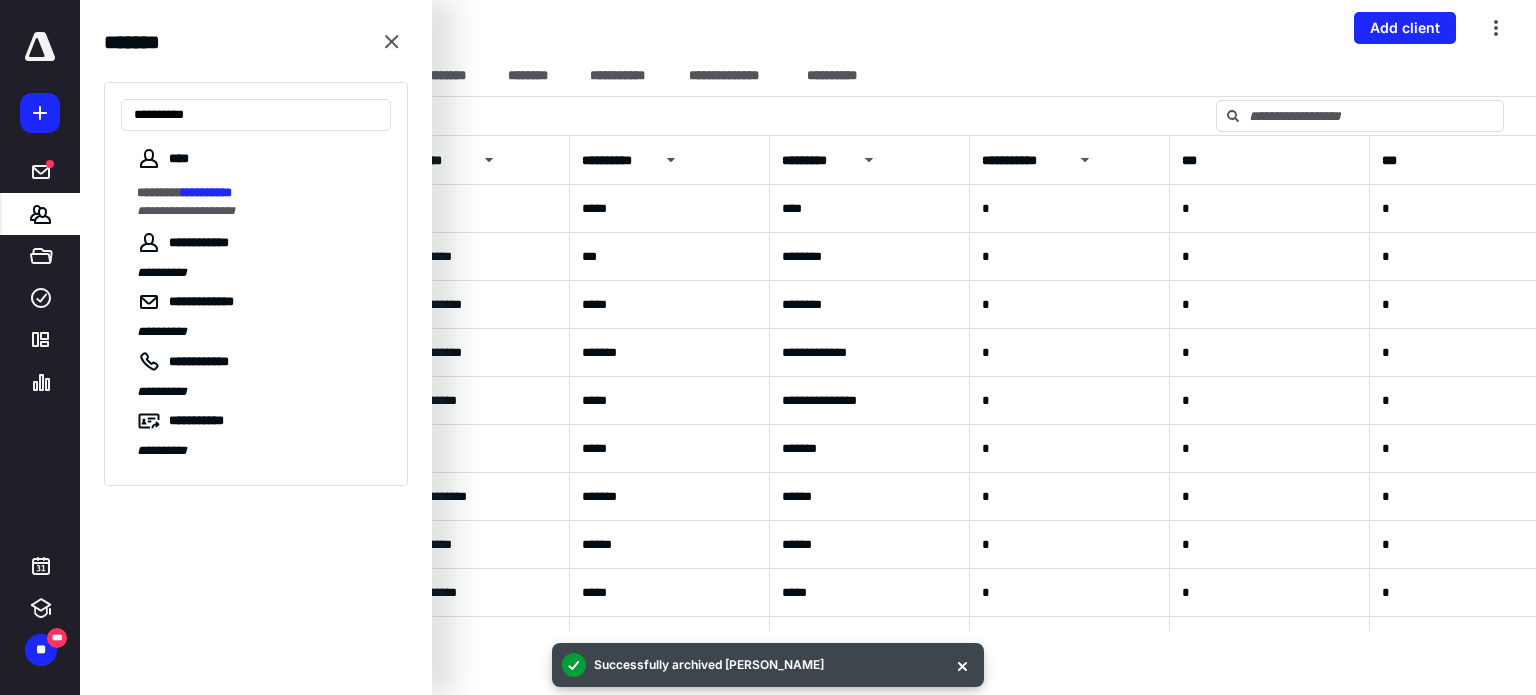 type on "**********" 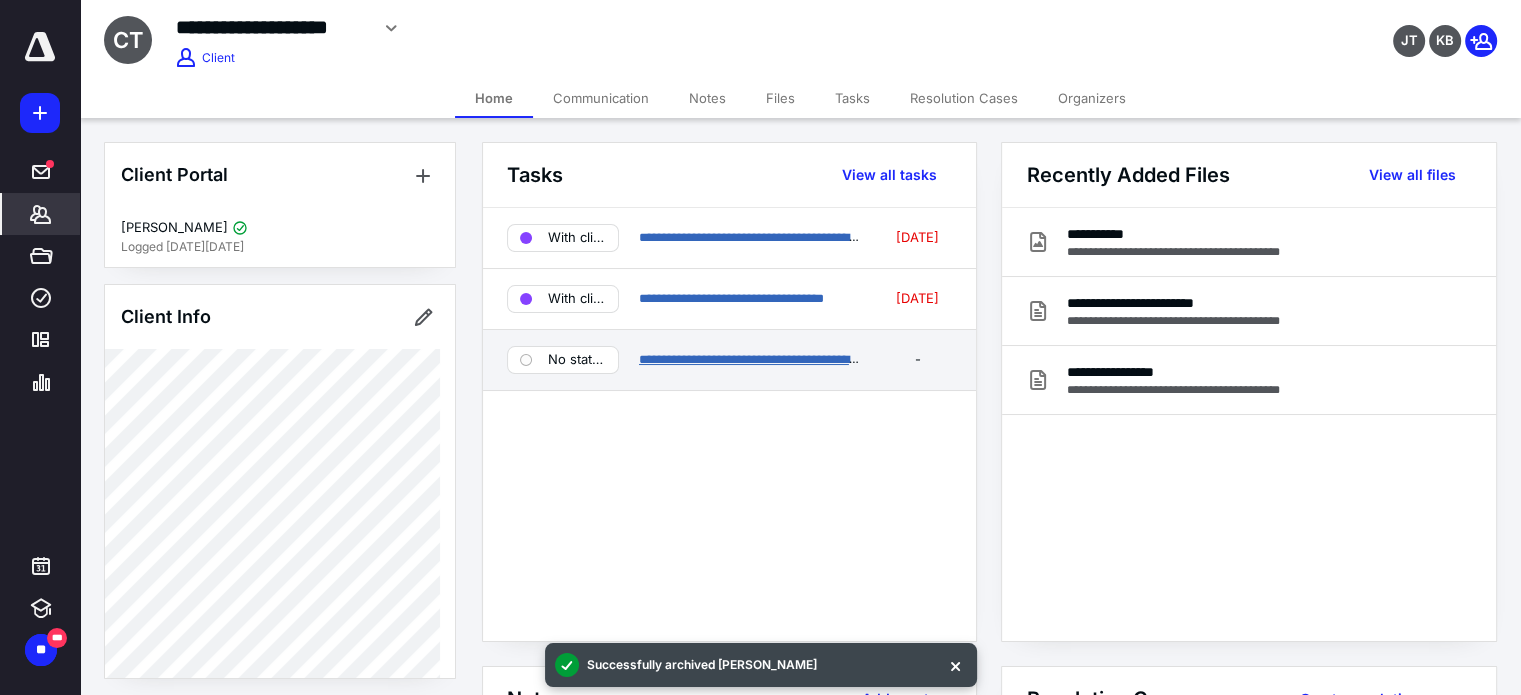 click on "**********" at bounding box center (794, 359) 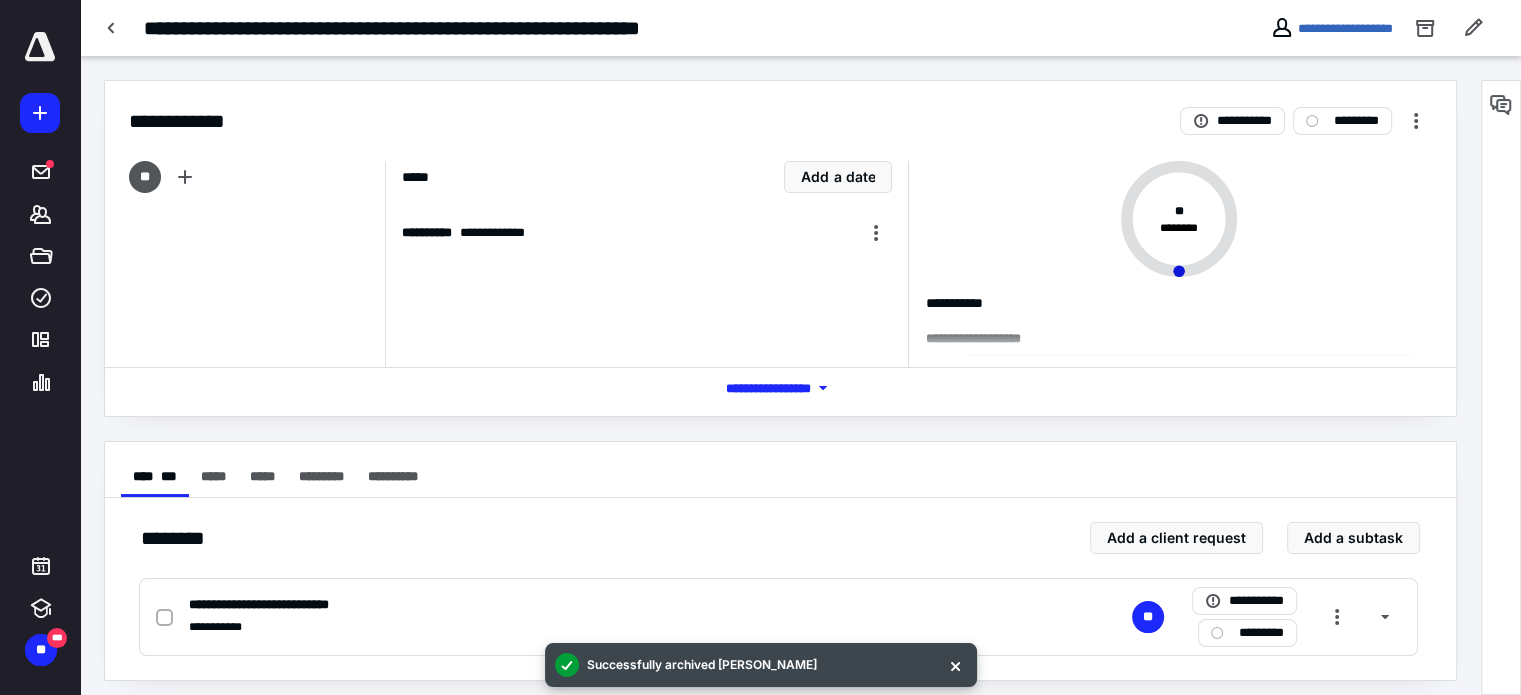 click on "*** **** *******" at bounding box center (780, 387) 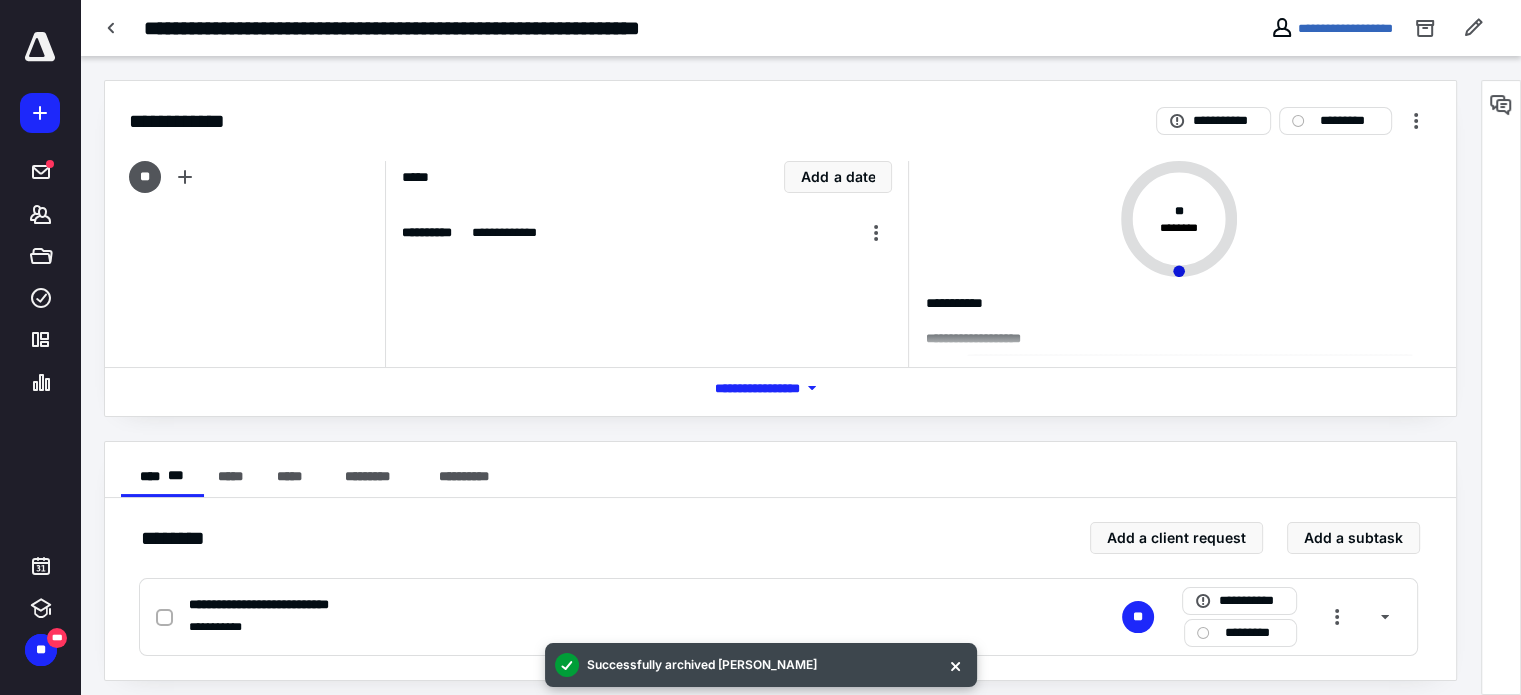 click on "**********" at bounding box center (646, 264) 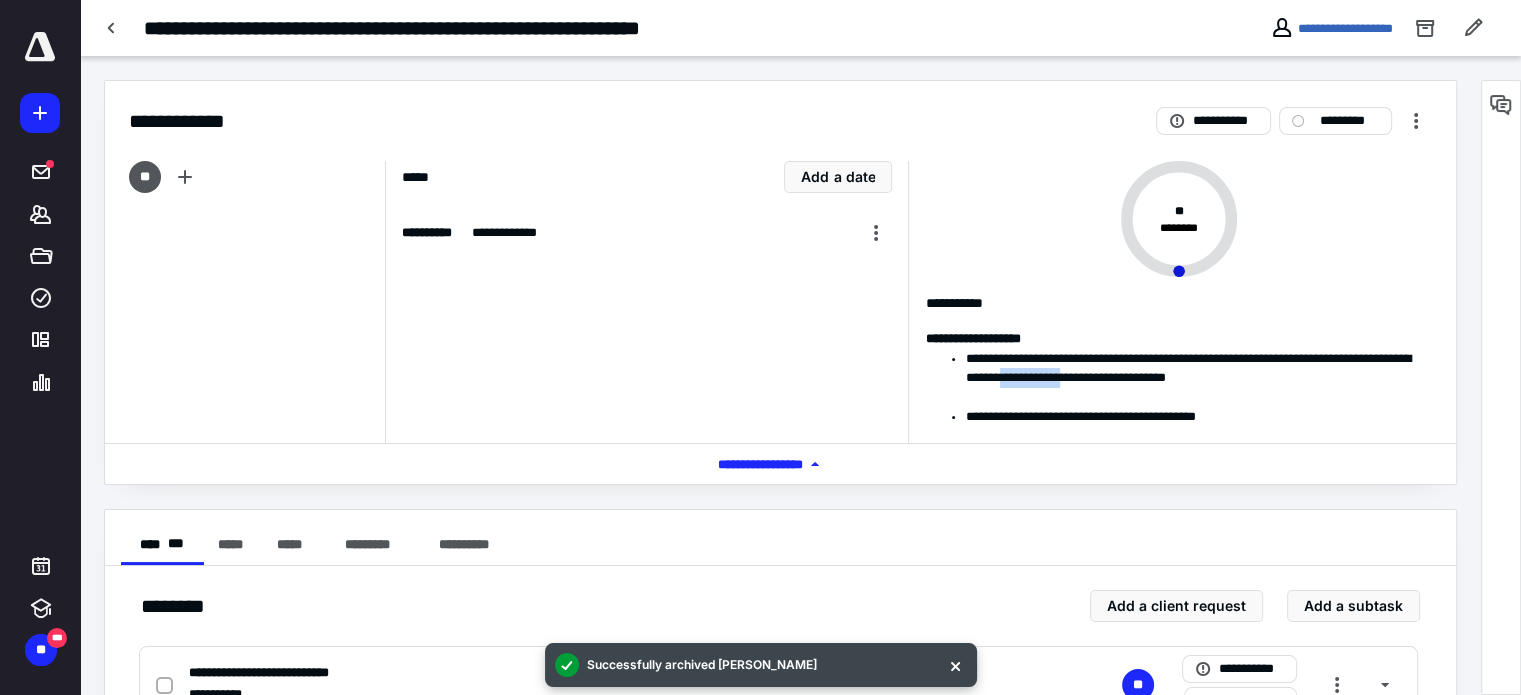 drag, startPoint x: 1120, startPoint y: 380, endPoint x: 1302, endPoint y: 380, distance: 182 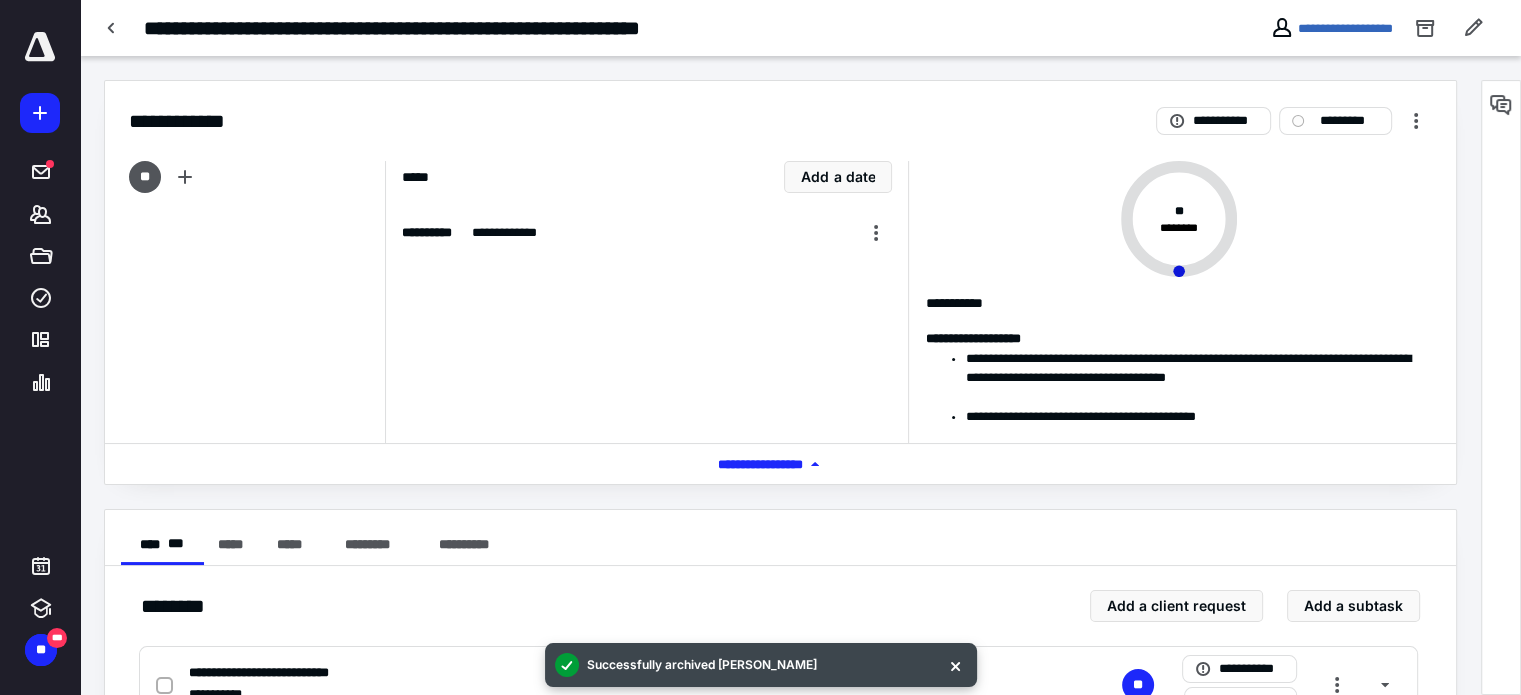 click on "**********" at bounding box center (1198, 368) 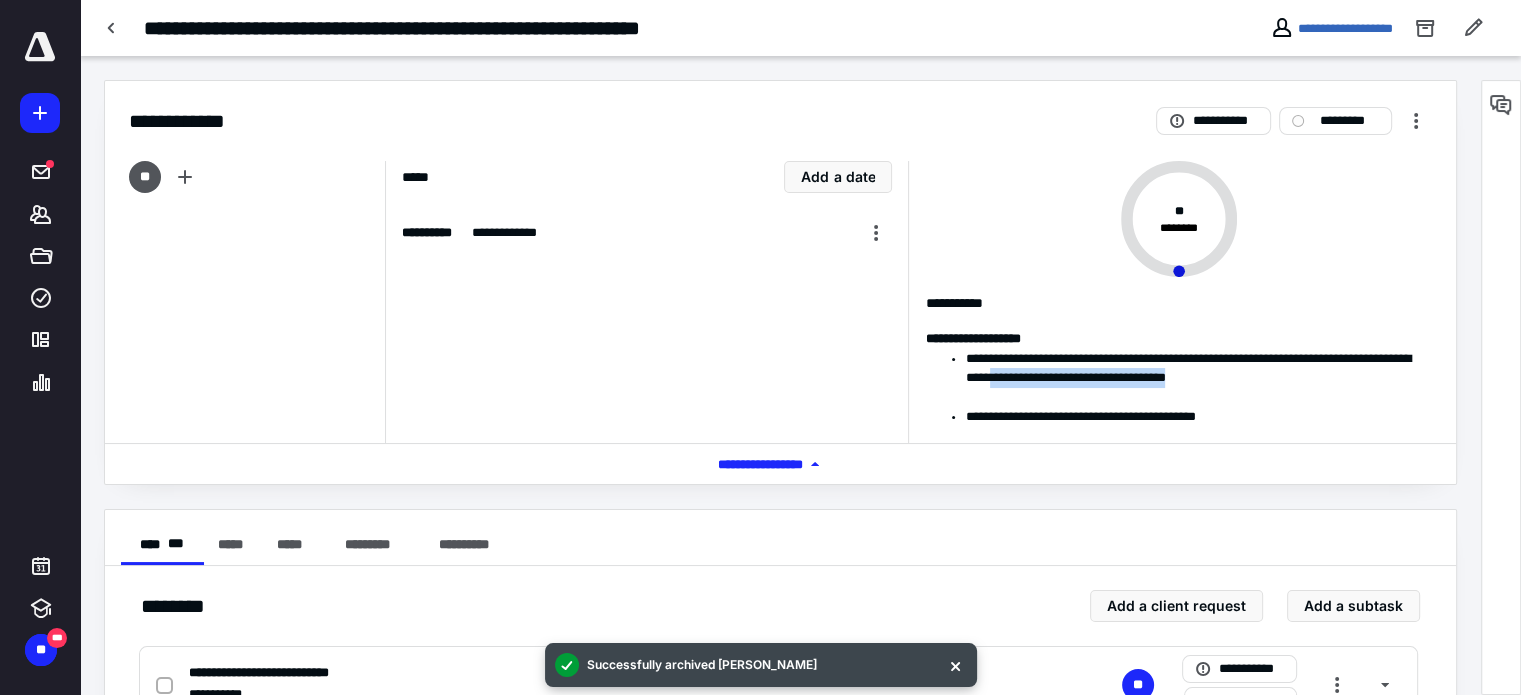 drag, startPoint x: 1367, startPoint y: 379, endPoint x: 981, endPoint y: 385, distance: 386.04663 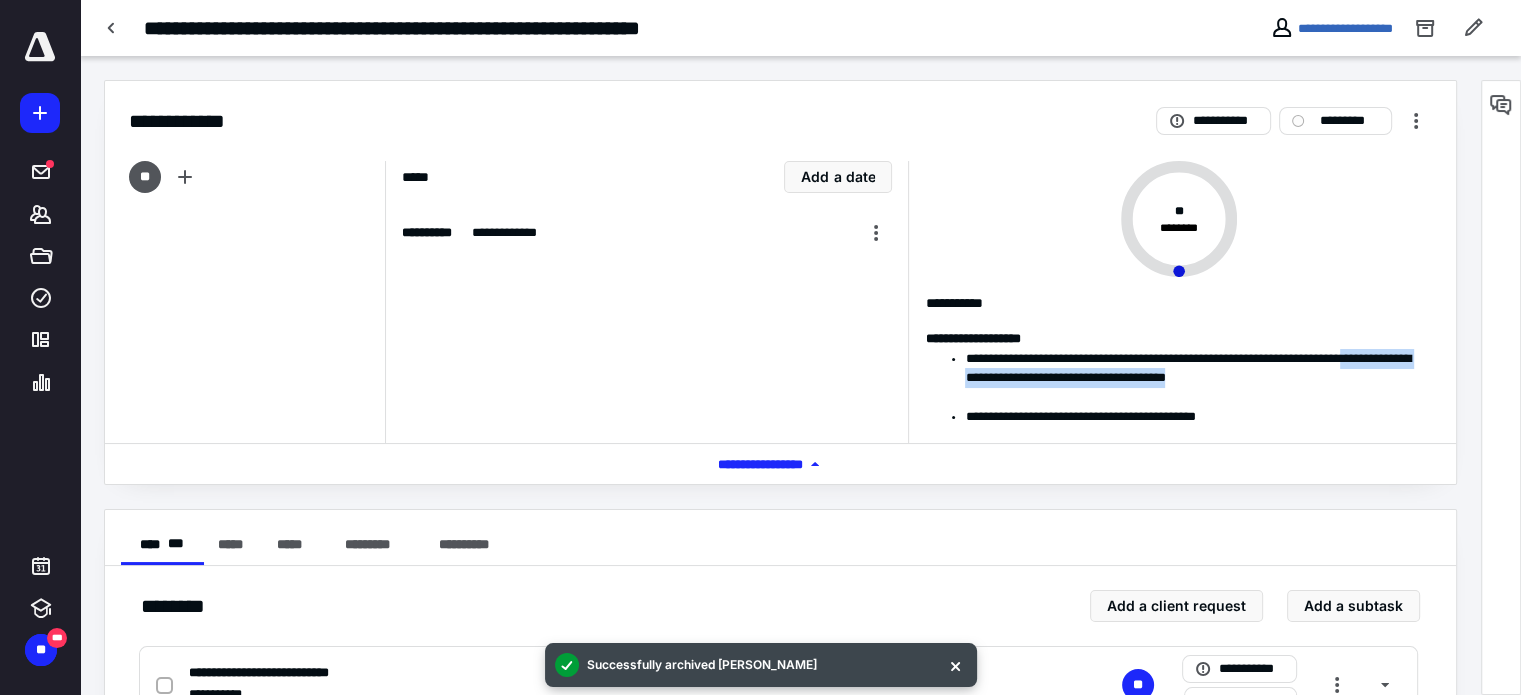 click on "**********" at bounding box center [1198, 368] 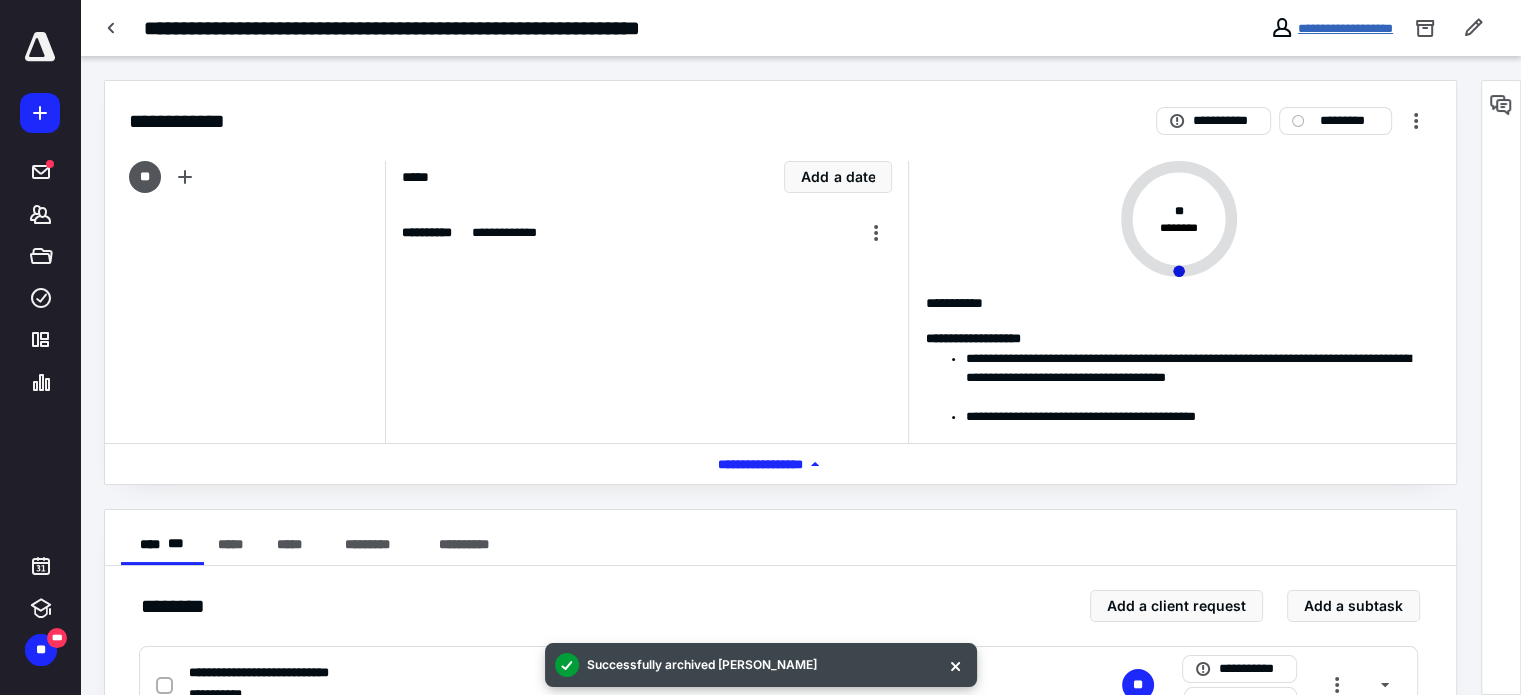 click on "**********" at bounding box center [1345, 28] 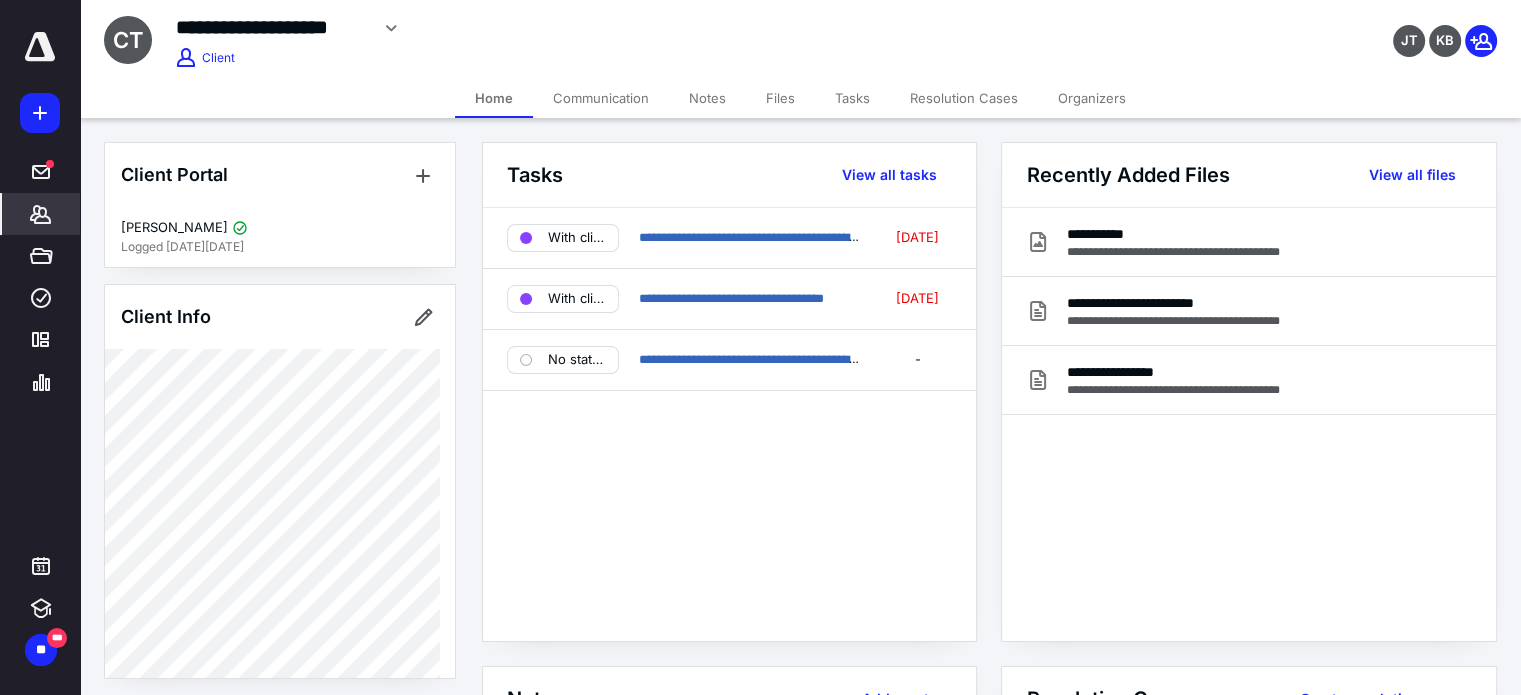 click on "Client Info" at bounding box center [280, 317] 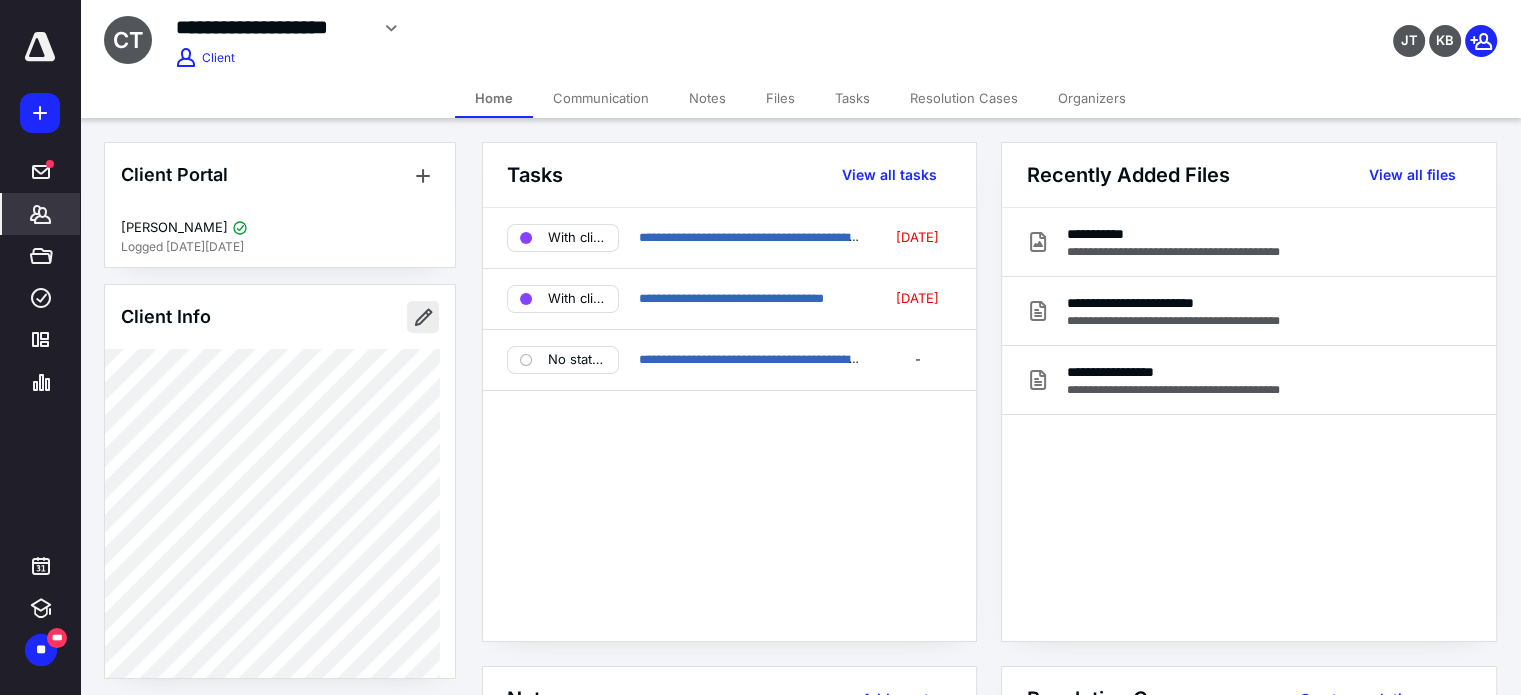 click at bounding box center (423, 317) 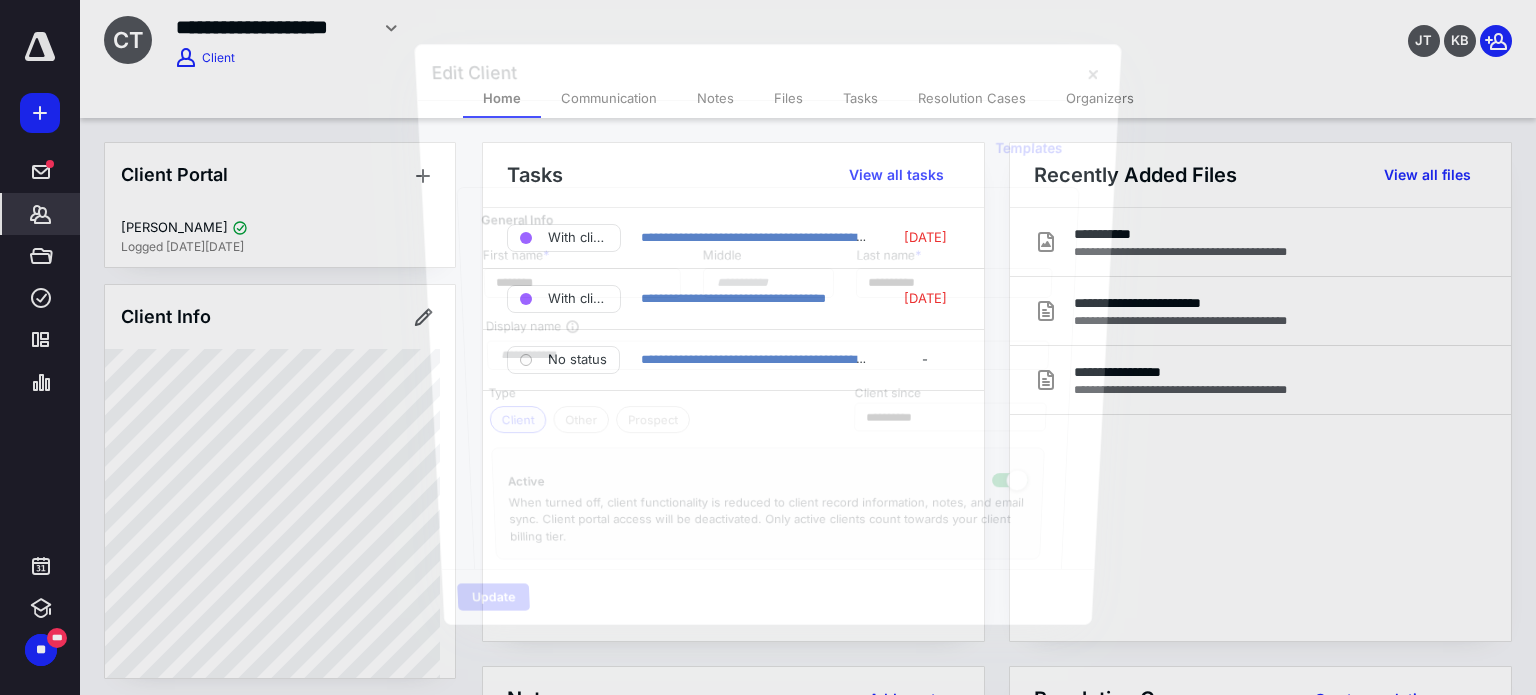 type on "**********" 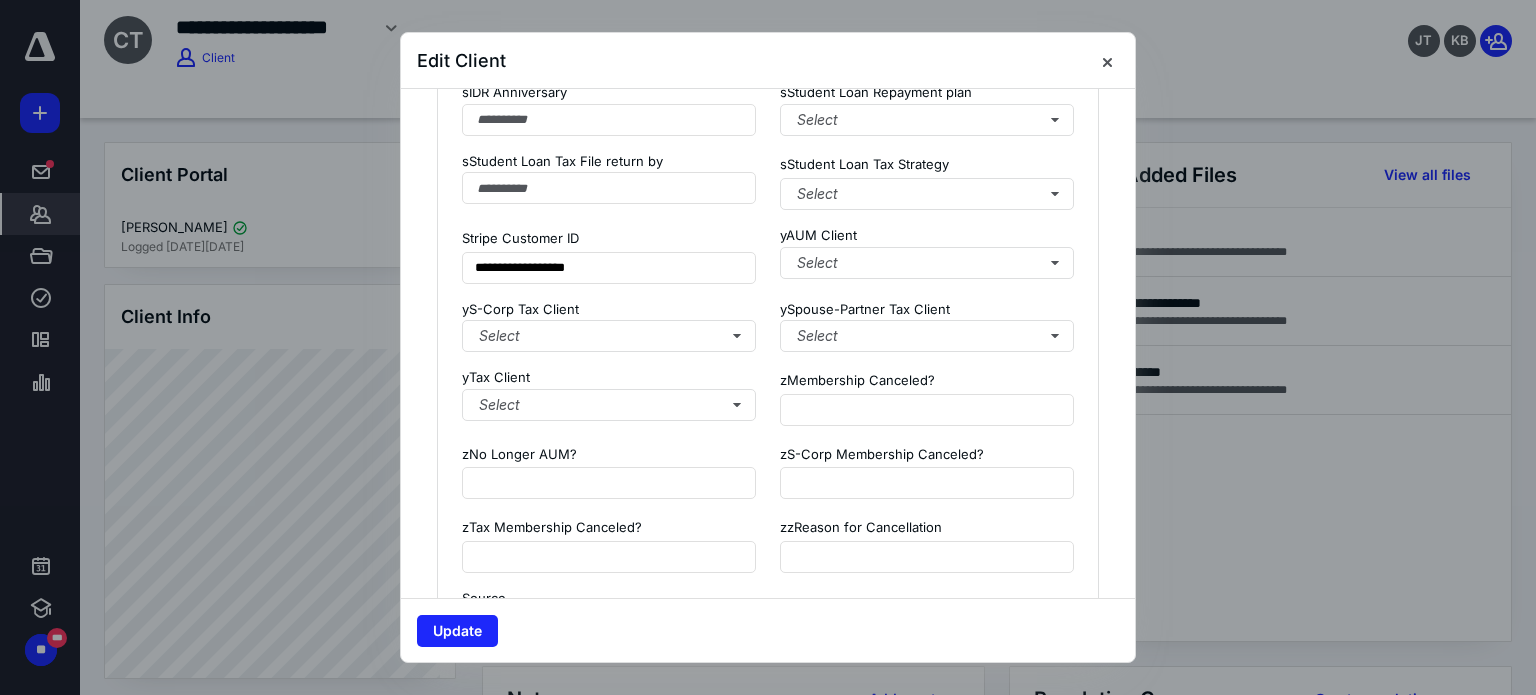 scroll, scrollTop: 1900, scrollLeft: 0, axis: vertical 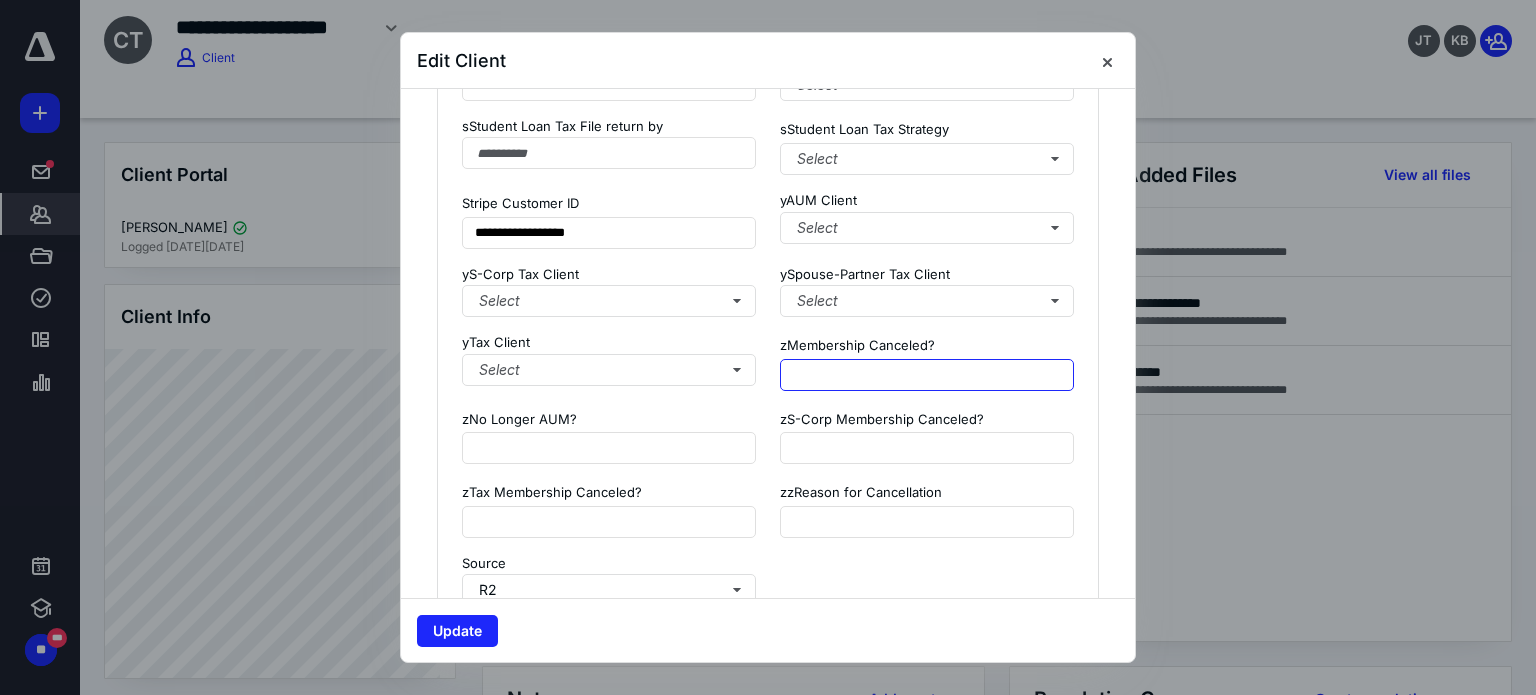 click at bounding box center [927, 375] 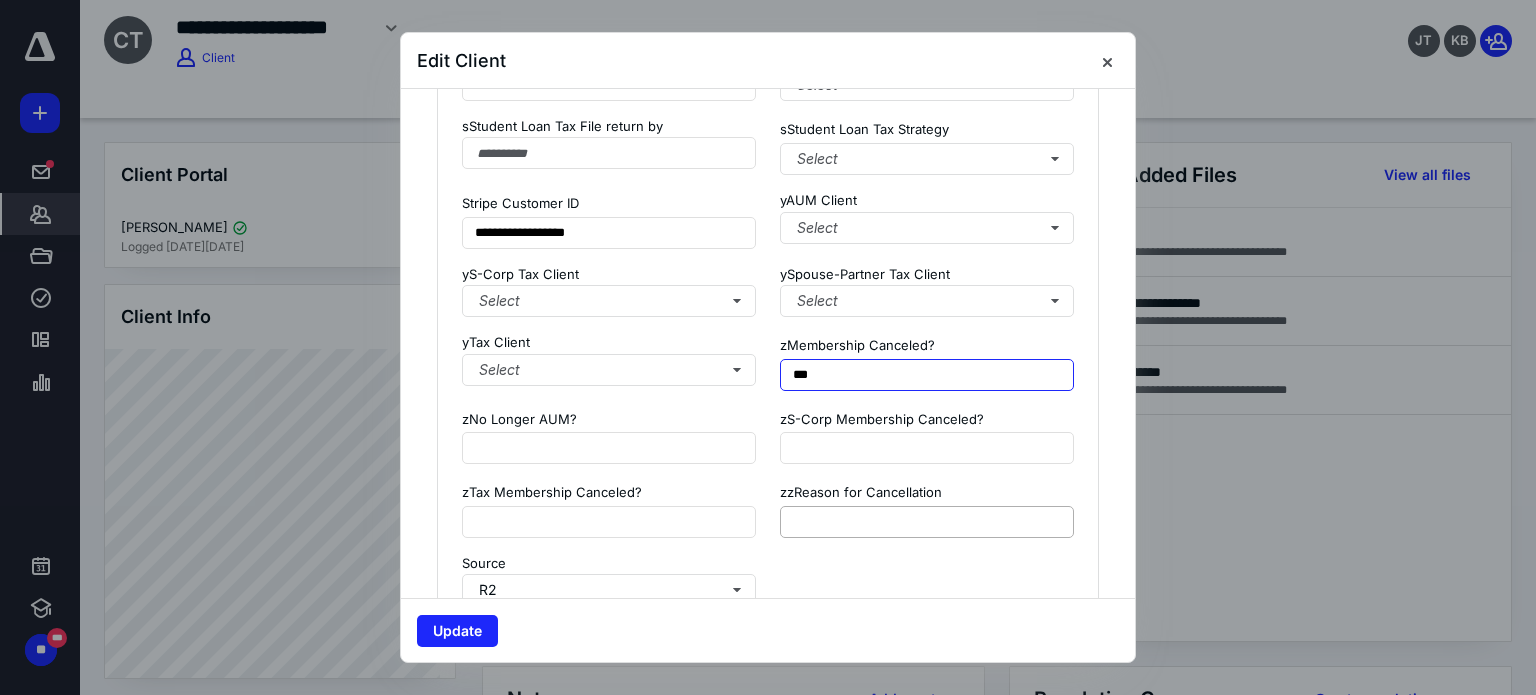 type on "***" 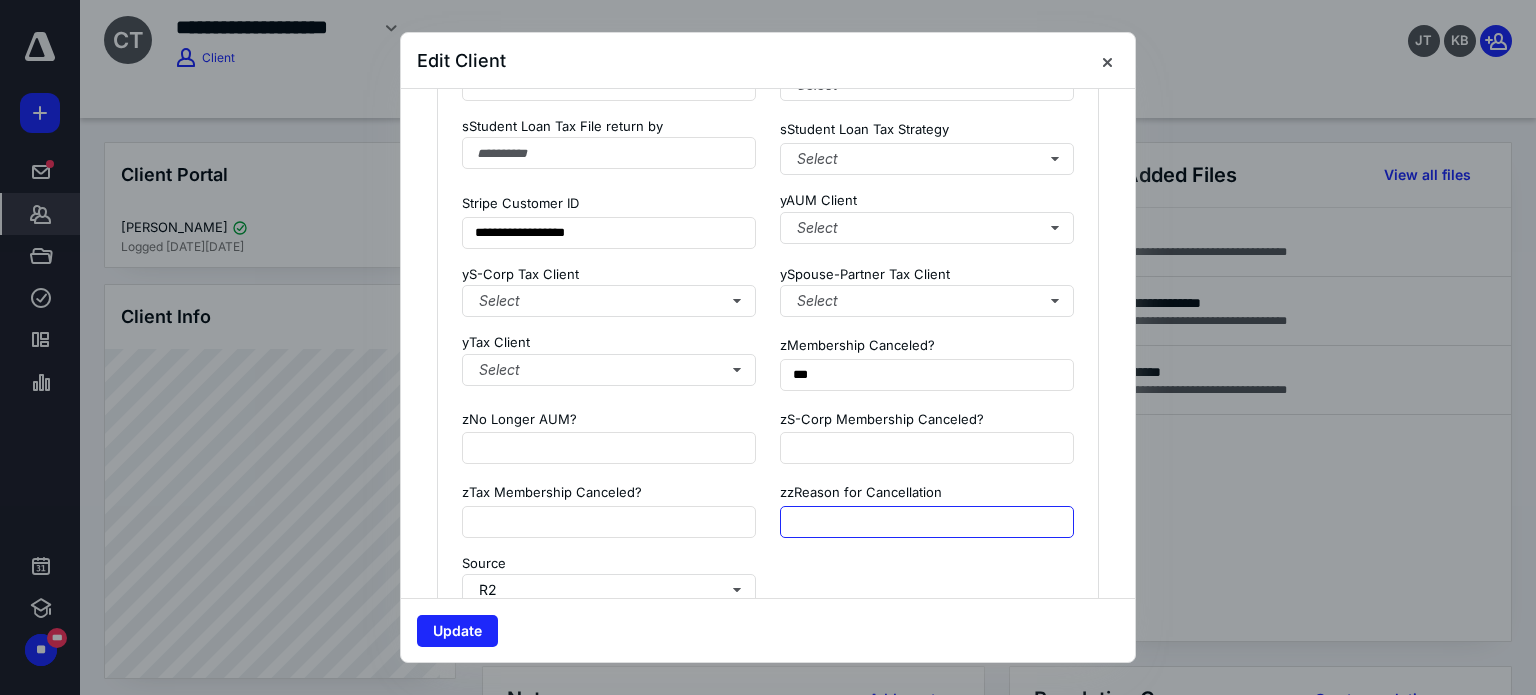 click at bounding box center [927, 522] 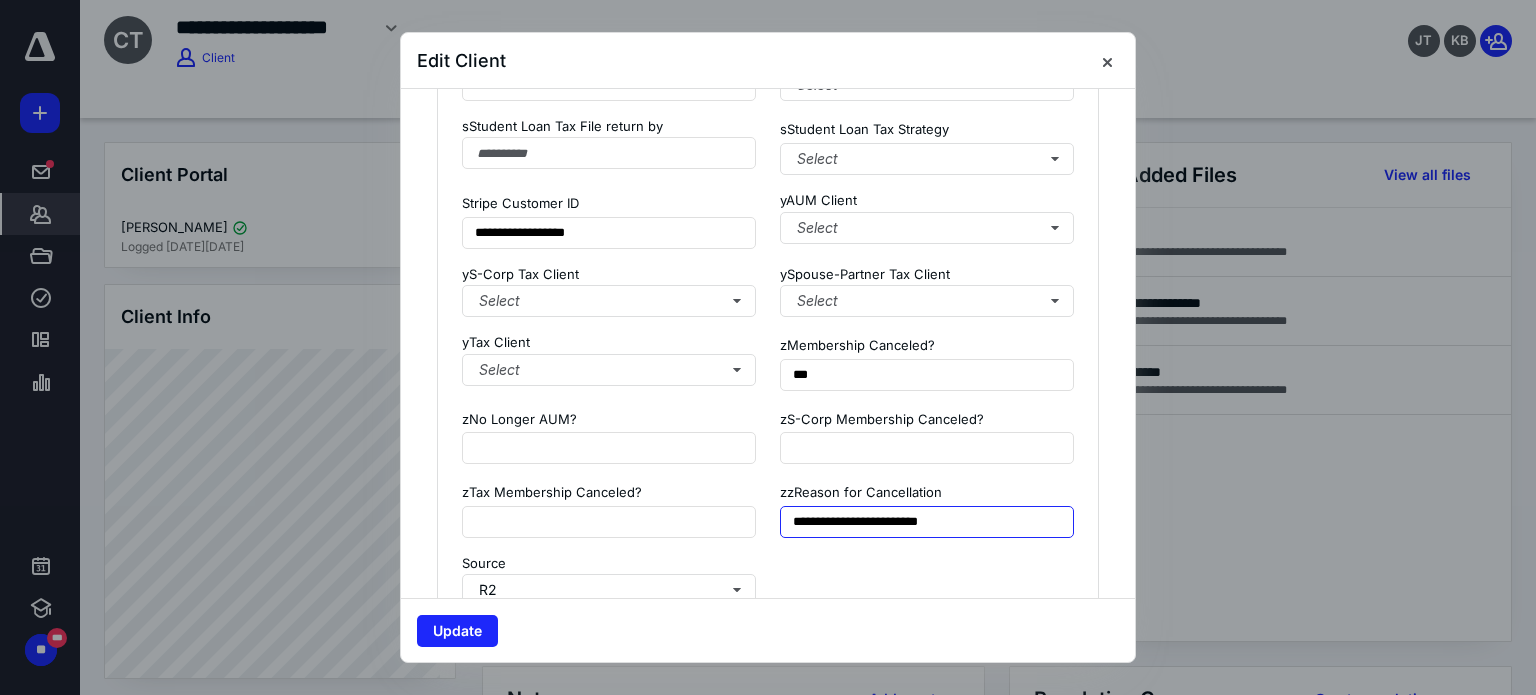 click on "**********" at bounding box center (927, 522) 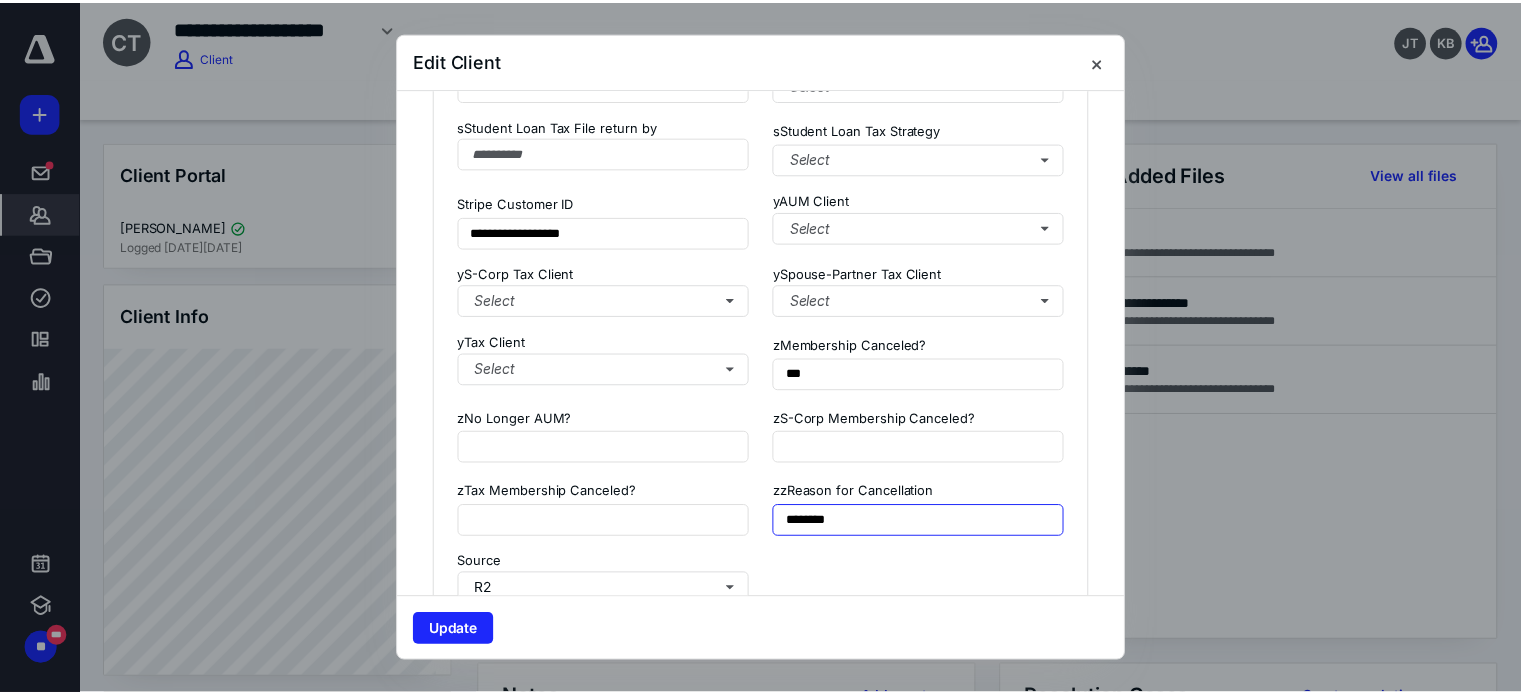 scroll, scrollTop: 2500, scrollLeft: 0, axis: vertical 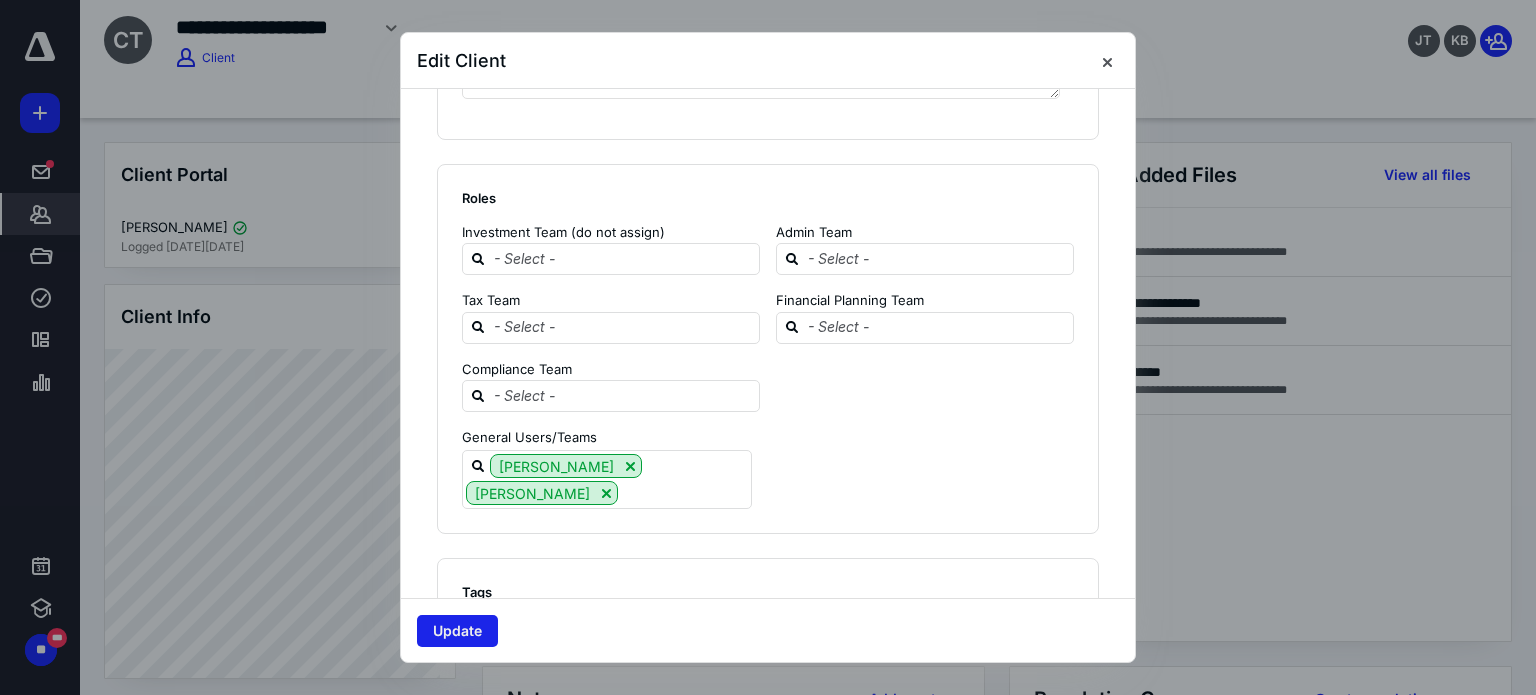 type on "********" 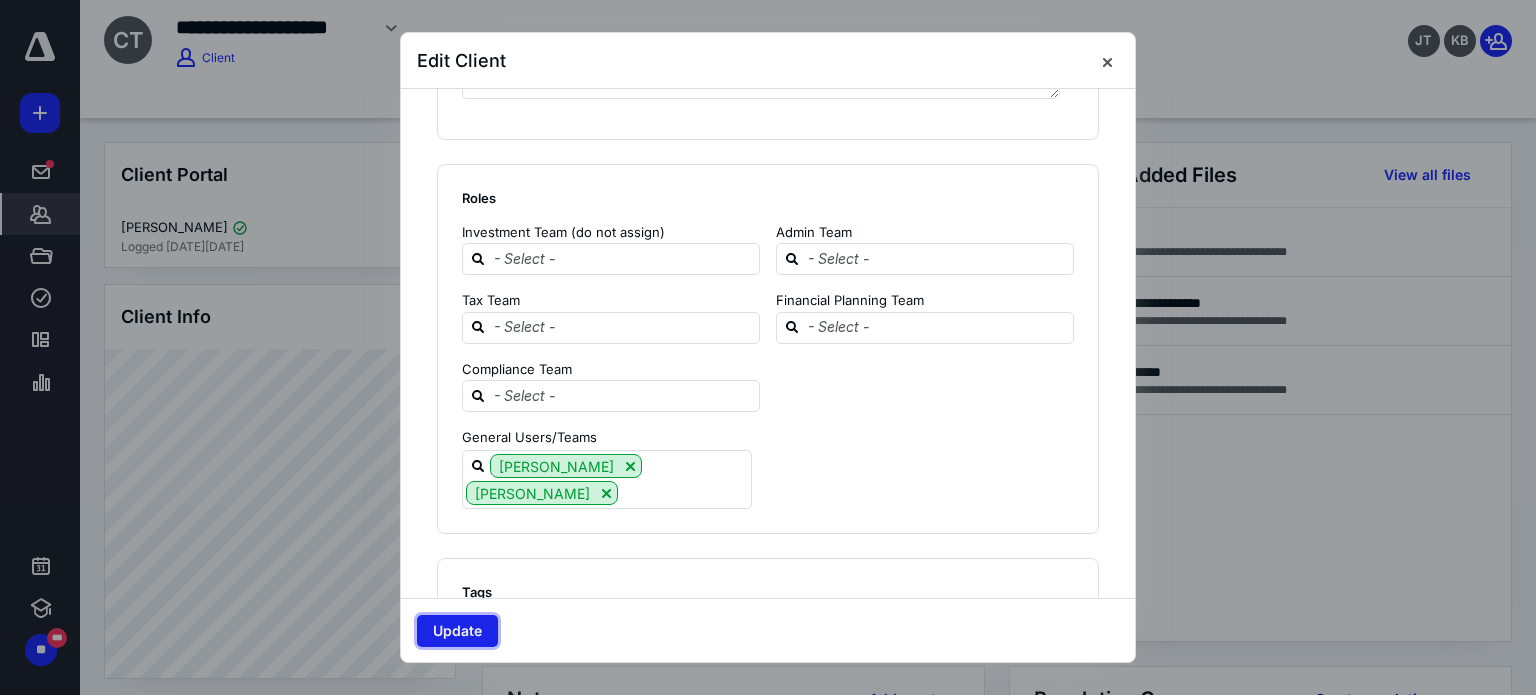 click on "Update" at bounding box center [457, 631] 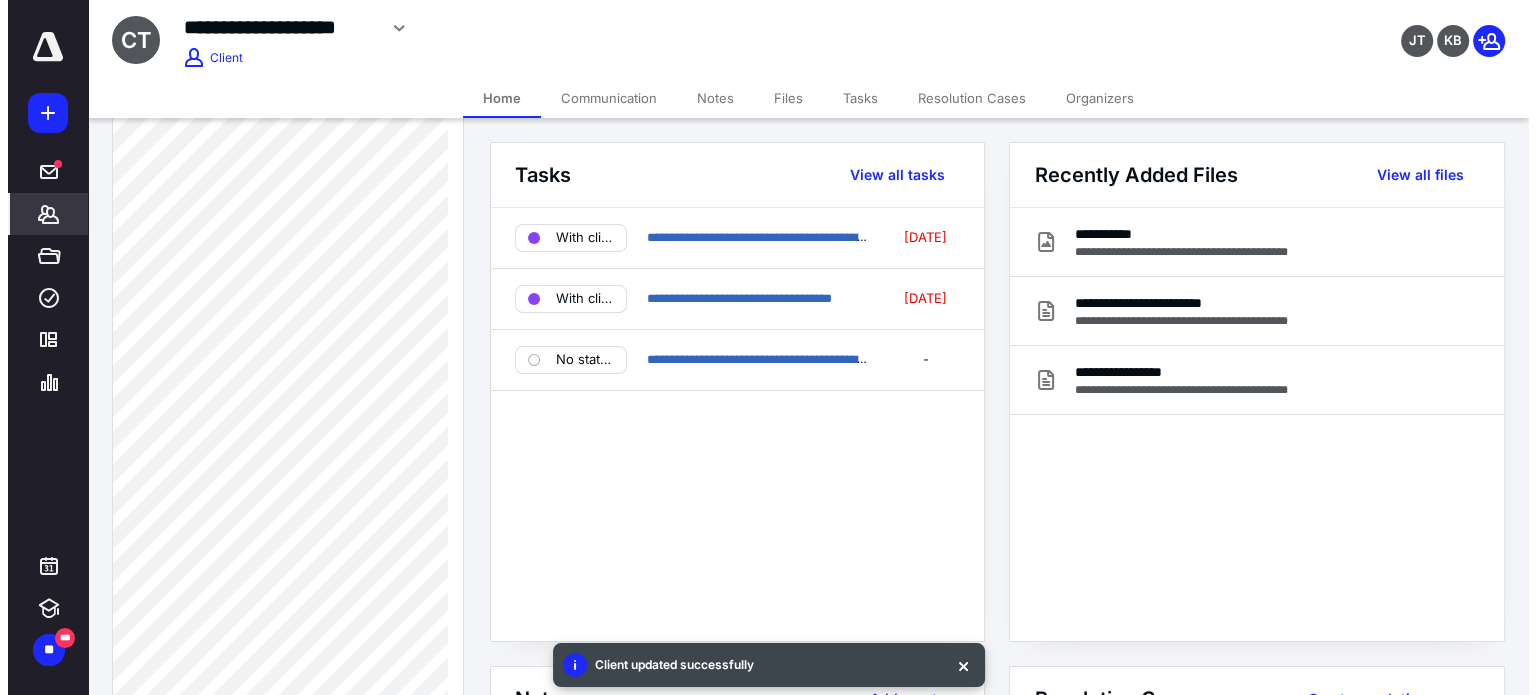 scroll, scrollTop: 1200, scrollLeft: 0, axis: vertical 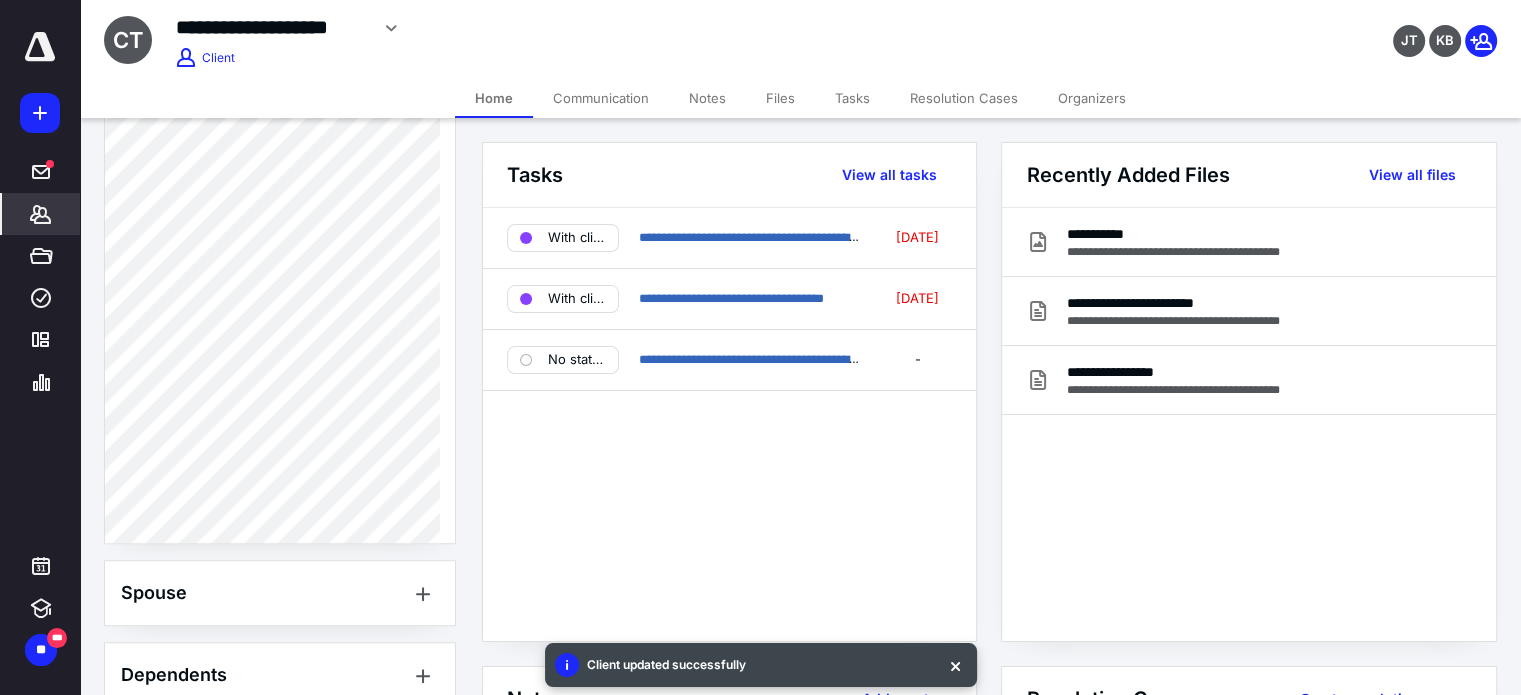 click on "Communication" at bounding box center [601, 98] 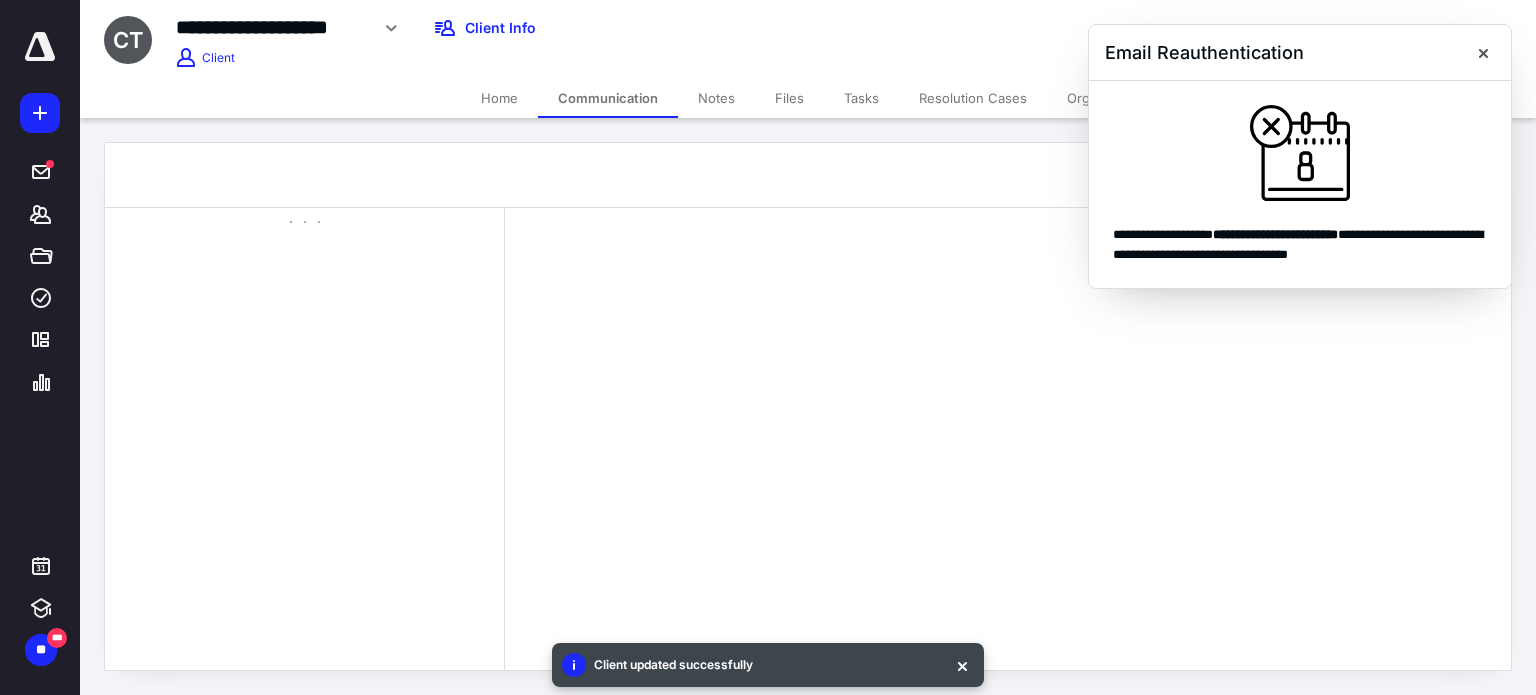 click at bounding box center [304, 439] 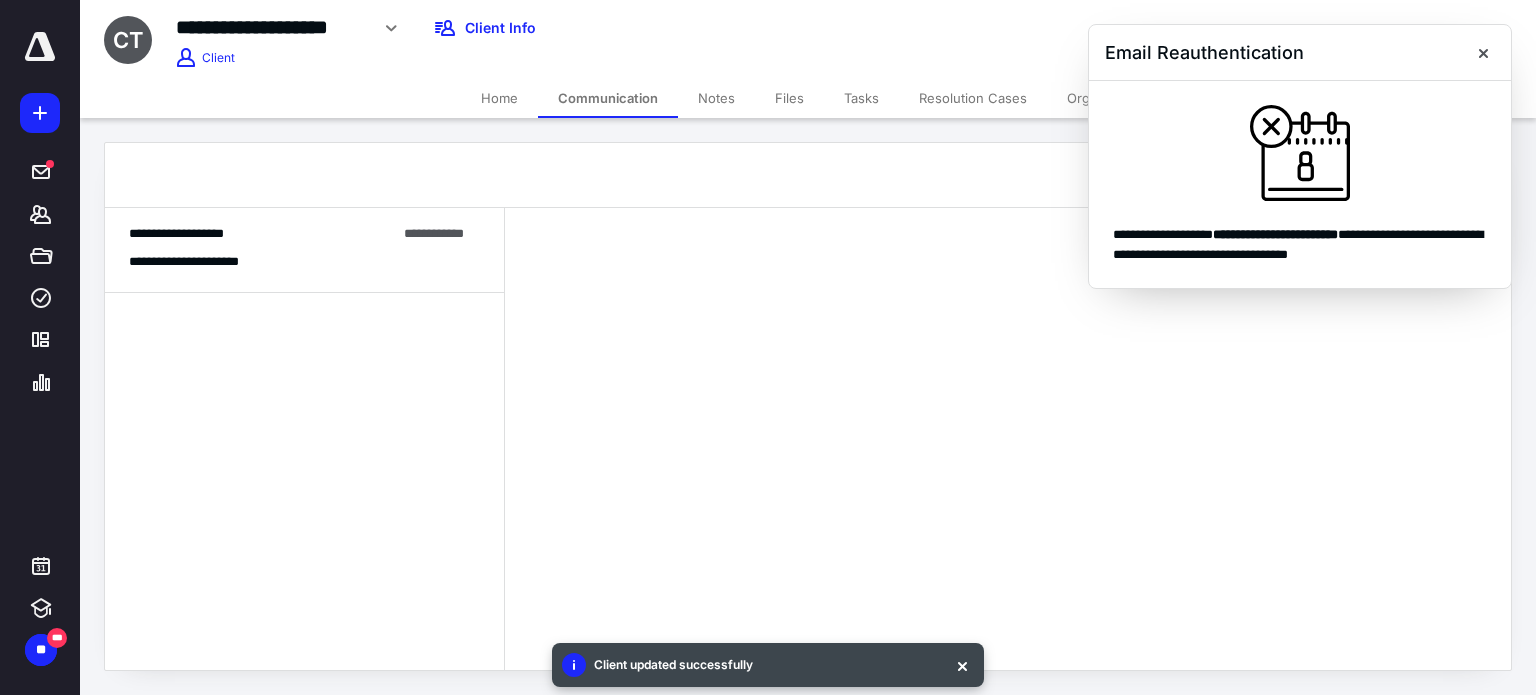 click on "**********" at bounding box center [304, 250] 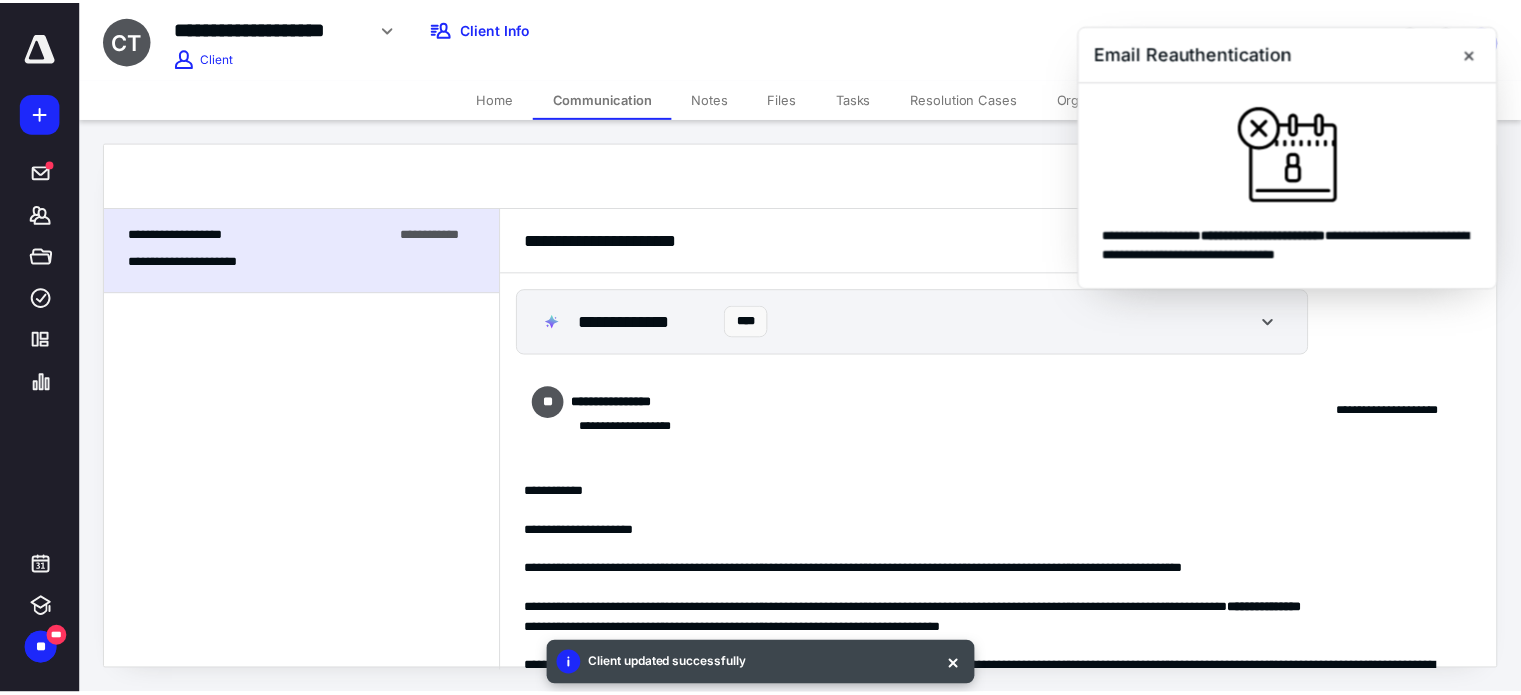 scroll, scrollTop: 392, scrollLeft: 0, axis: vertical 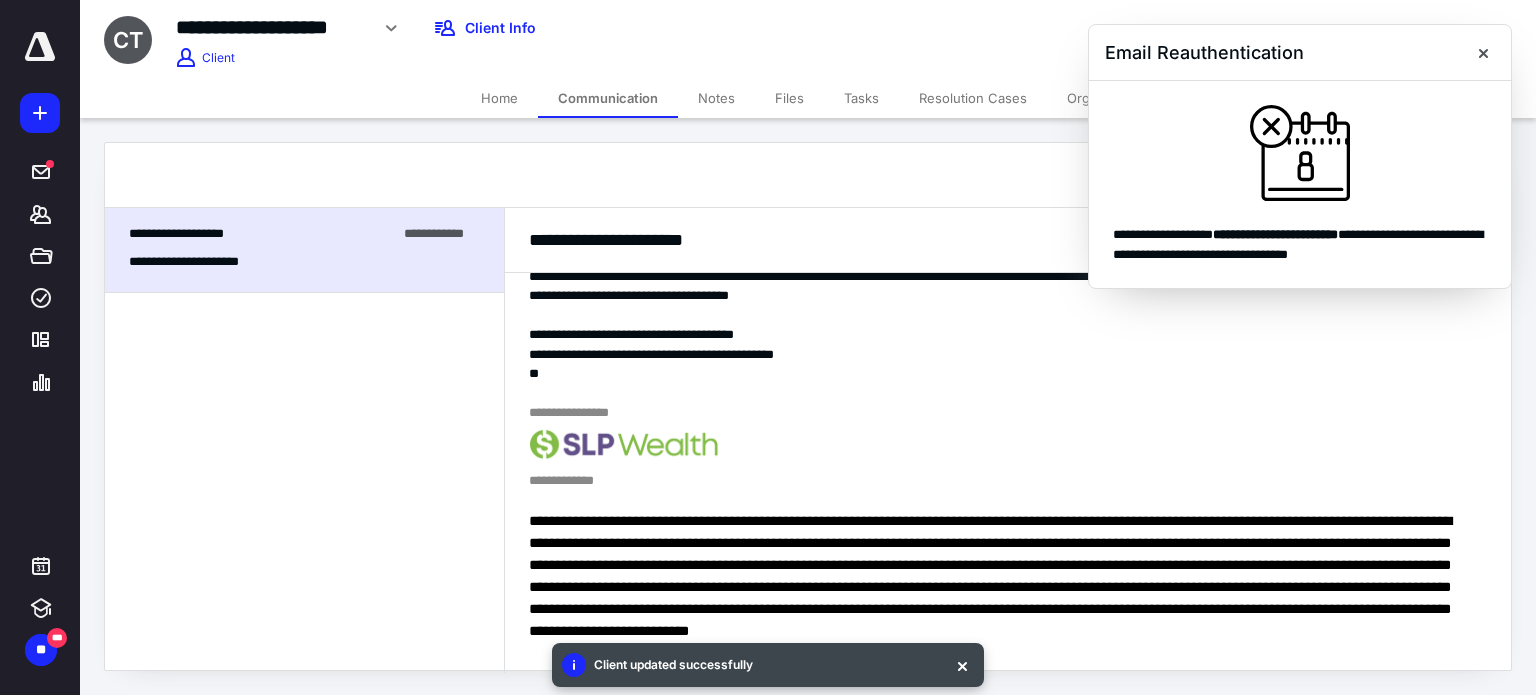 click on "Home" at bounding box center [499, 98] 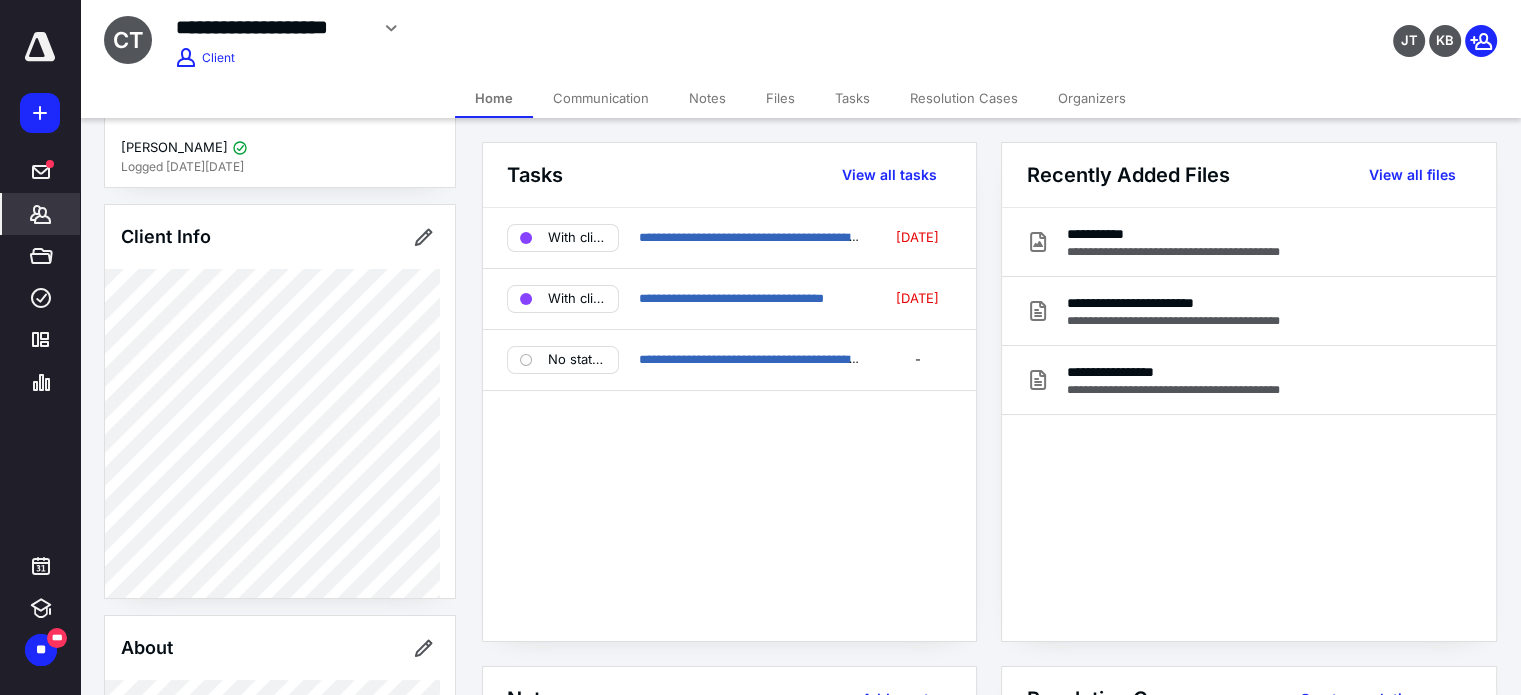 scroll, scrollTop: 0, scrollLeft: 0, axis: both 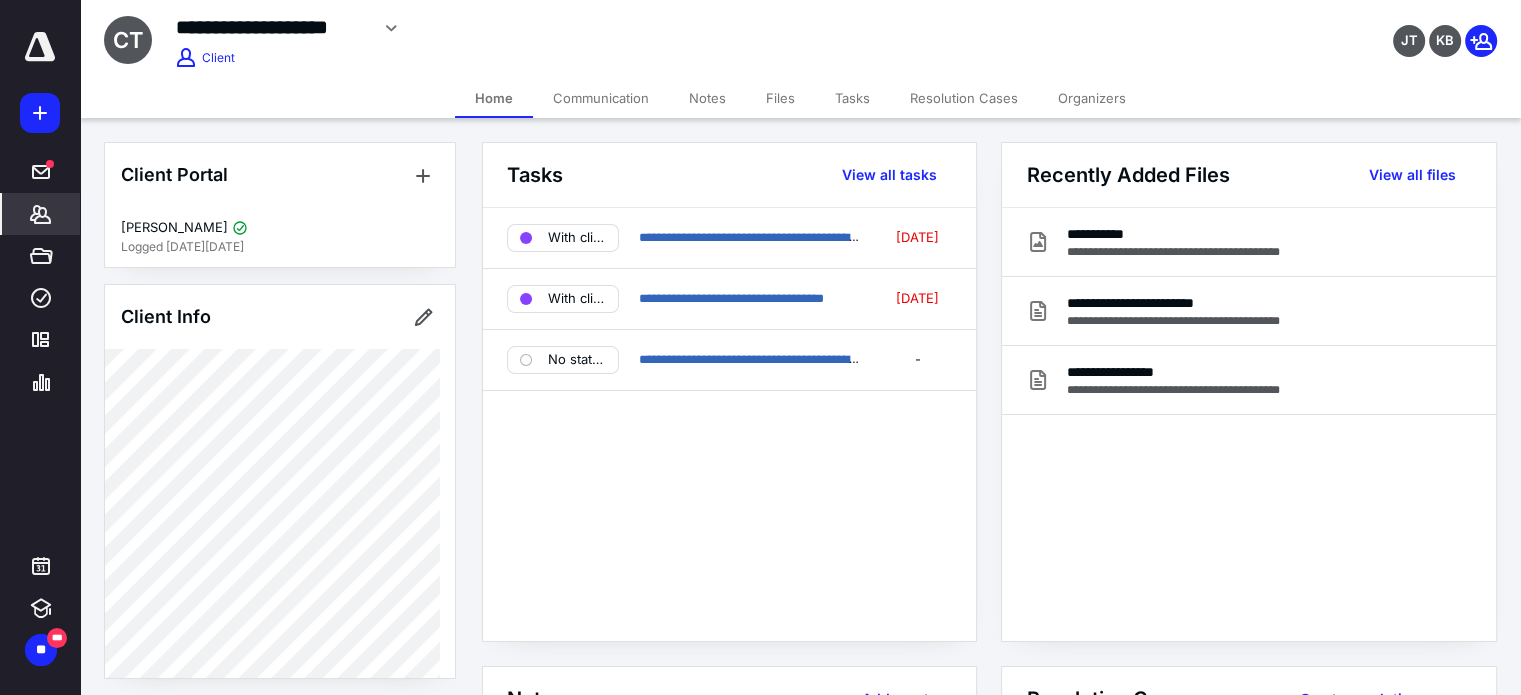 click on "**********" at bounding box center (272, 27) 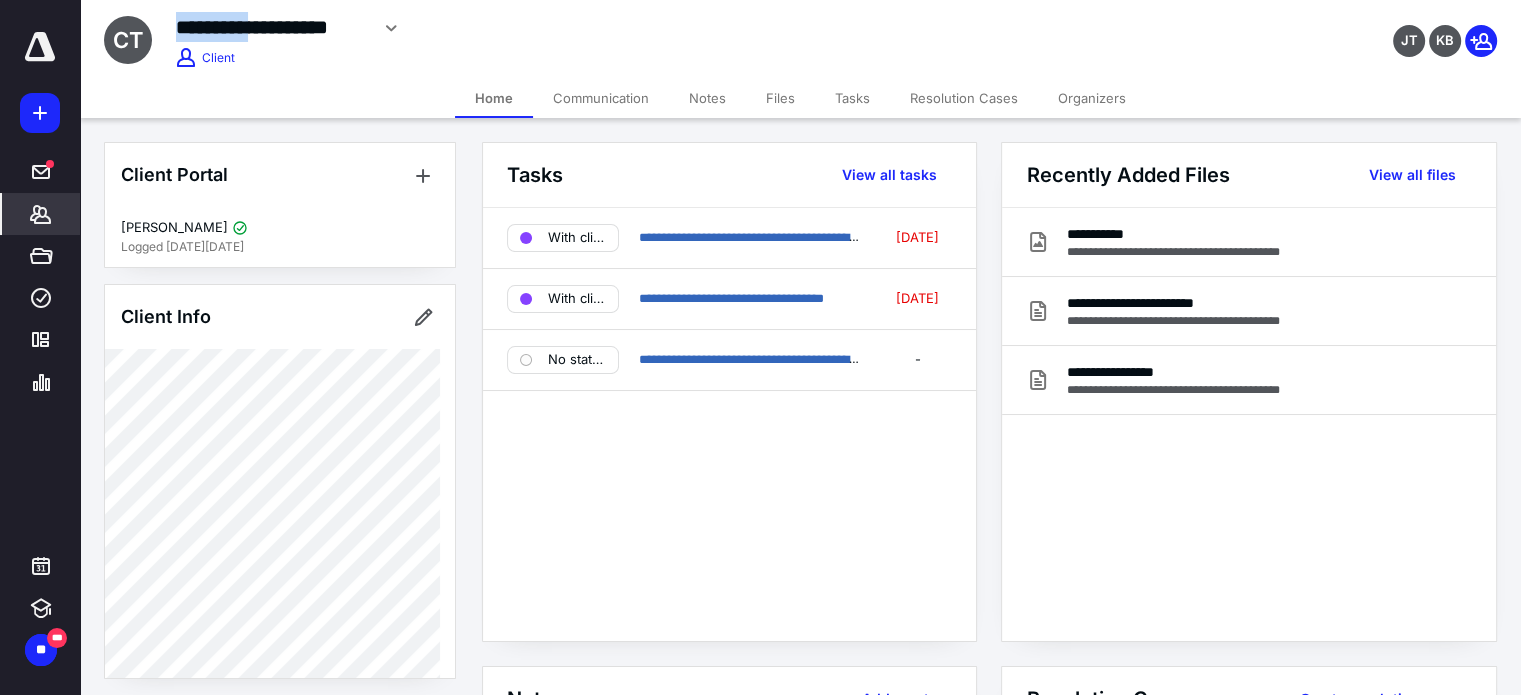 click on "**********" at bounding box center (272, 27) 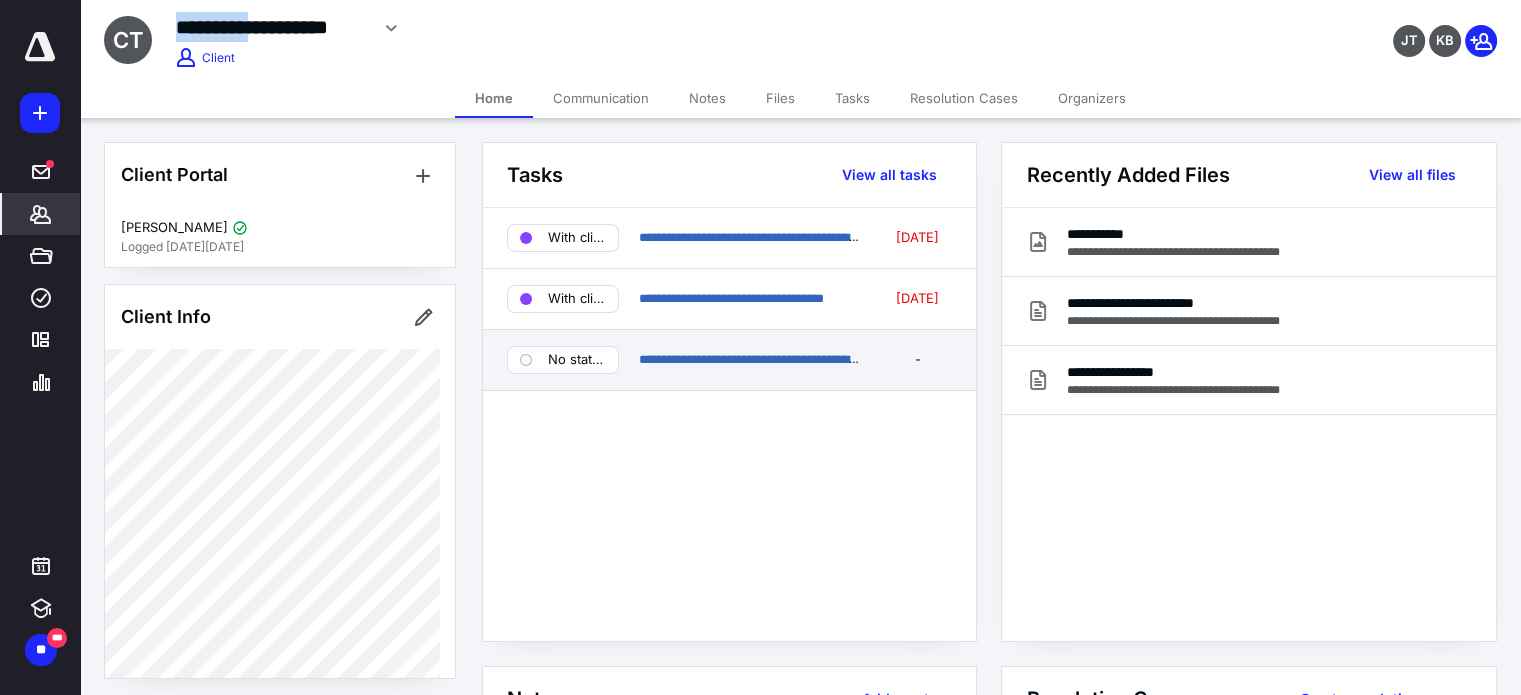 copy on "*********" 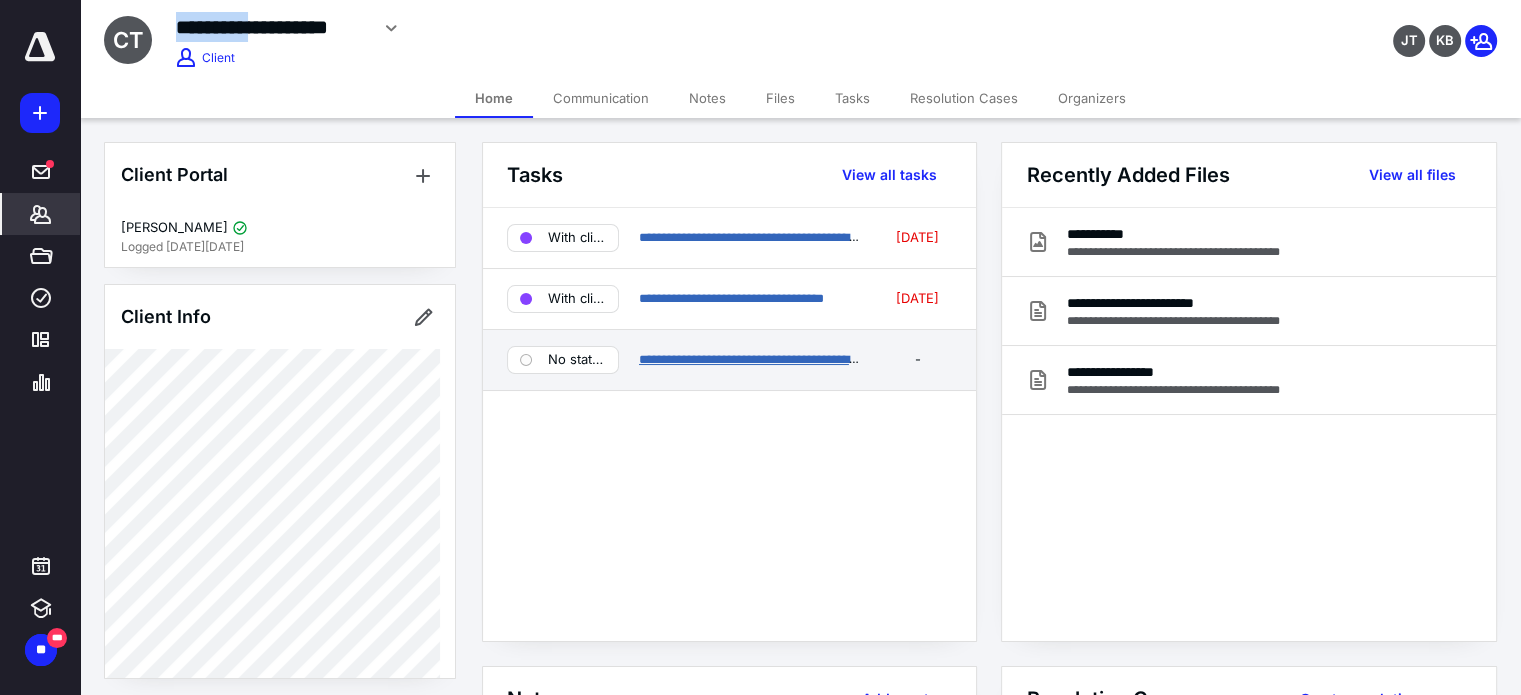 click on "**********" at bounding box center (794, 359) 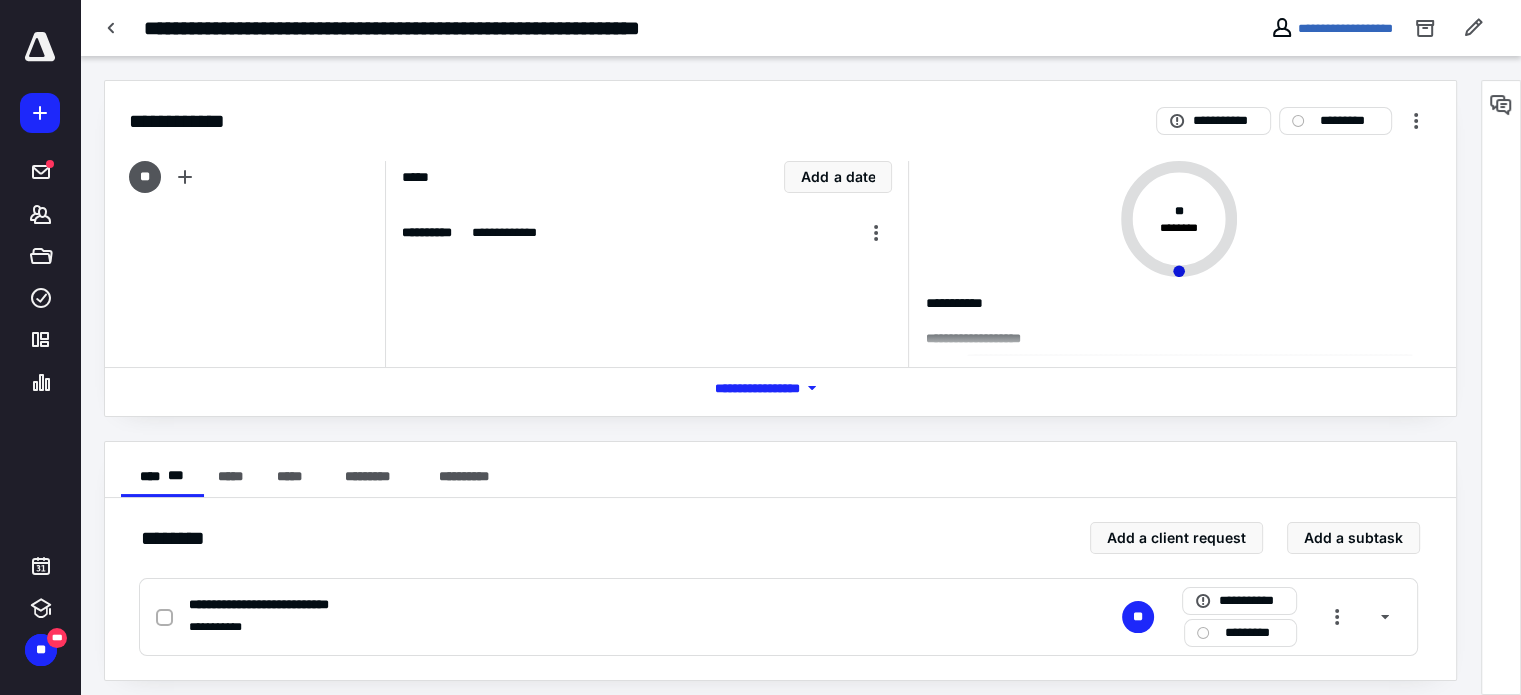 click on "*** **** *******" at bounding box center (781, 388) 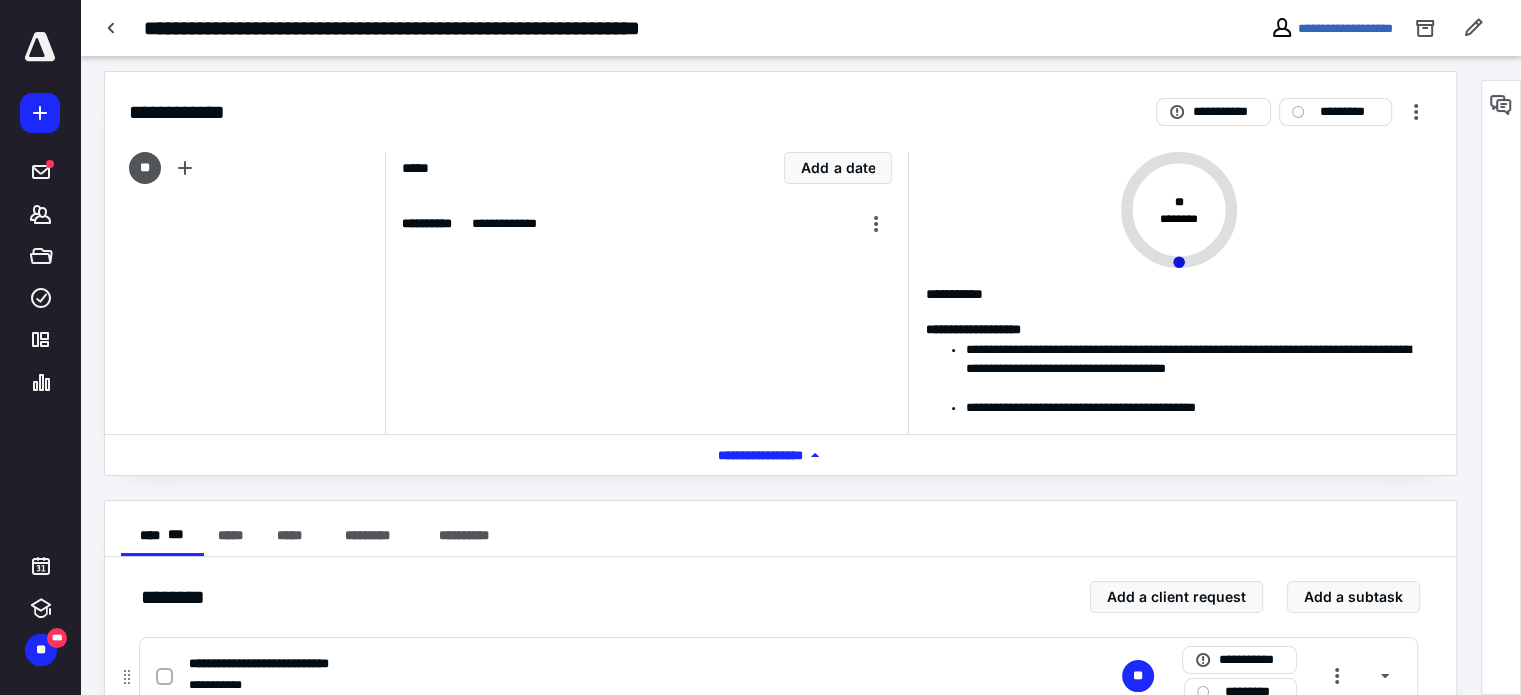 scroll, scrollTop: 76, scrollLeft: 0, axis: vertical 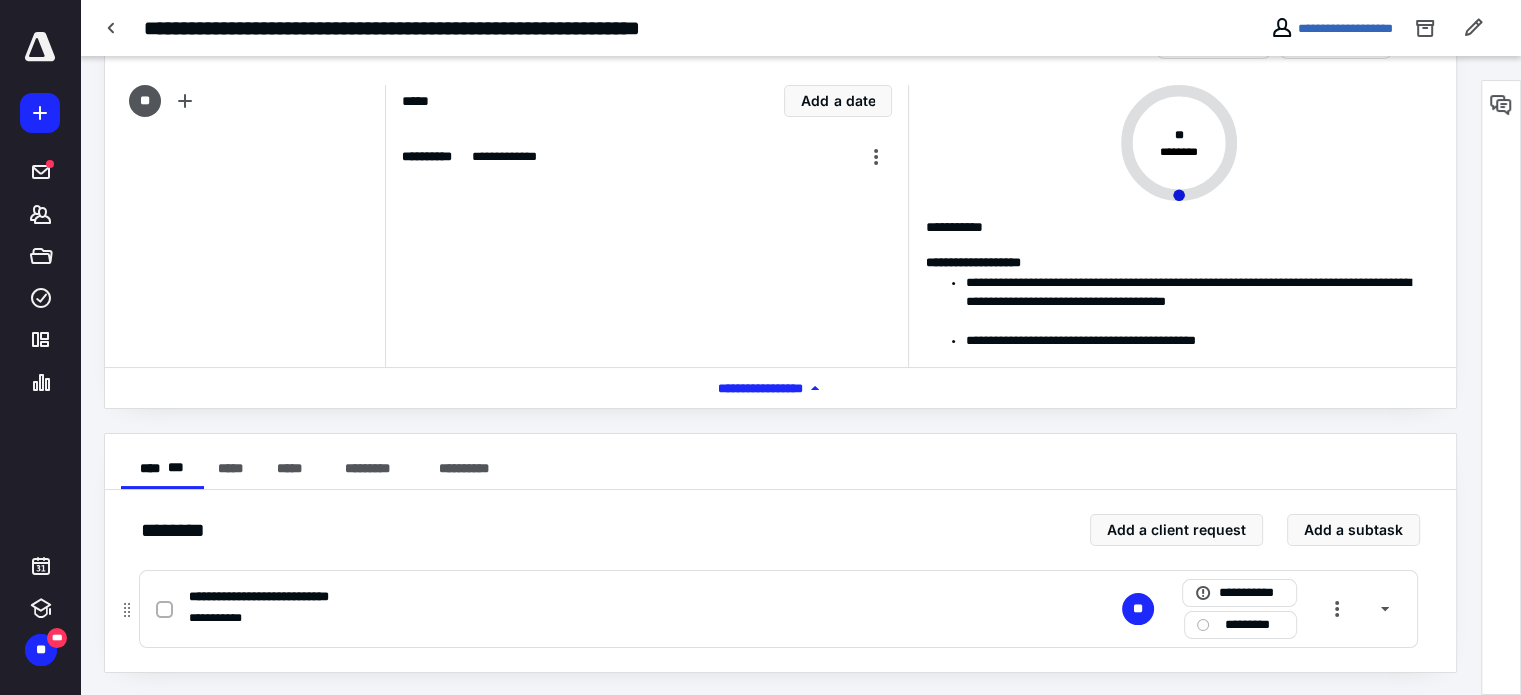 click 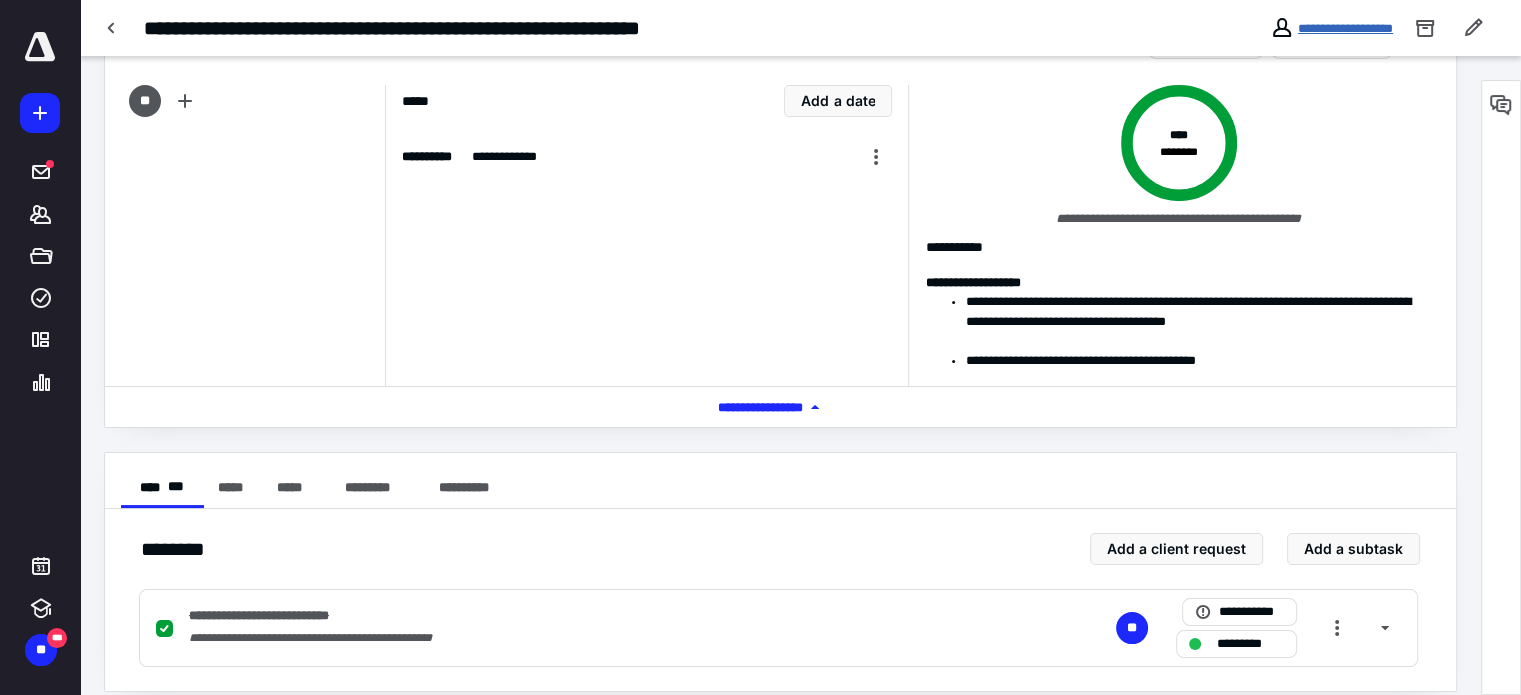click on "**********" at bounding box center (1345, 28) 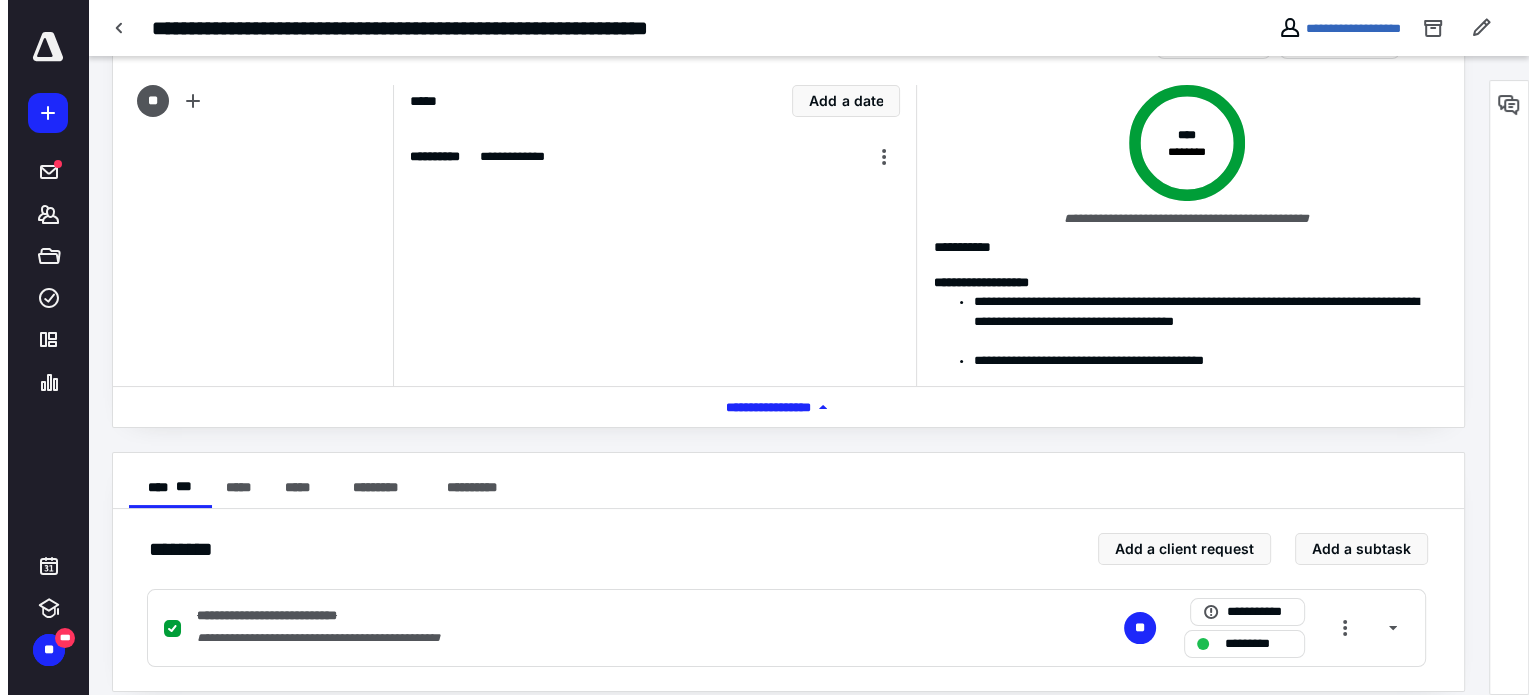 scroll, scrollTop: 0, scrollLeft: 0, axis: both 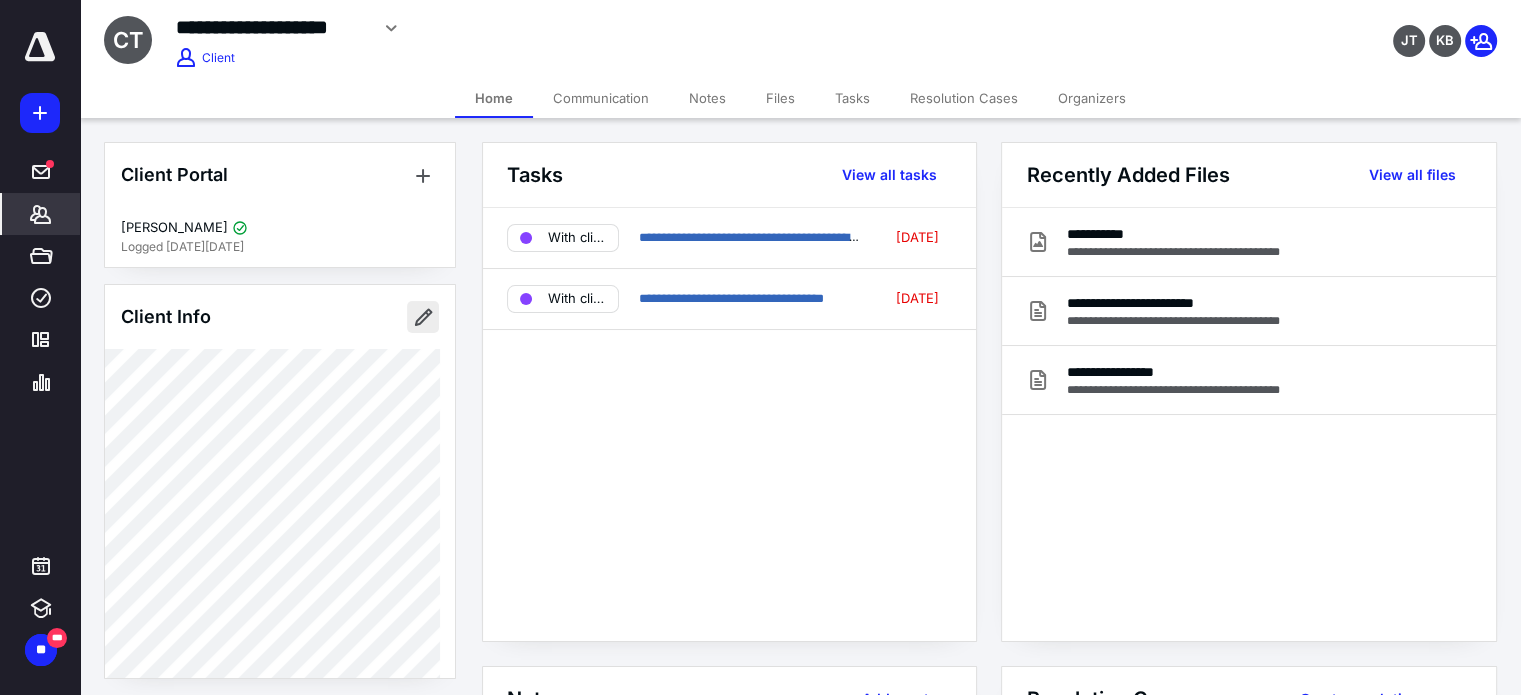 click at bounding box center [423, 317] 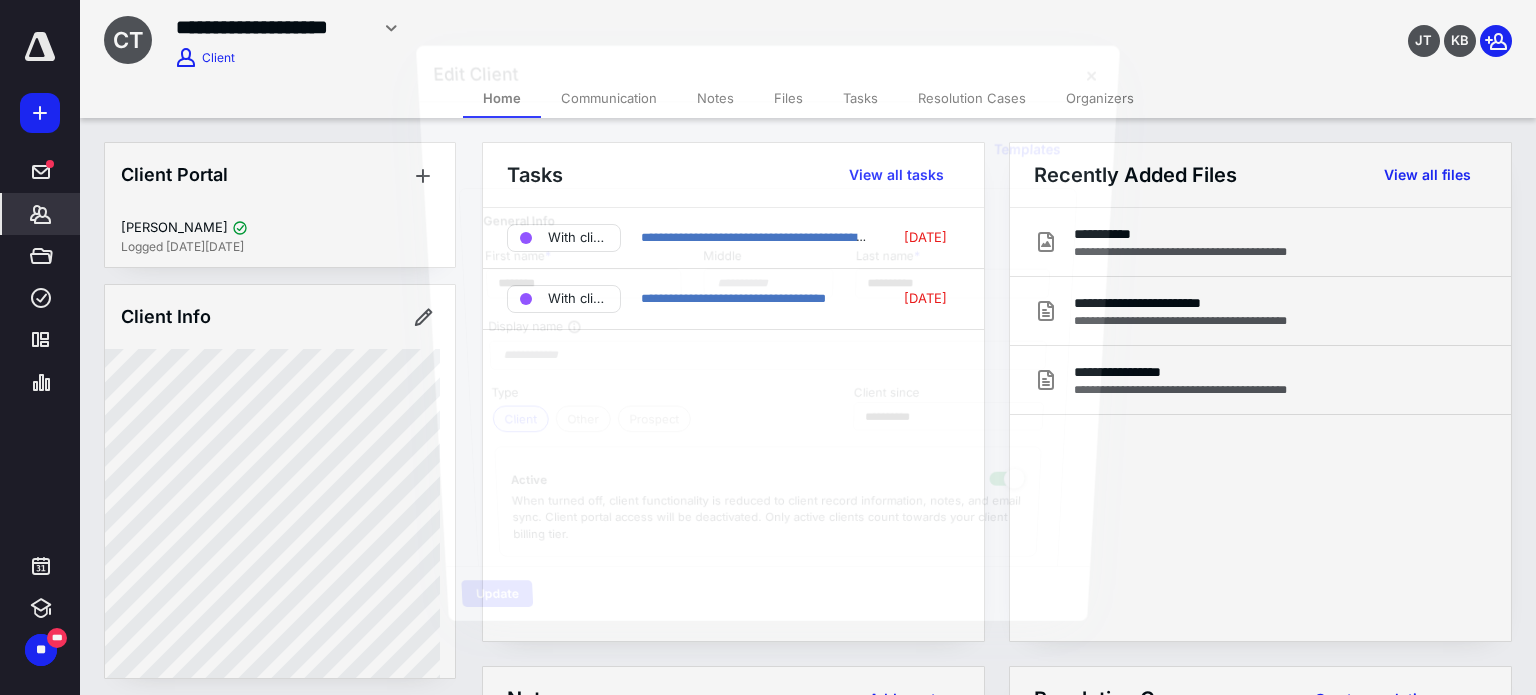 type on "**********" 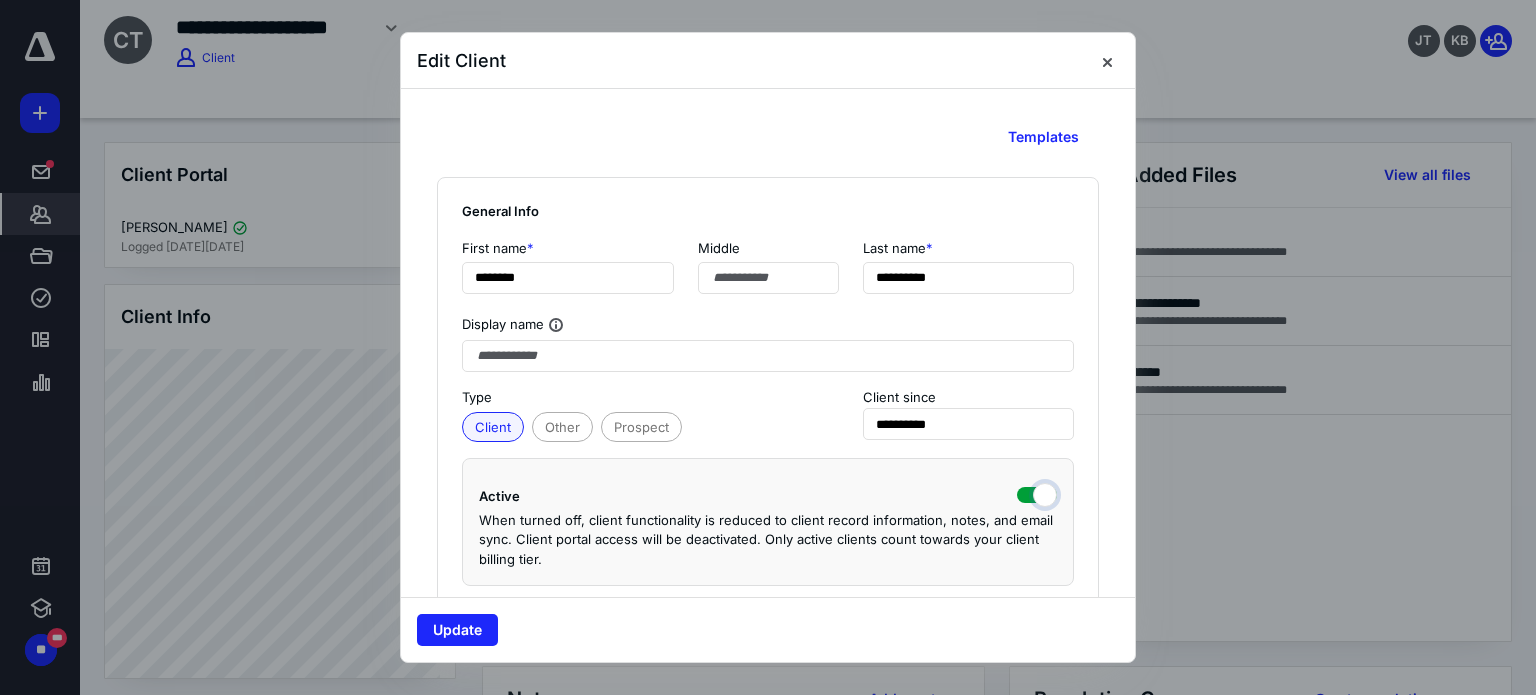 click at bounding box center [1037, 493] 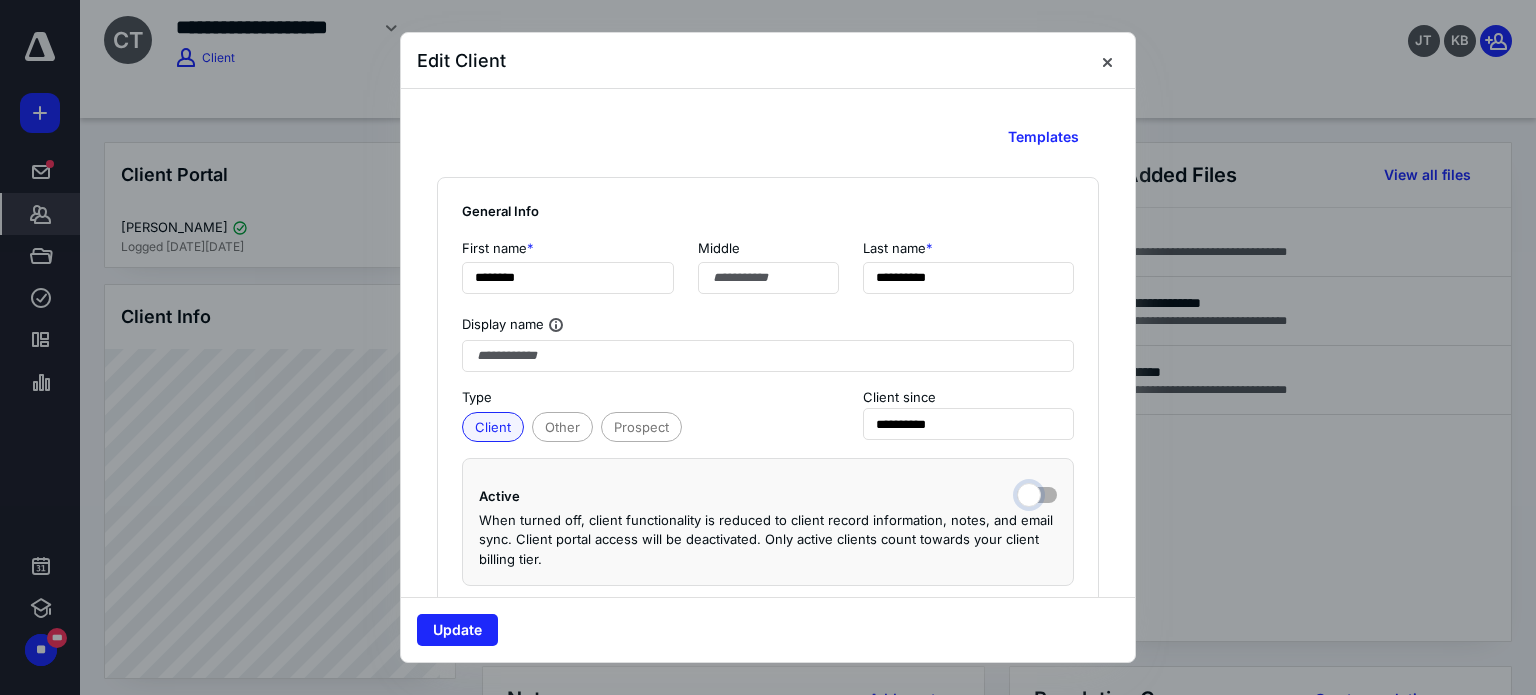 checkbox on "false" 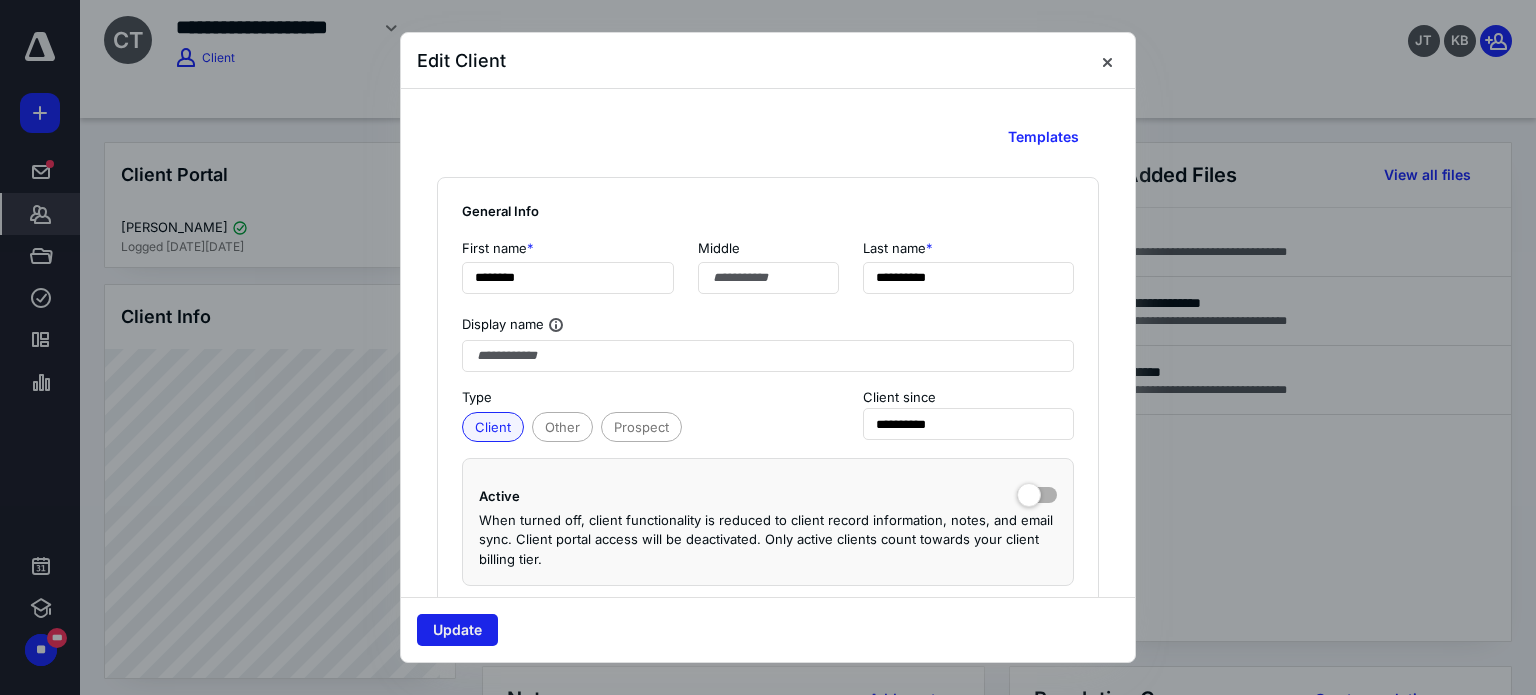 click on "Update" at bounding box center [457, 630] 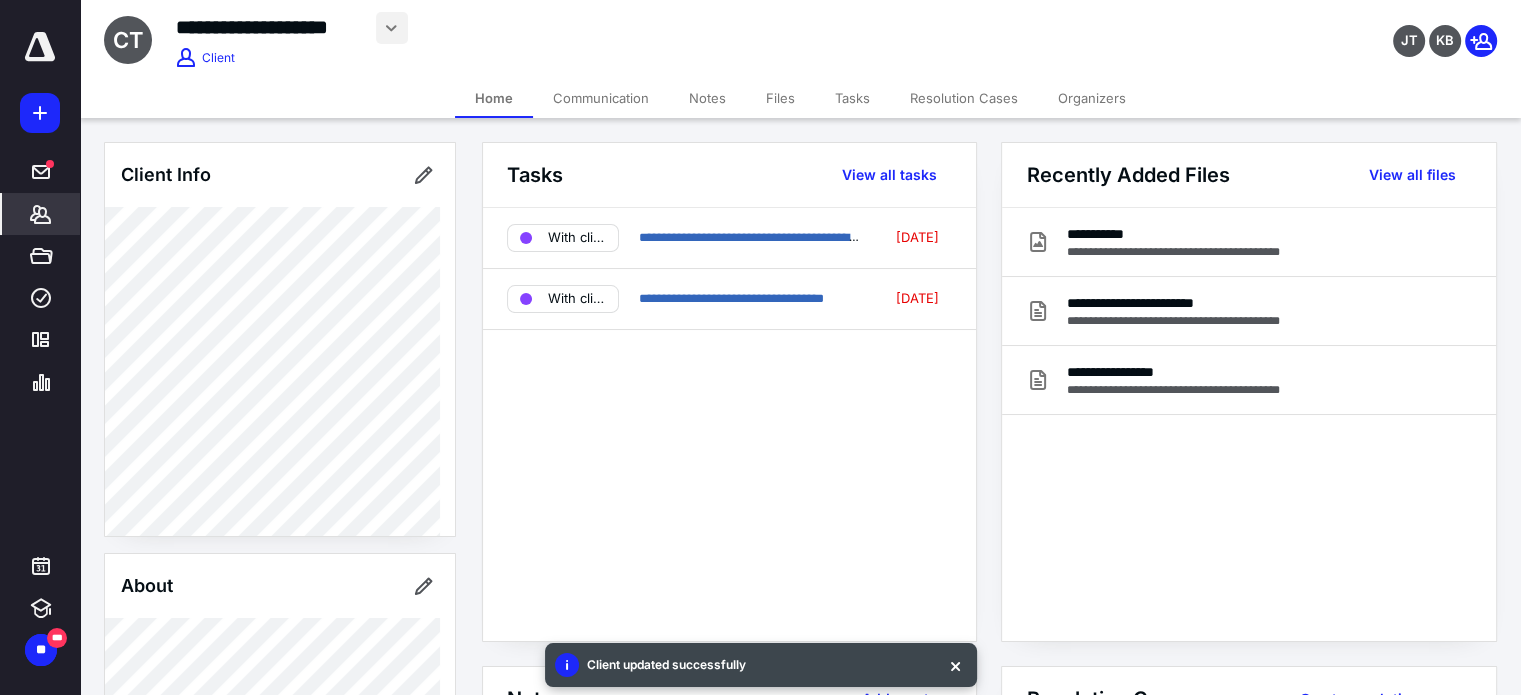 click at bounding box center [392, 28] 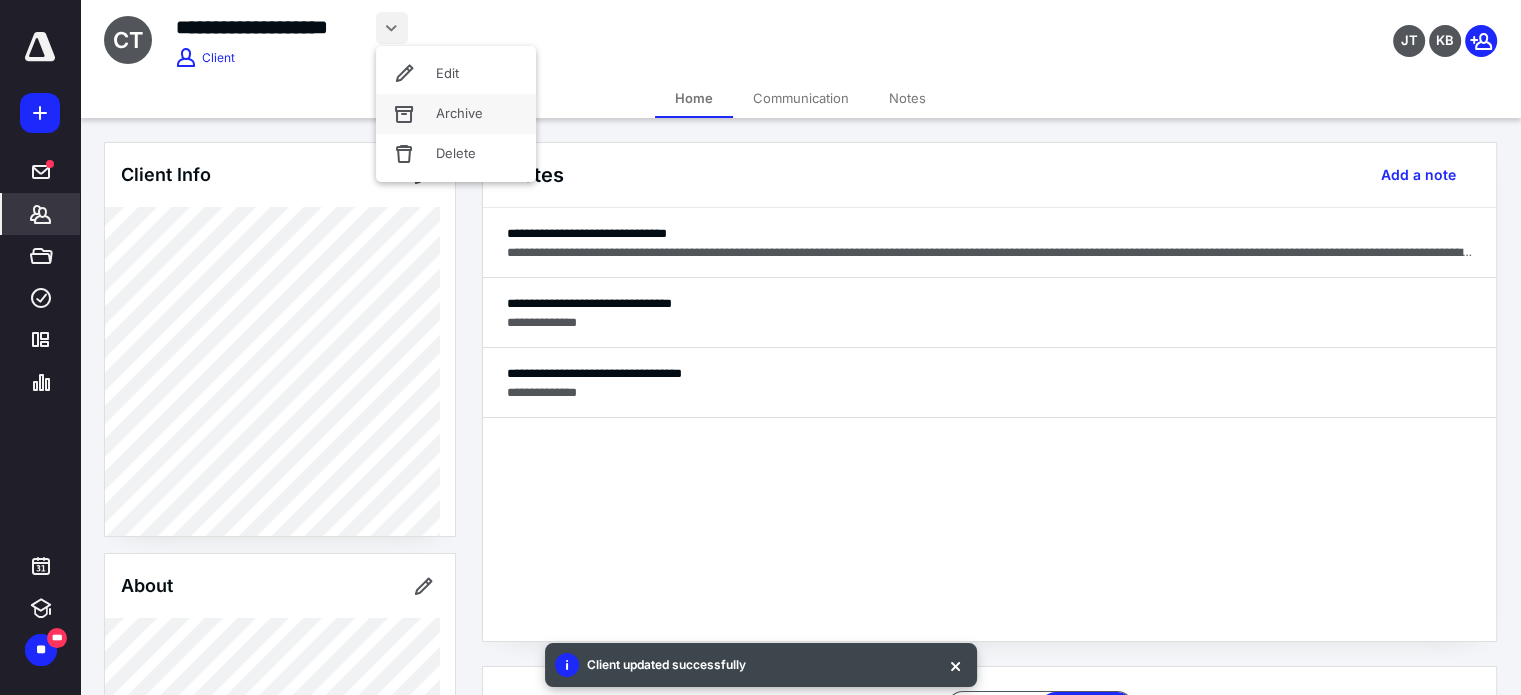 click on "Archive" at bounding box center [456, 114] 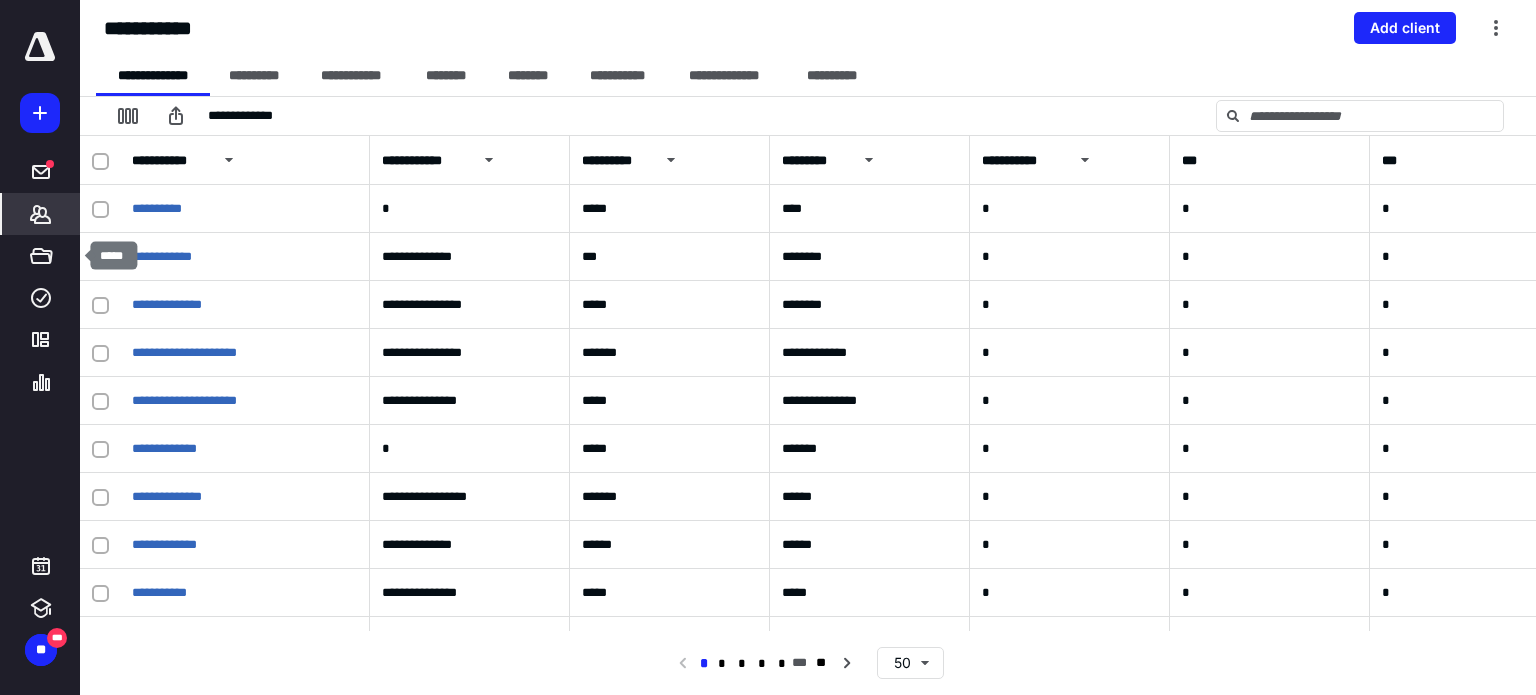 click 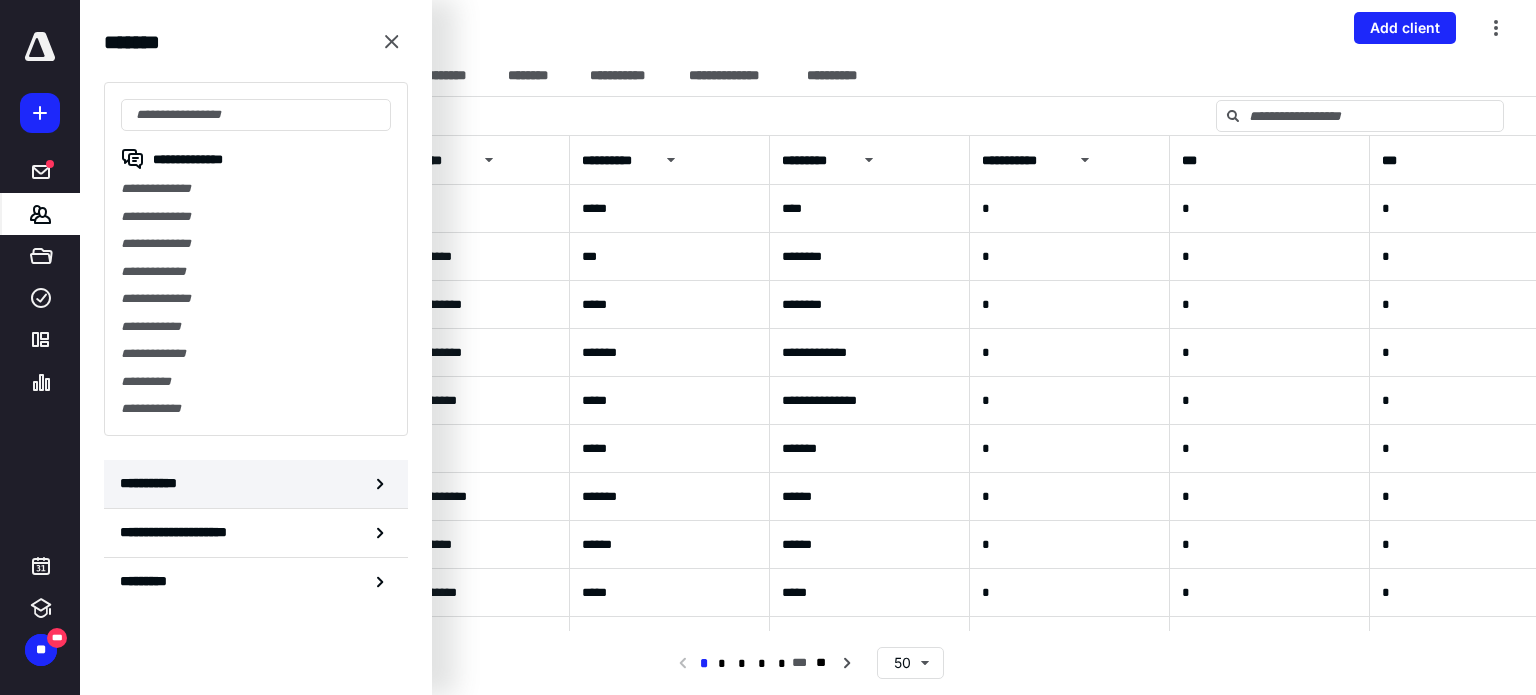 click on "**********" at bounding box center [256, 484] 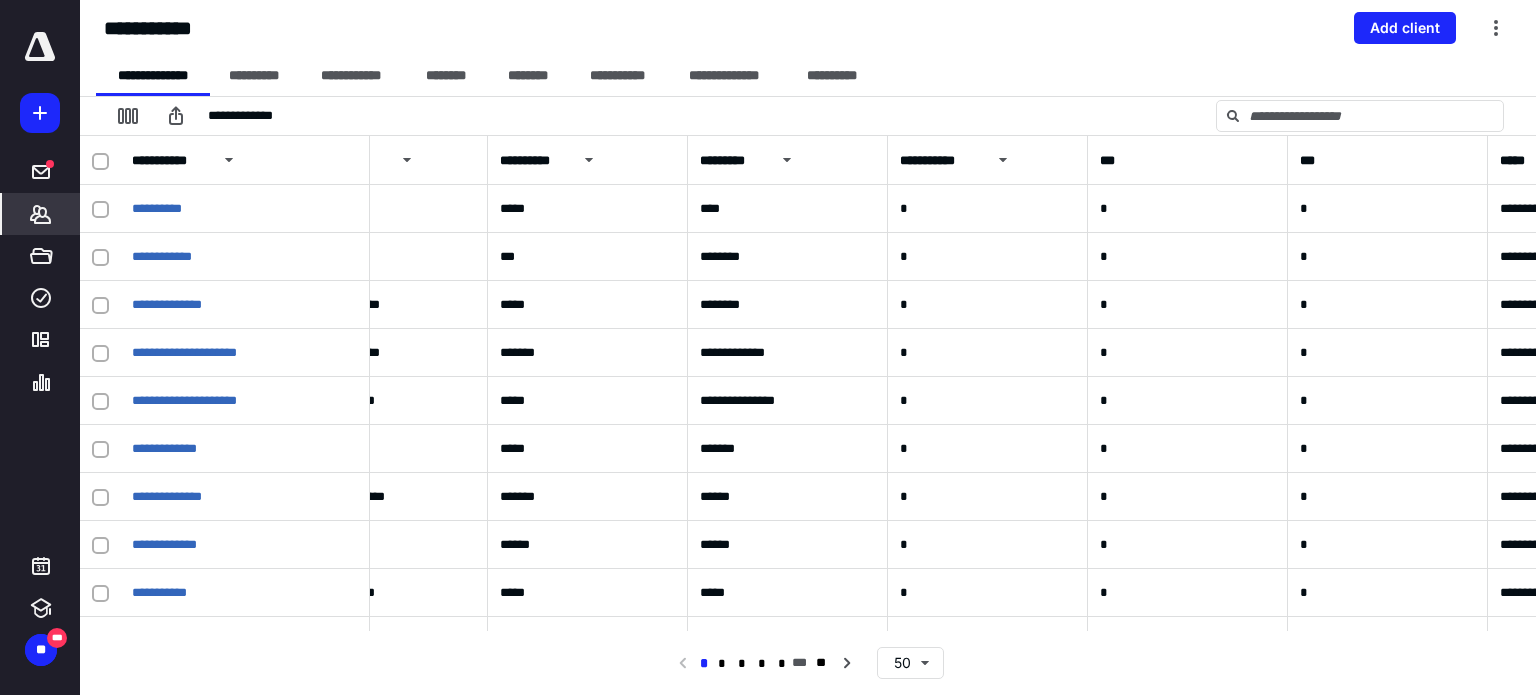 scroll, scrollTop: 0, scrollLeft: 1772, axis: horizontal 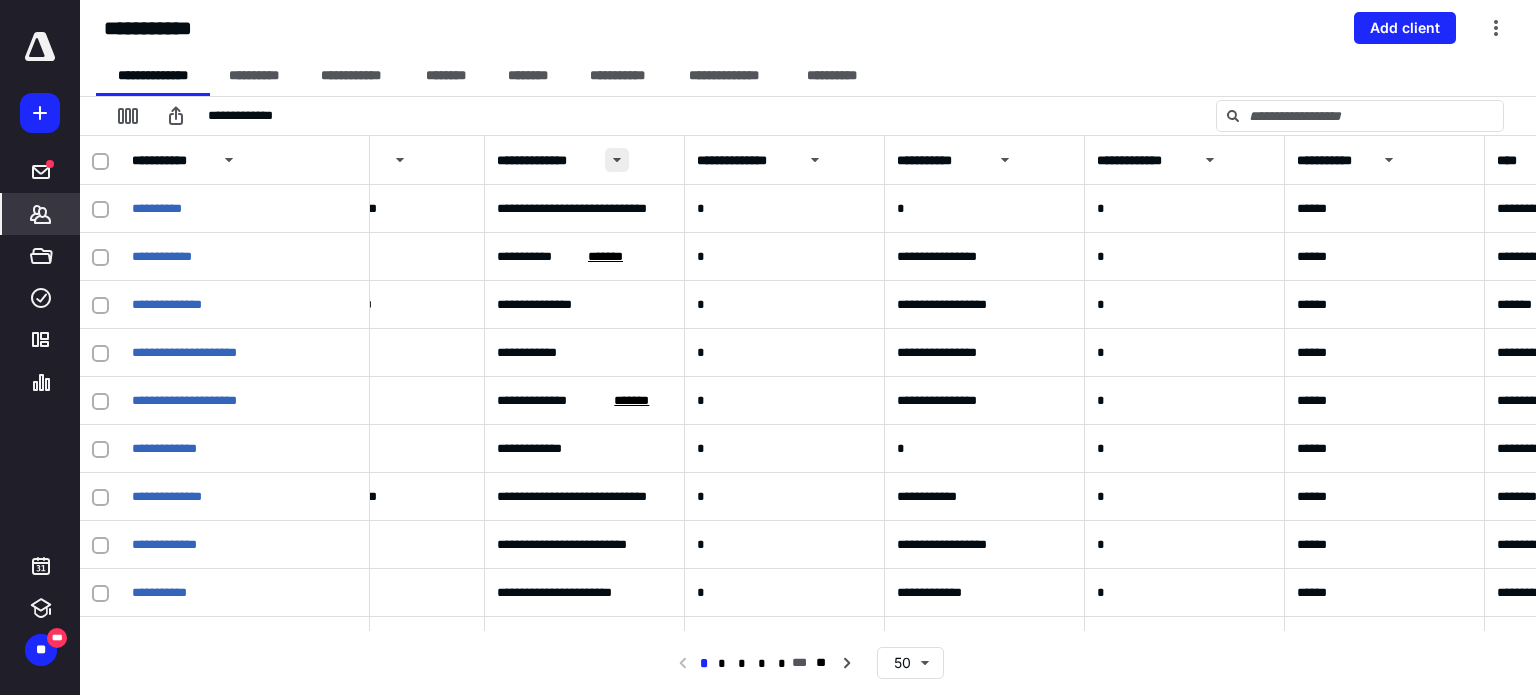 click at bounding box center (617, 160) 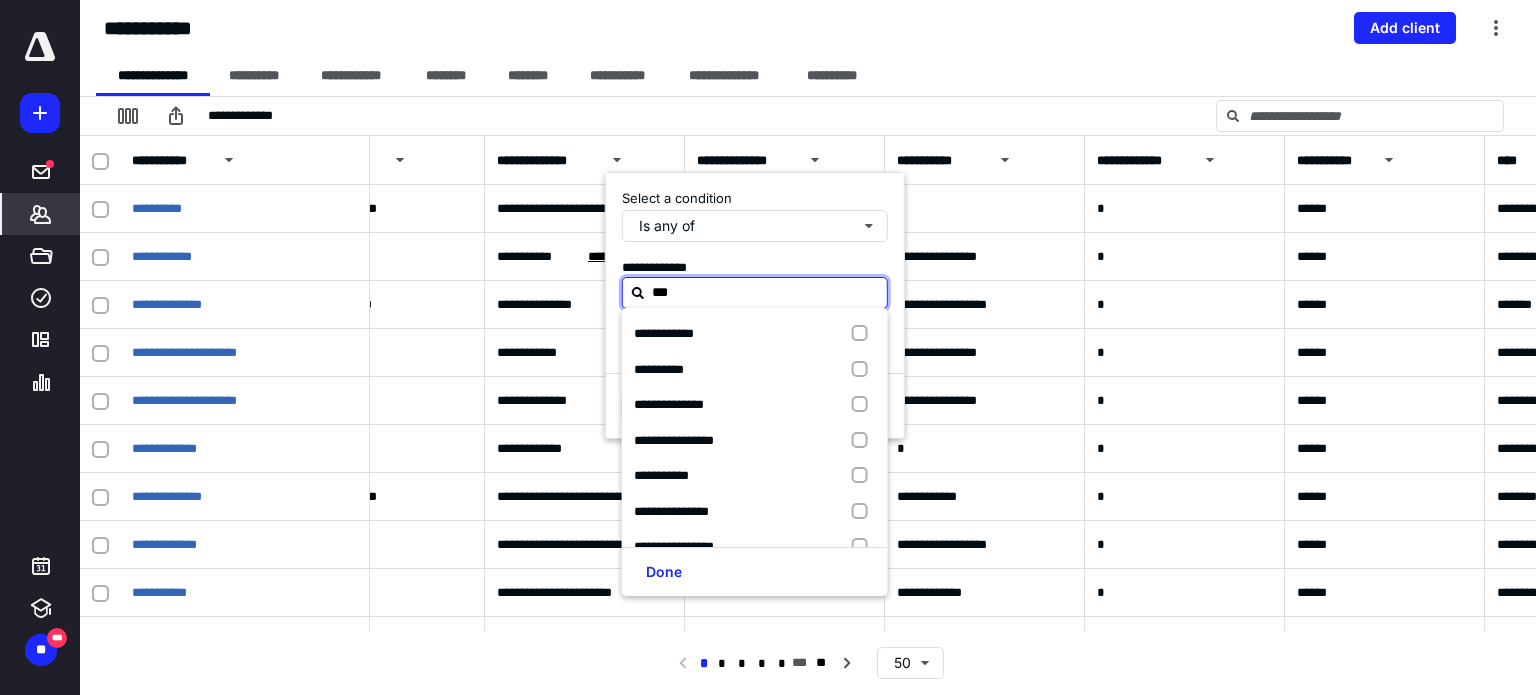 type on "****" 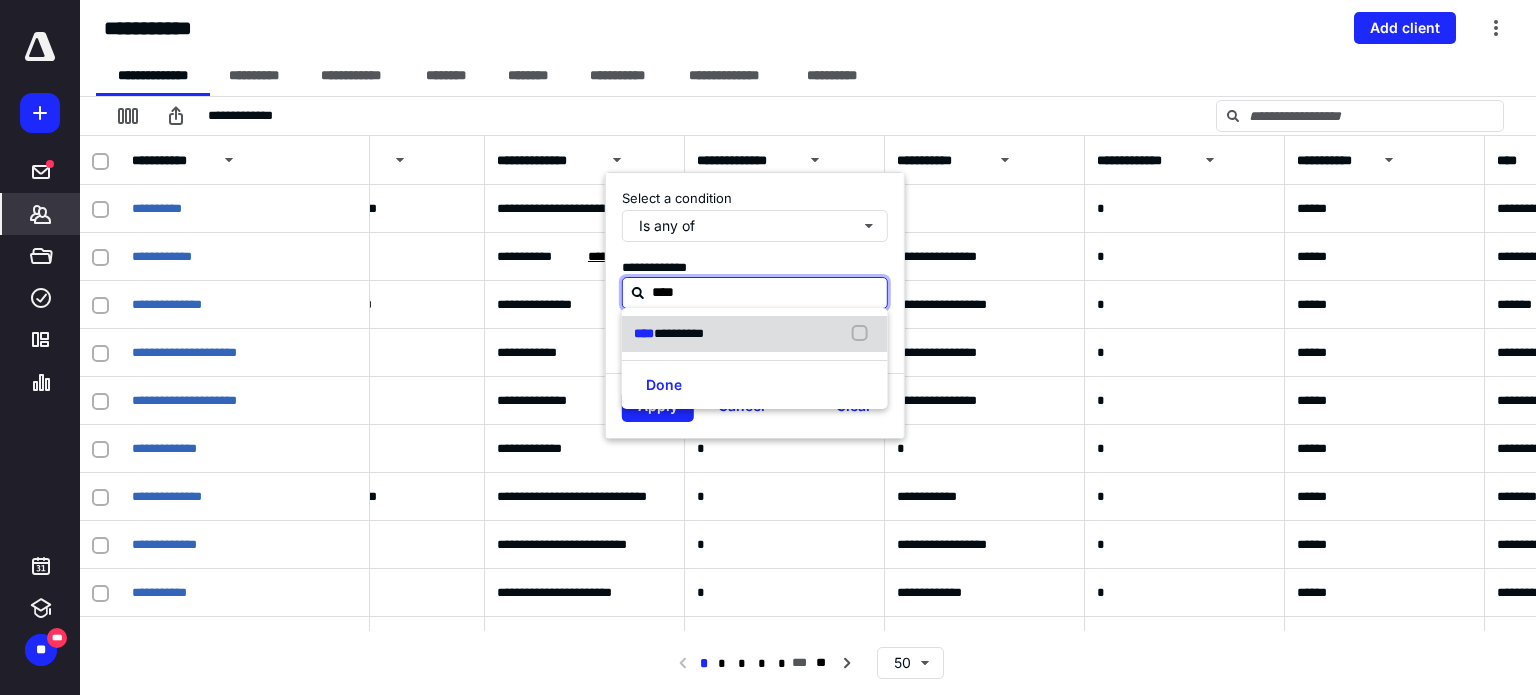 click on "**********" at bounding box center [679, 333] 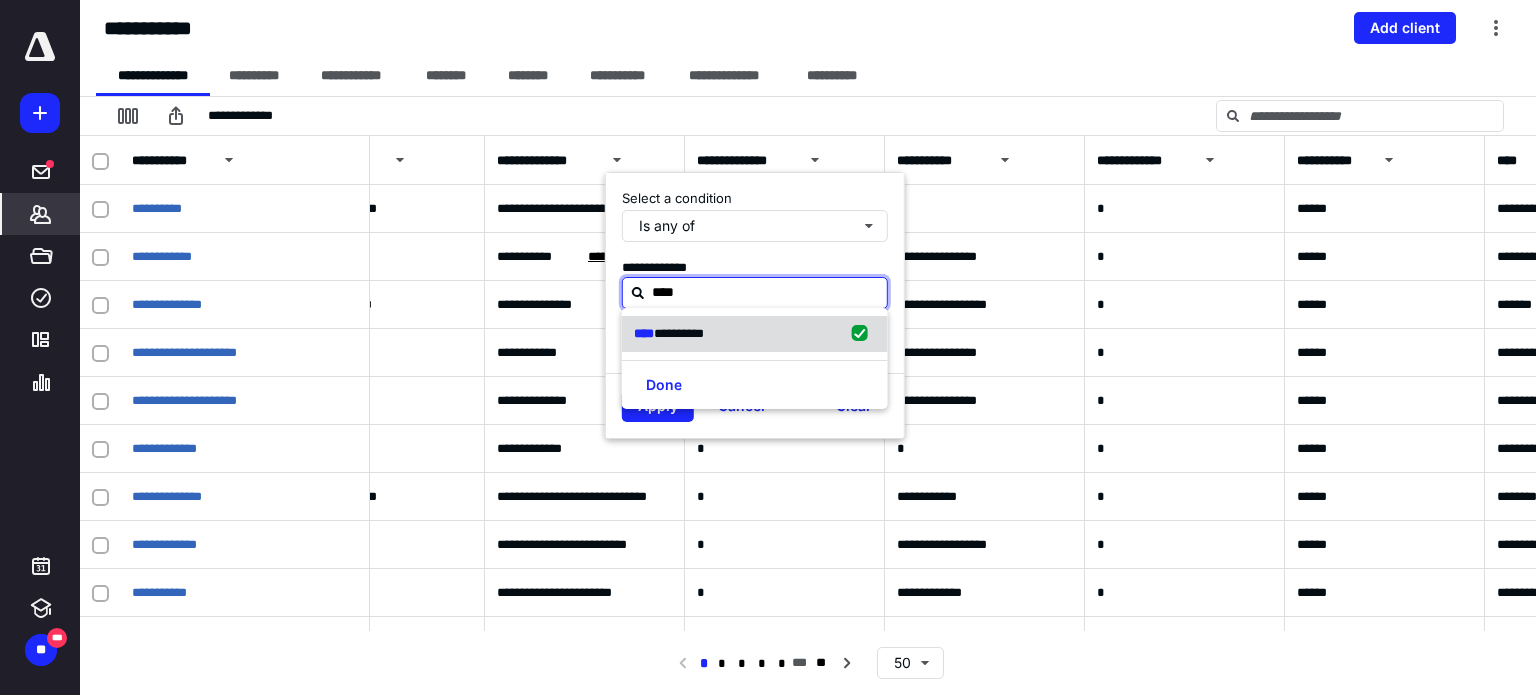 checkbox on "true" 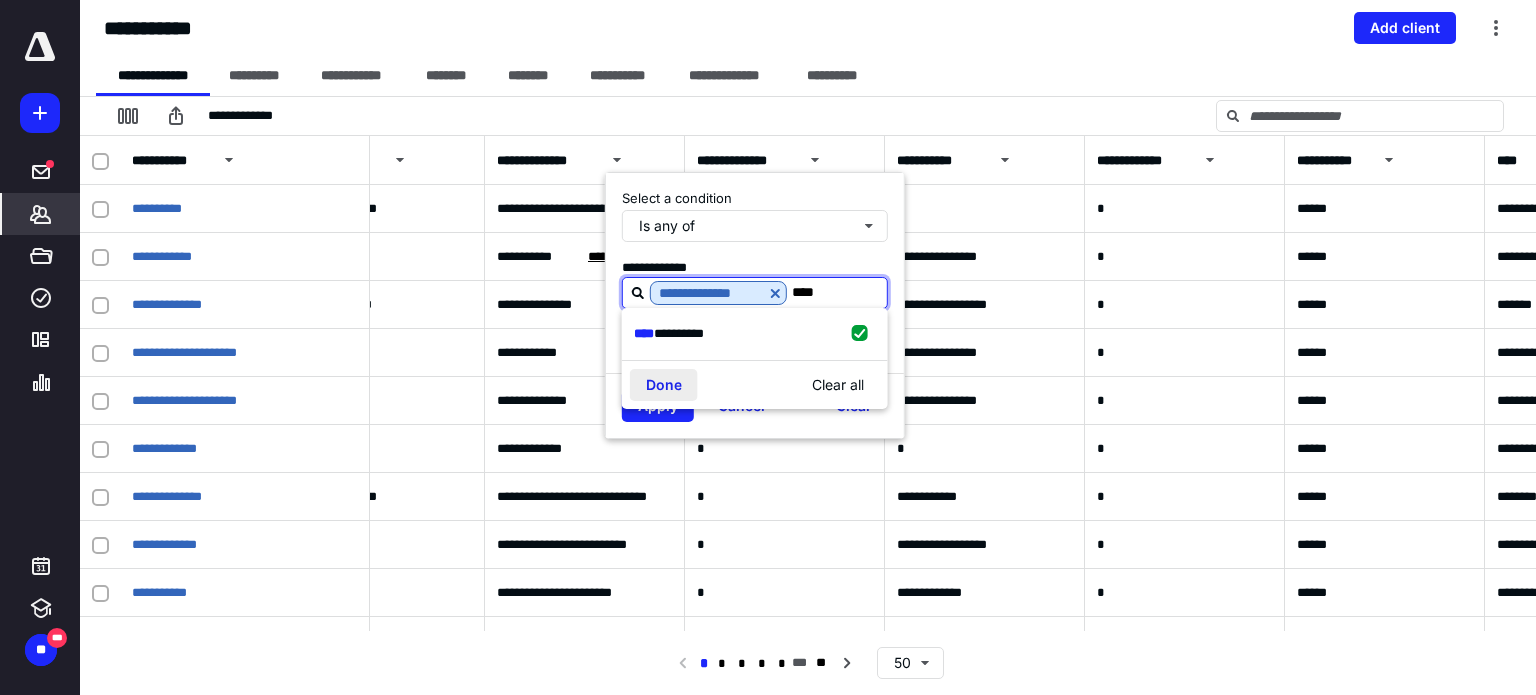 type on "****" 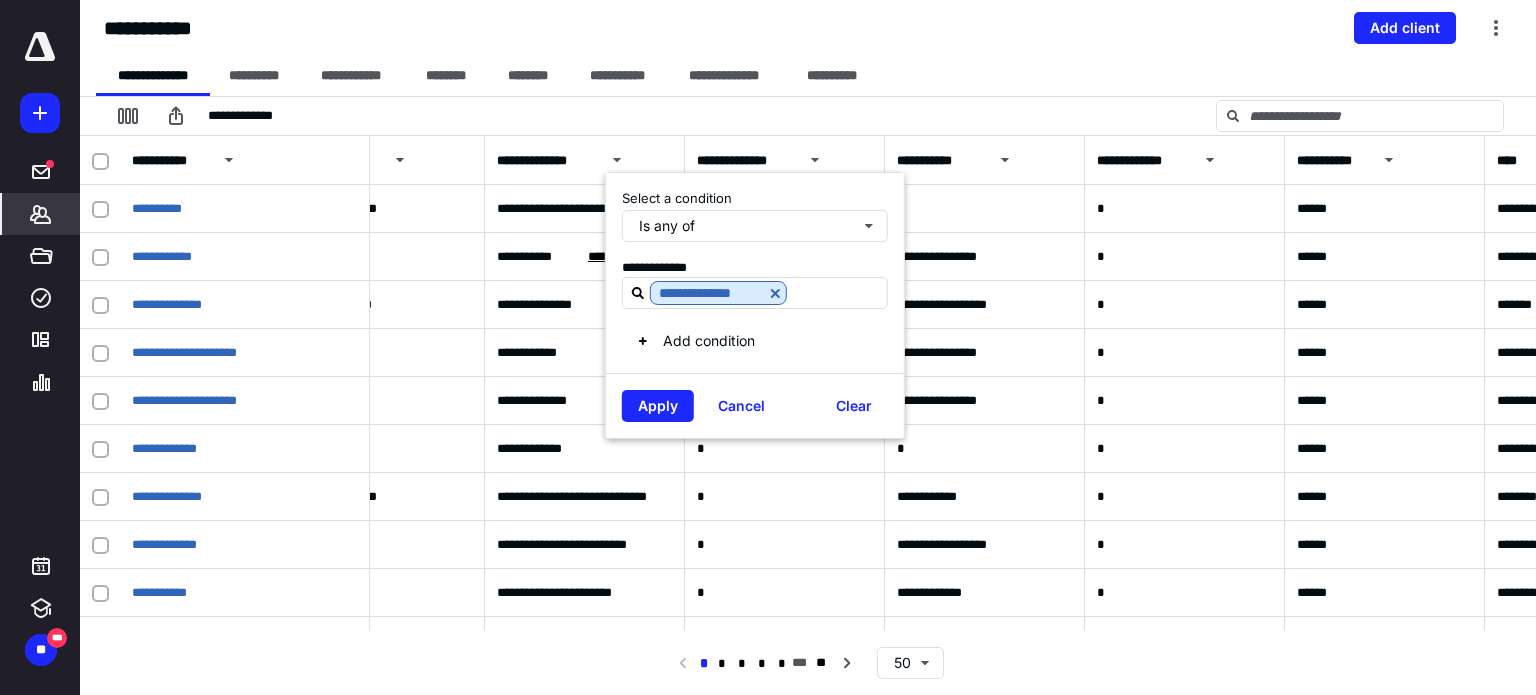 click on "Apply" at bounding box center [658, 406] 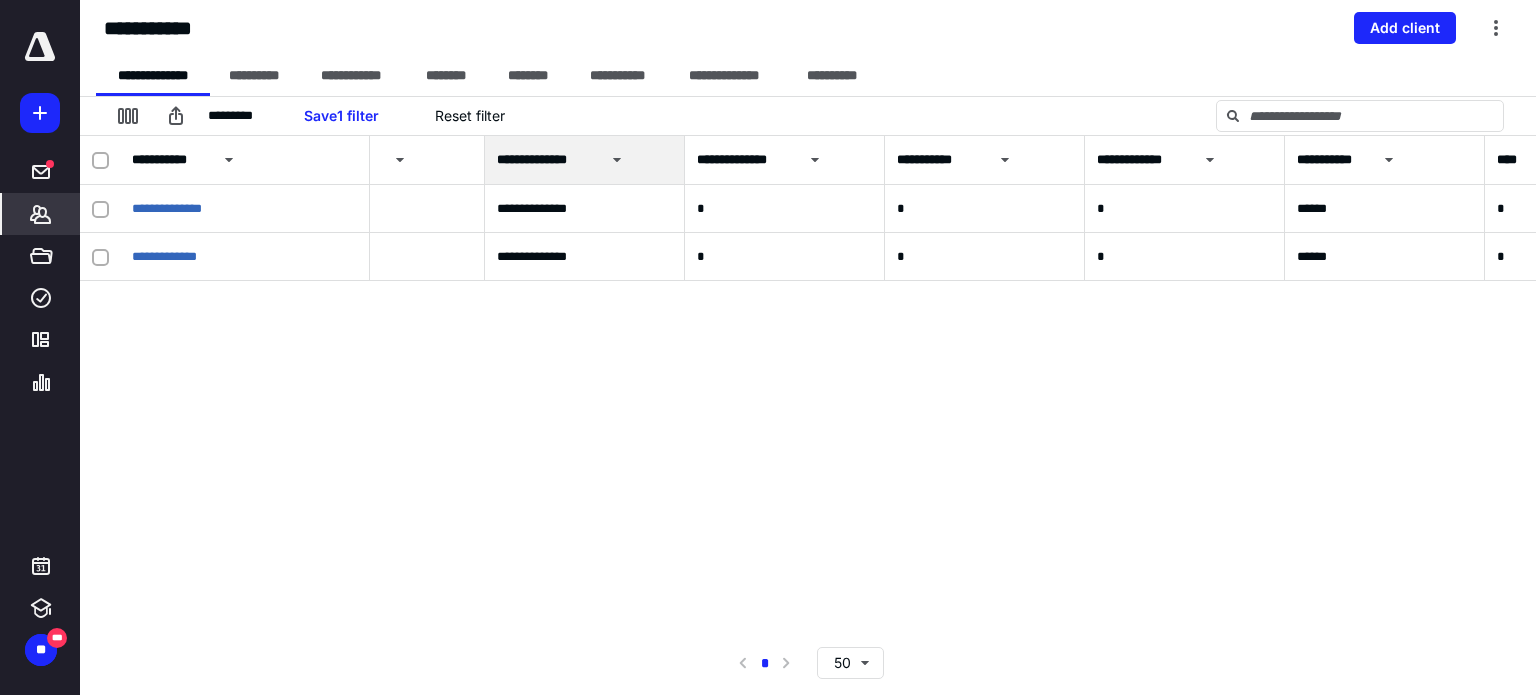 click on "**********" at bounding box center [808, 383] 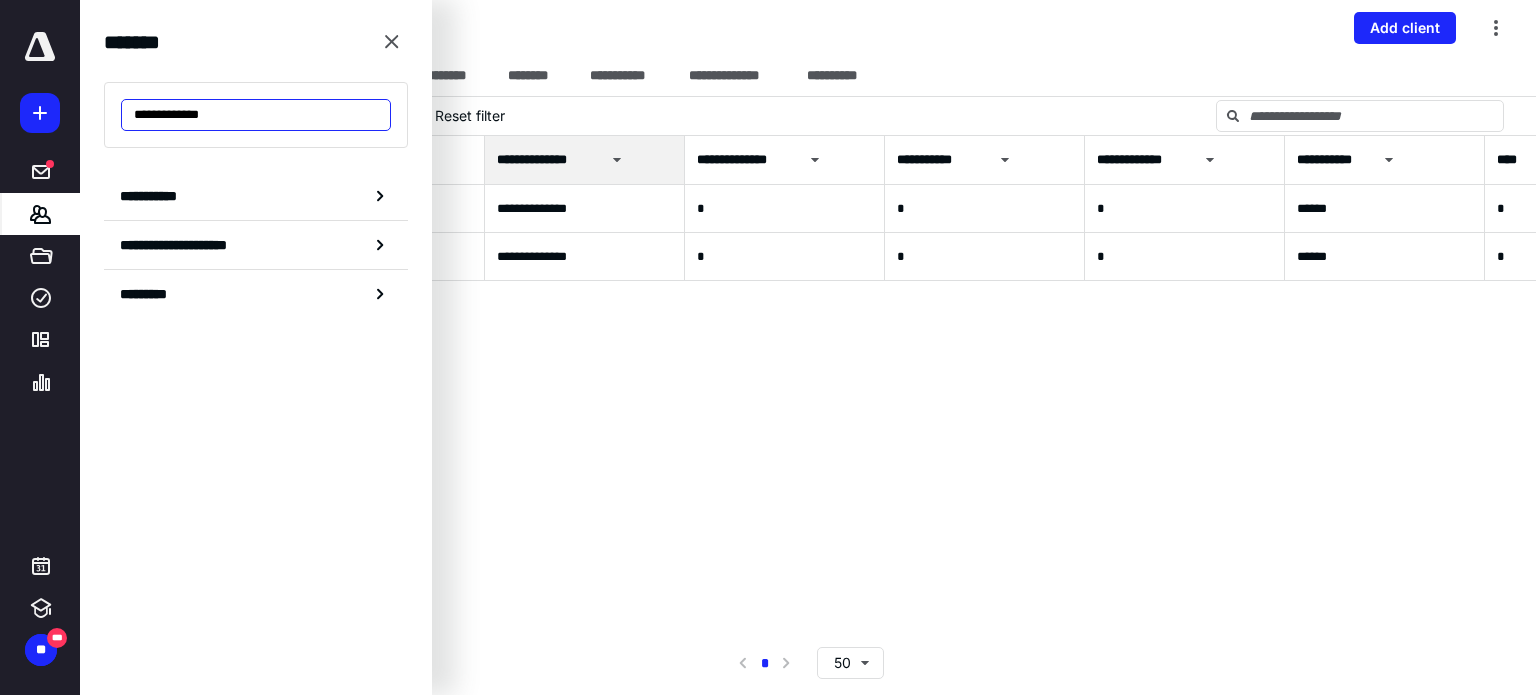 click on "**********" at bounding box center (256, 115) 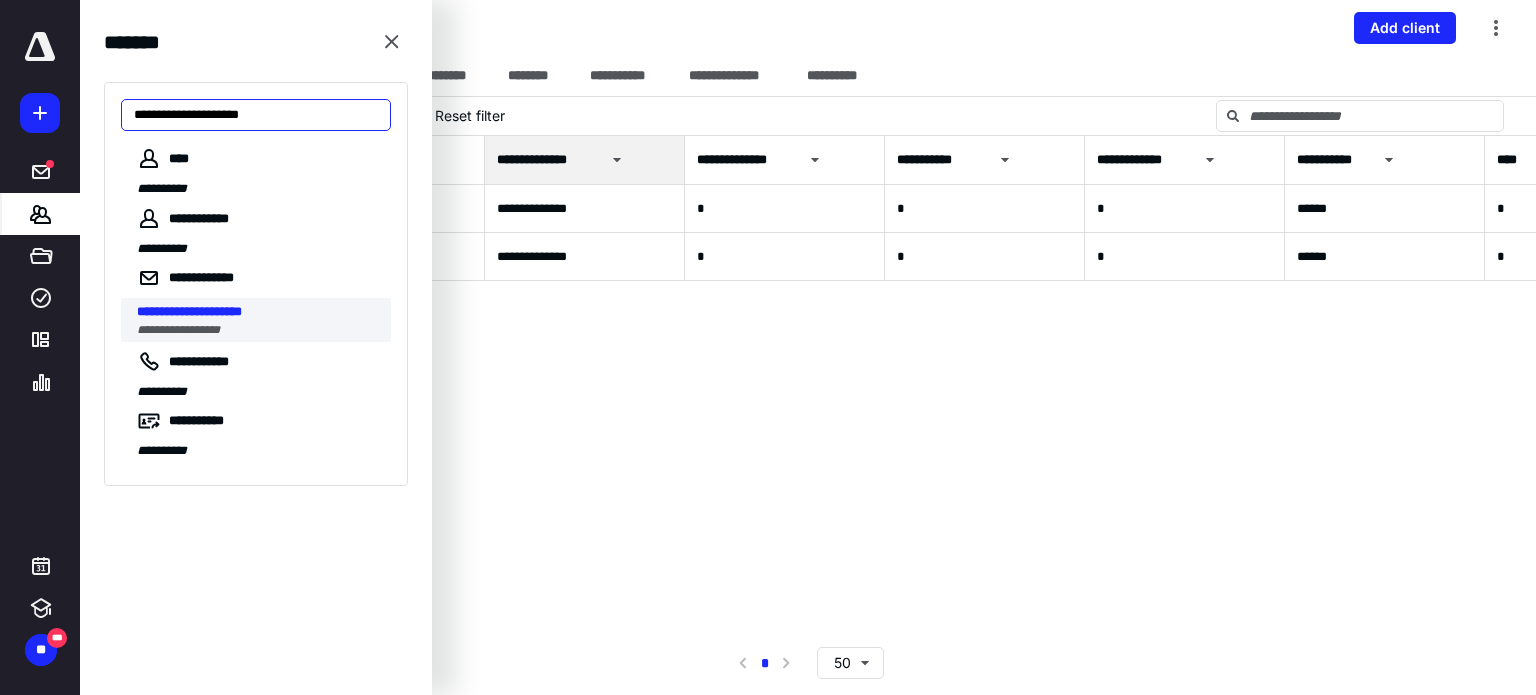 type on "**********" 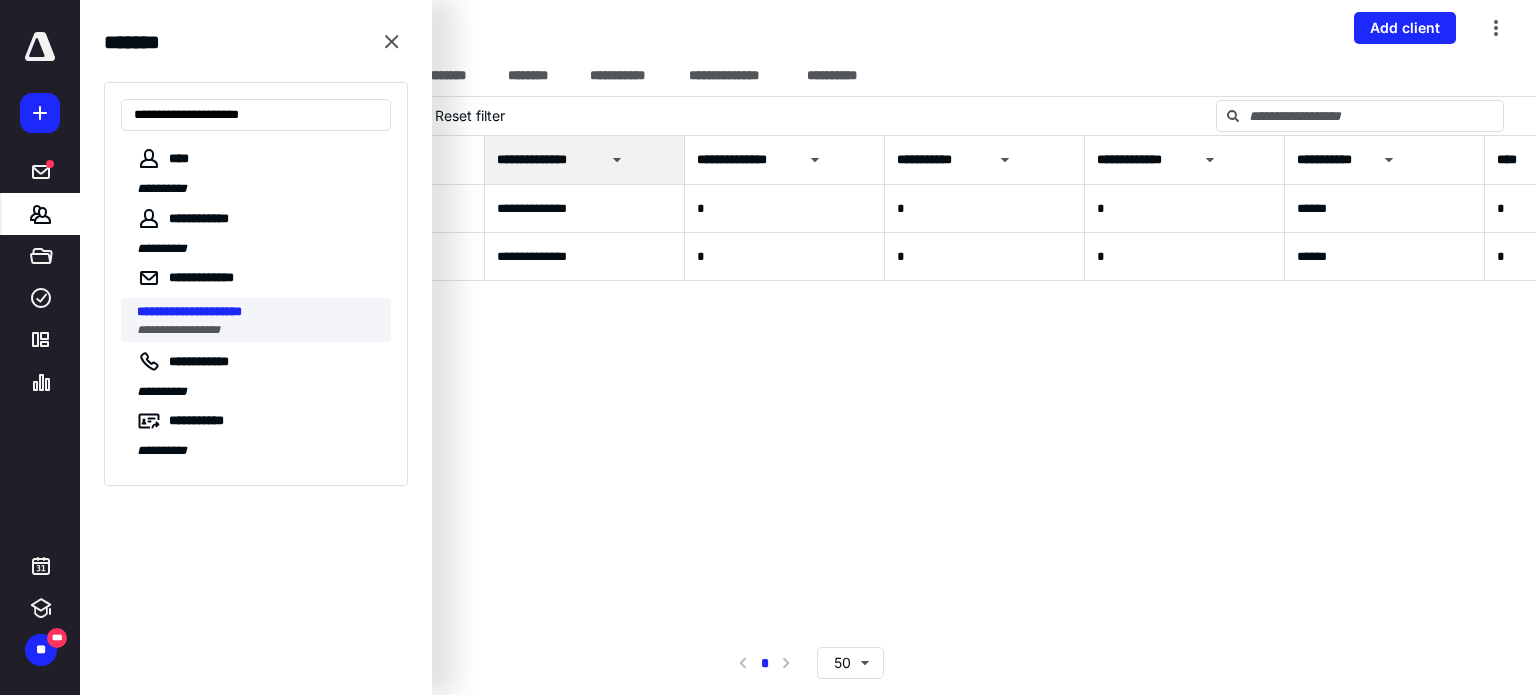 click on "**********" at bounding box center [258, 312] 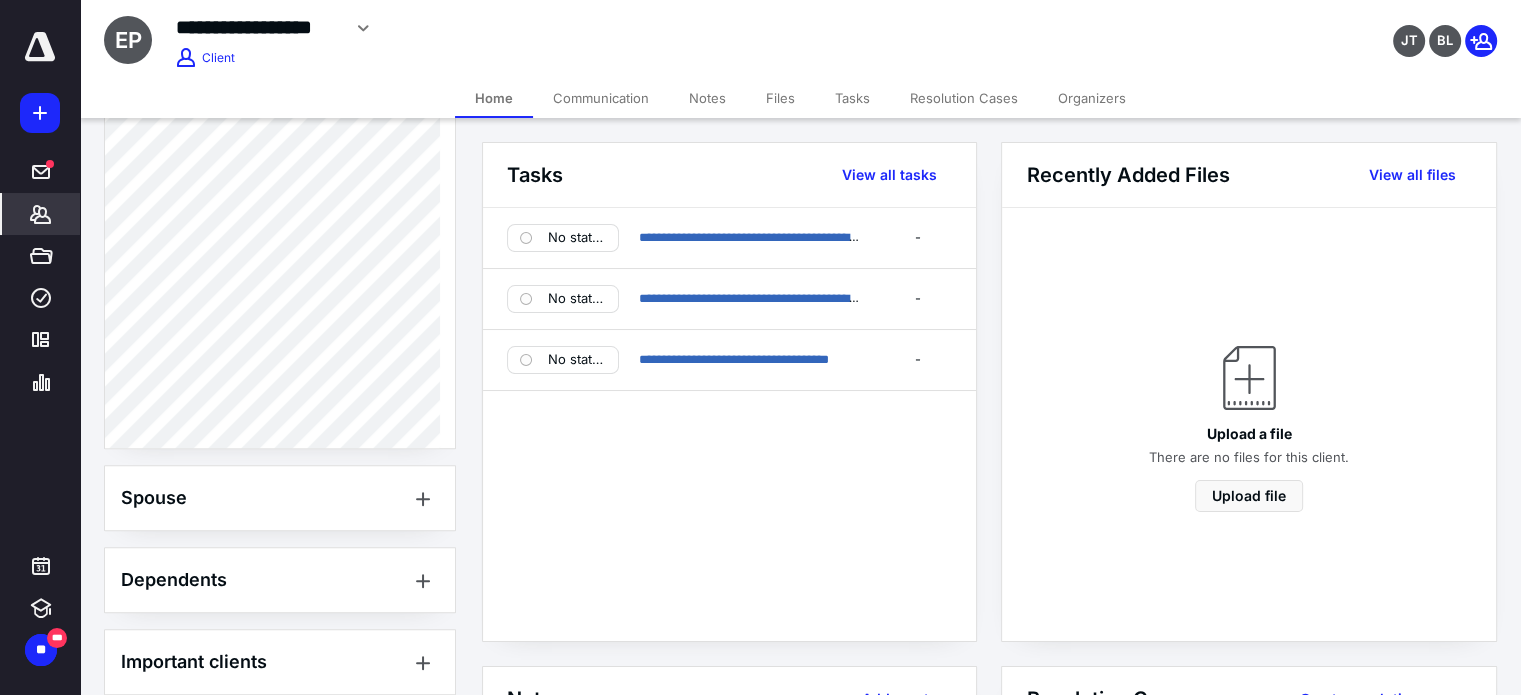 scroll, scrollTop: 1340, scrollLeft: 0, axis: vertical 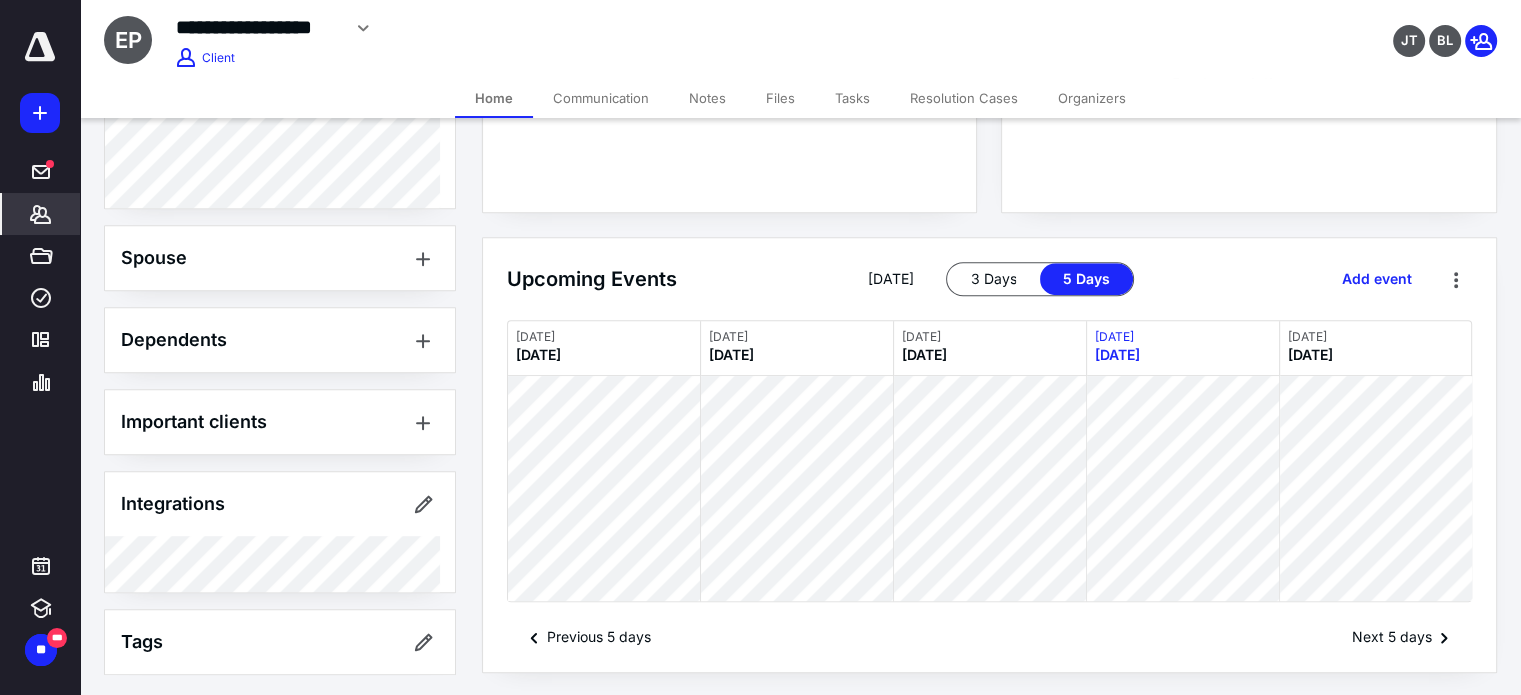 click on "*******" at bounding box center [41, 214] 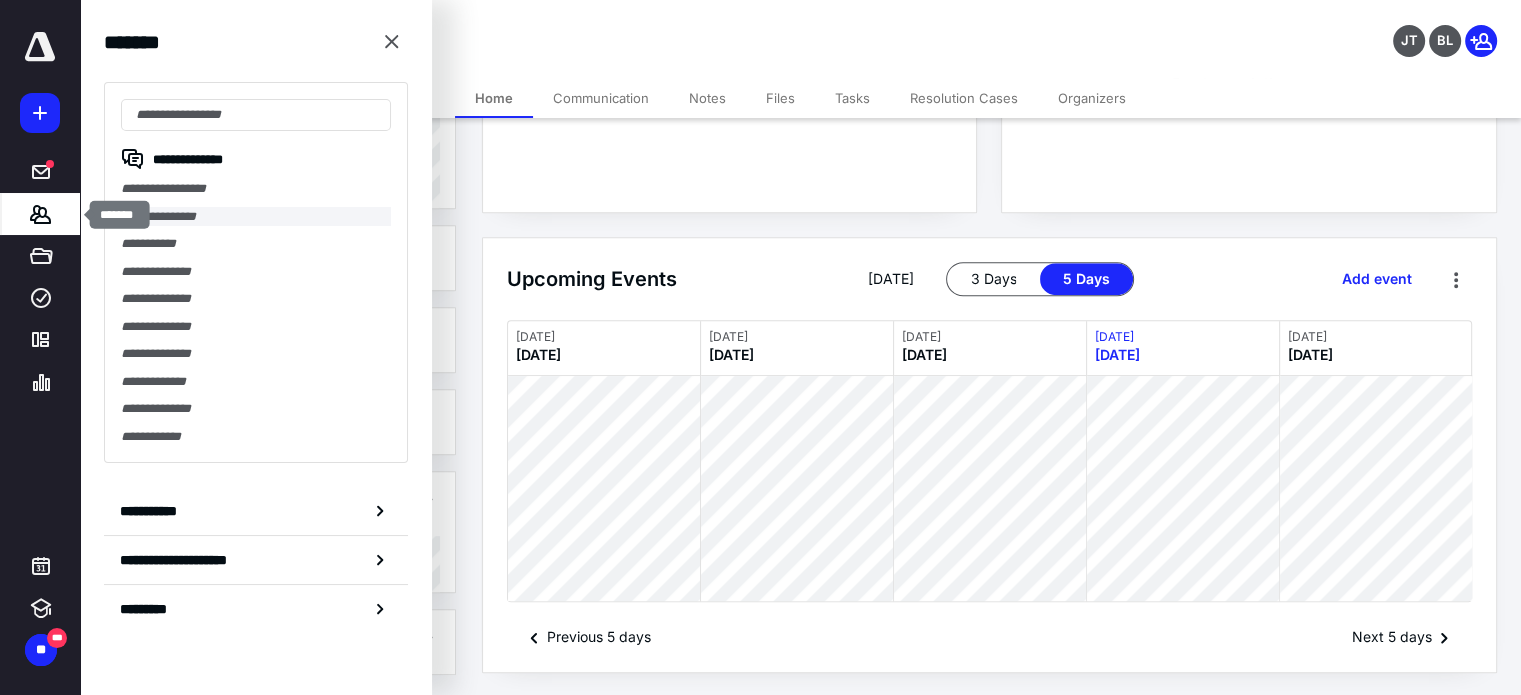 type on "**********" 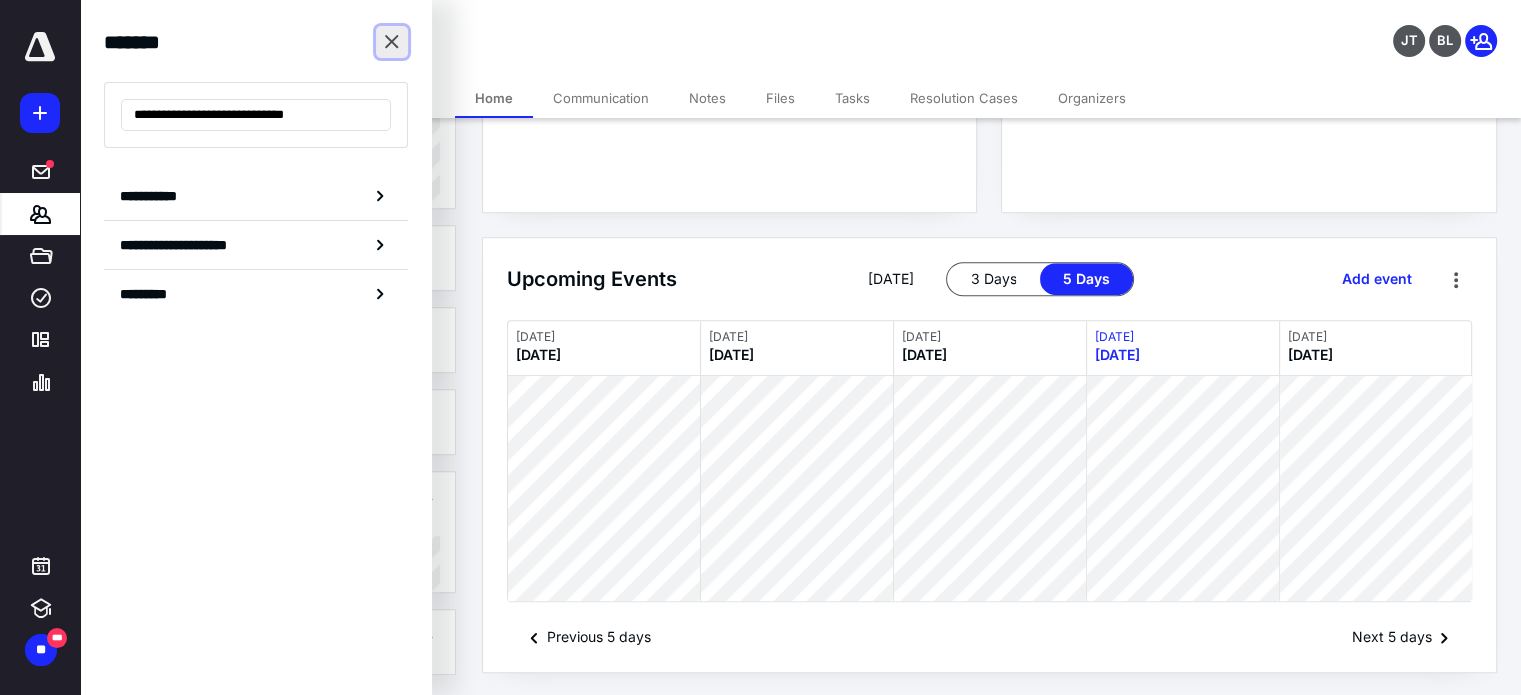 click at bounding box center [392, 42] 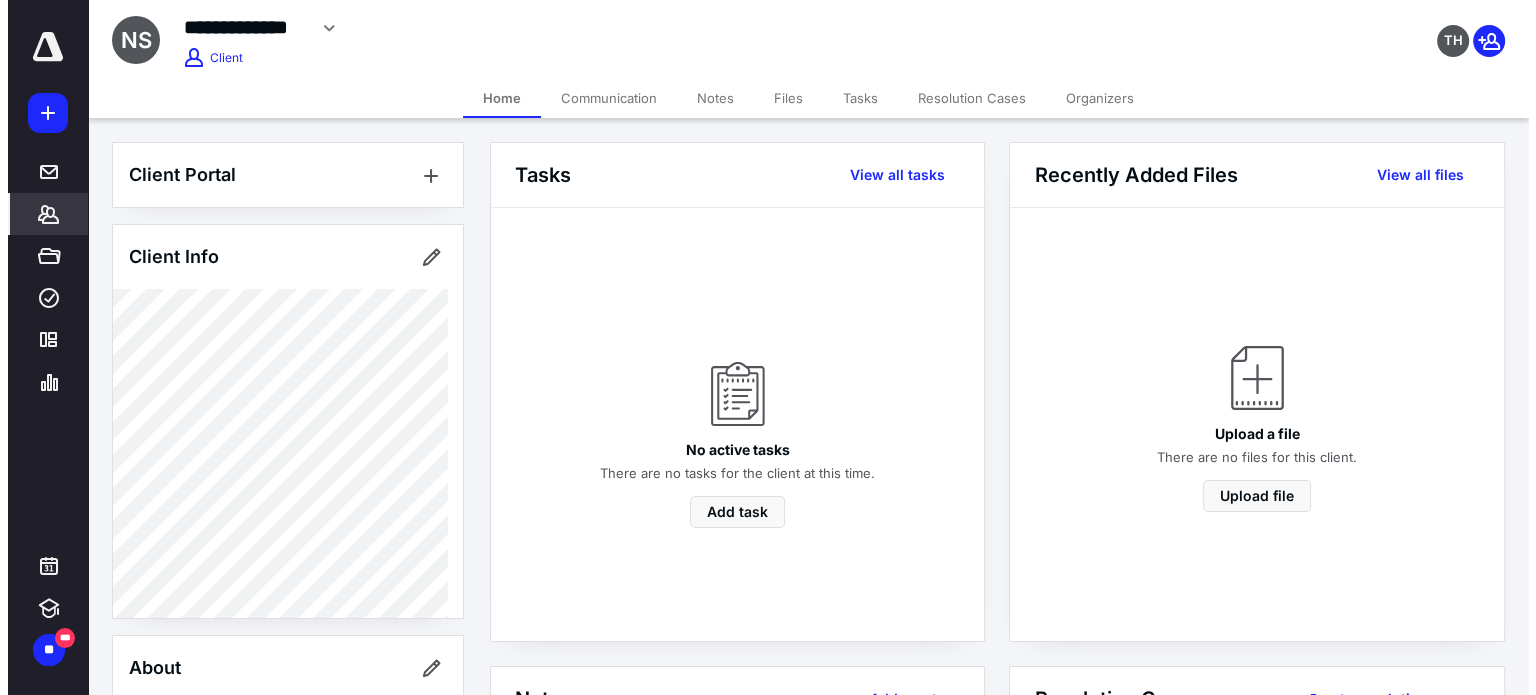 scroll, scrollTop: 0, scrollLeft: 0, axis: both 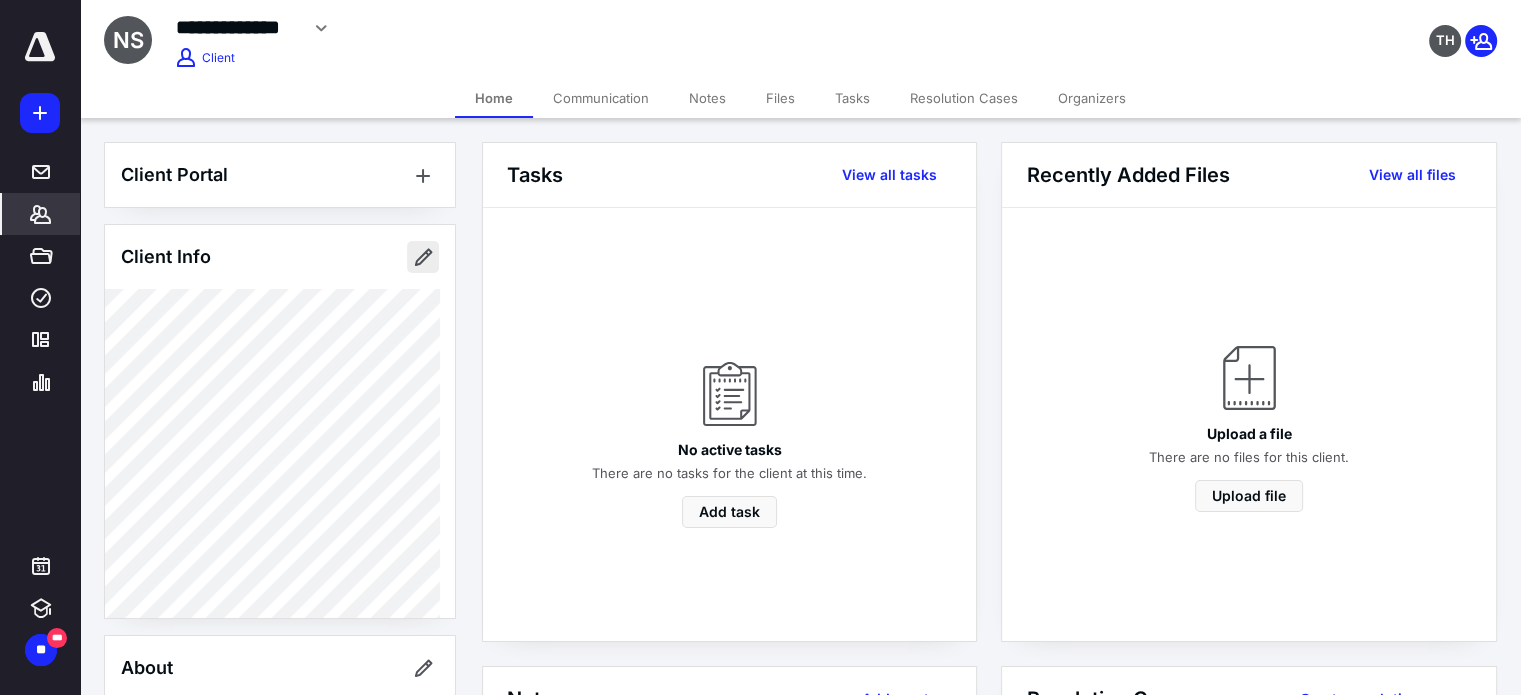 click at bounding box center (423, 257) 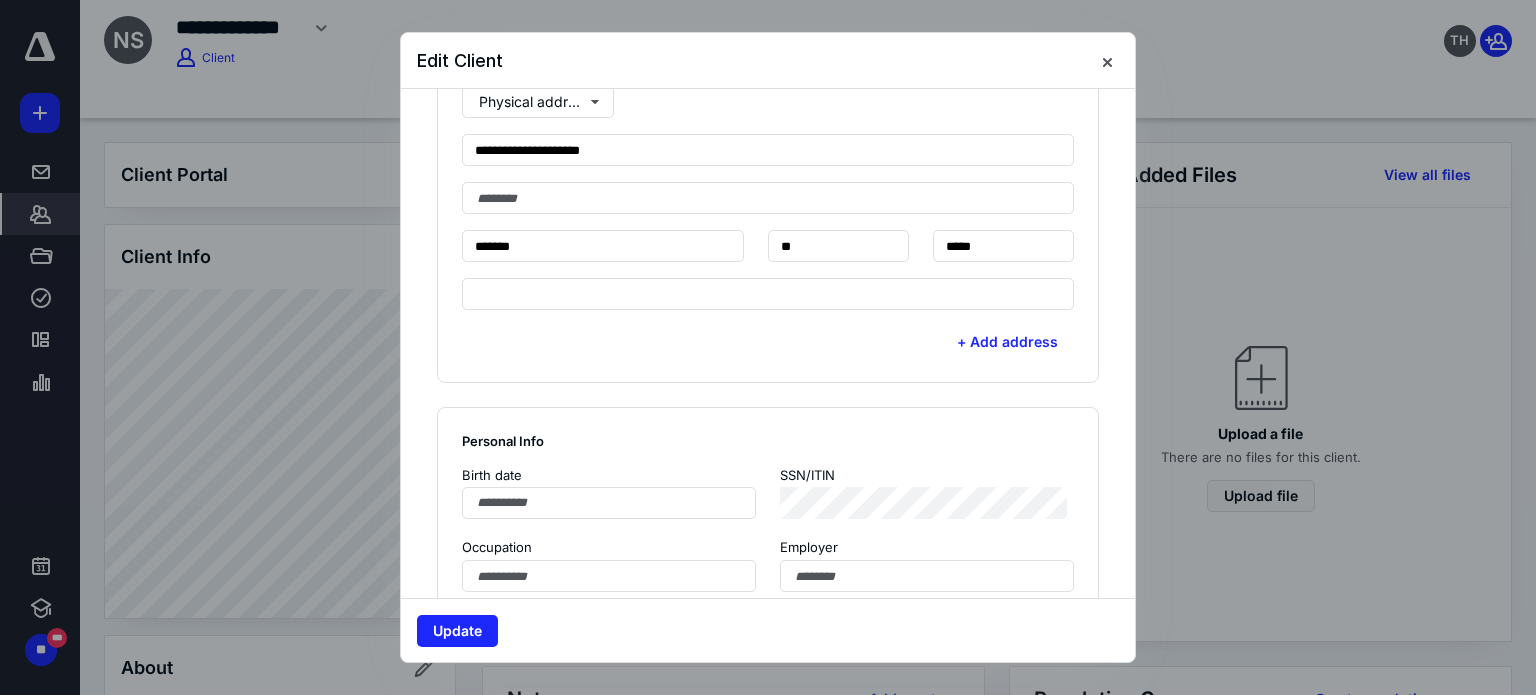scroll, scrollTop: 1200, scrollLeft: 0, axis: vertical 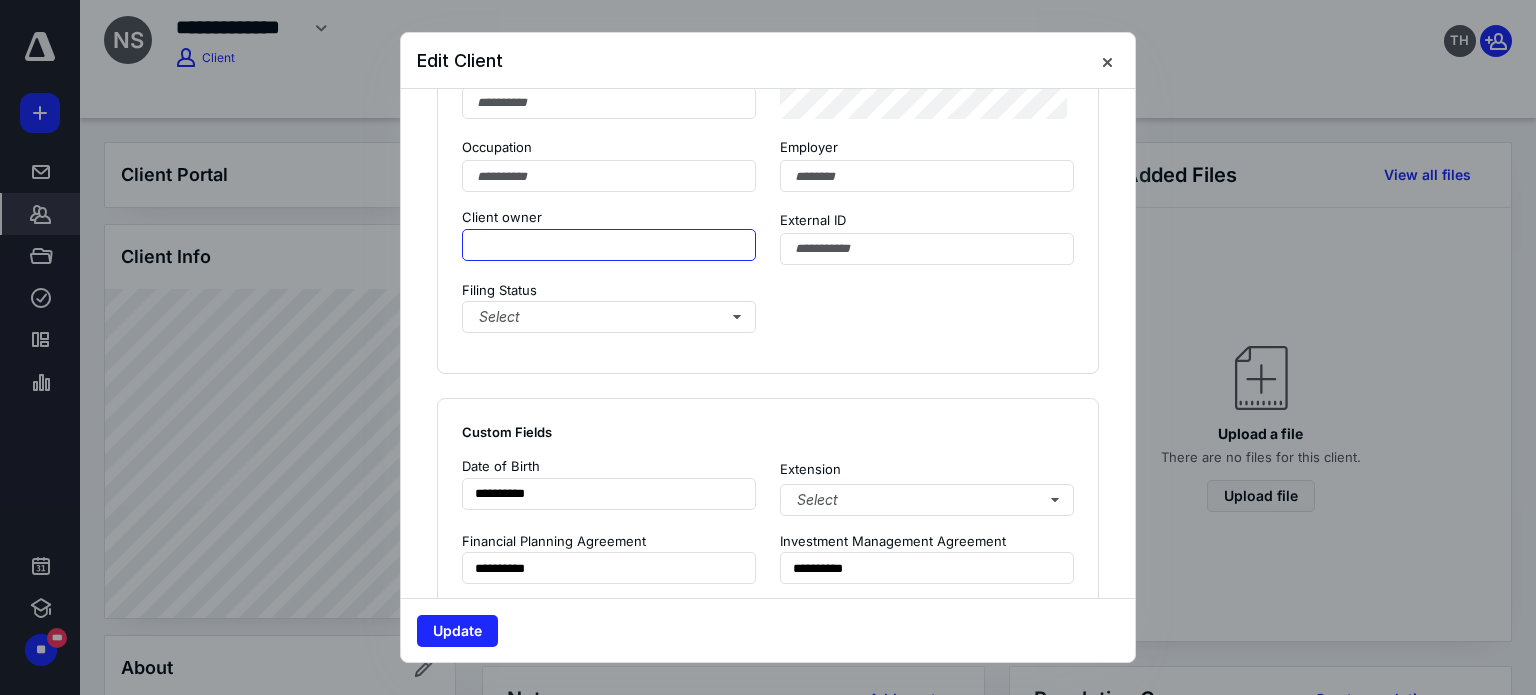 click at bounding box center (609, 245) 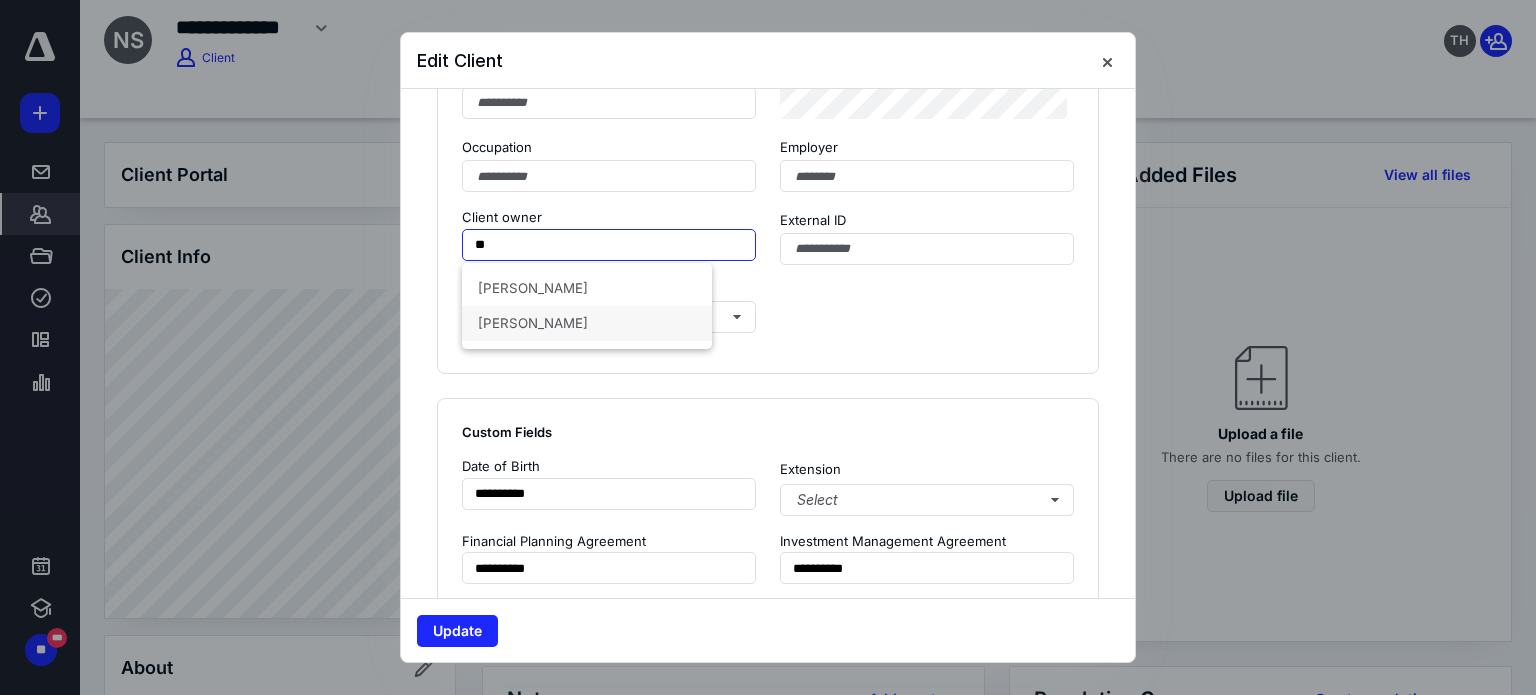click on "Jake Courtney" at bounding box center (587, 323) 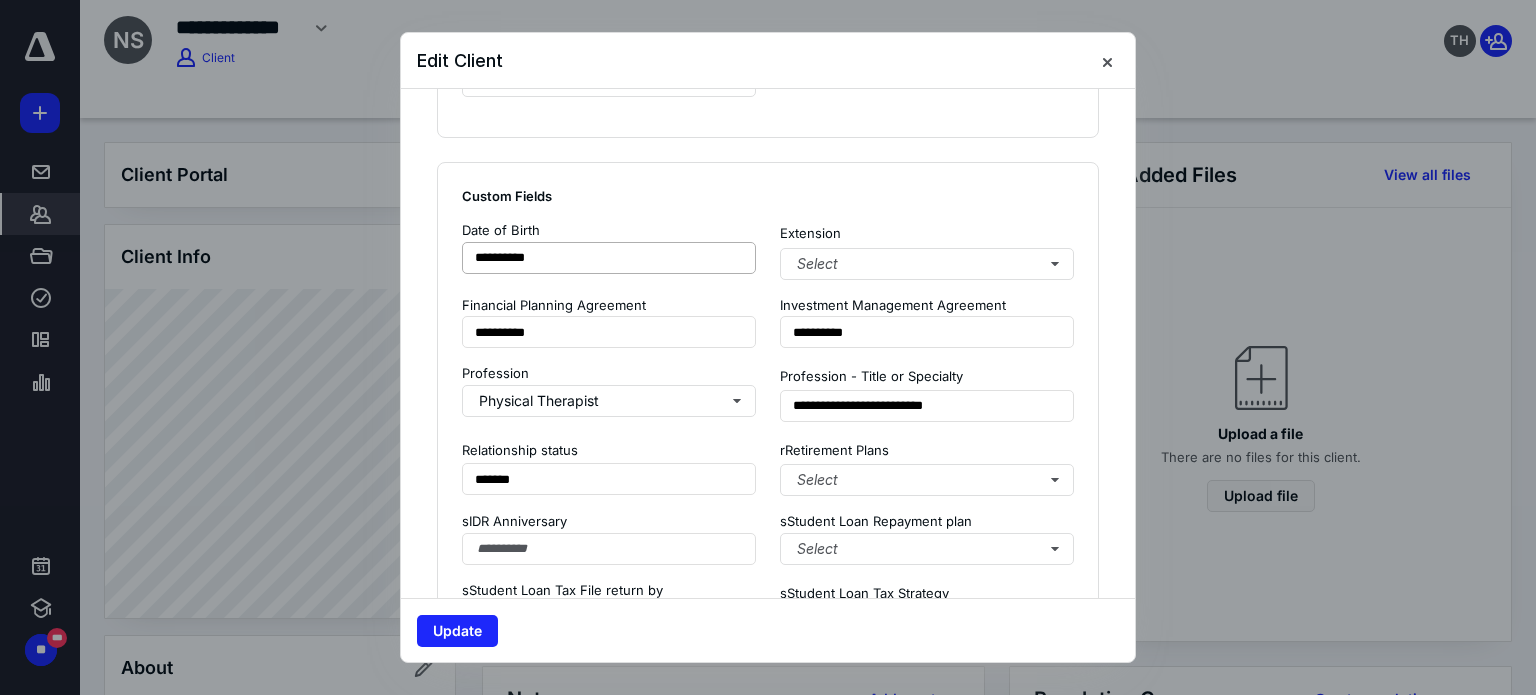 scroll, scrollTop: 1700, scrollLeft: 0, axis: vertical 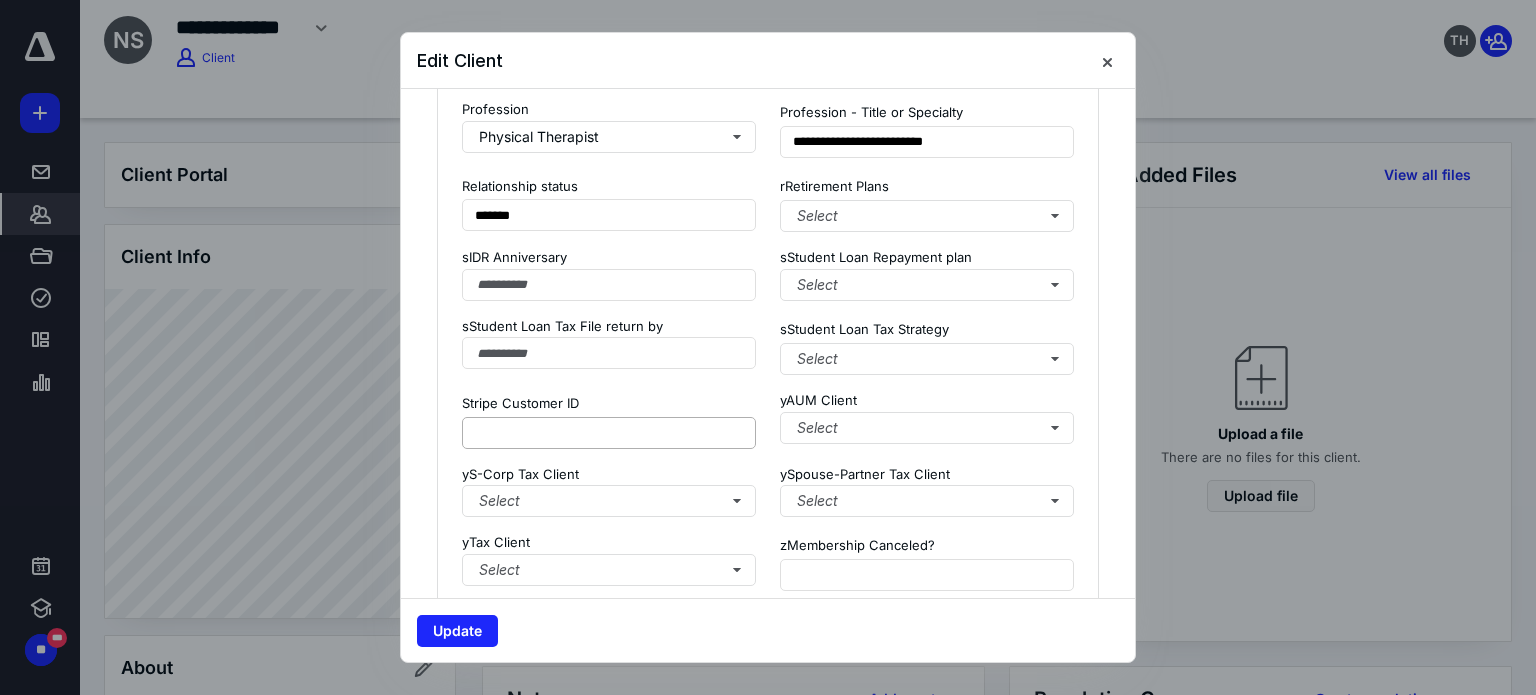 type on "**********" 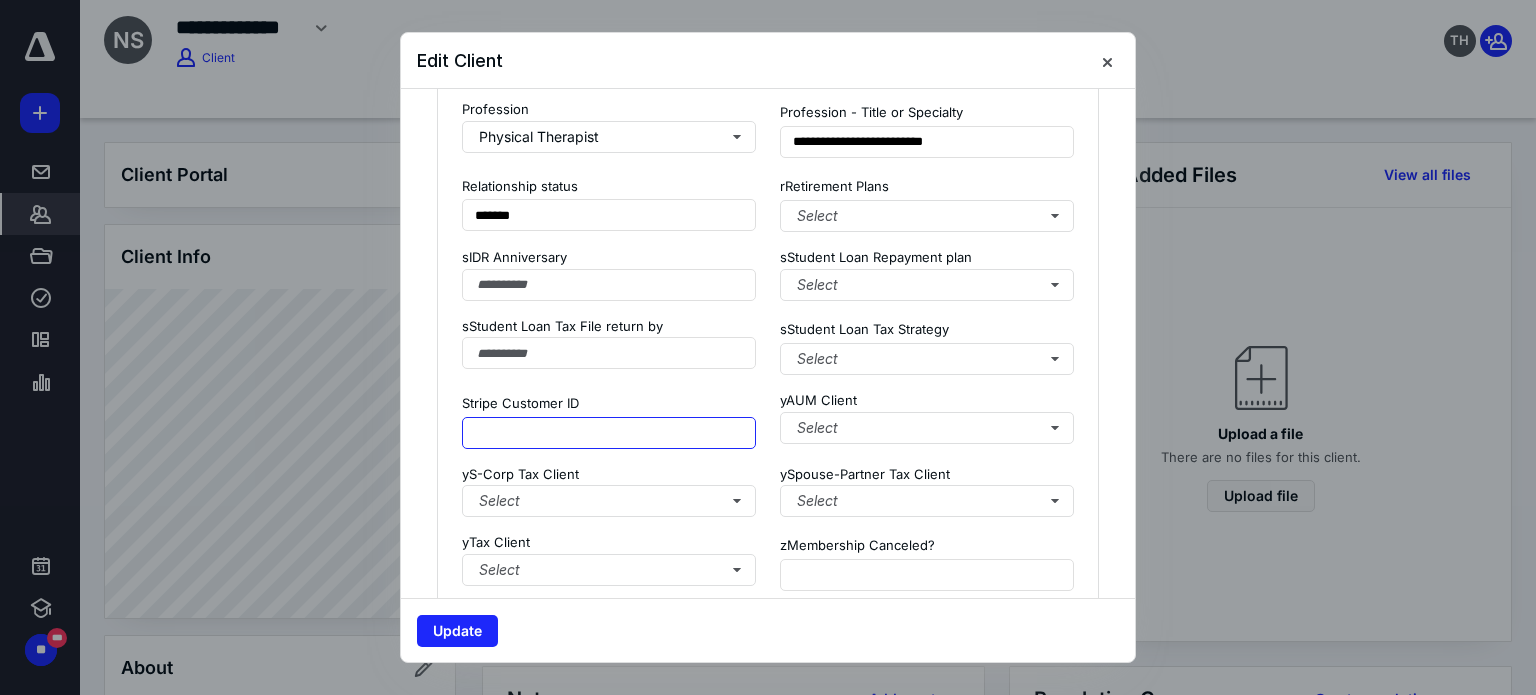 click at bounding box center [609, 433] 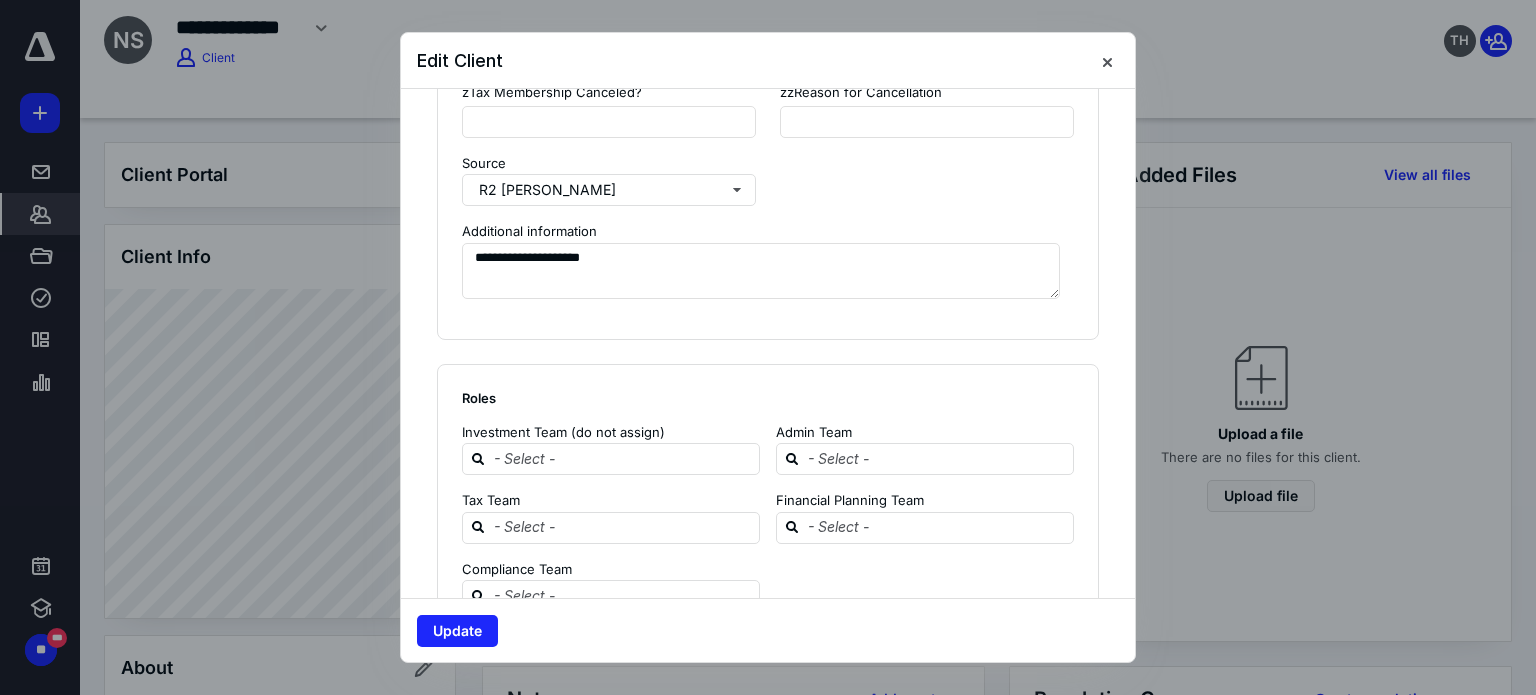 scroll, scrollTop: 2500, scrollLeft: 0, axis: vertical 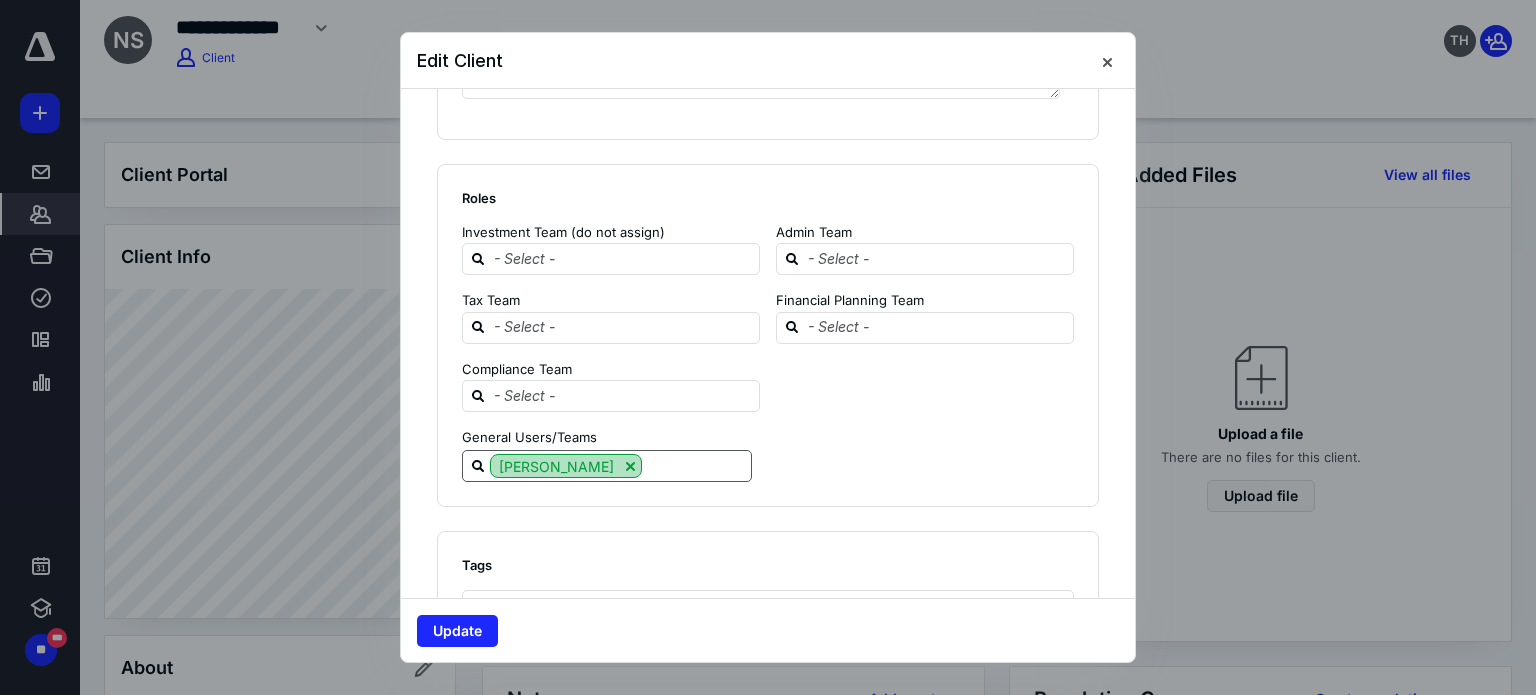 type on "**********" 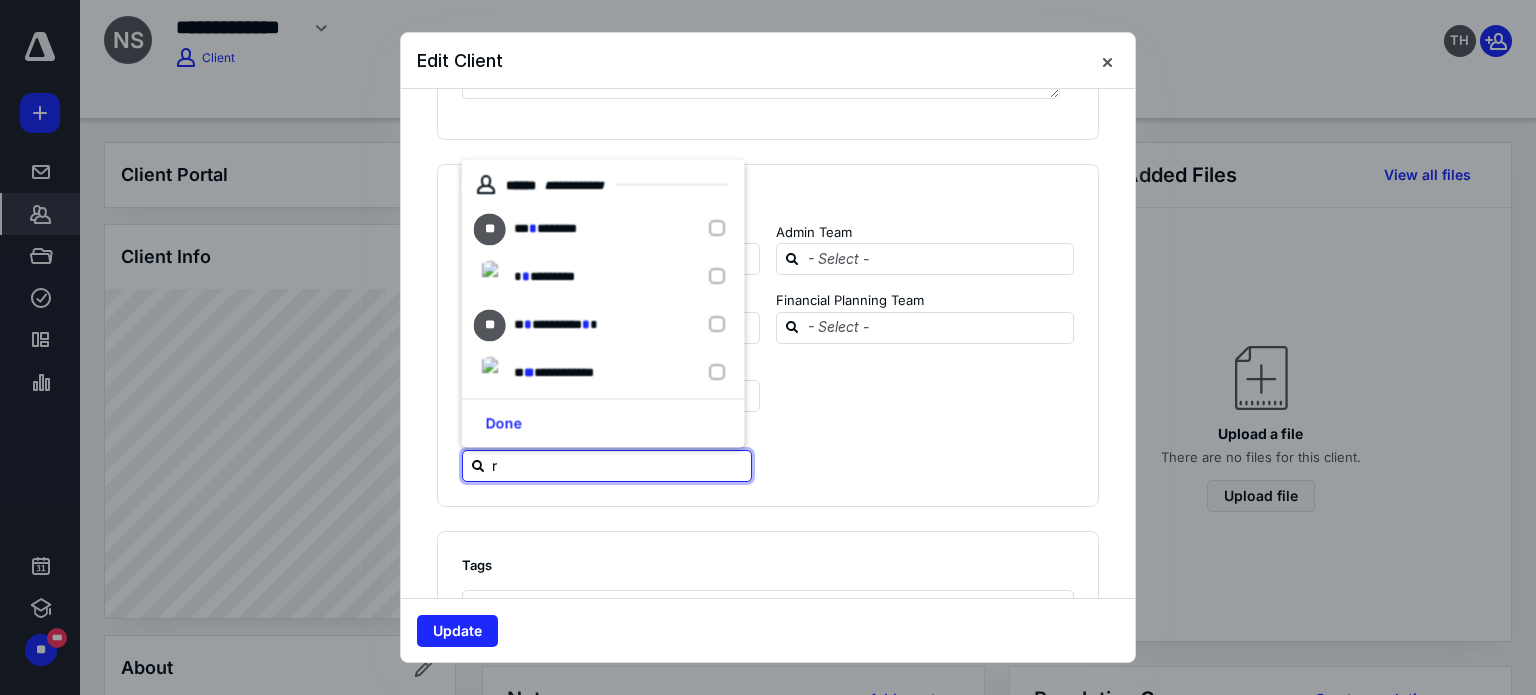 type on "rt" 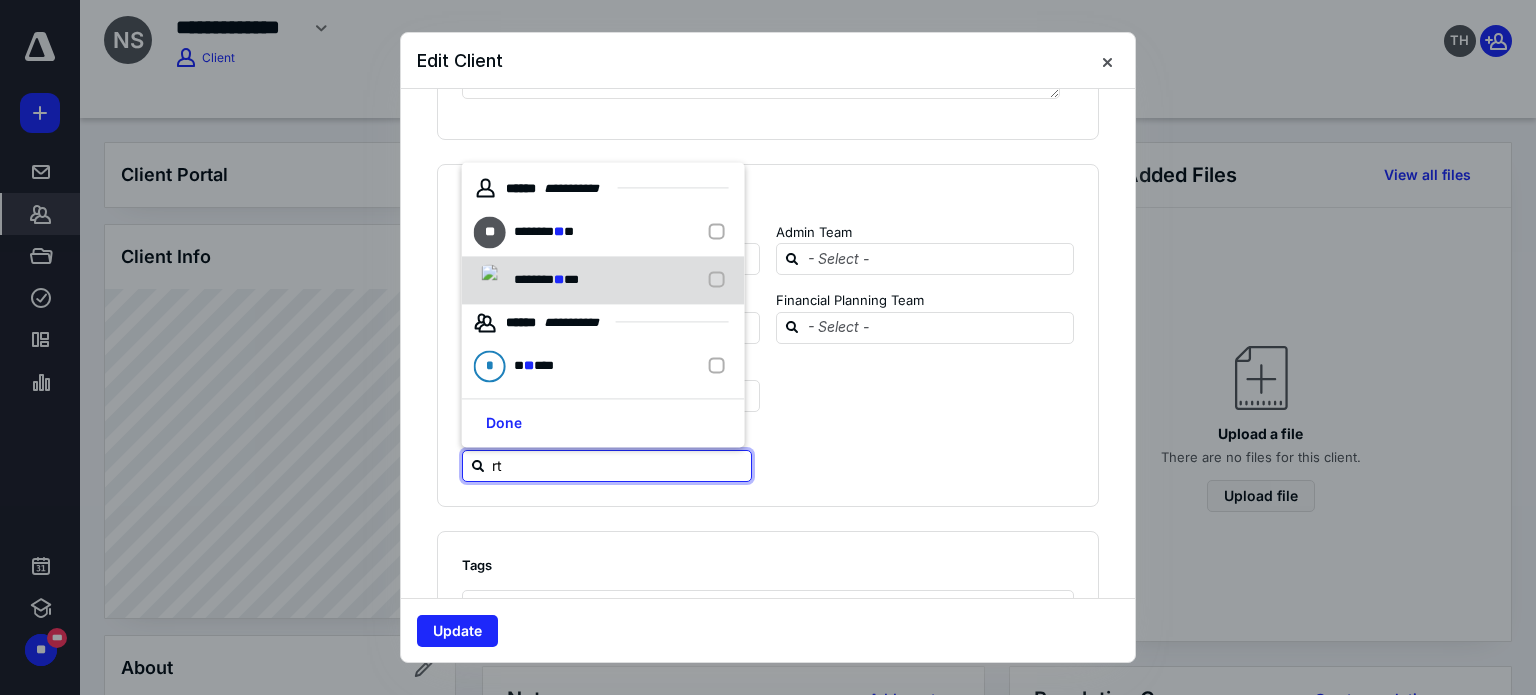 click on "***" at bounding box center [571, 279] 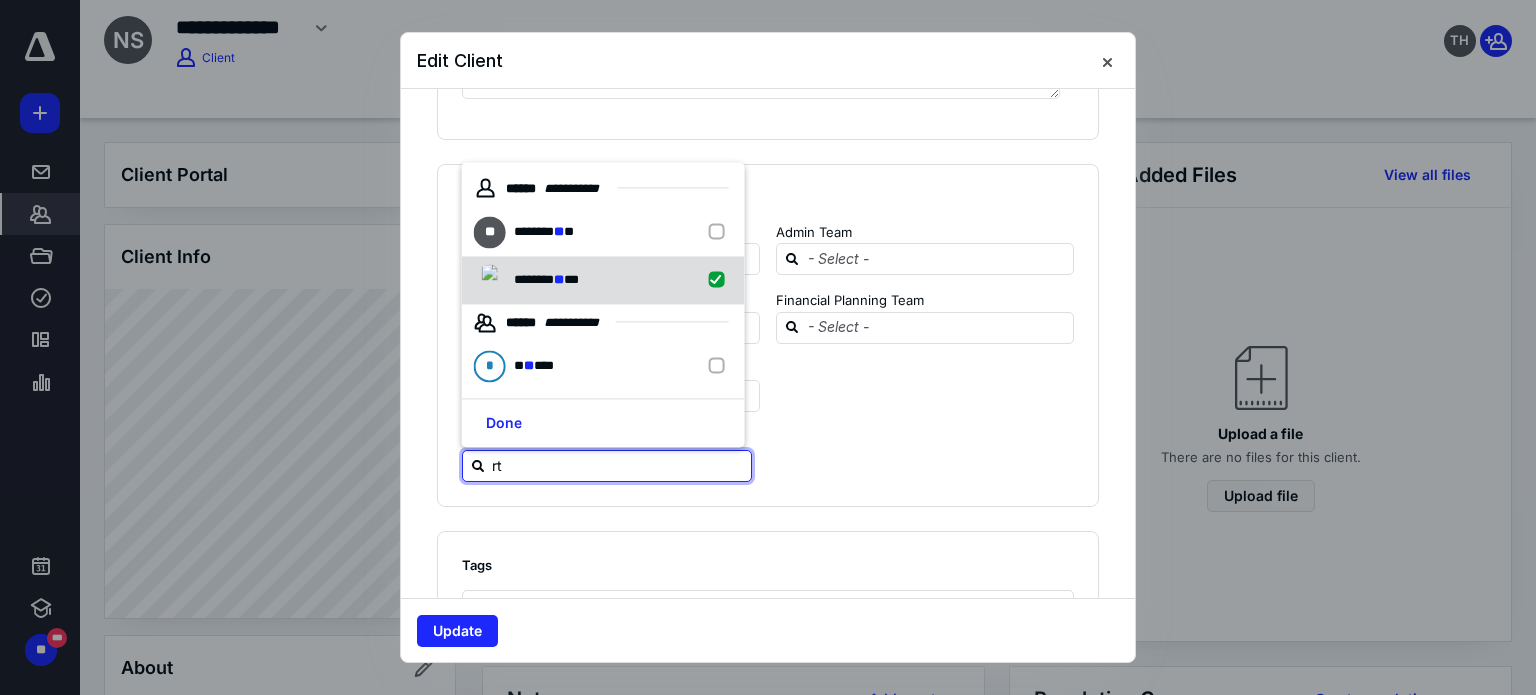 checkbox on "true" 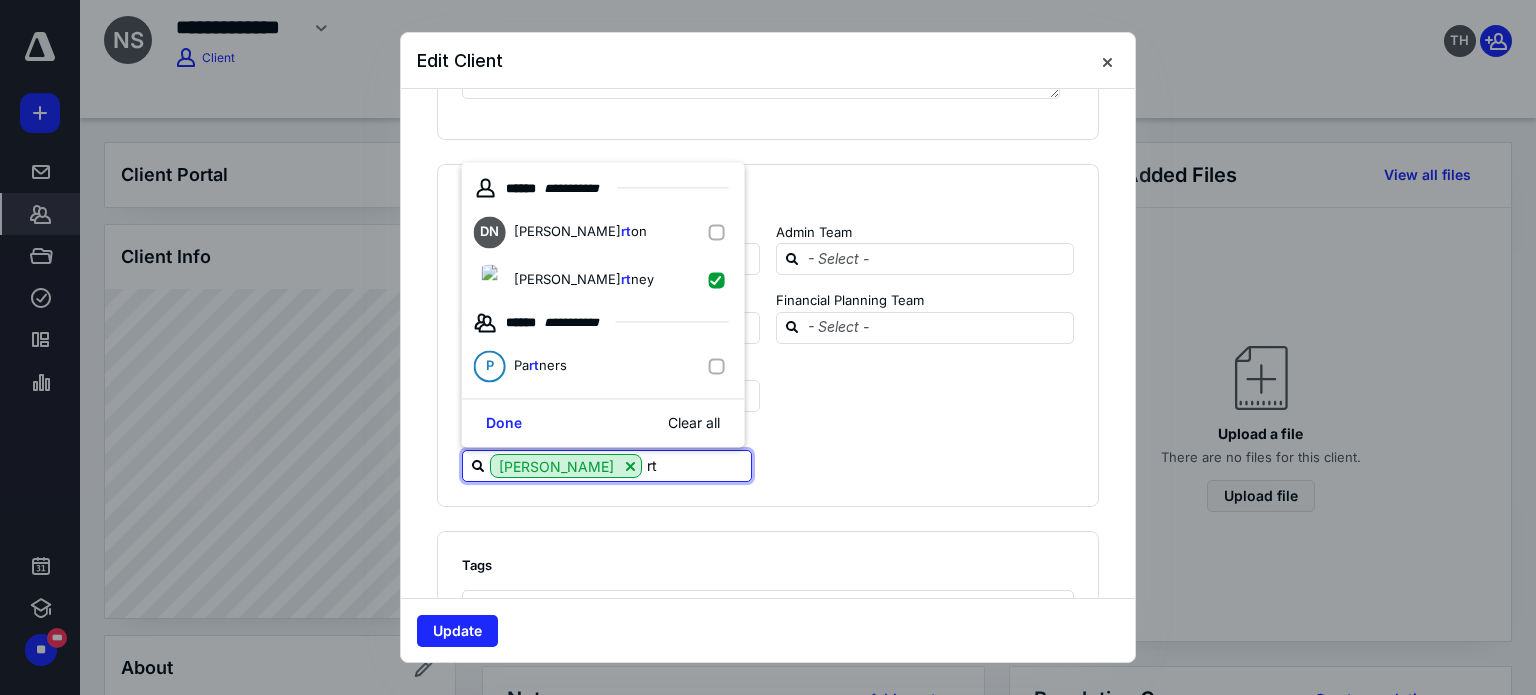 click on "Jake Courtney rt" at bounding box center (607, 466) 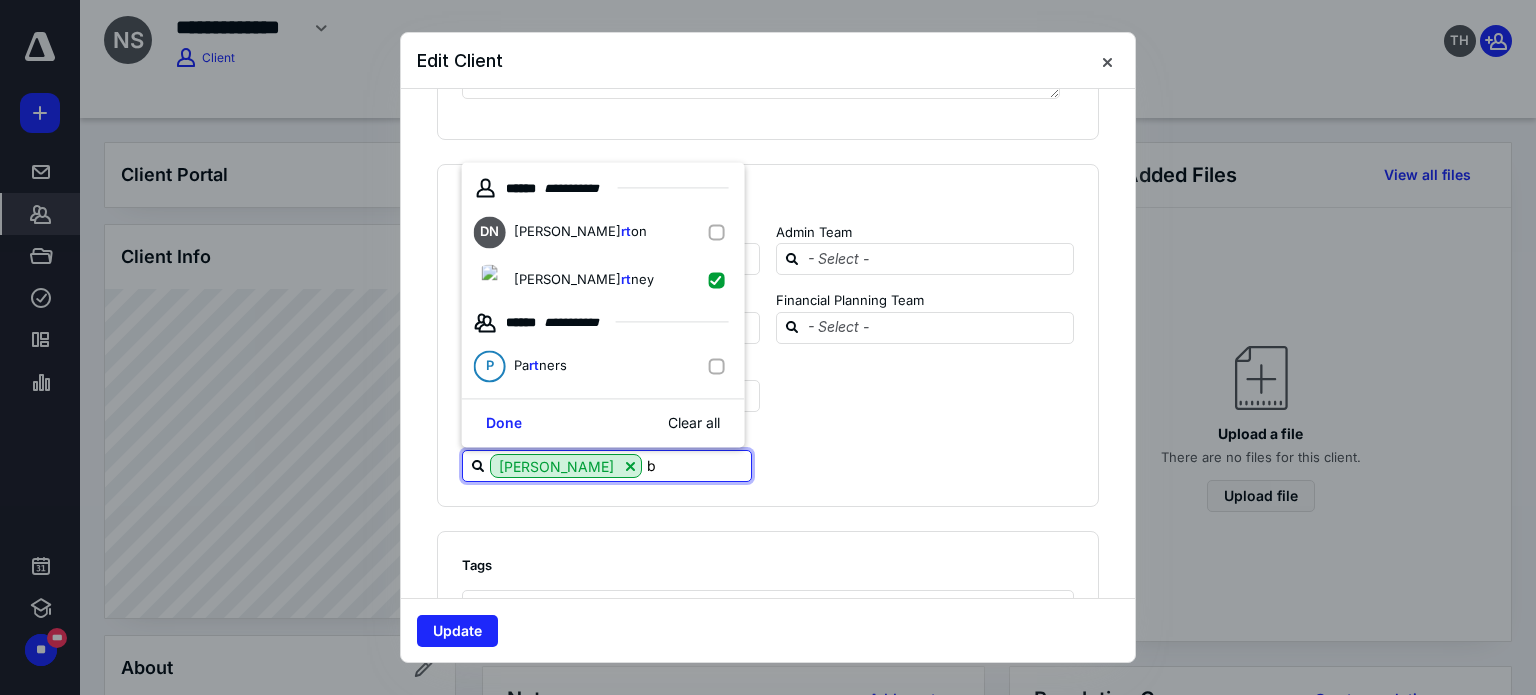 type on "br" 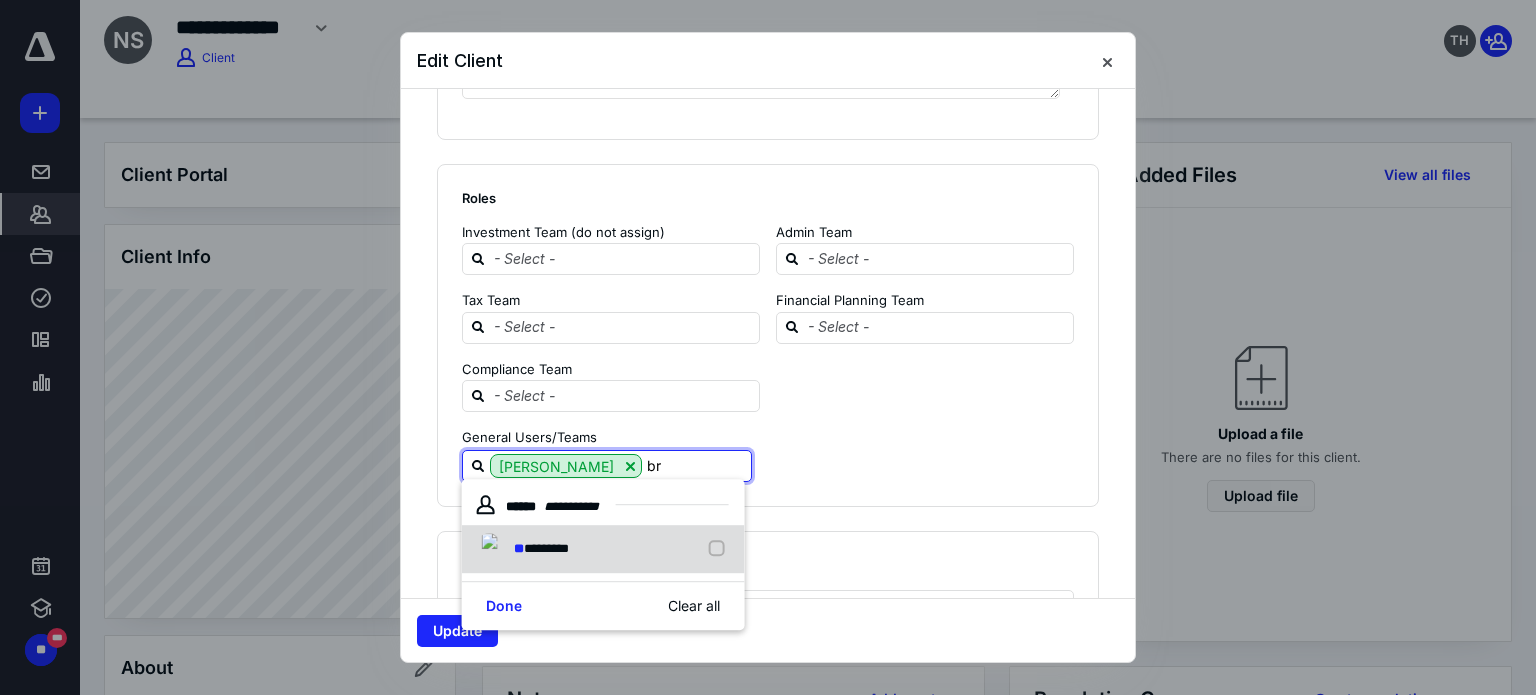 click on "** *********" at bounding box center (603, 549) 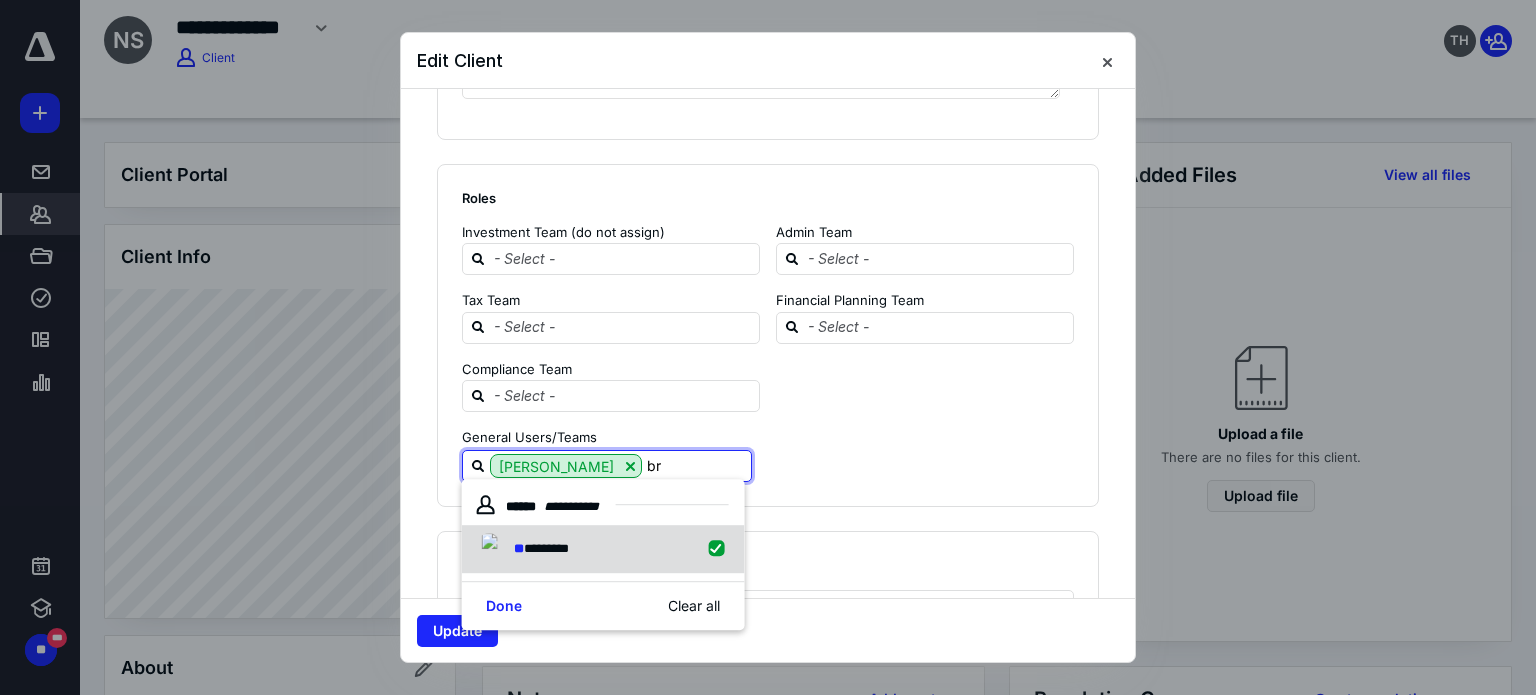 checkbox on "true" 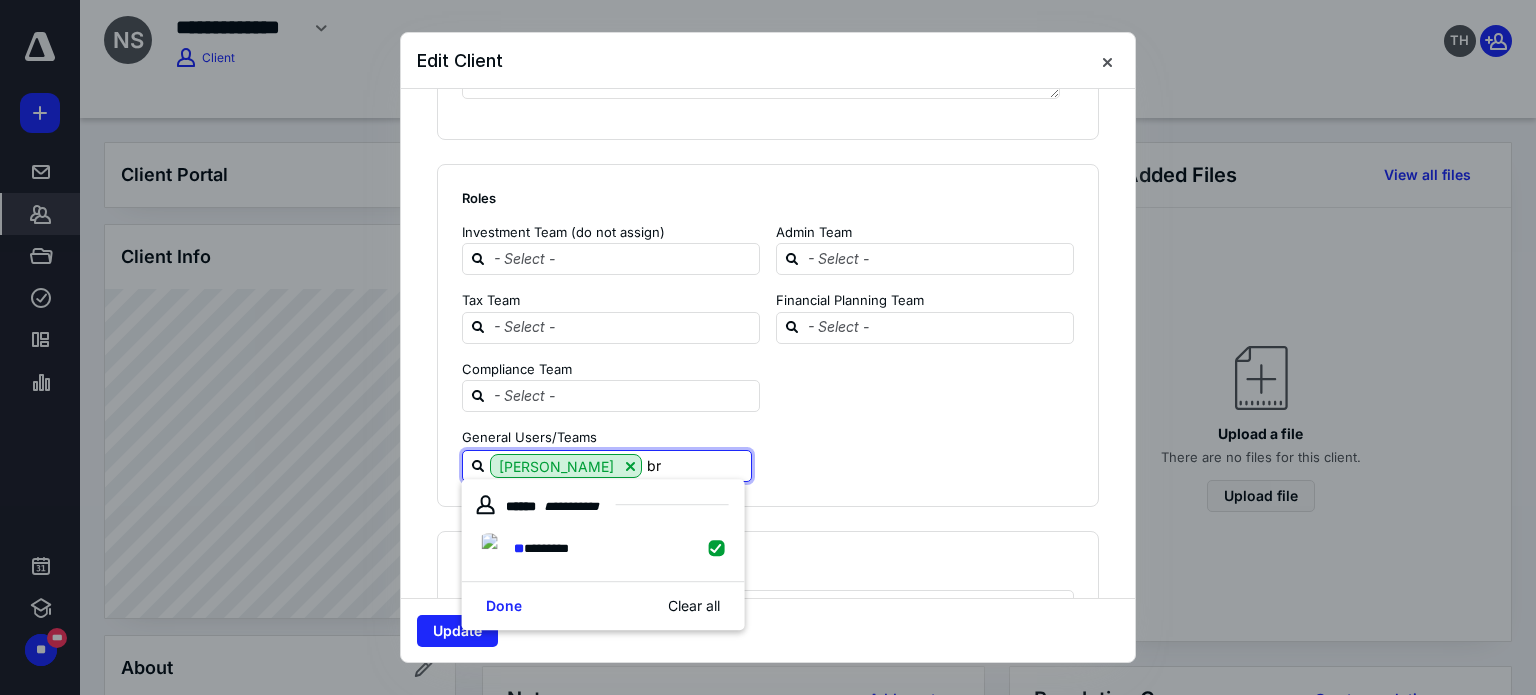 type on "br" 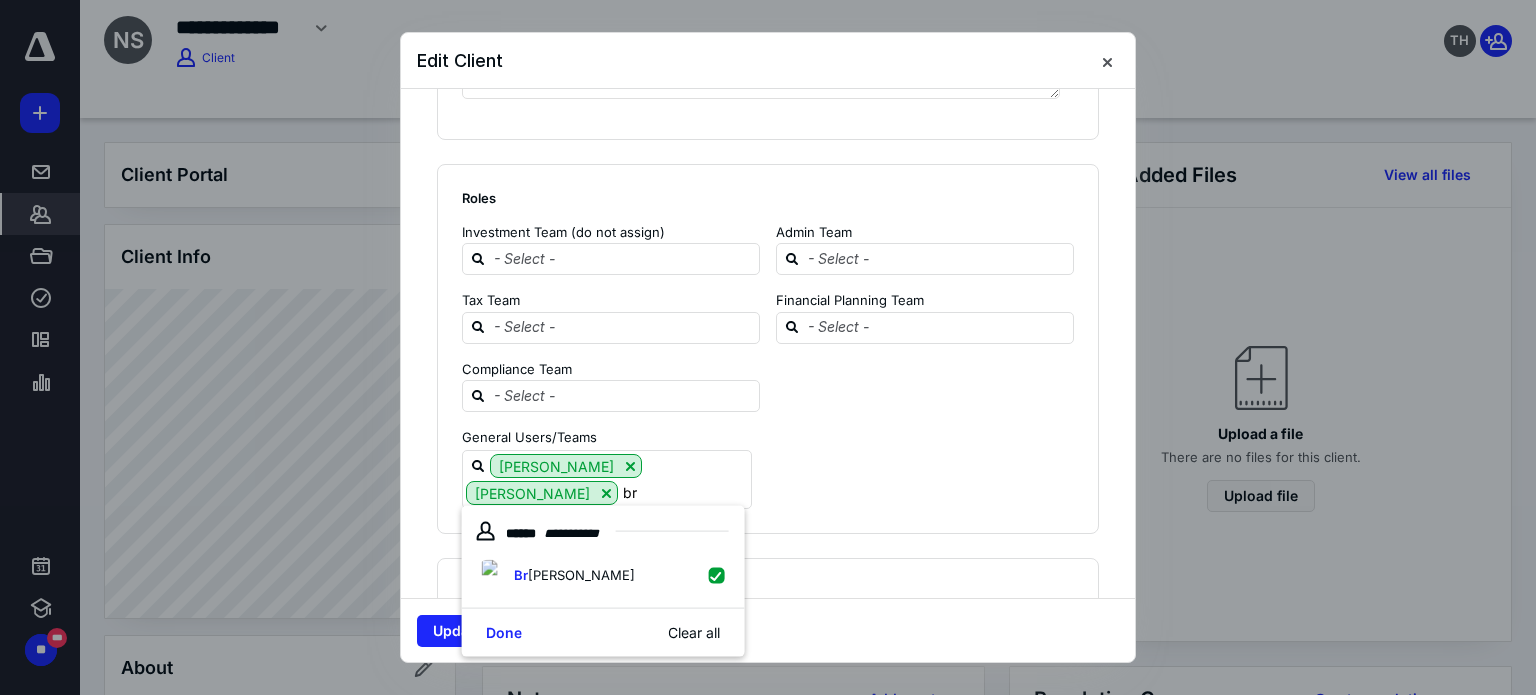 click on "Jake Courtney Bryan Snapp br" at bounding box center (760, 479) 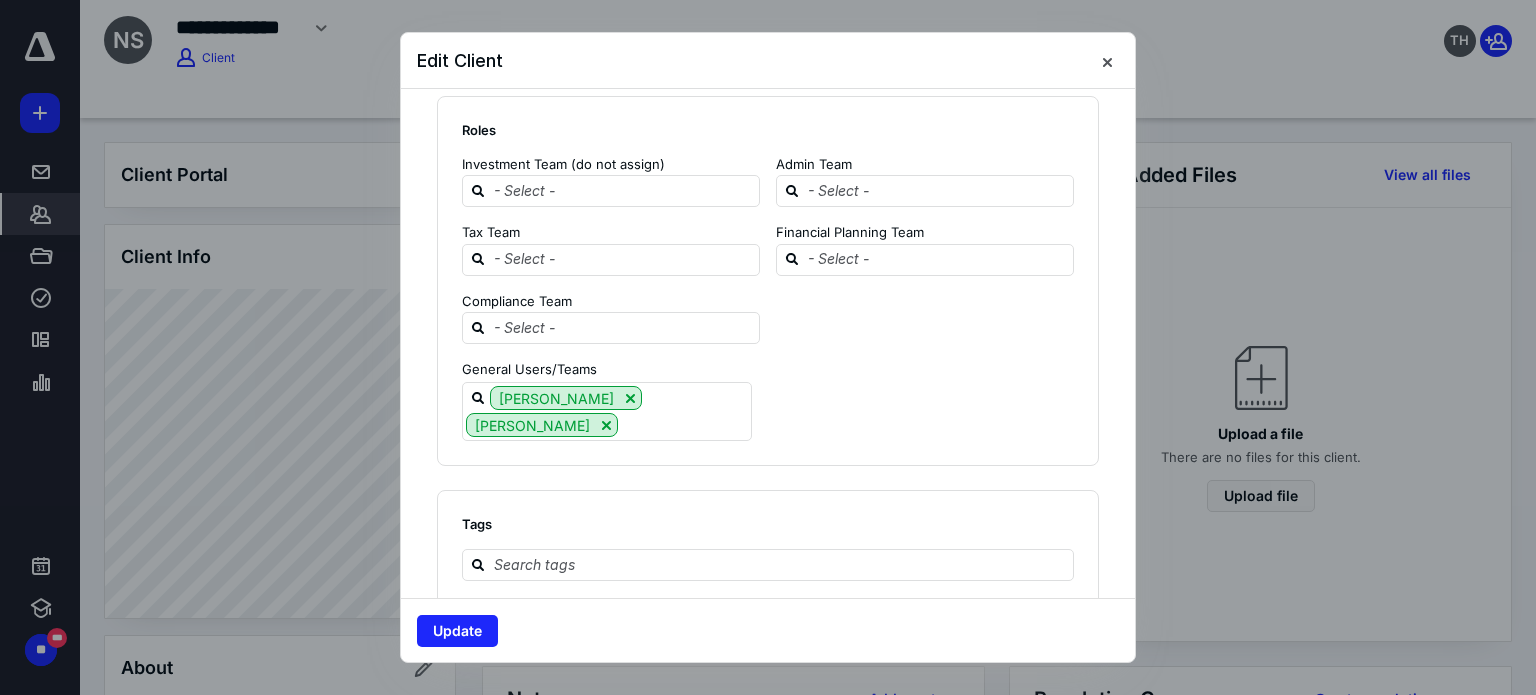 scroll, scrollTop: 2628, scrollLeft: 0, axis: vertical 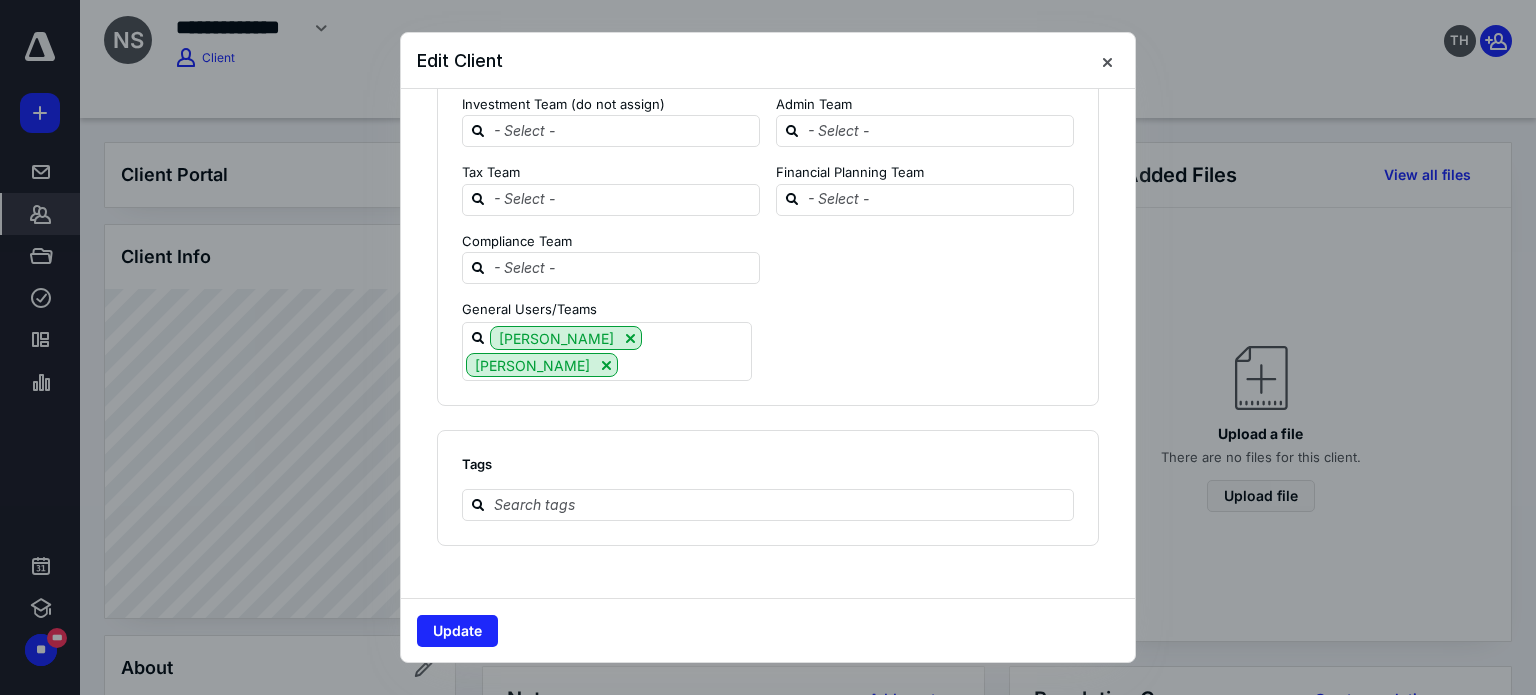 click on "Tags" at bounding box center [768, 488] 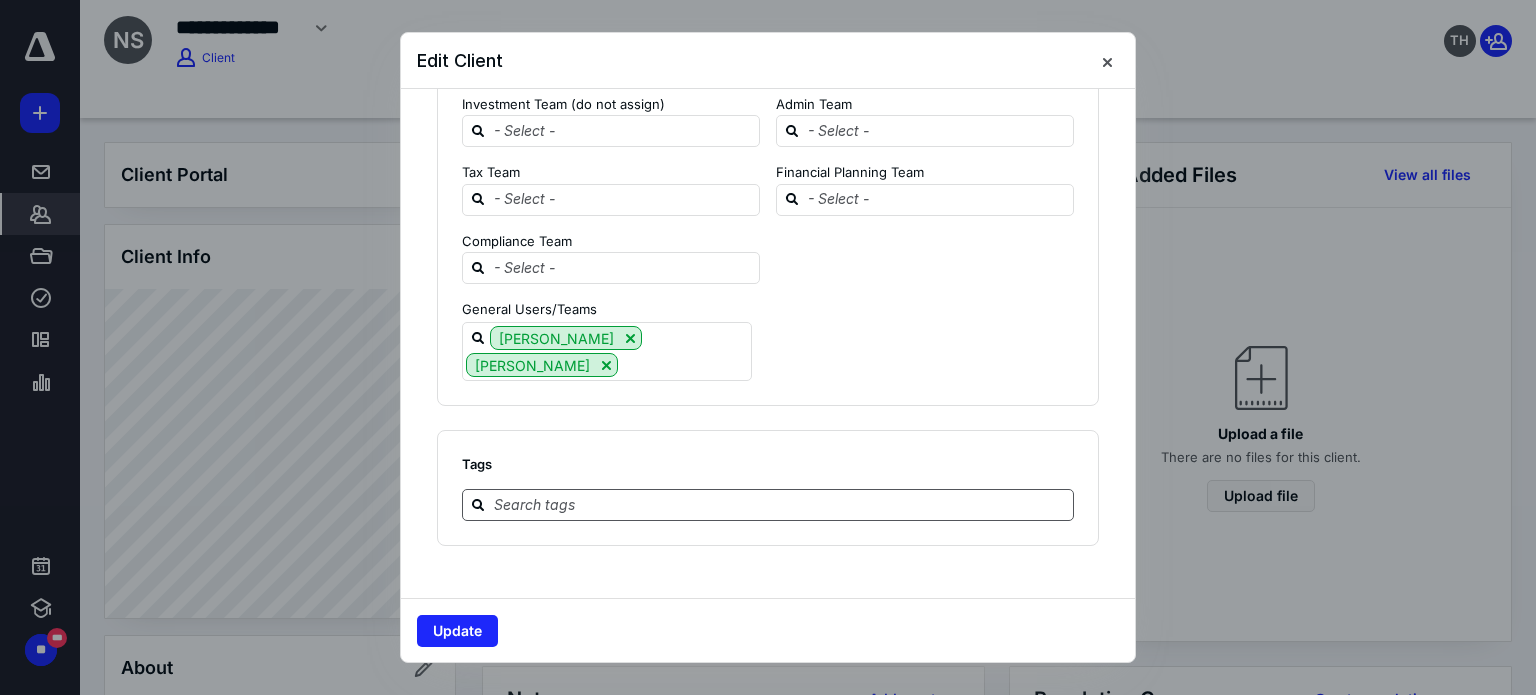 click at bounding box center [780, 504] 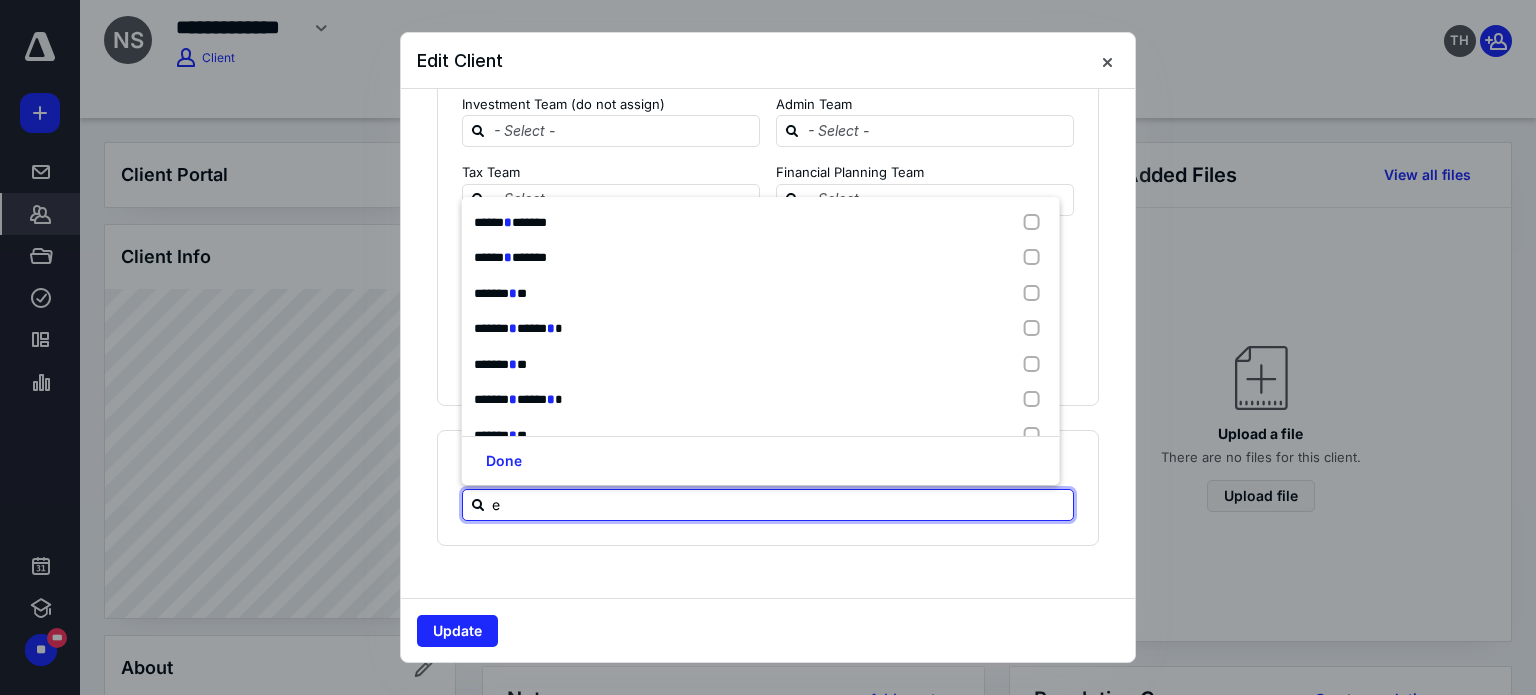 type on "ew" 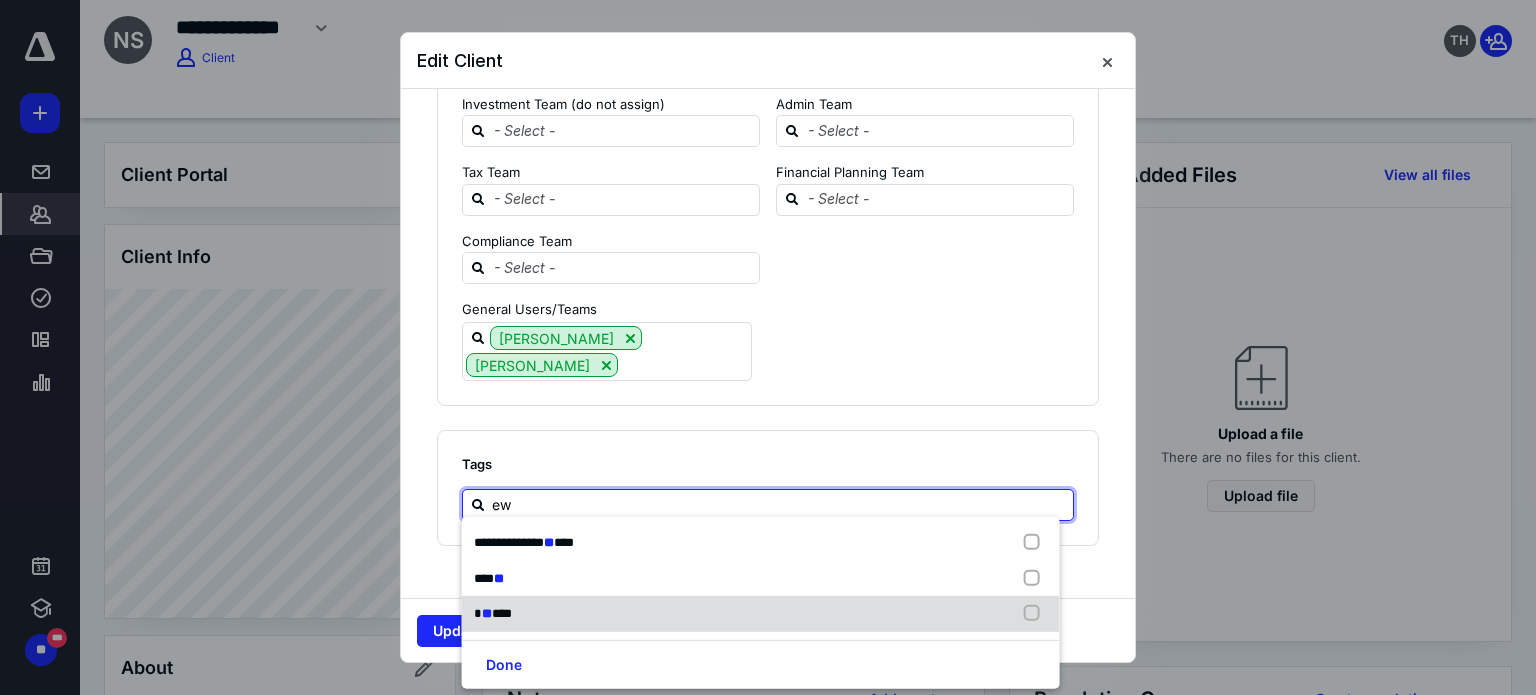 click on "* ** ***" at bounding box center (497, 614) 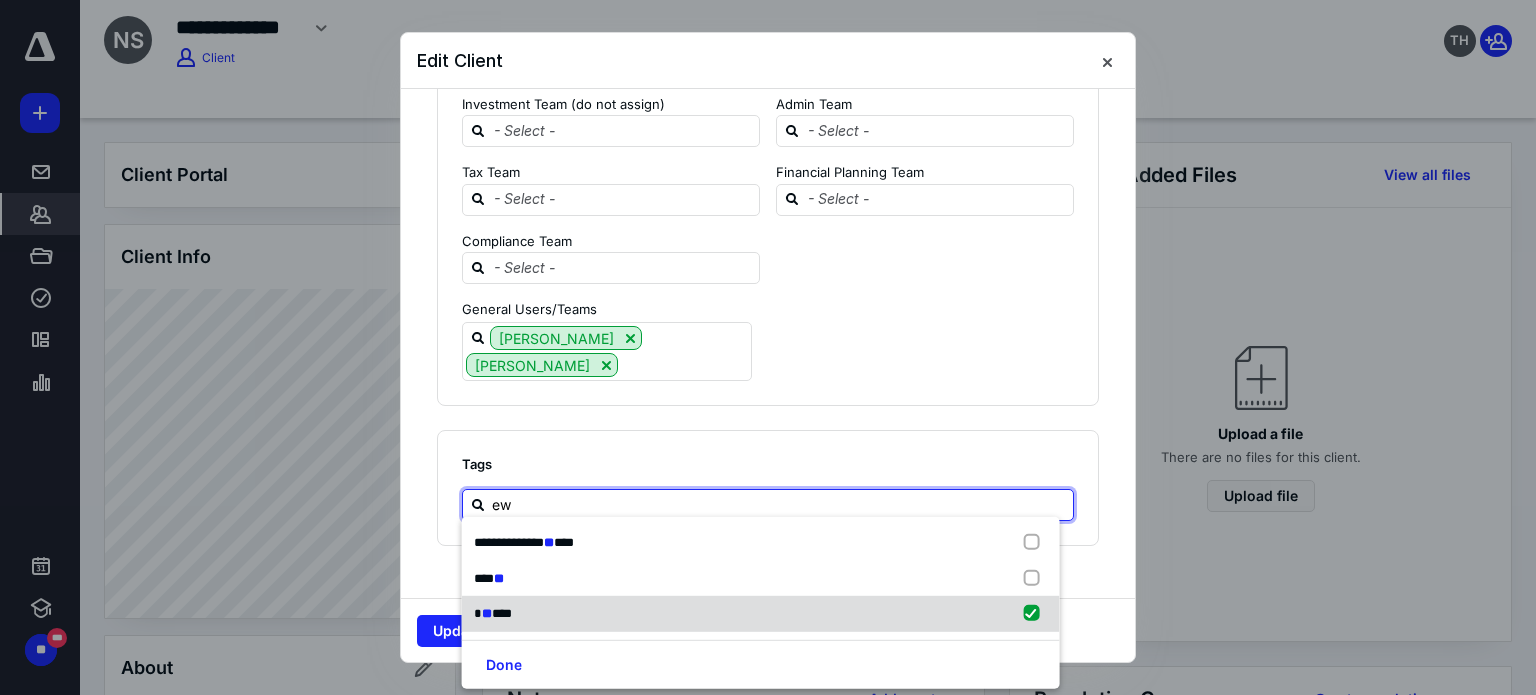 checkbox on "true" 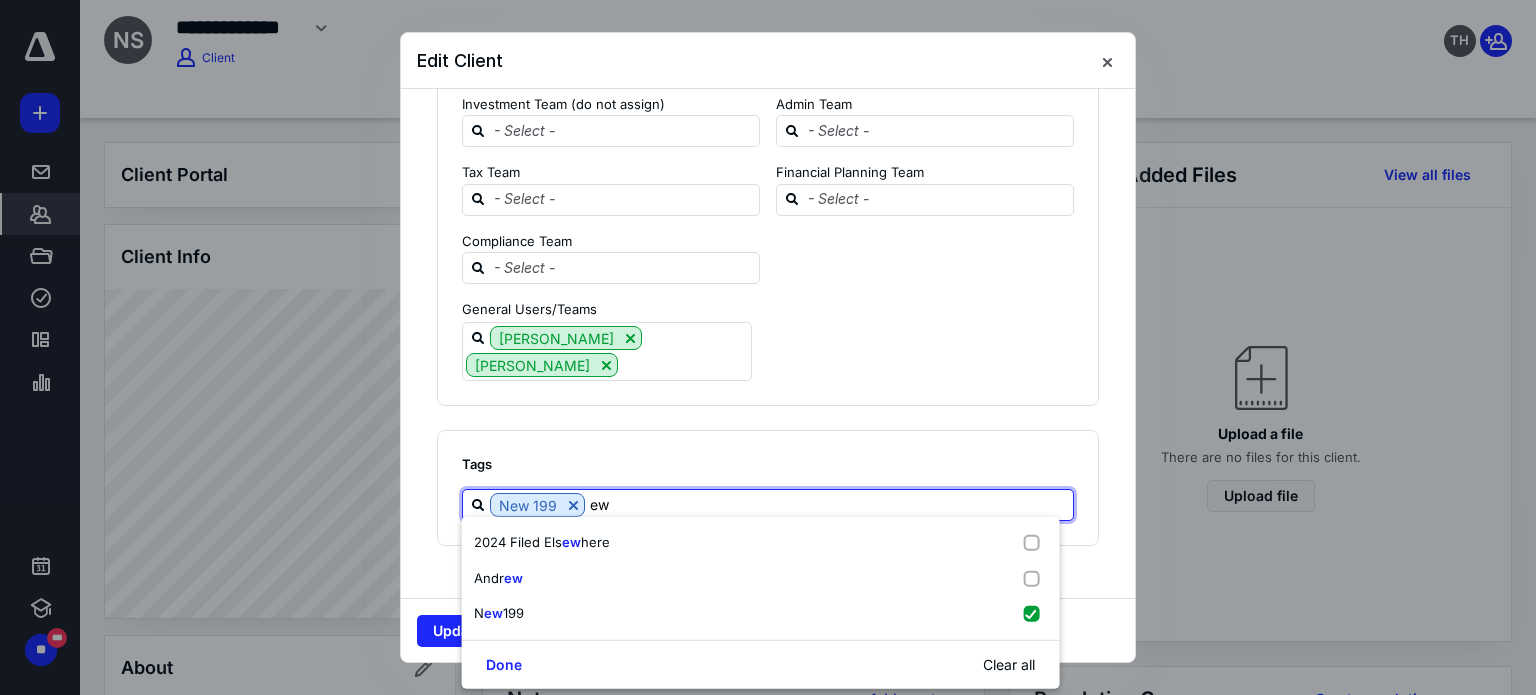 click on "ew" at bounding box center (829, 504) 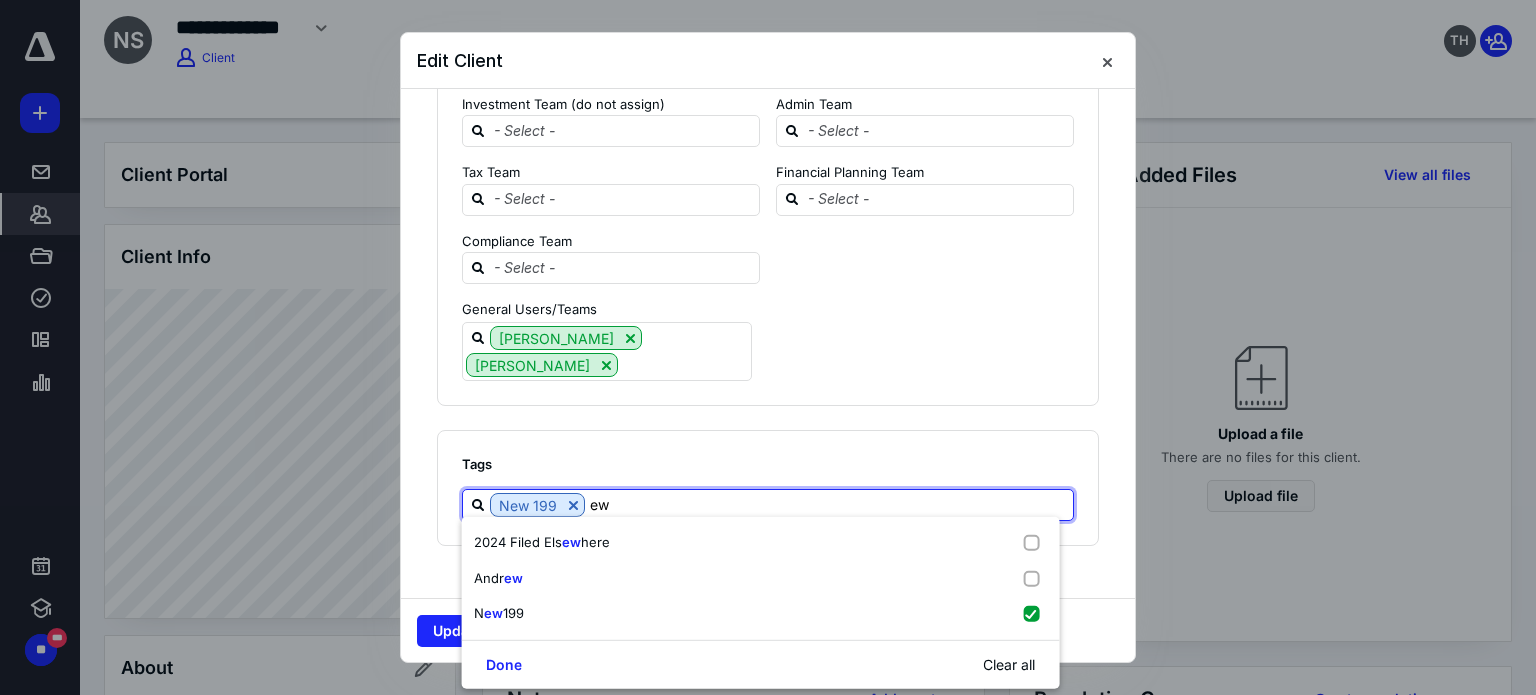 click on "ew" at bounding box center [829, 504] 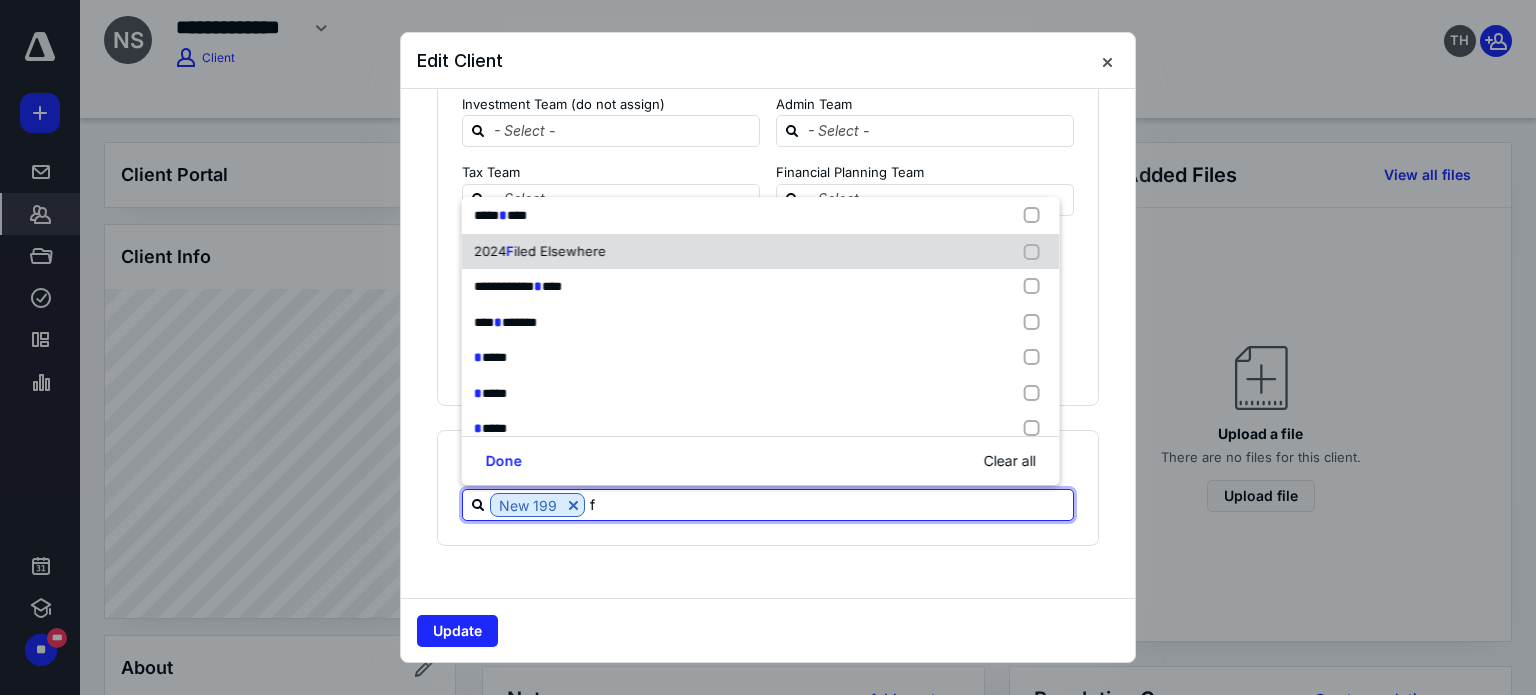 scroll, scrollTop: 300, scrollLeft: 0, axis: vertical 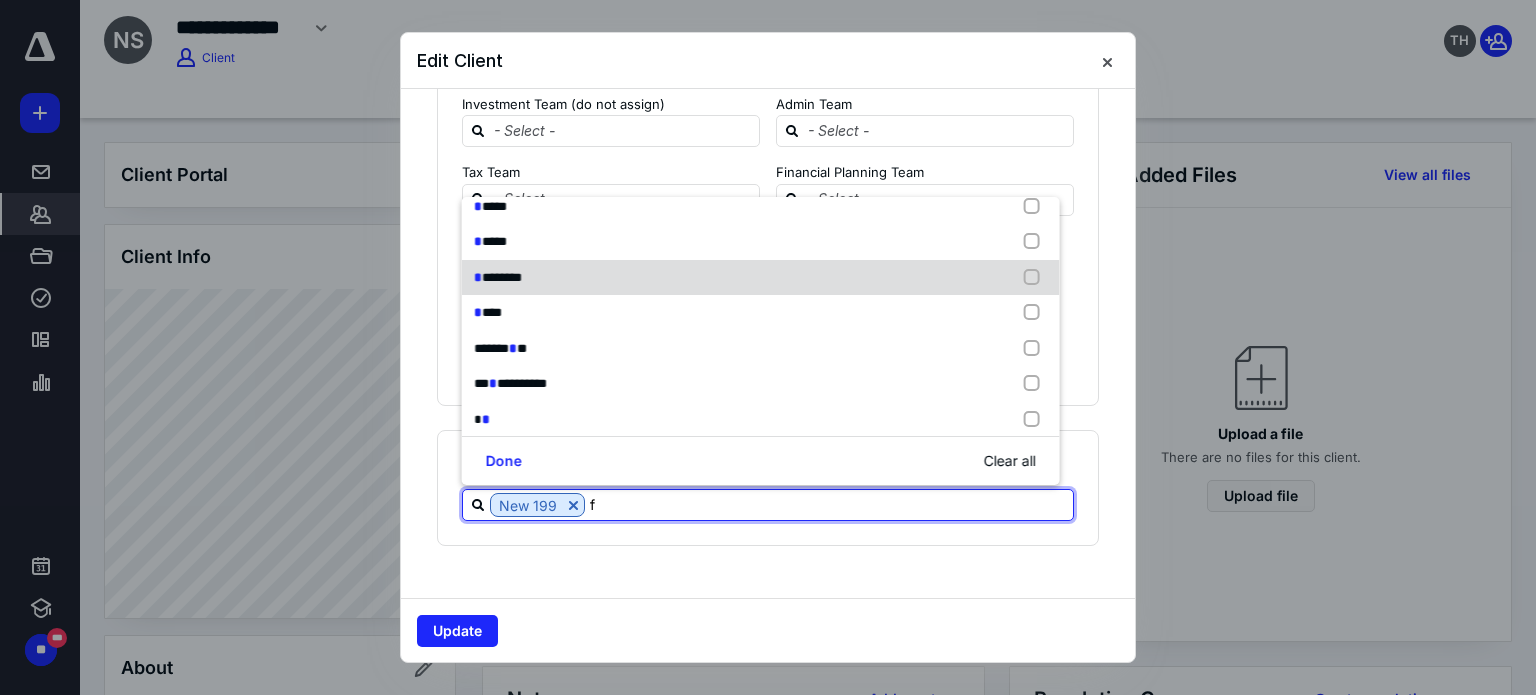 click on "* ********" at bounding box center (761, 278) 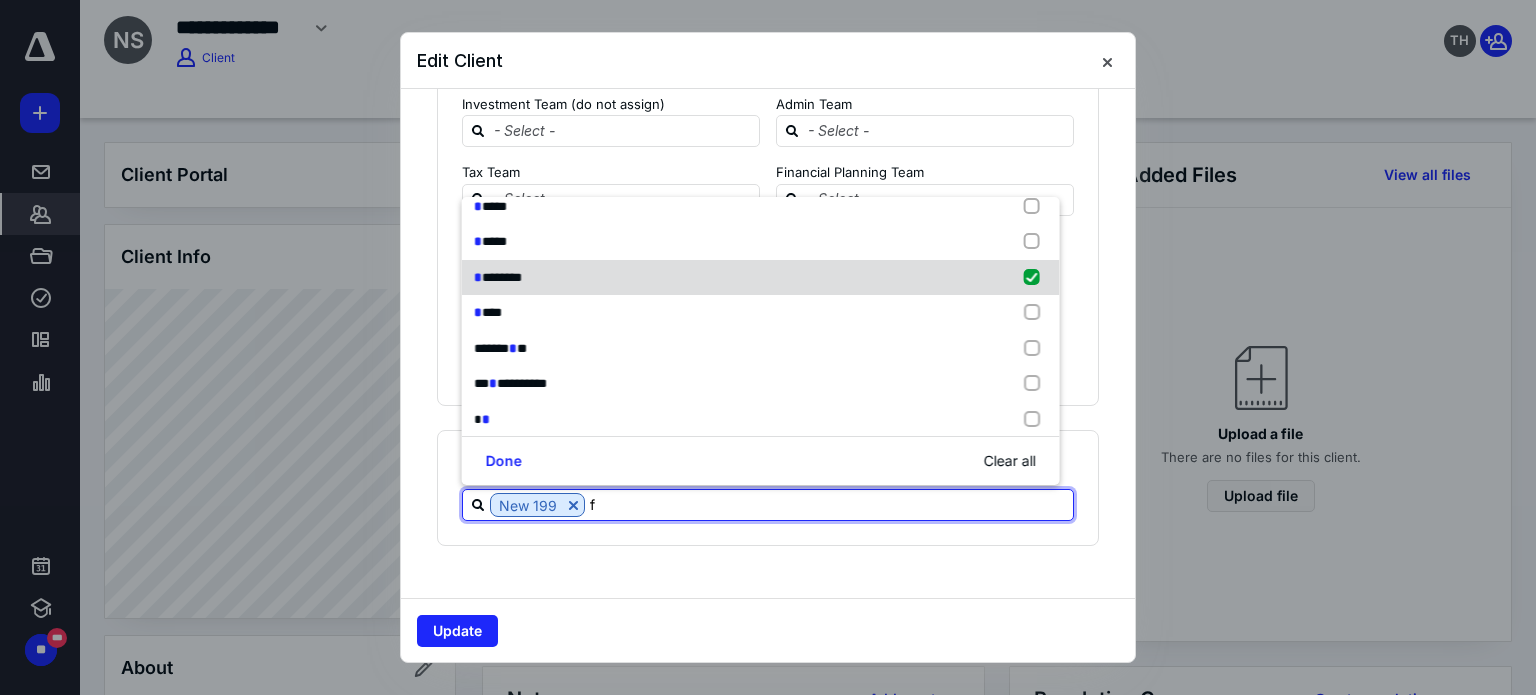 checkbox on "true" 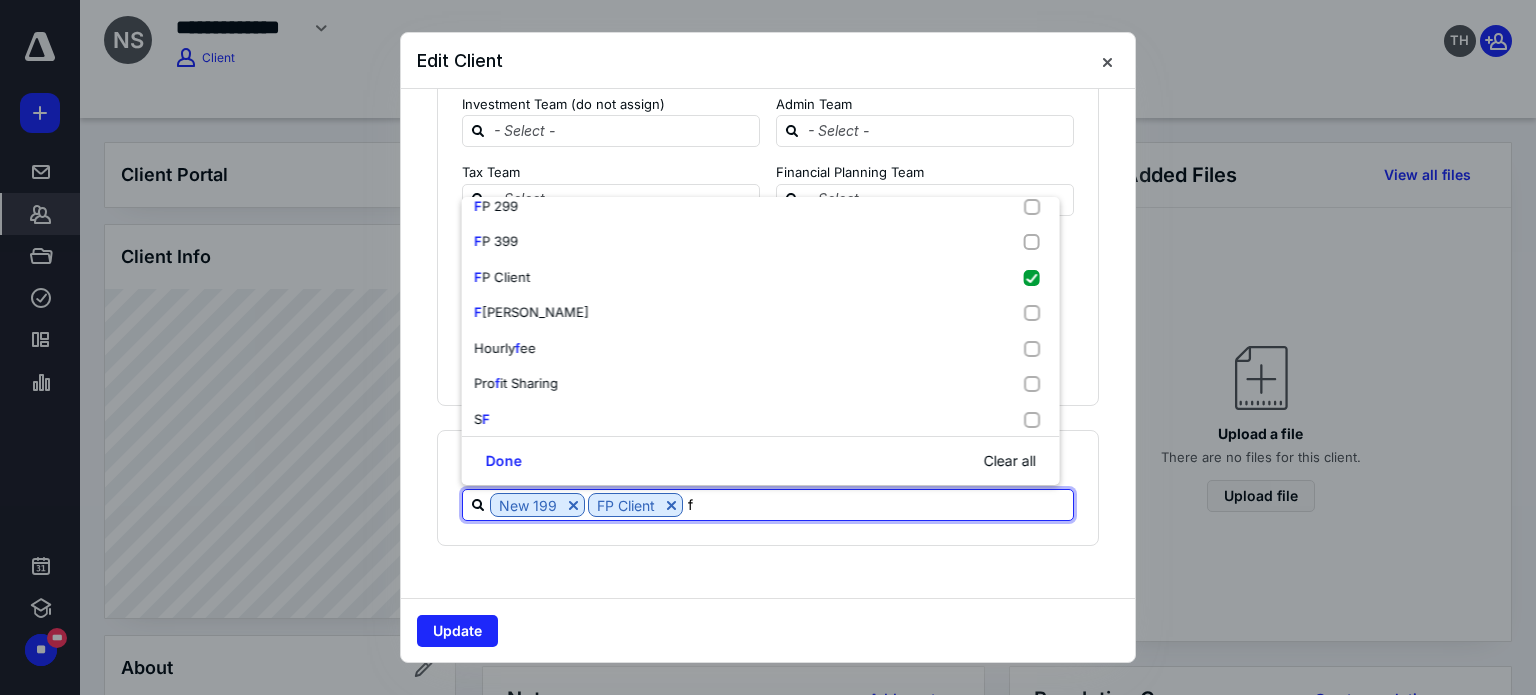 type on "f" 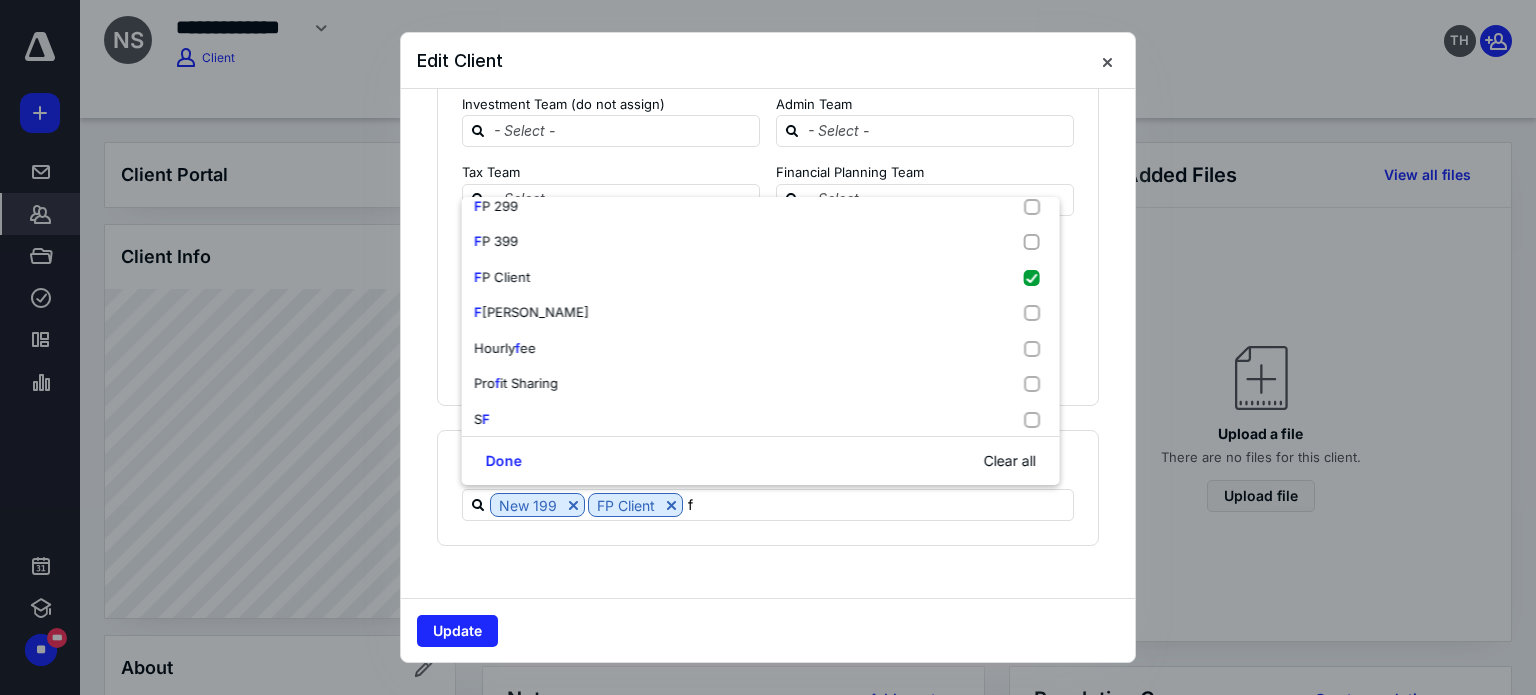 click on "Update" at bounding box center (768, 630) 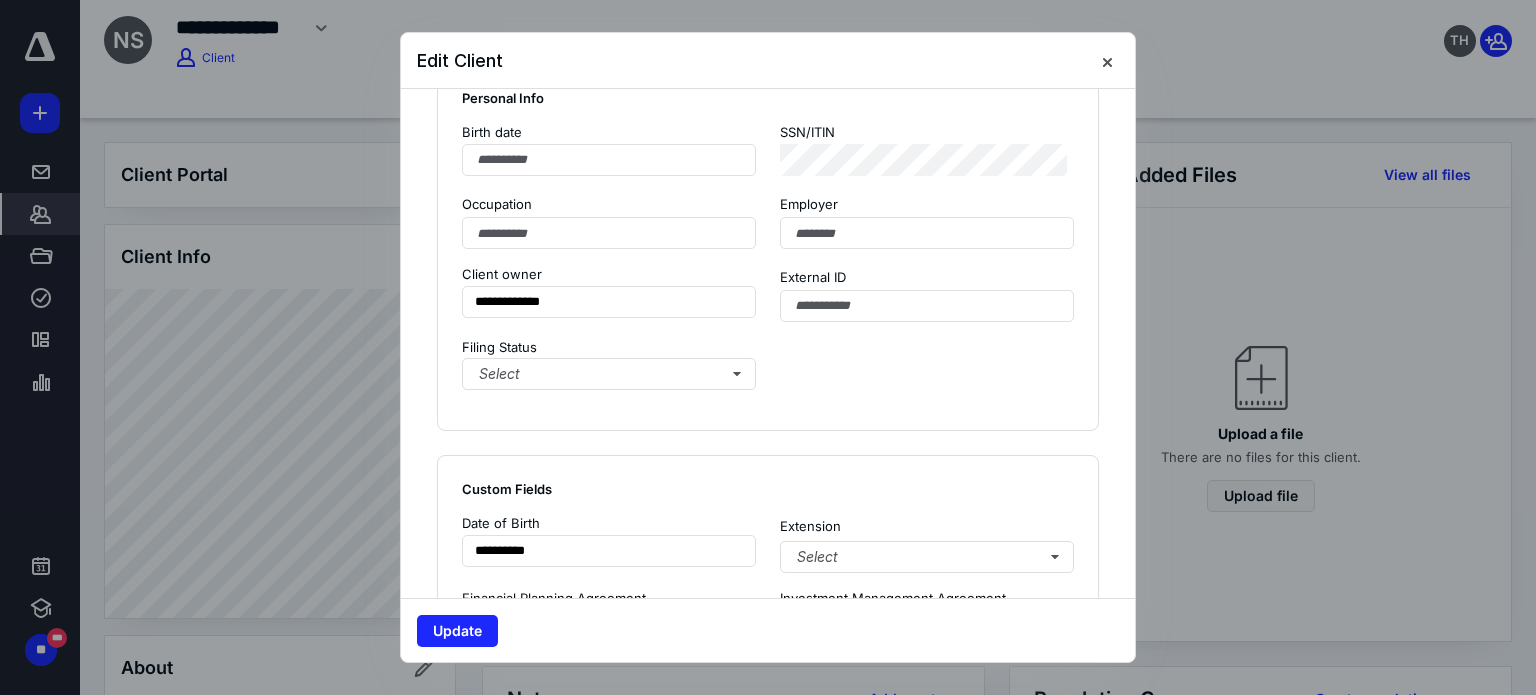 scroll, scrollTop: 1128, scrollLeft: 0, axis: vertical 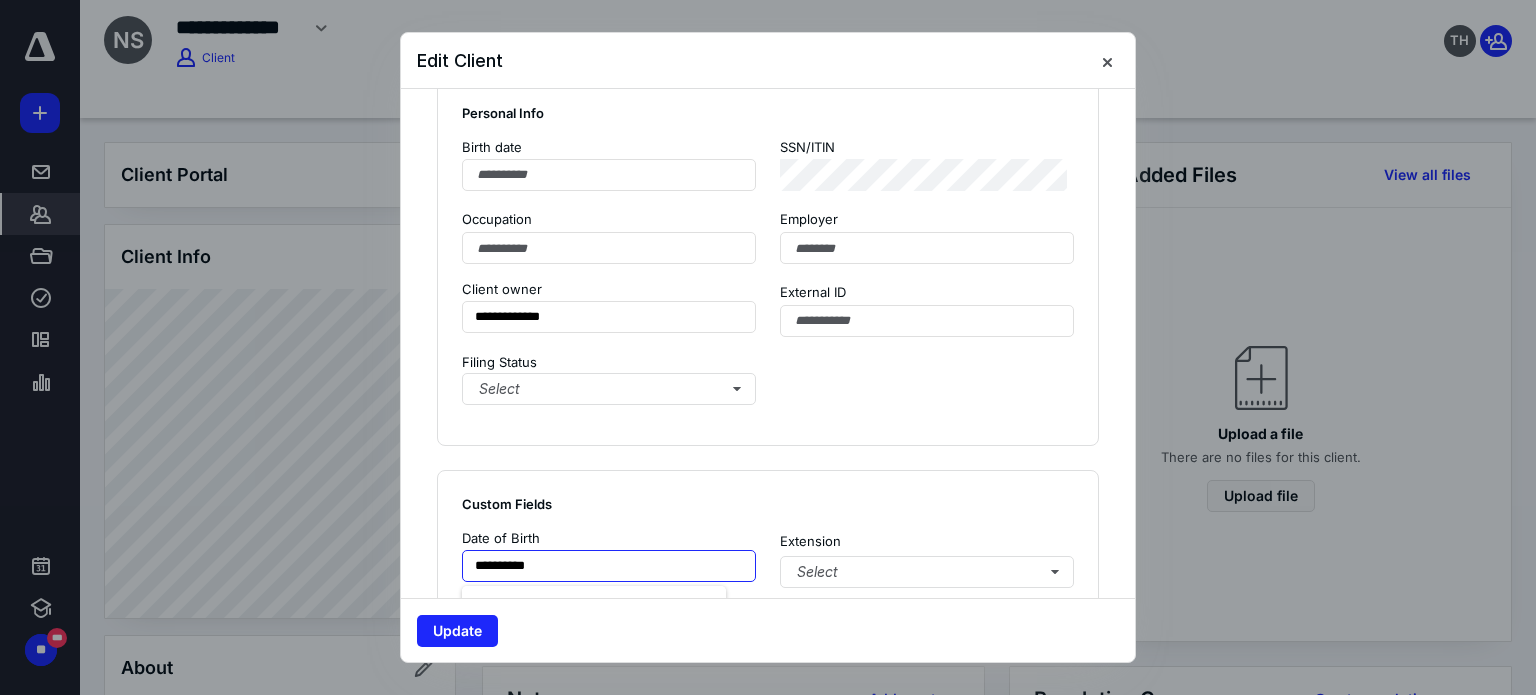click on "**********" at bounding box center [609, 566] 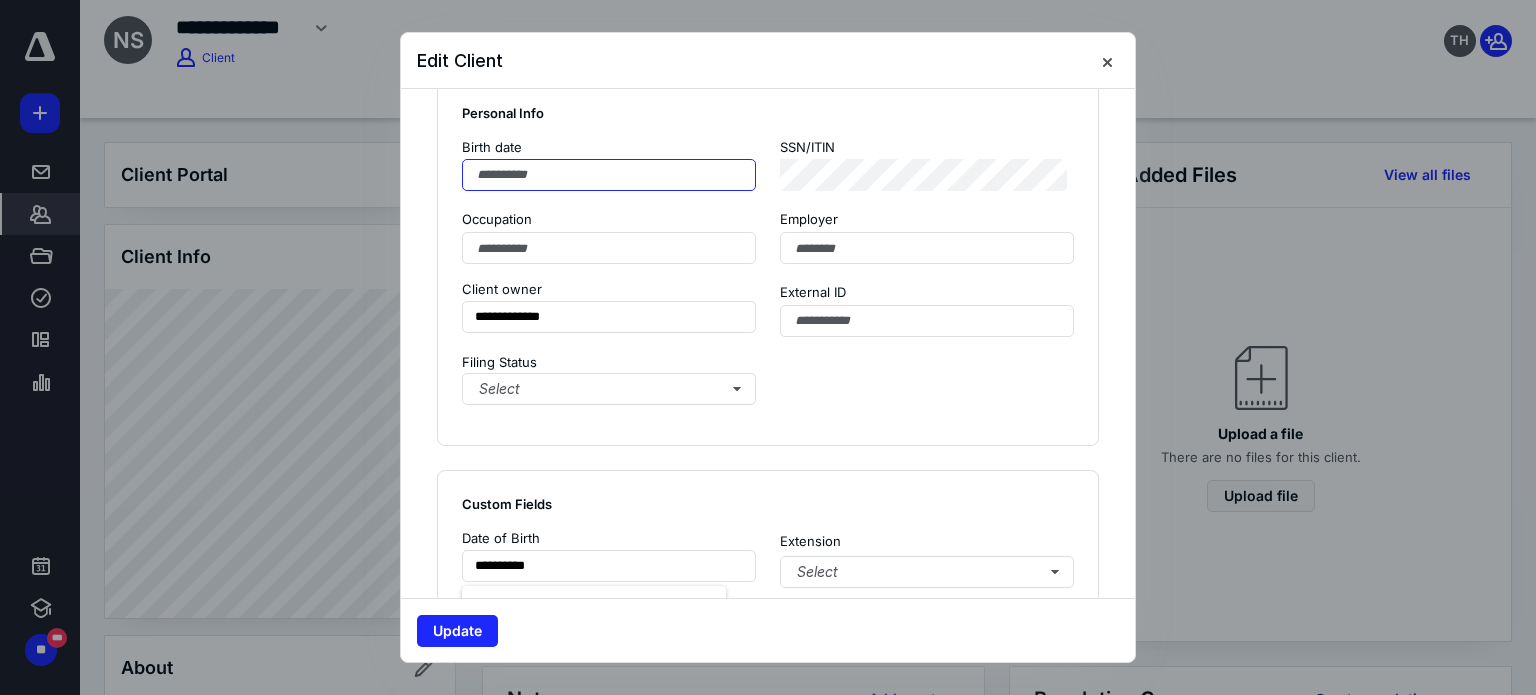 click at bounding box center [609, 175] 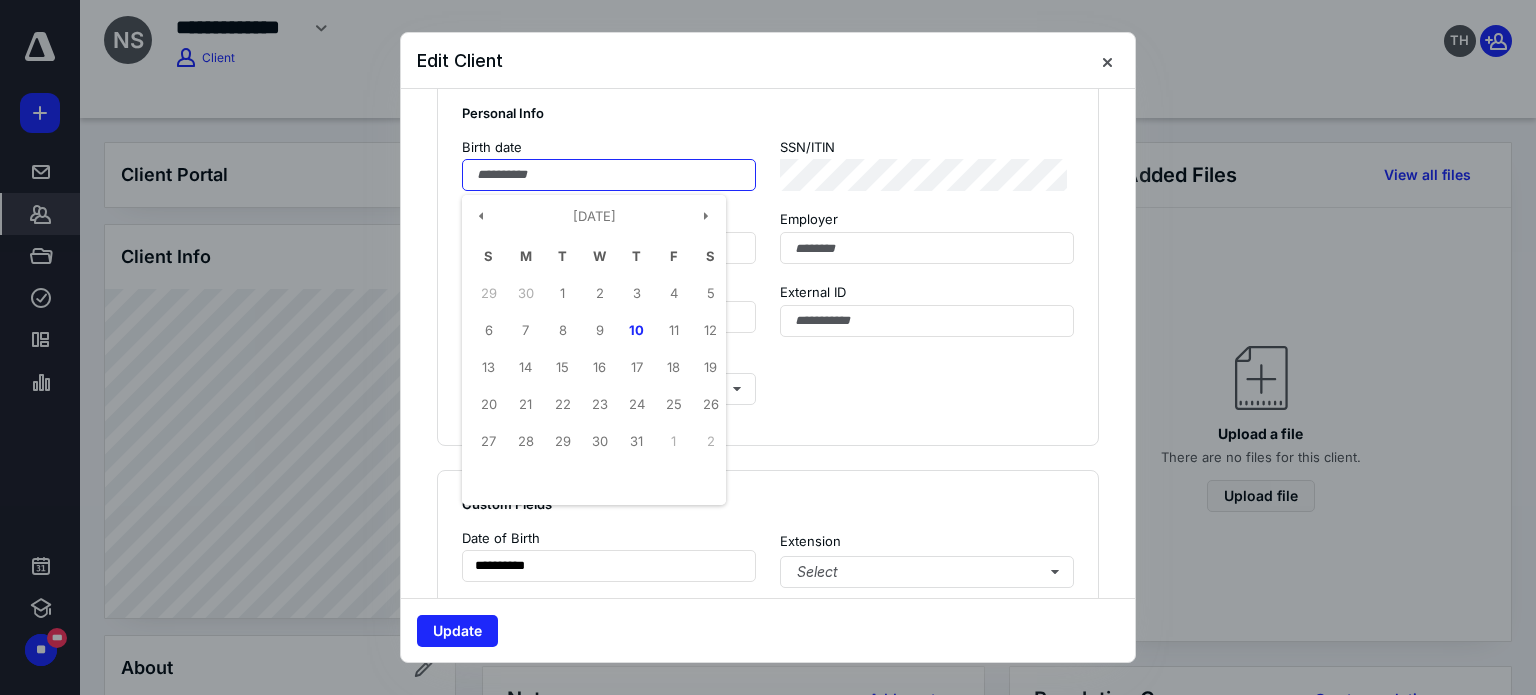 paste on "**********" 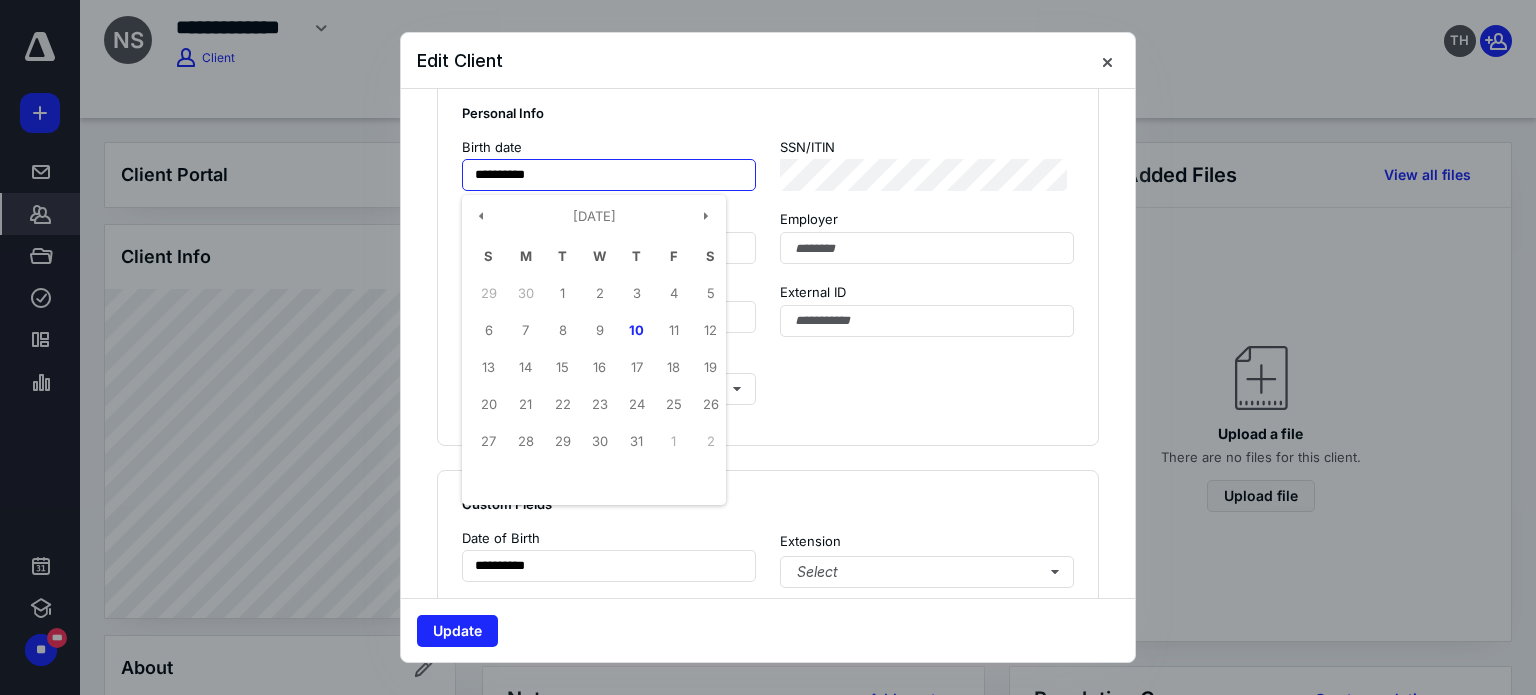 type on "**********" 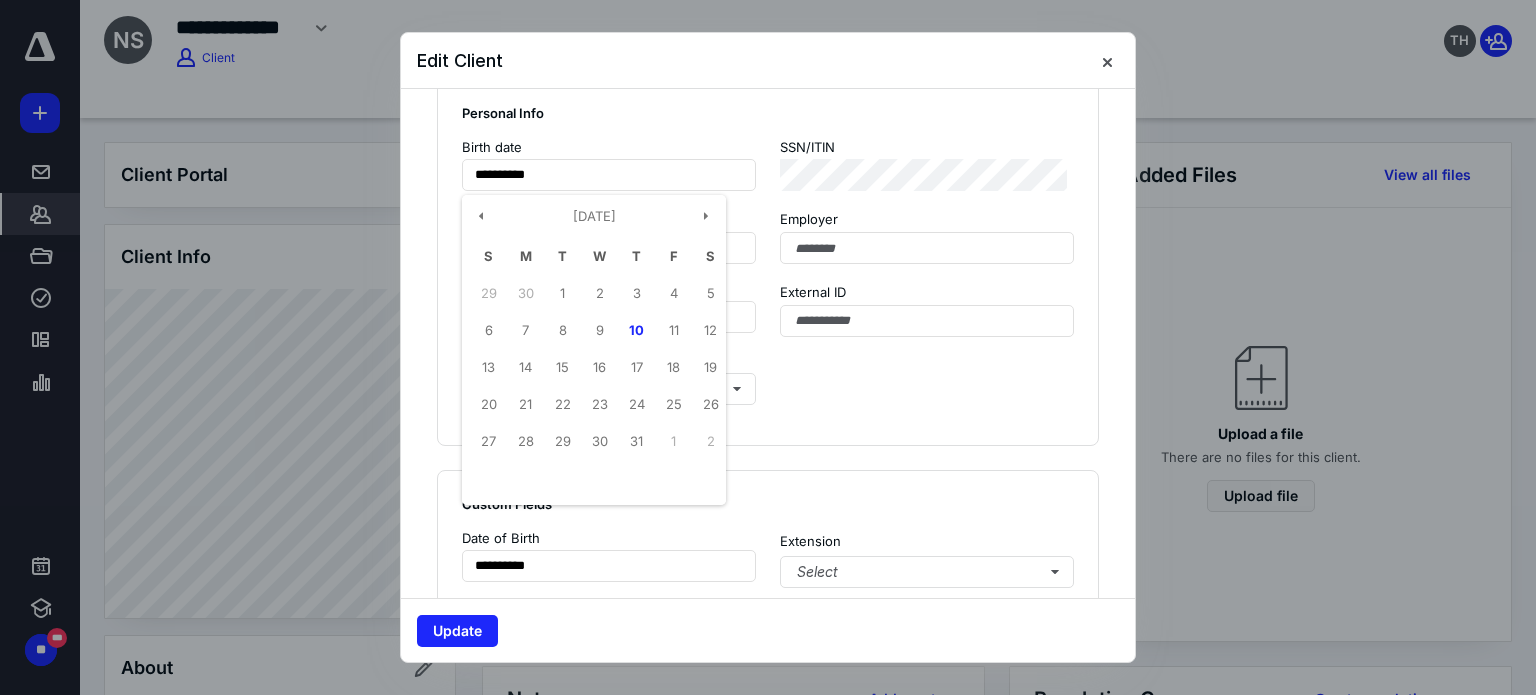 click on "**********" at bounding box center (768, 262) 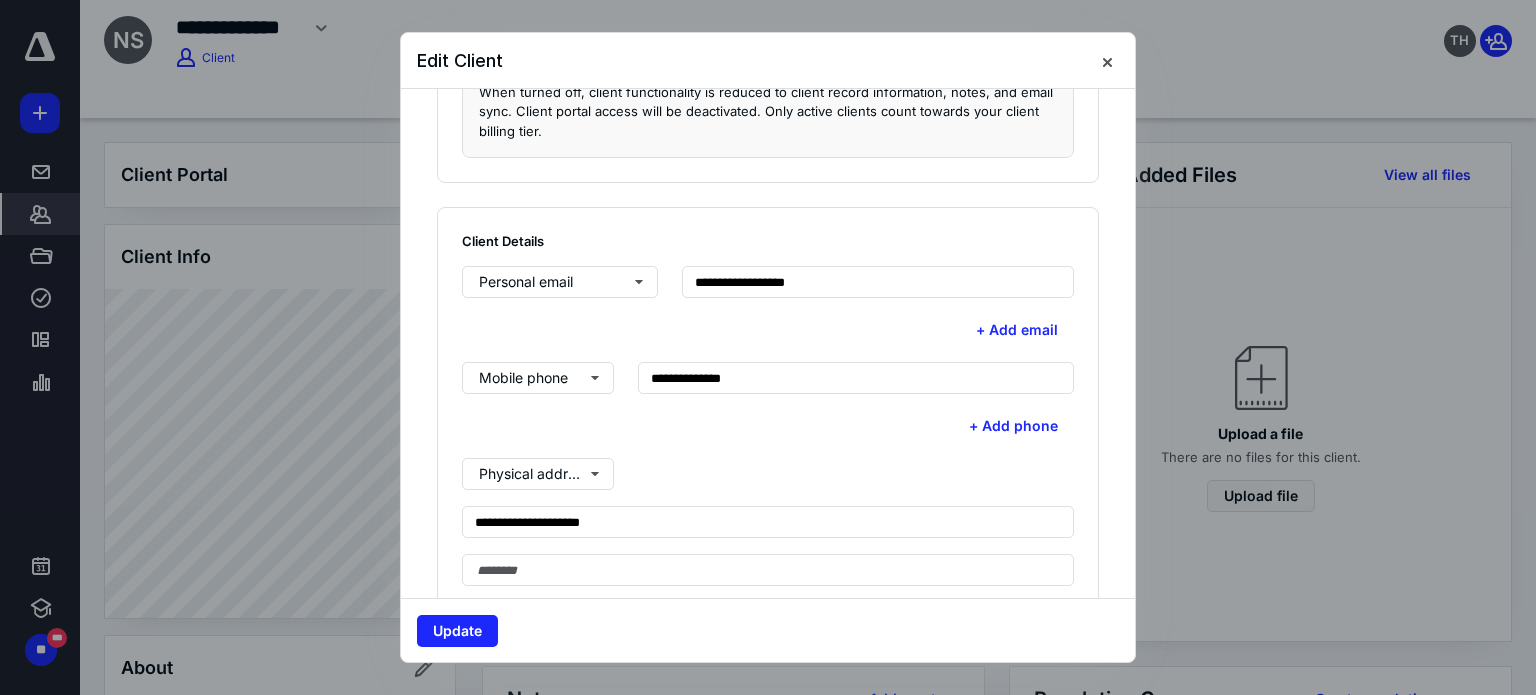 scroll, scrollTop: 0, scrollLeft: 0, axis: both 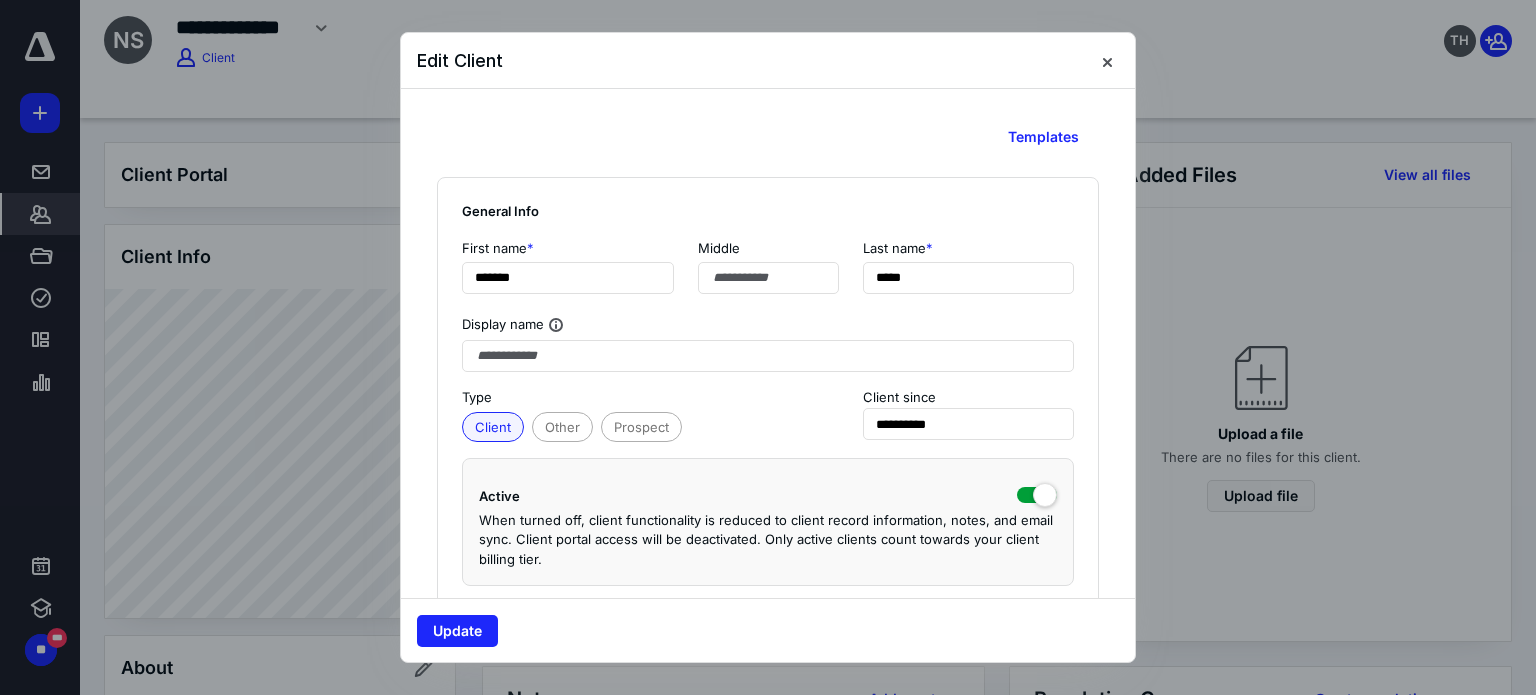 click on "Display name" at bounding box center (768, 333) 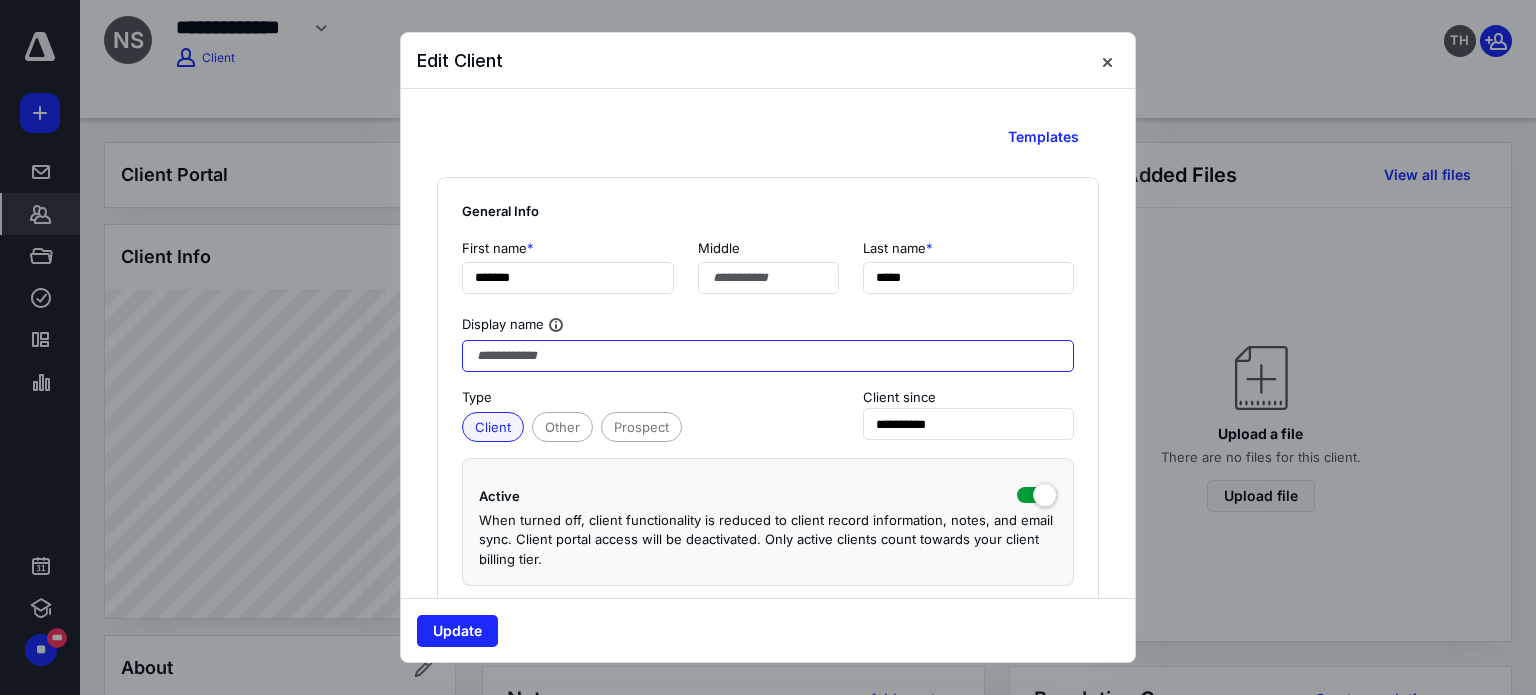 click at bounding box center (768, 356) 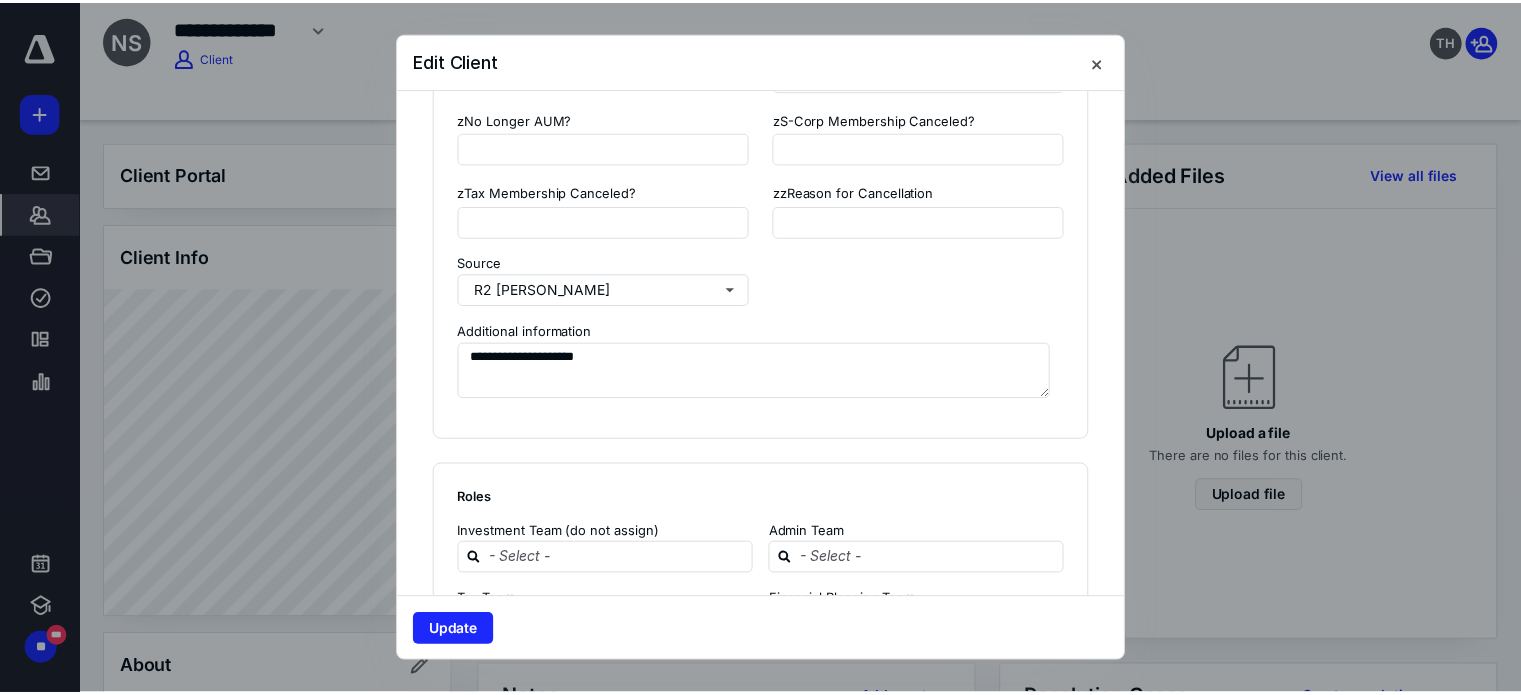 scroll, scrollTop: 2128, scrollLeft: 0, axis: vertical 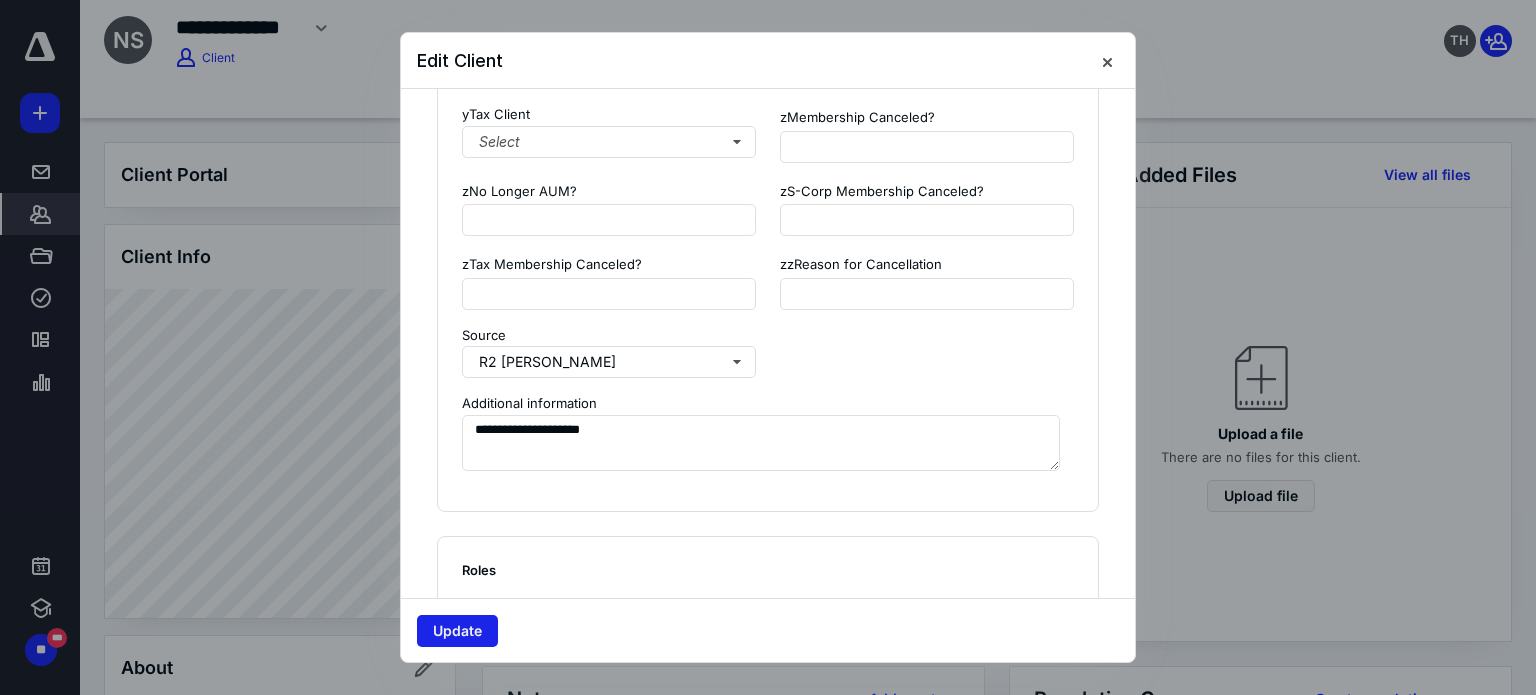 type on "**********" 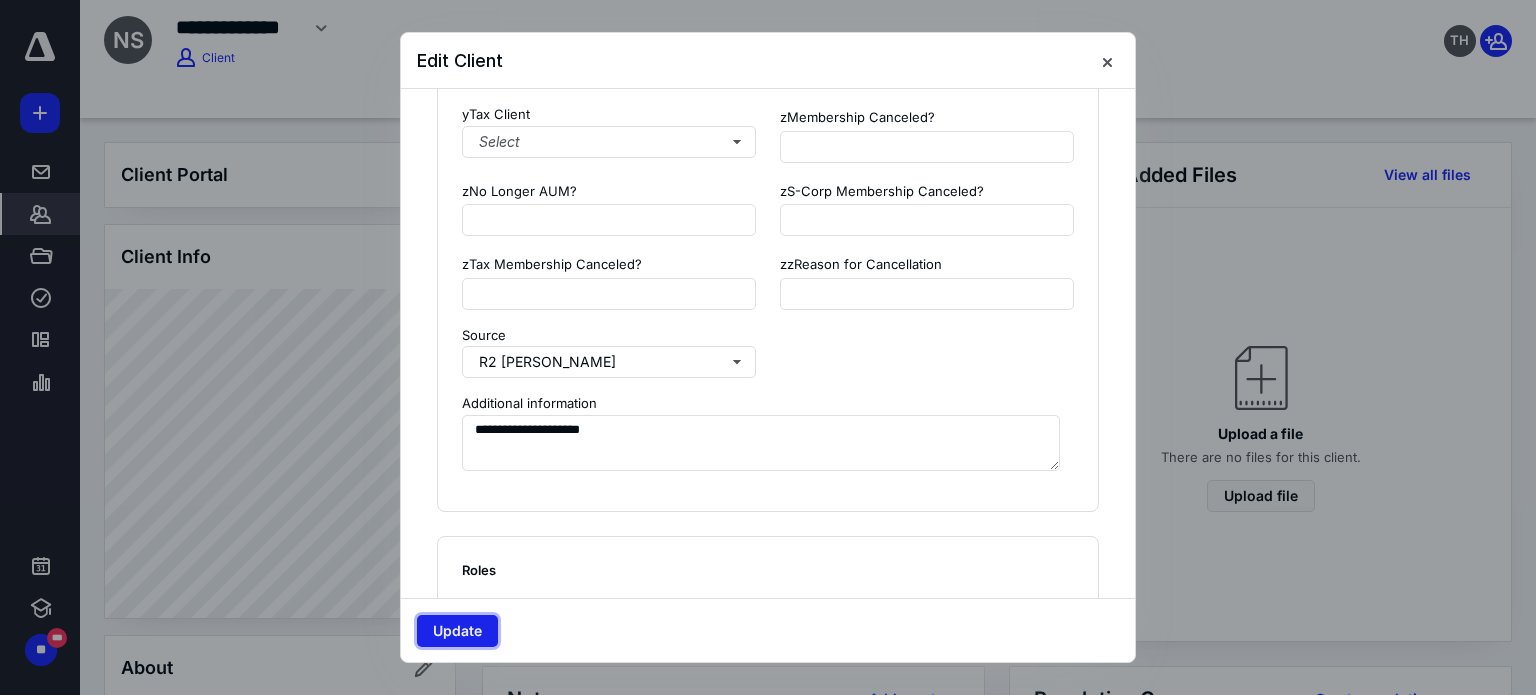 click on "Update" at bounding box center [457, 631] 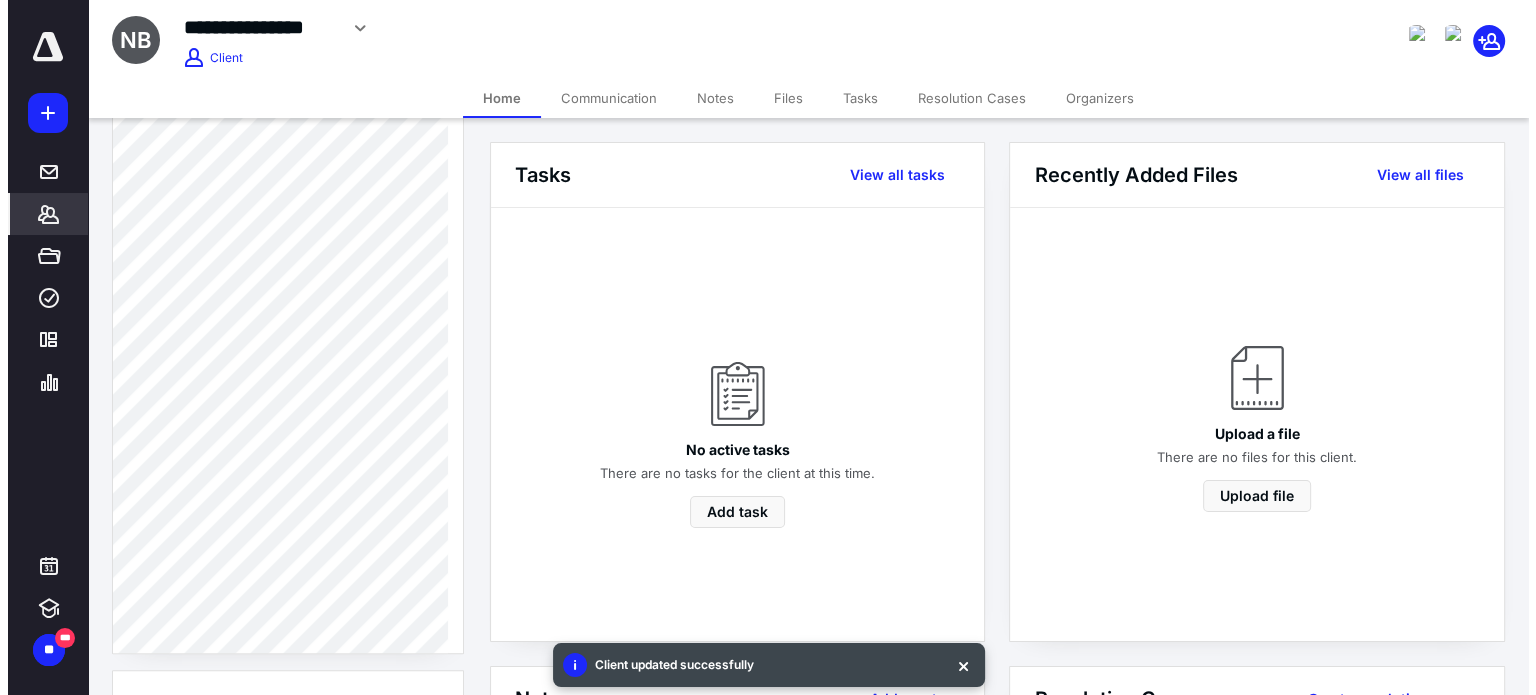 scroll, scrollTop: 1300, scrollLeft: 0, axis: vertical 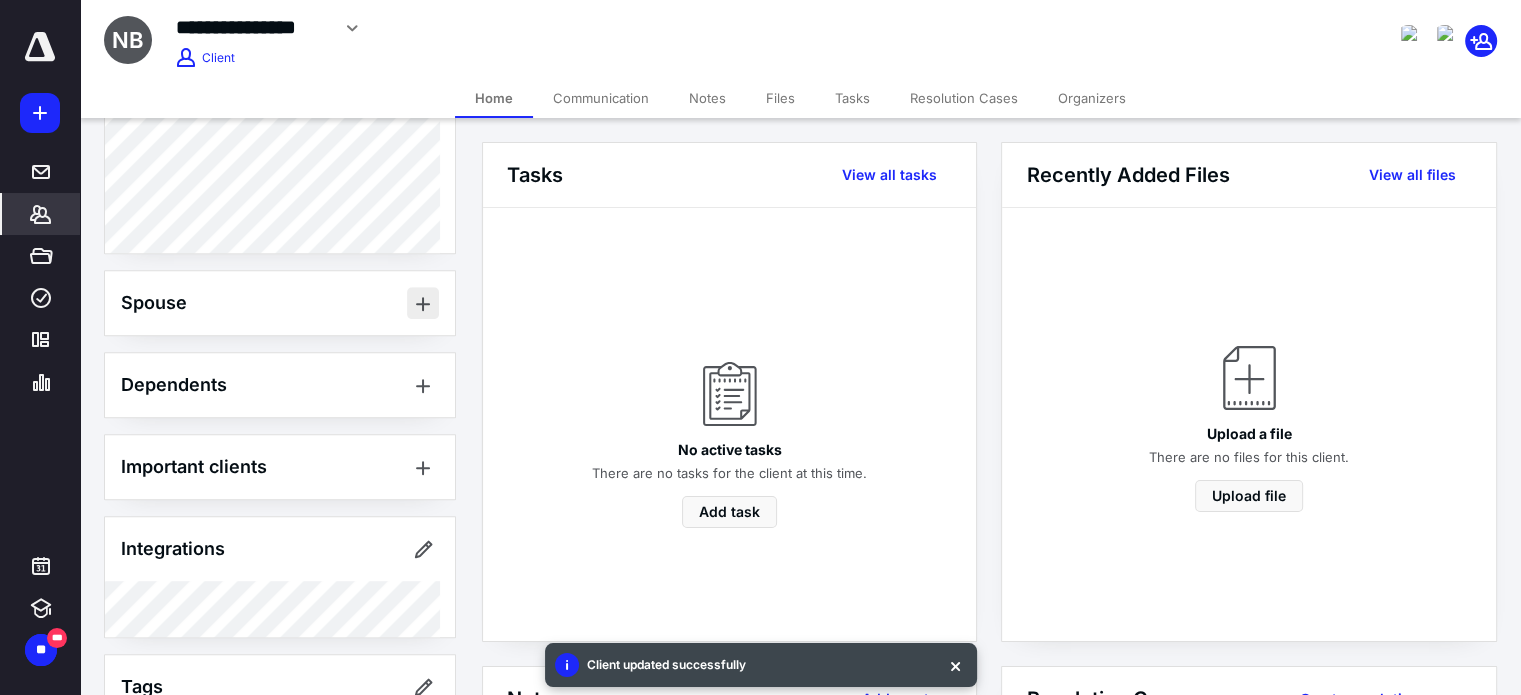 click at bounding box center (423, 303) 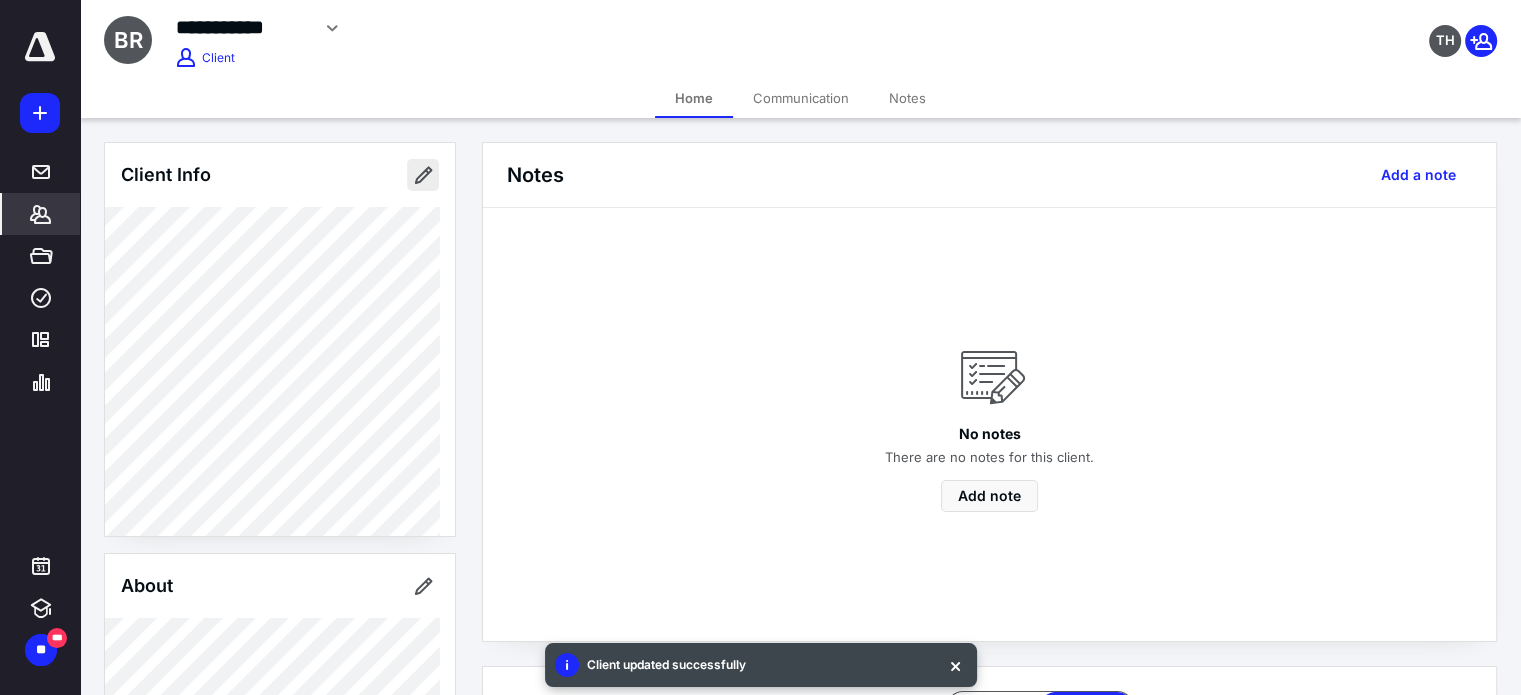 click at bounding box center [423, 175] 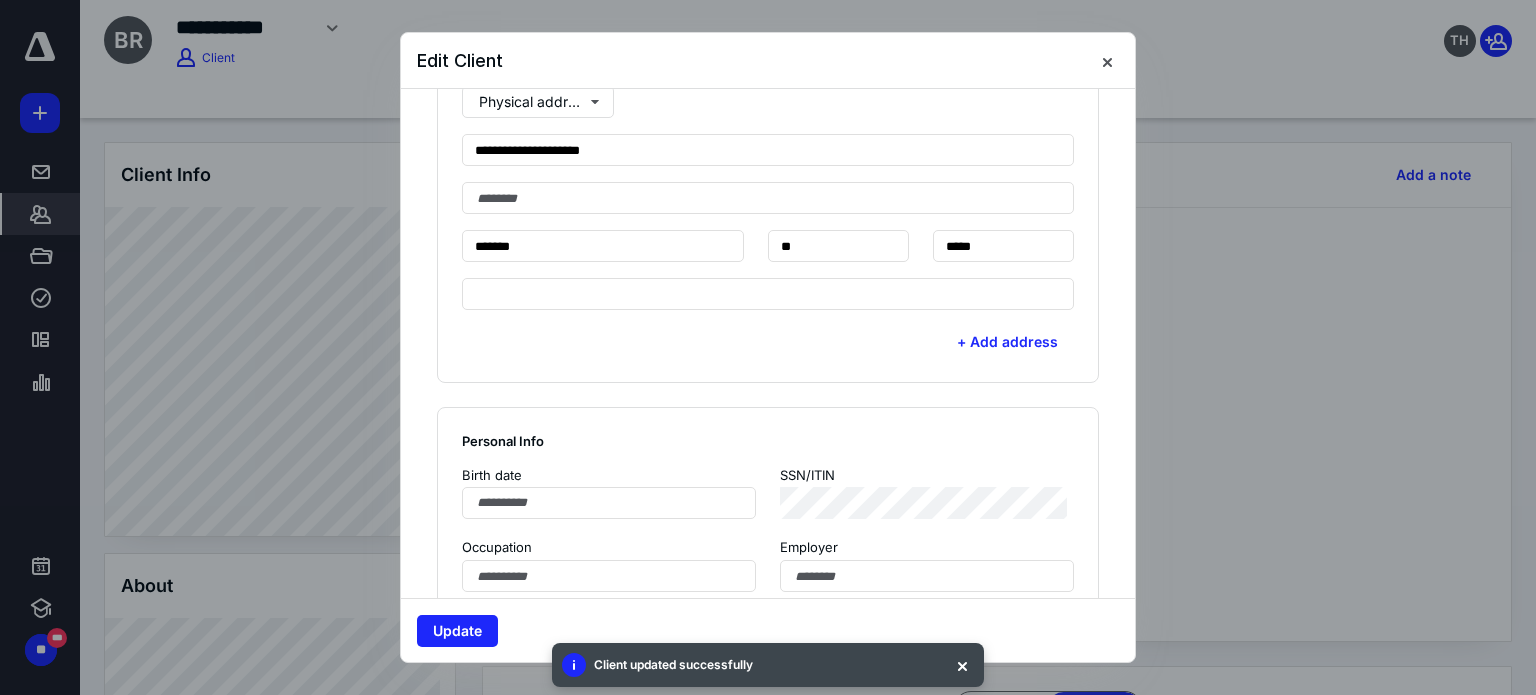 scroll, scrollTop: 1200, scrollLeft: 0, axis: vertical 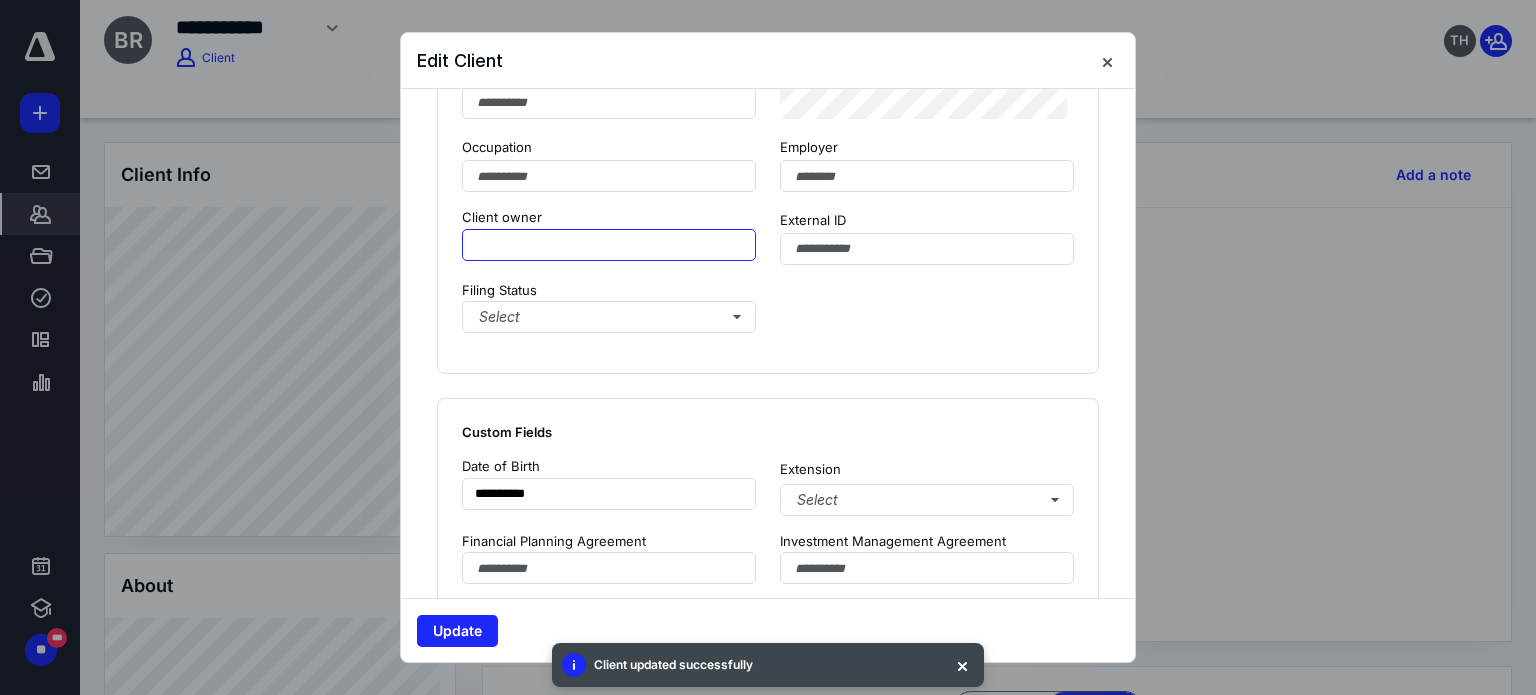 click at bounding box center (609, 245) 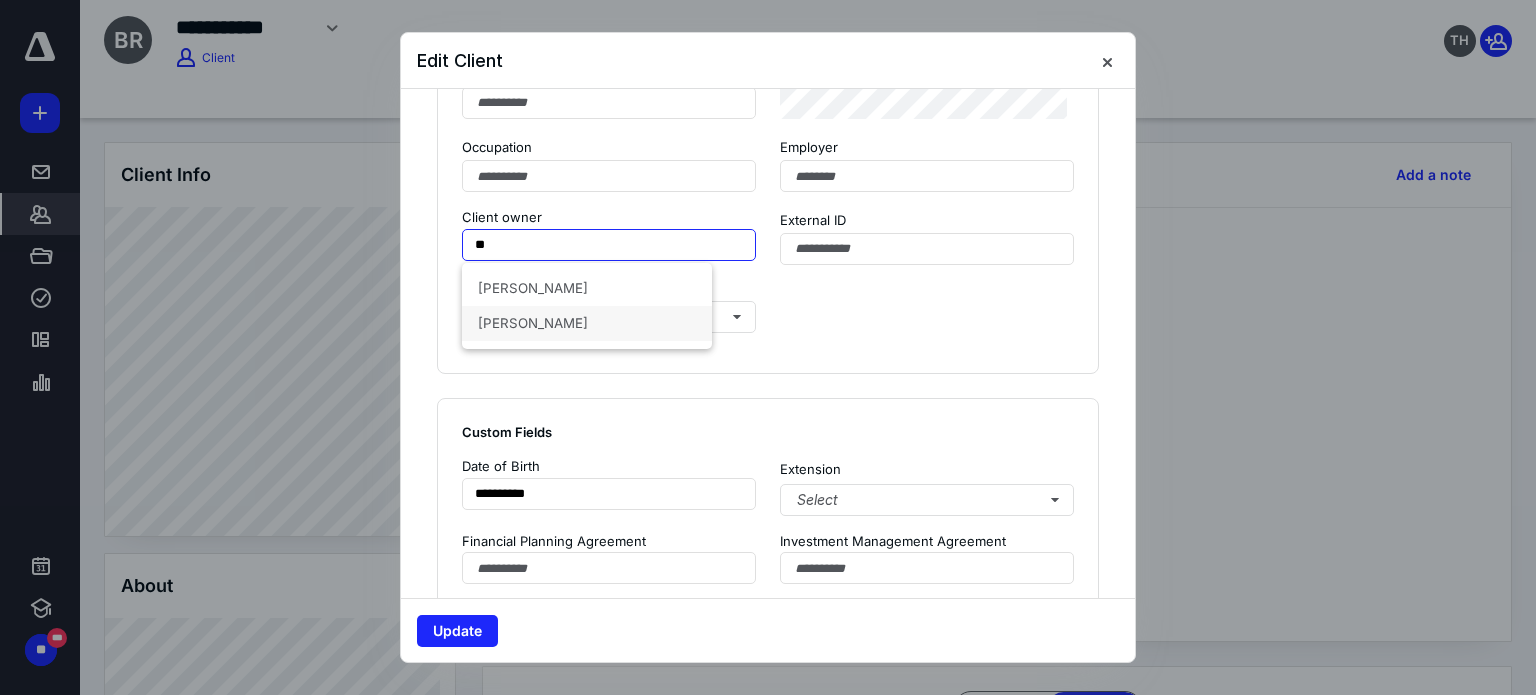 click on "Jake Courtney" at bounding box center [587, 323] 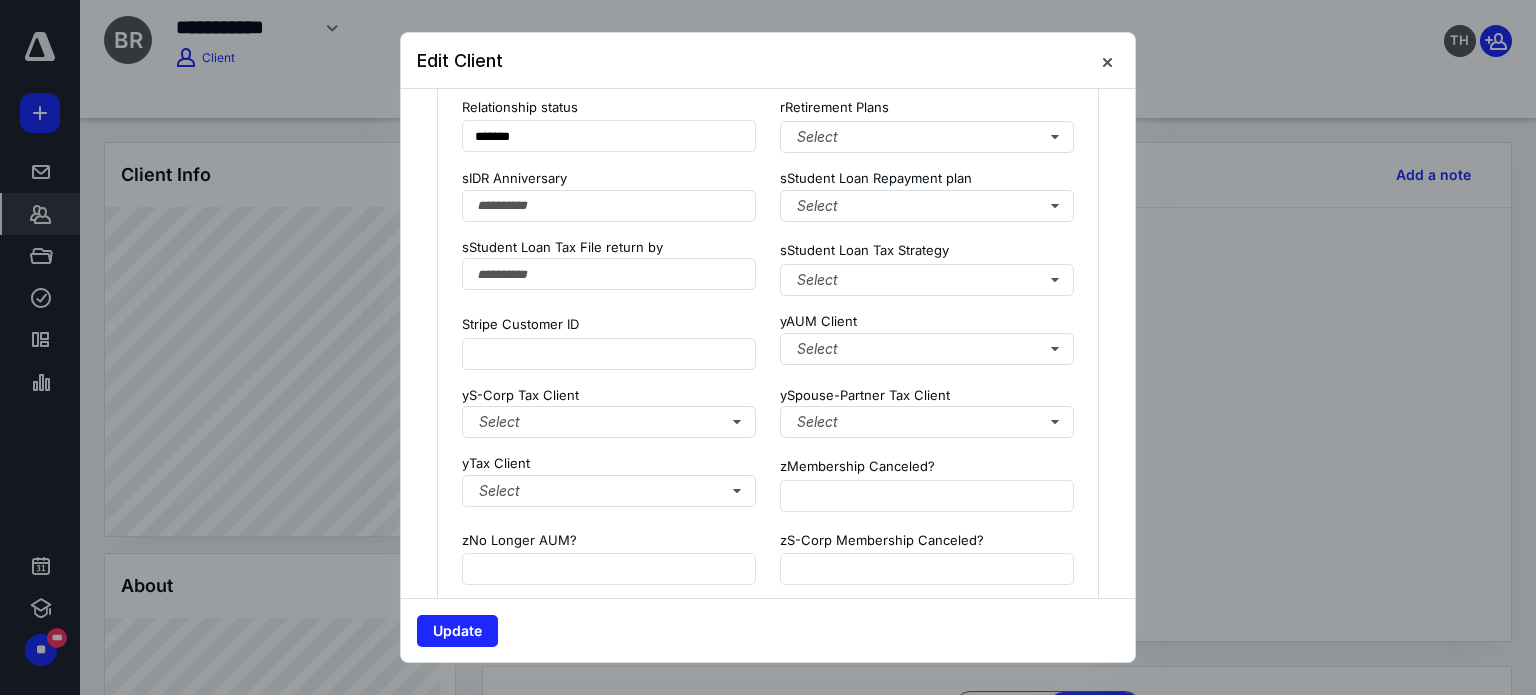 scroll, scrollTop: 1800, scrollLeft: 0, axis: vertical 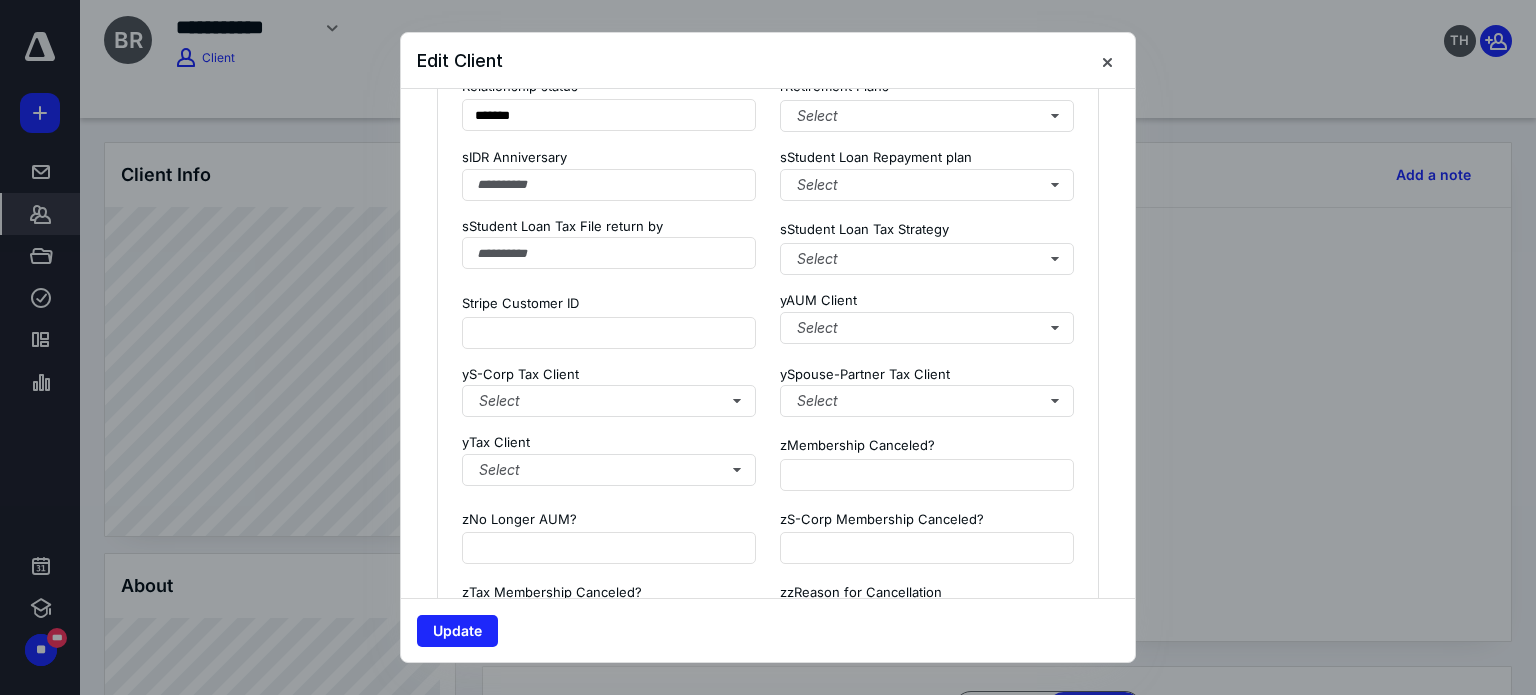 type on "**********" 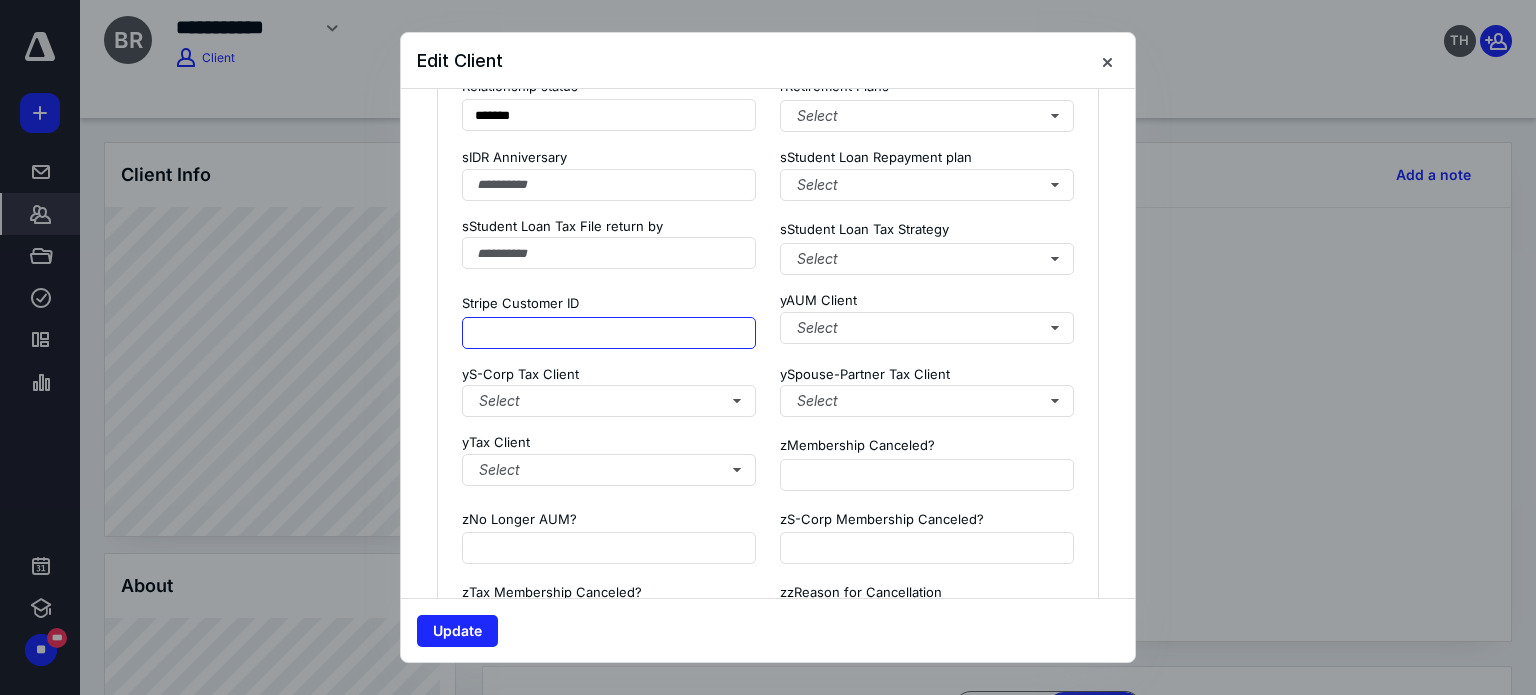 click at bounding box center [609, 333] 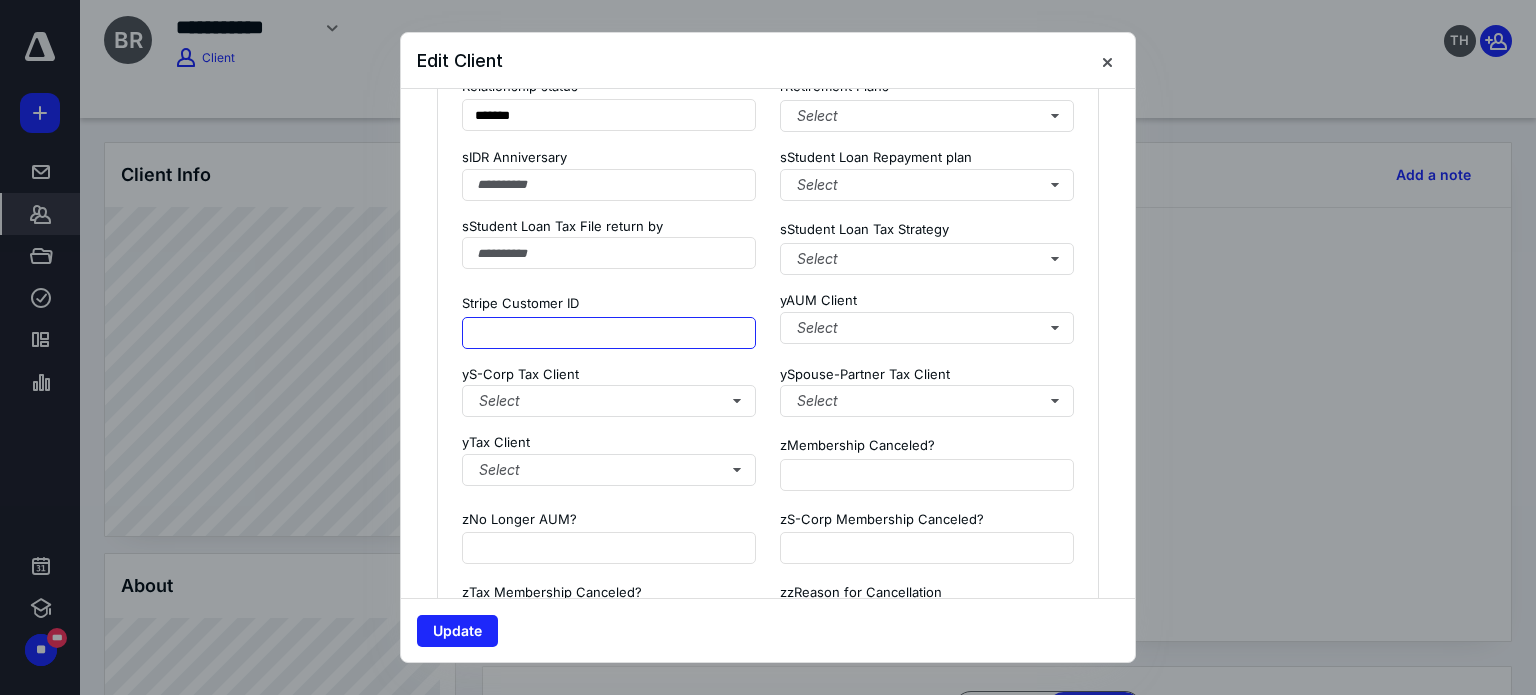 paste on "**********" 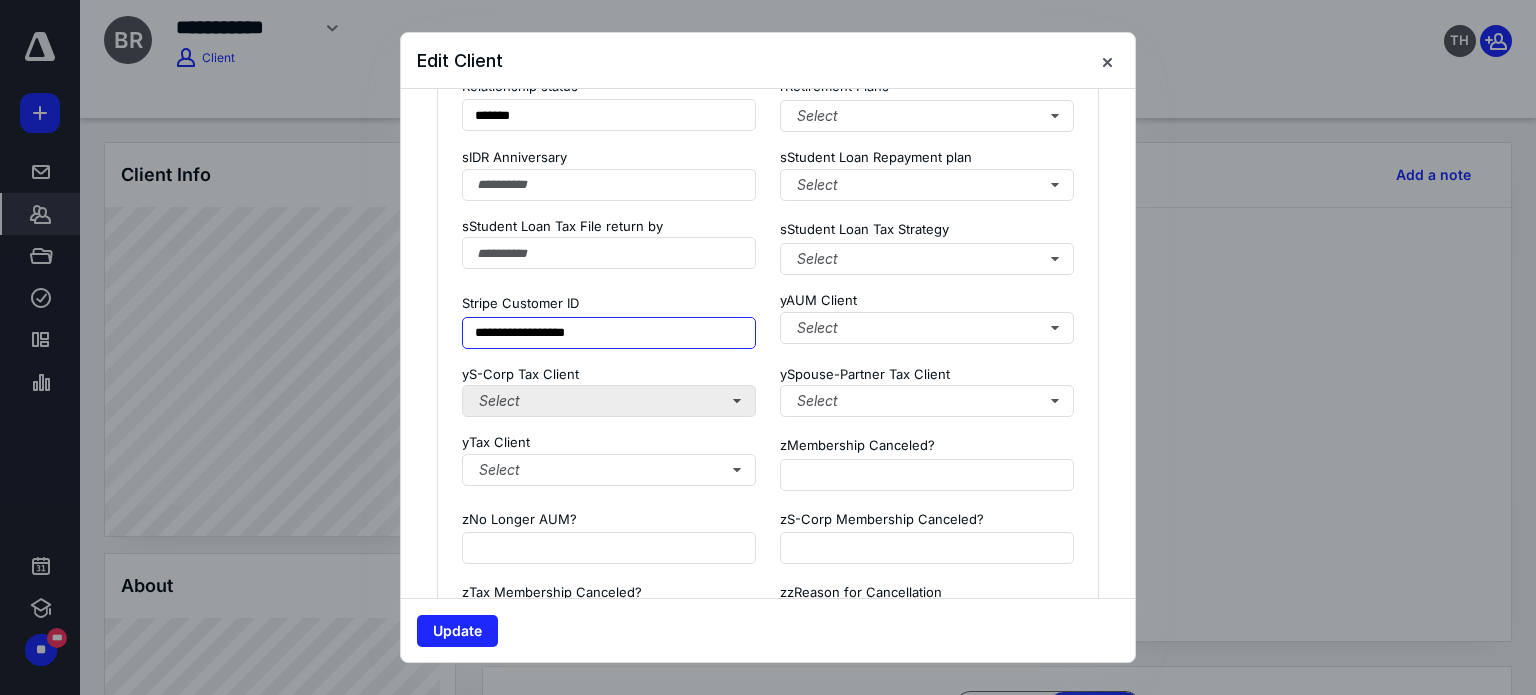 scroll, scrollTop: 2578, scrollLeft: 0, axis: vertical 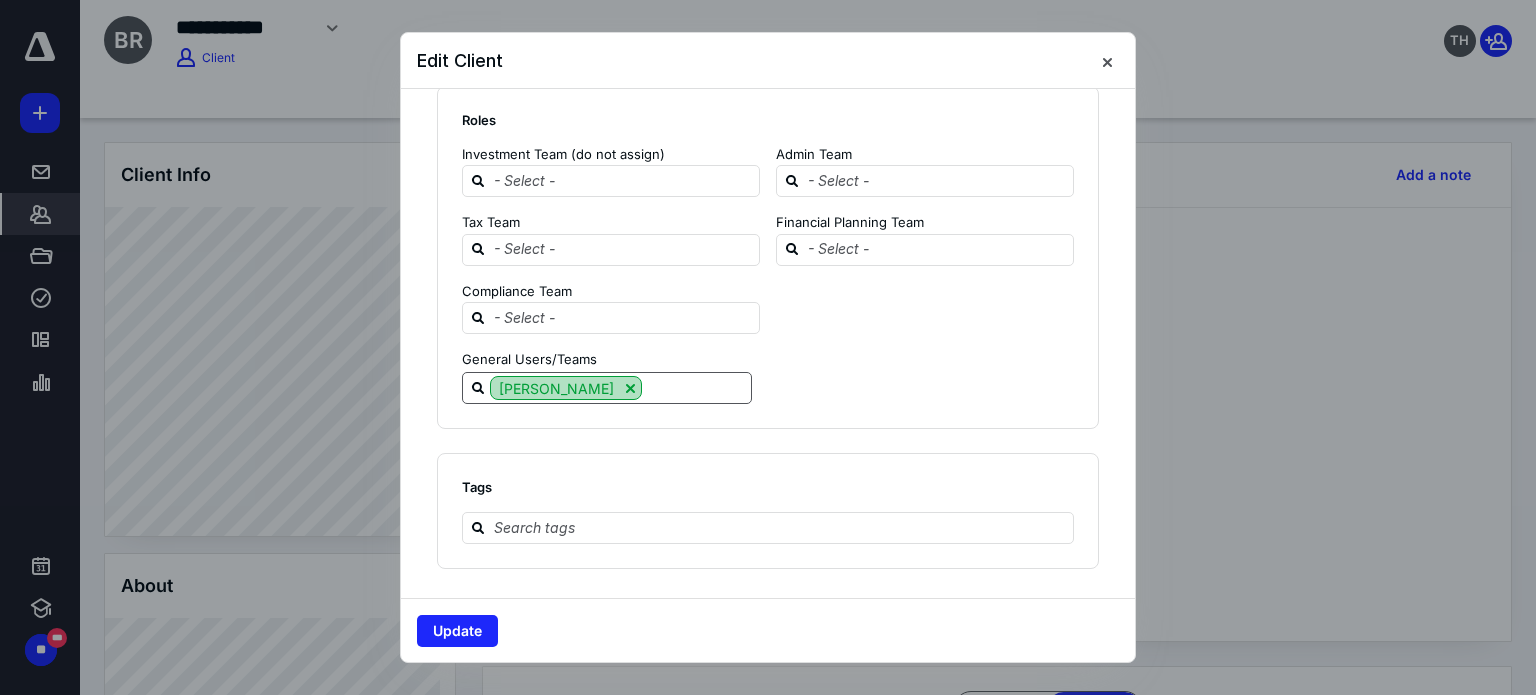 type on "**********" 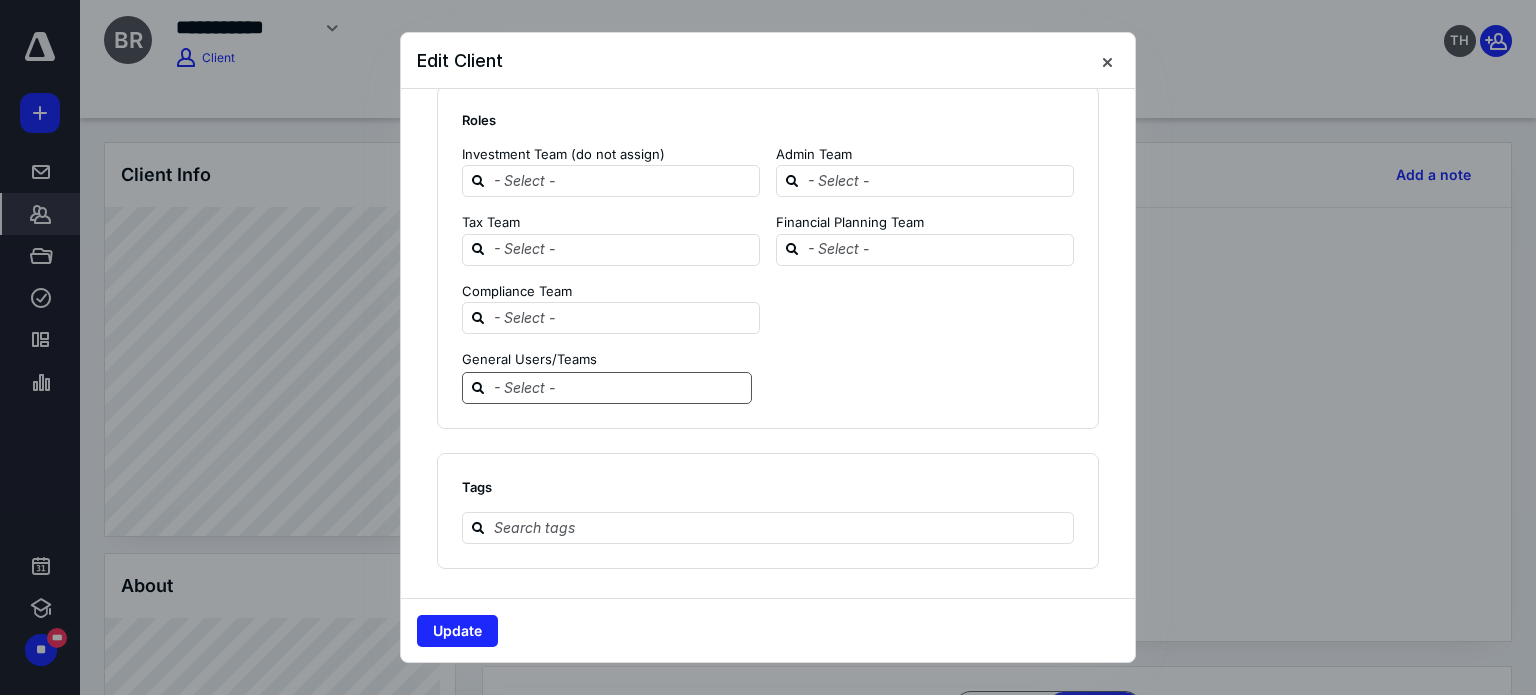 click at bounding box center [619, 387] 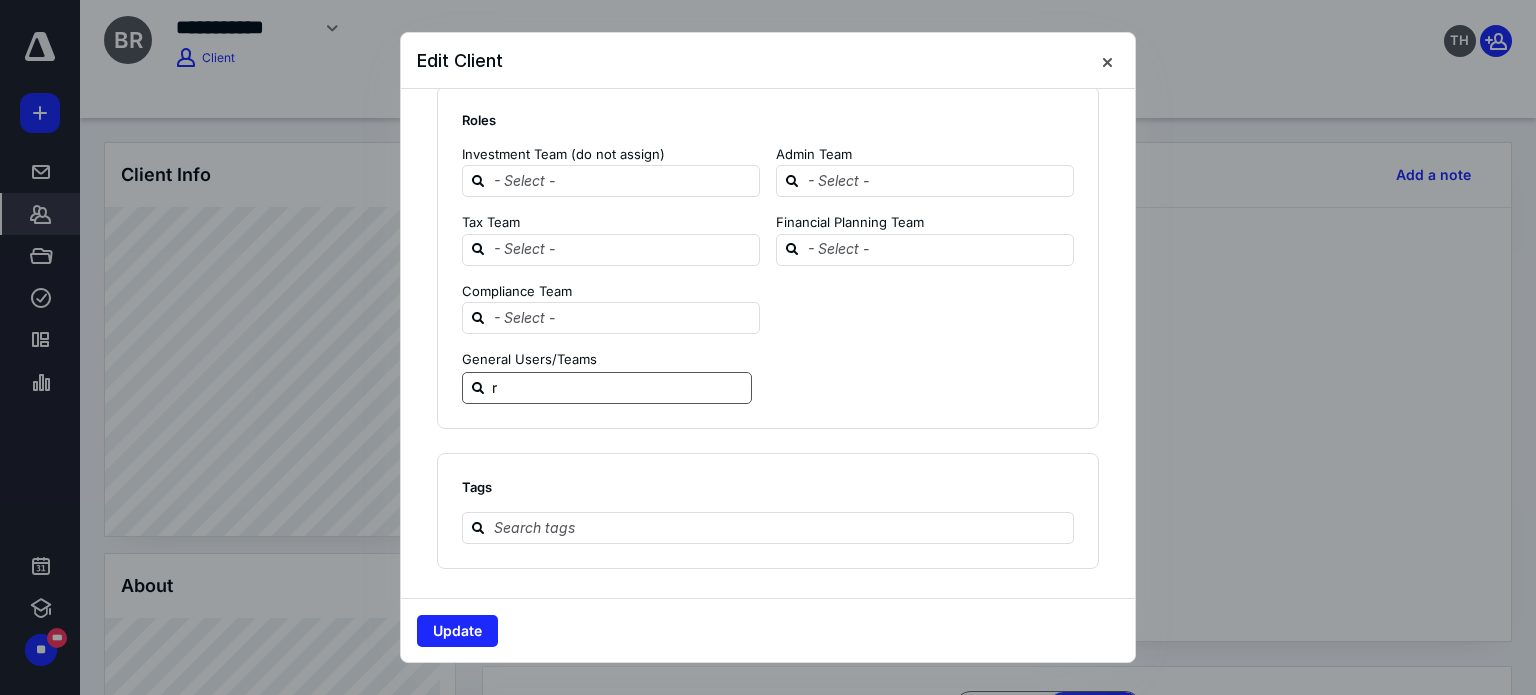 type on "rt" 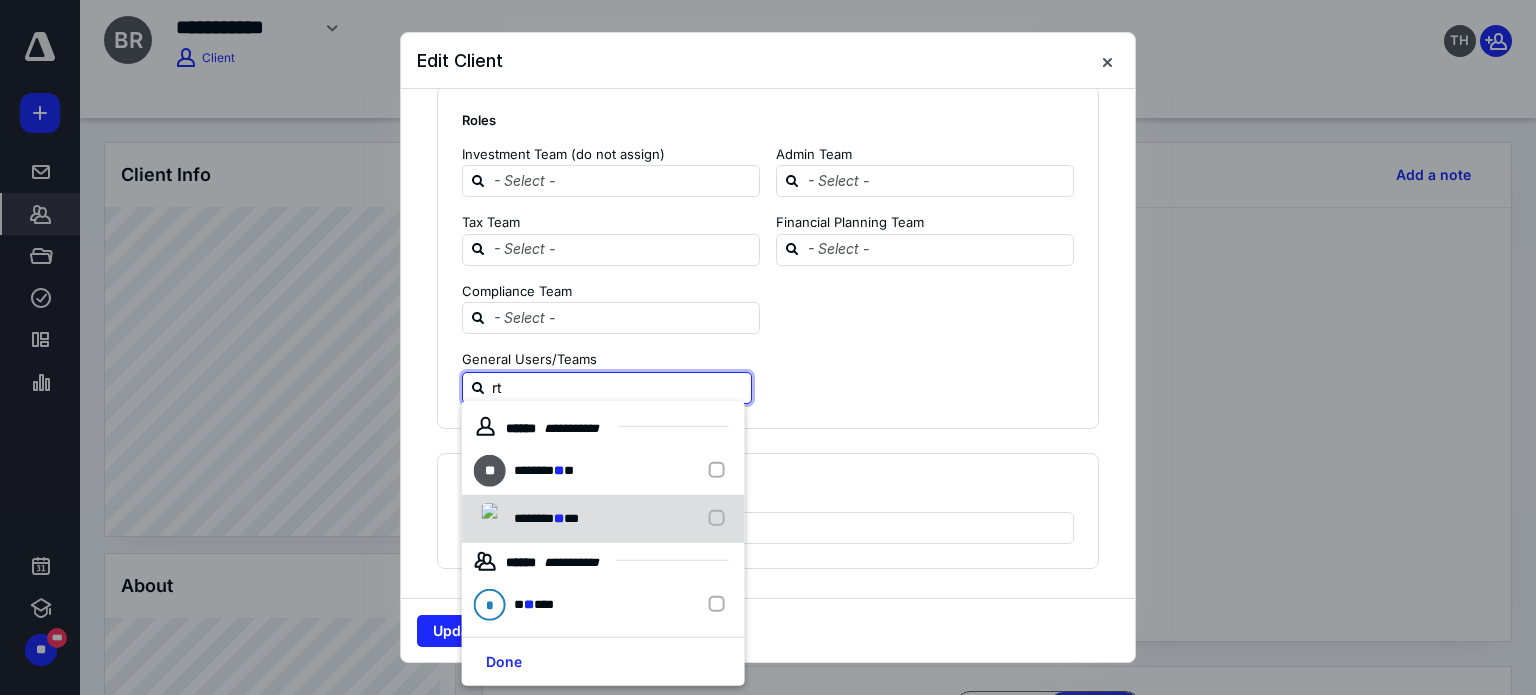 click on "******** ** ***" at bounding box center (530, 519) 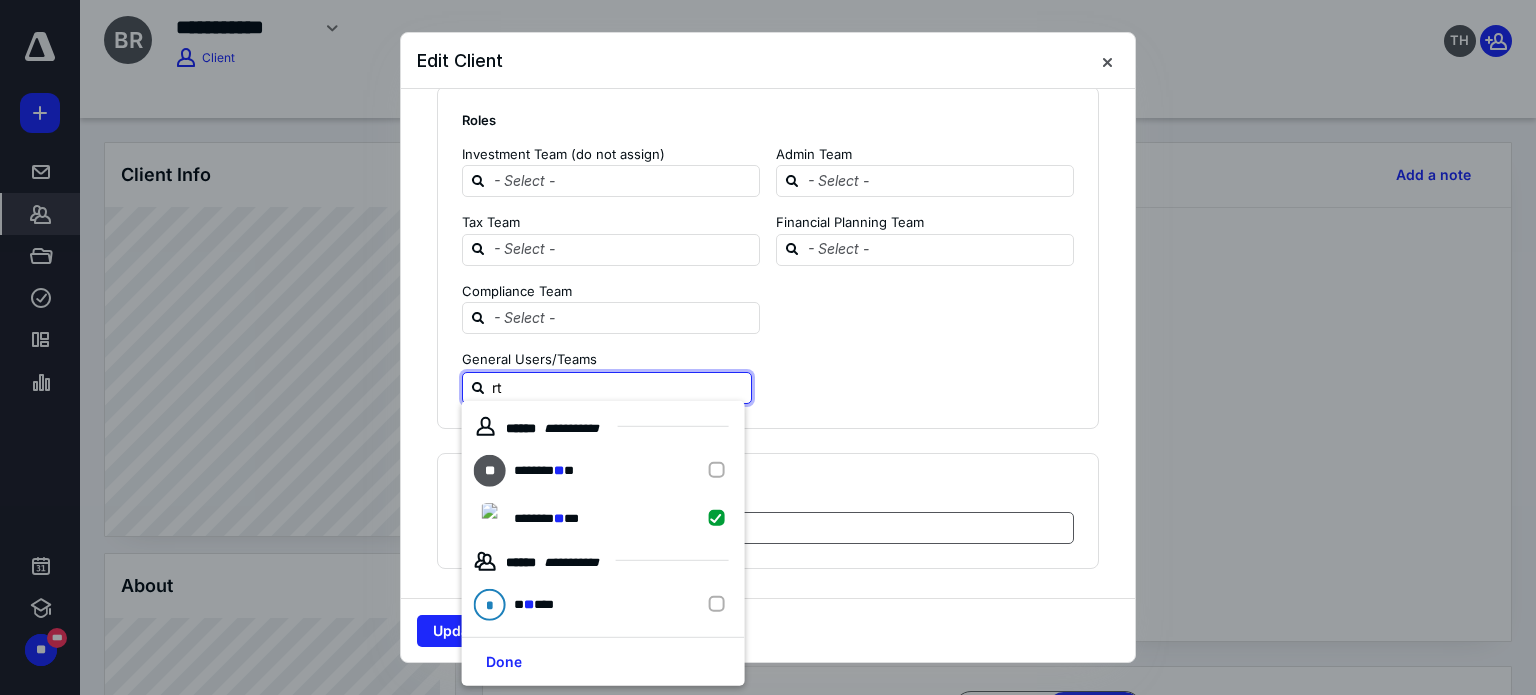 checkbox on "true" 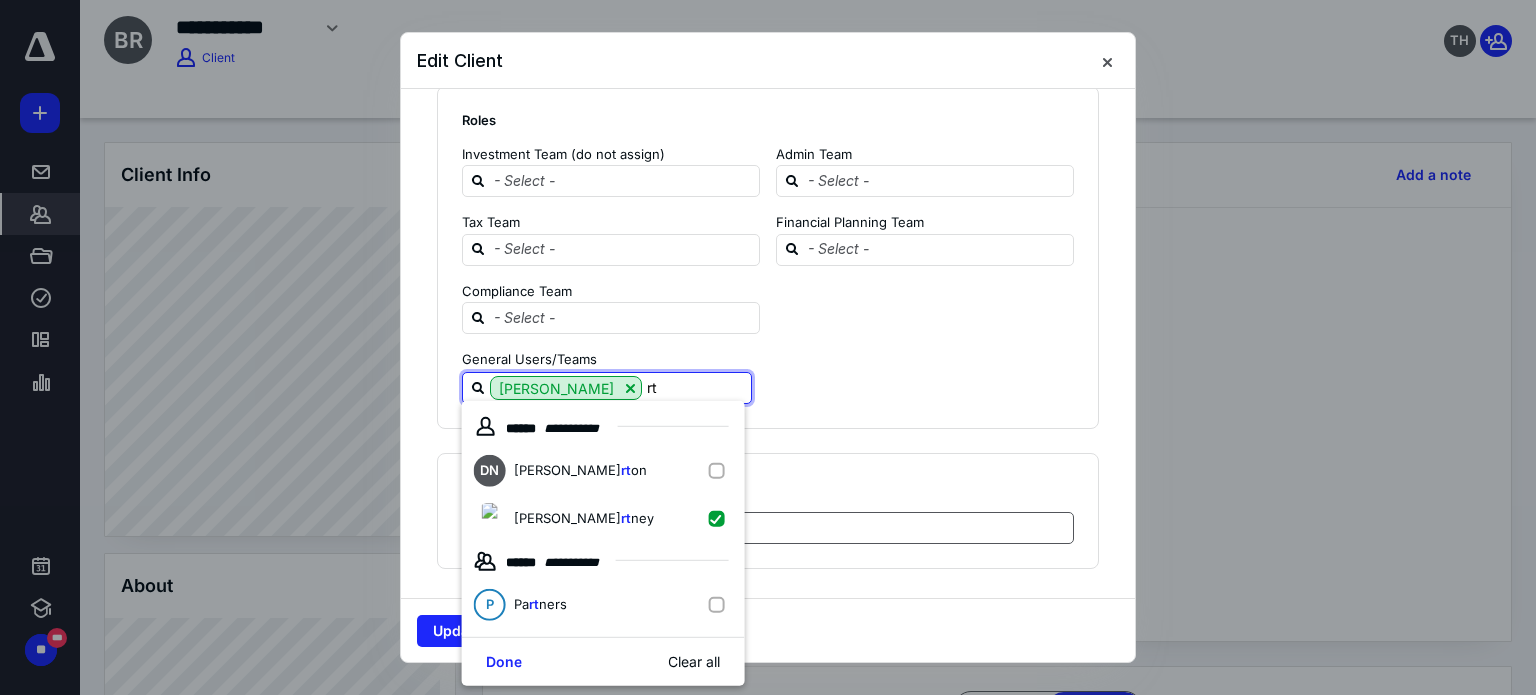 type on "rt" 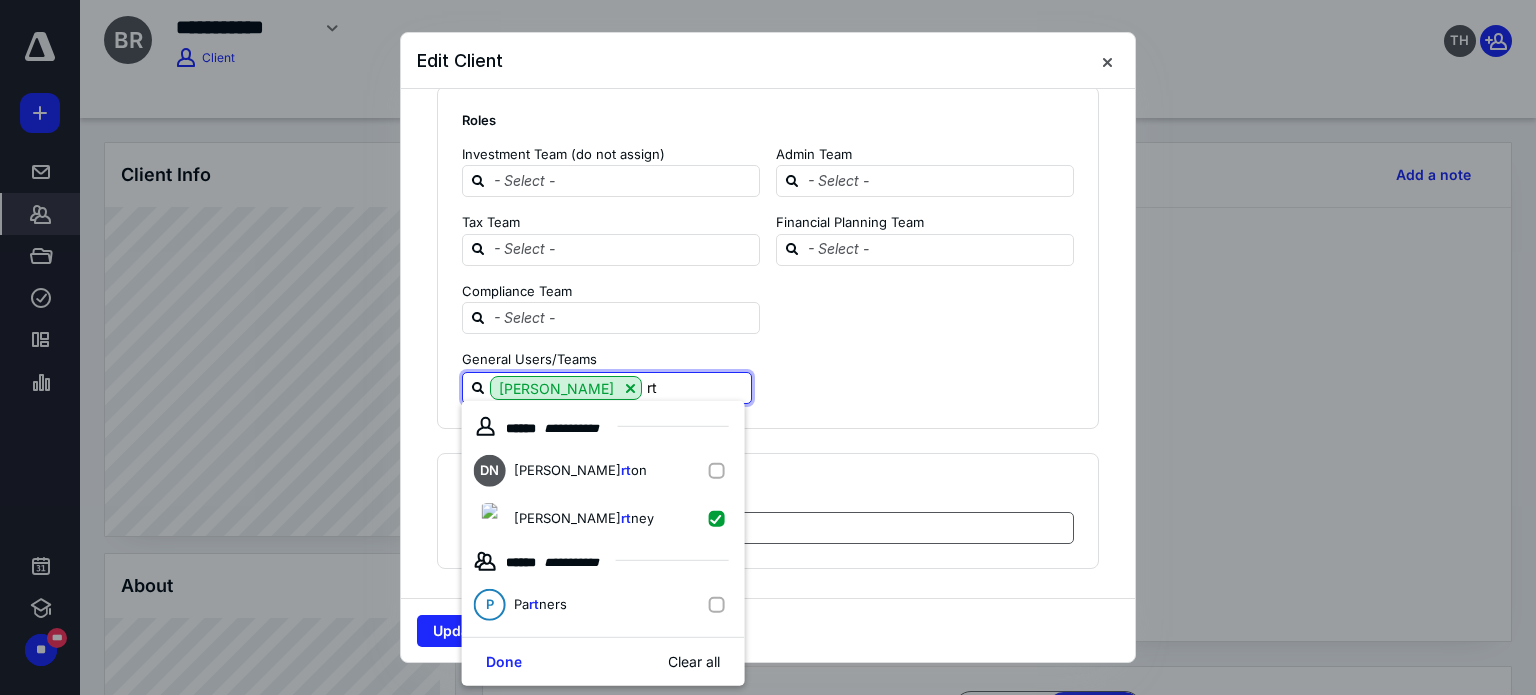 click at bounding box center [780, 527] 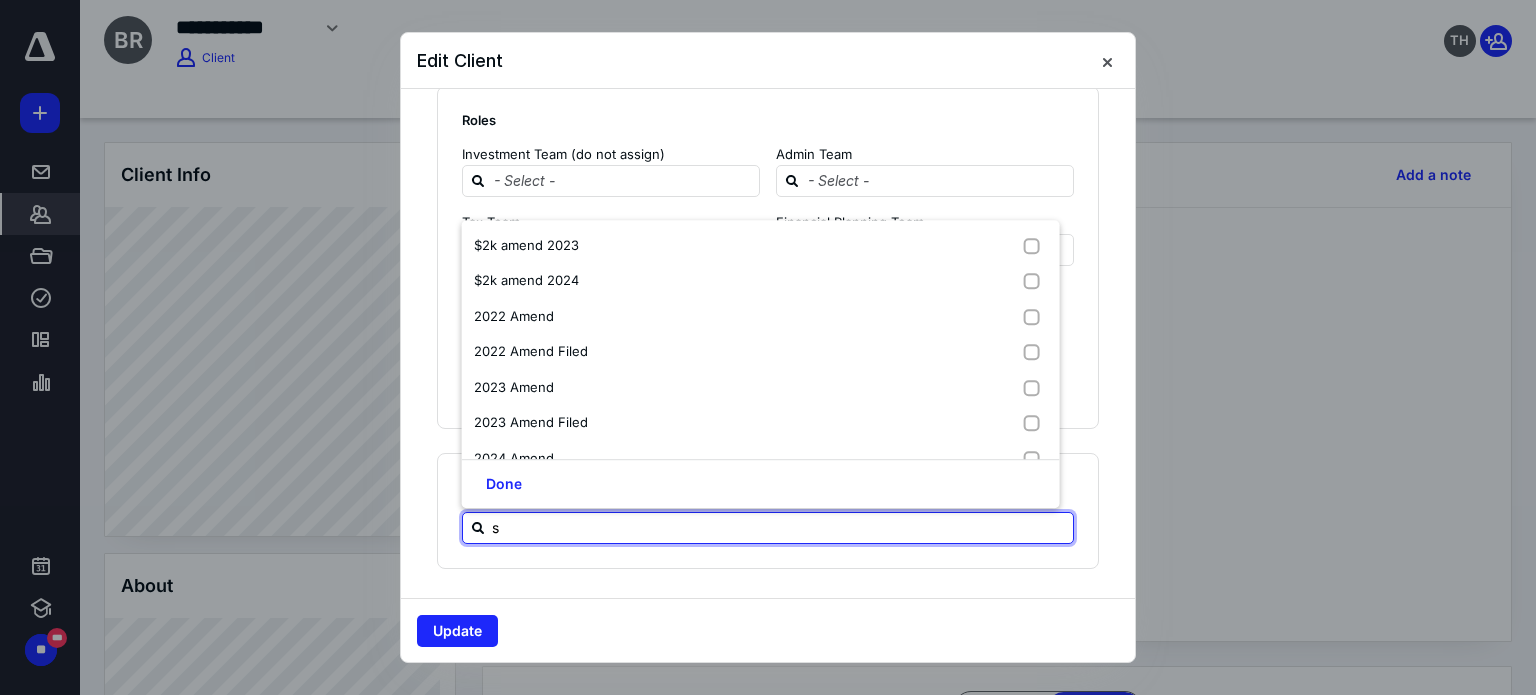 type on "se" 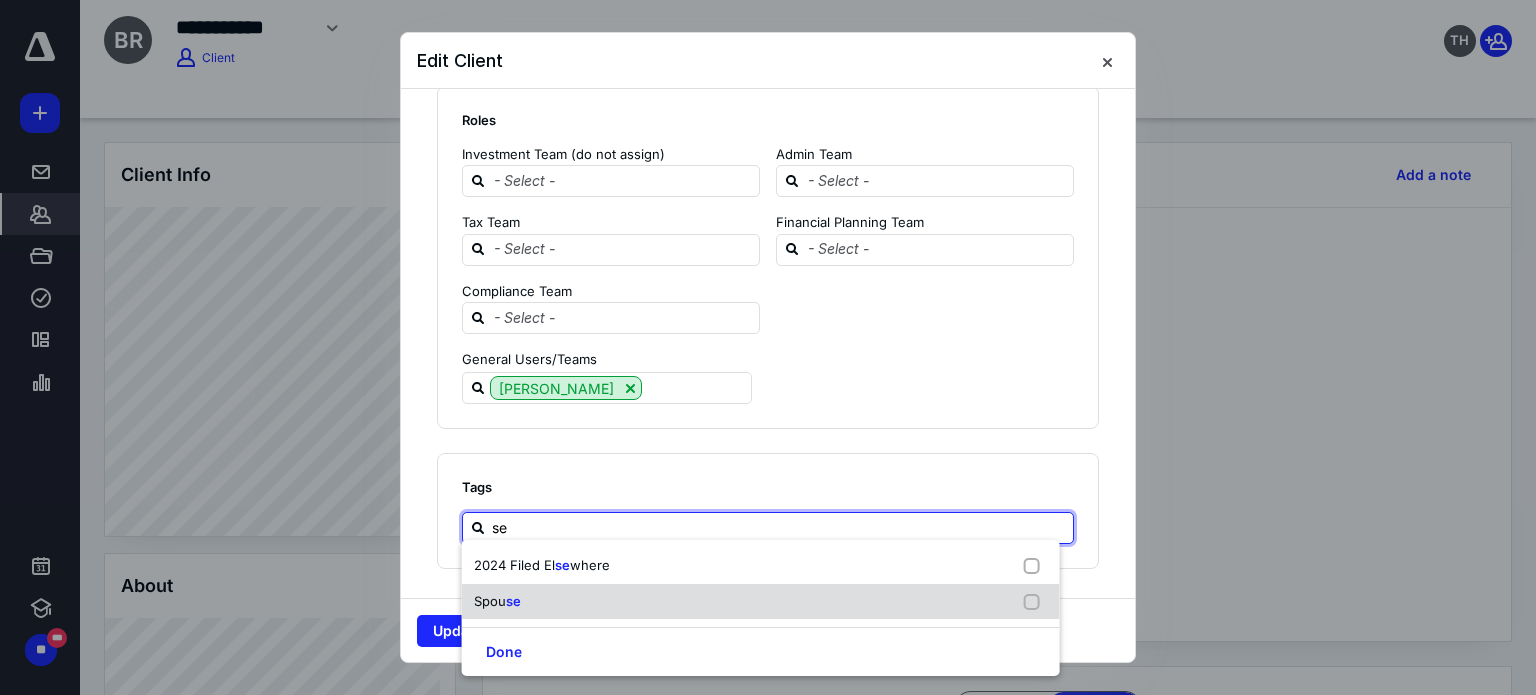 click on "Spou se" at bounding box center [761, 602] 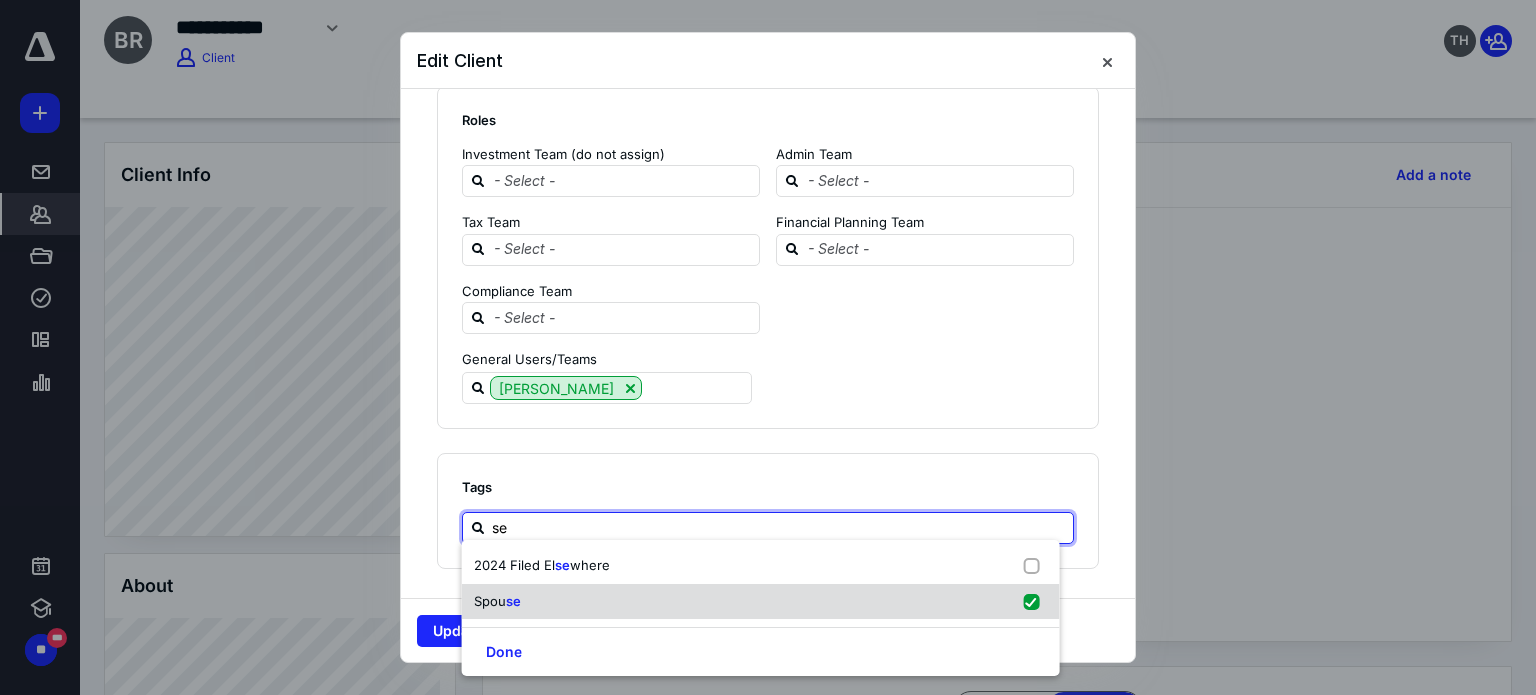 checkbox on "true" 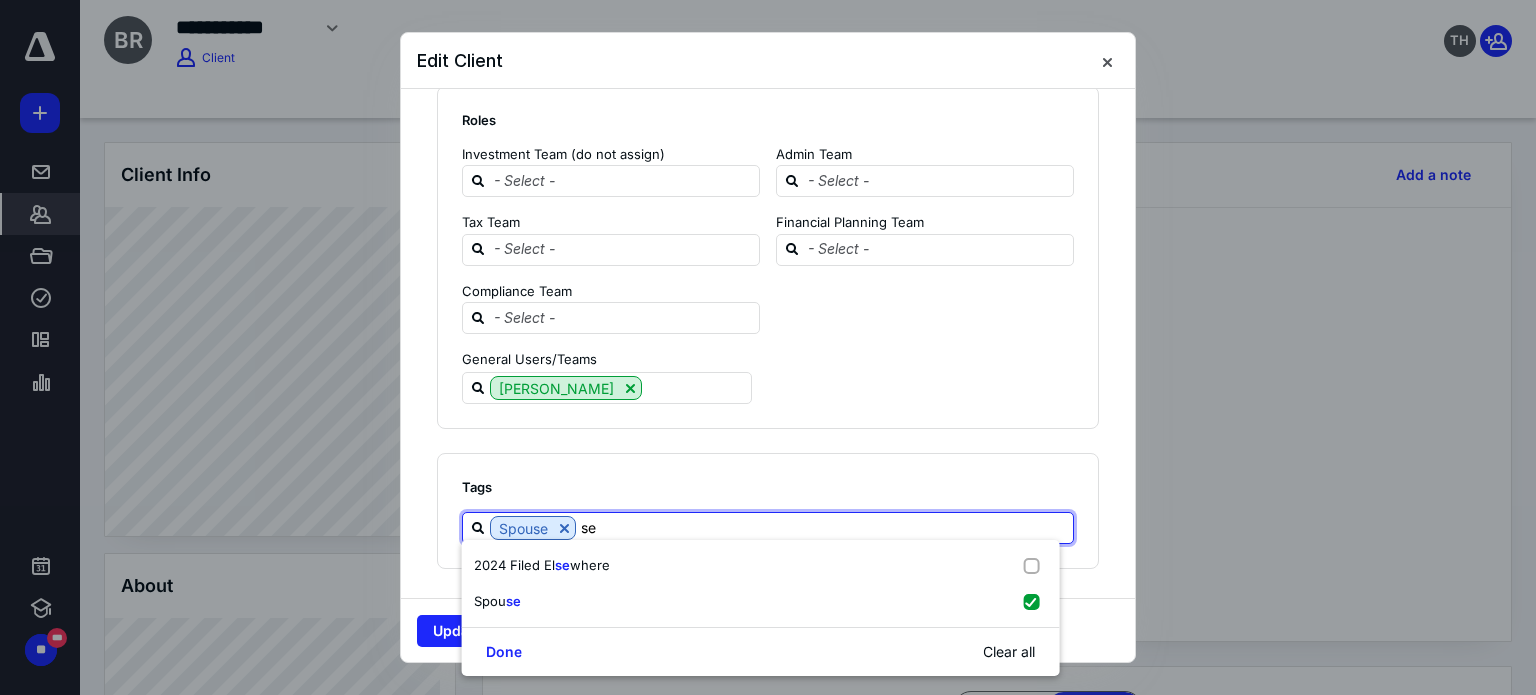 type on "se" 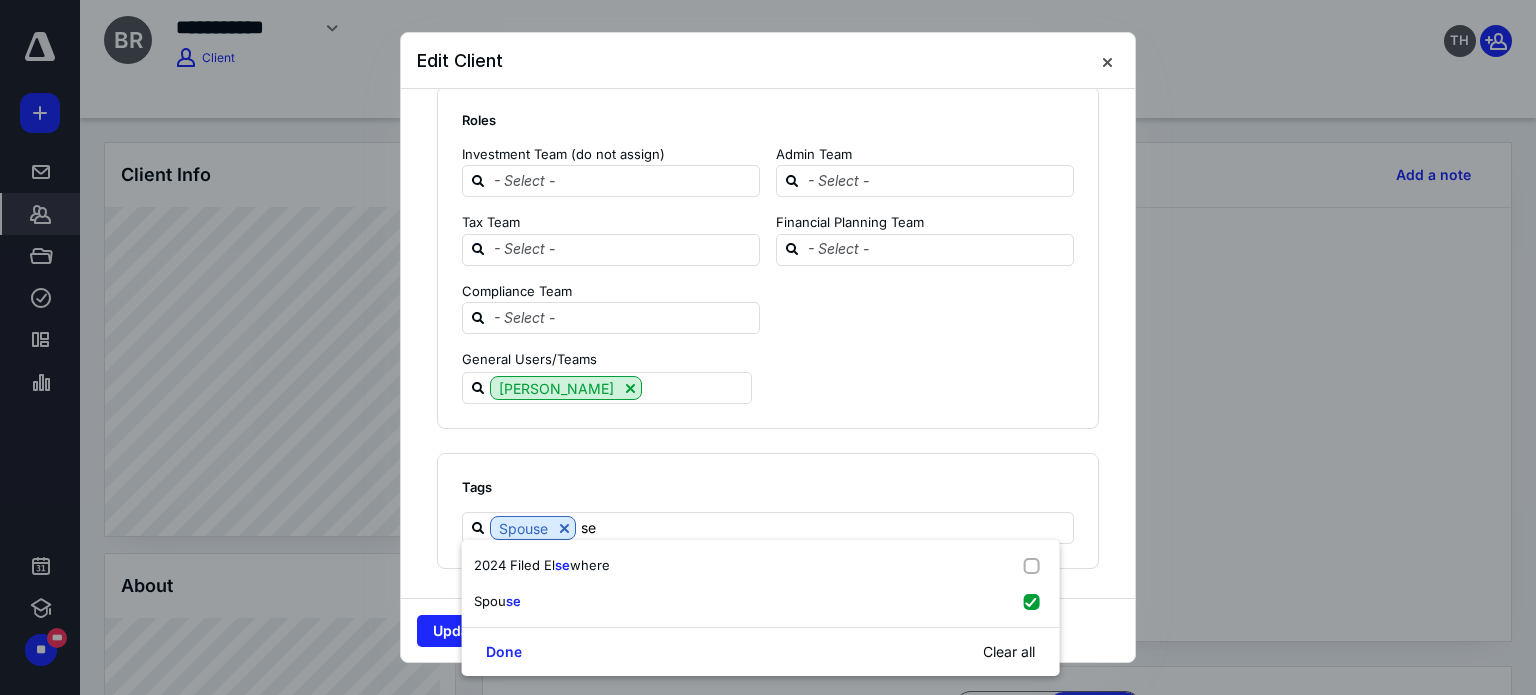 click on "Roles Investment Team (do not assign) Admin Team Tax Team Financial Planning Team Compliance Team General Users/Teams Jake Courtney" at bounding box center [768, 258] 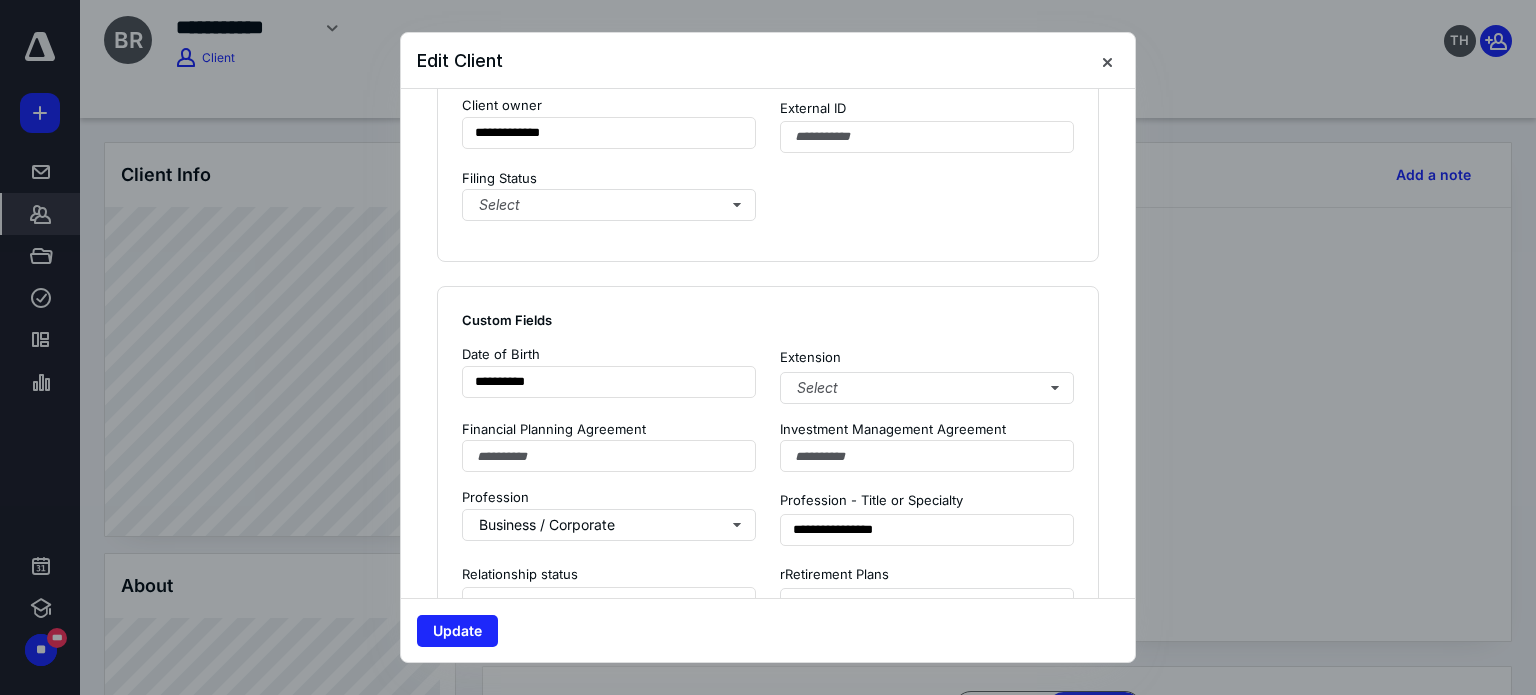 scroll, scrollTop: 1278, scrollLeft: 0, axis: vertical 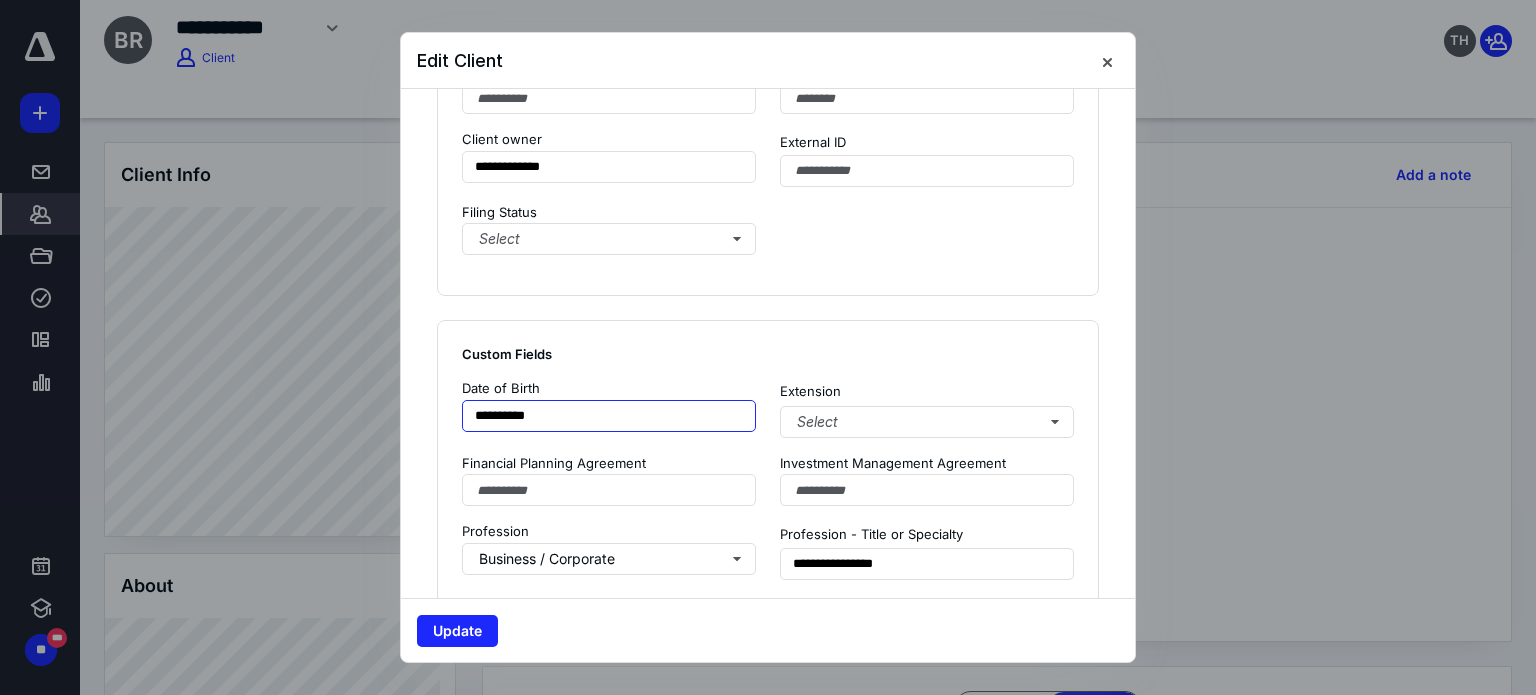 click on "**********" at bounding box center [609, 416] 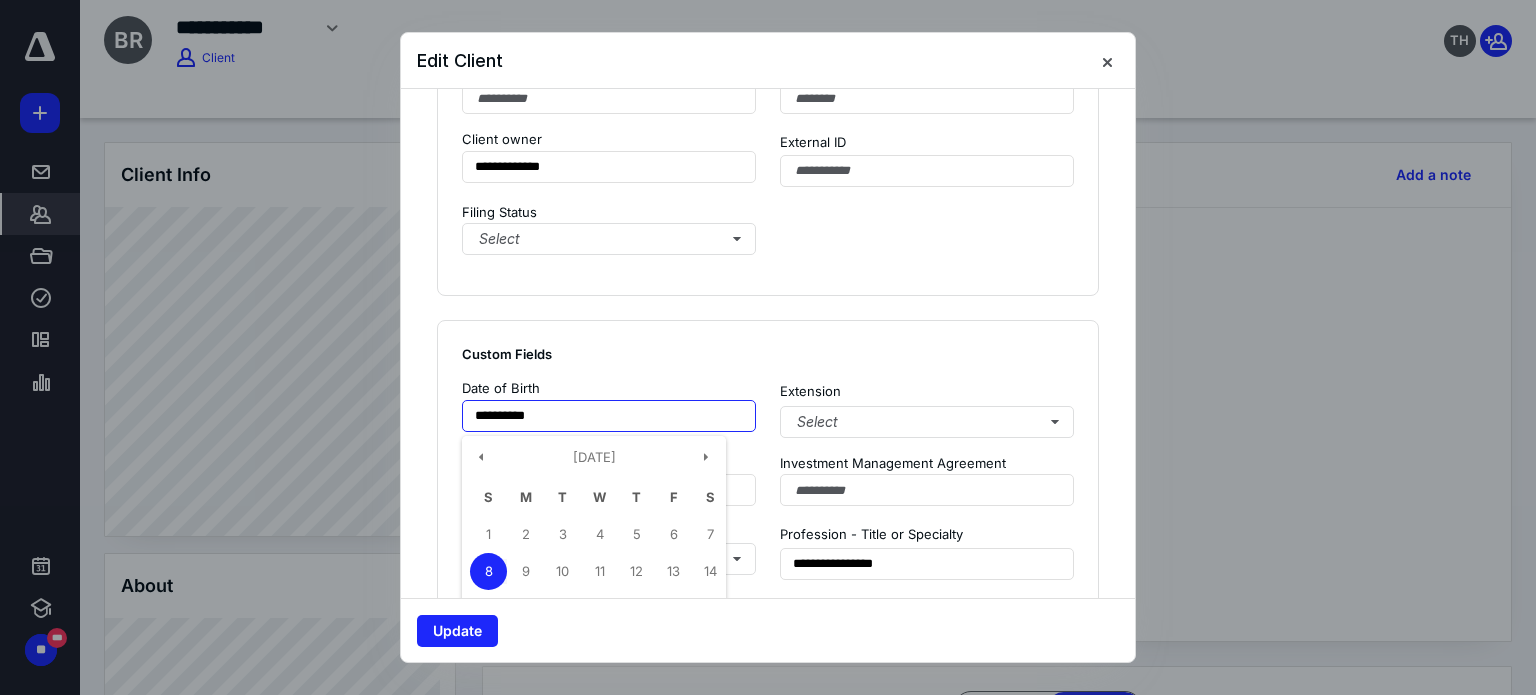 click on "**********" at bounding box center (609, 416) 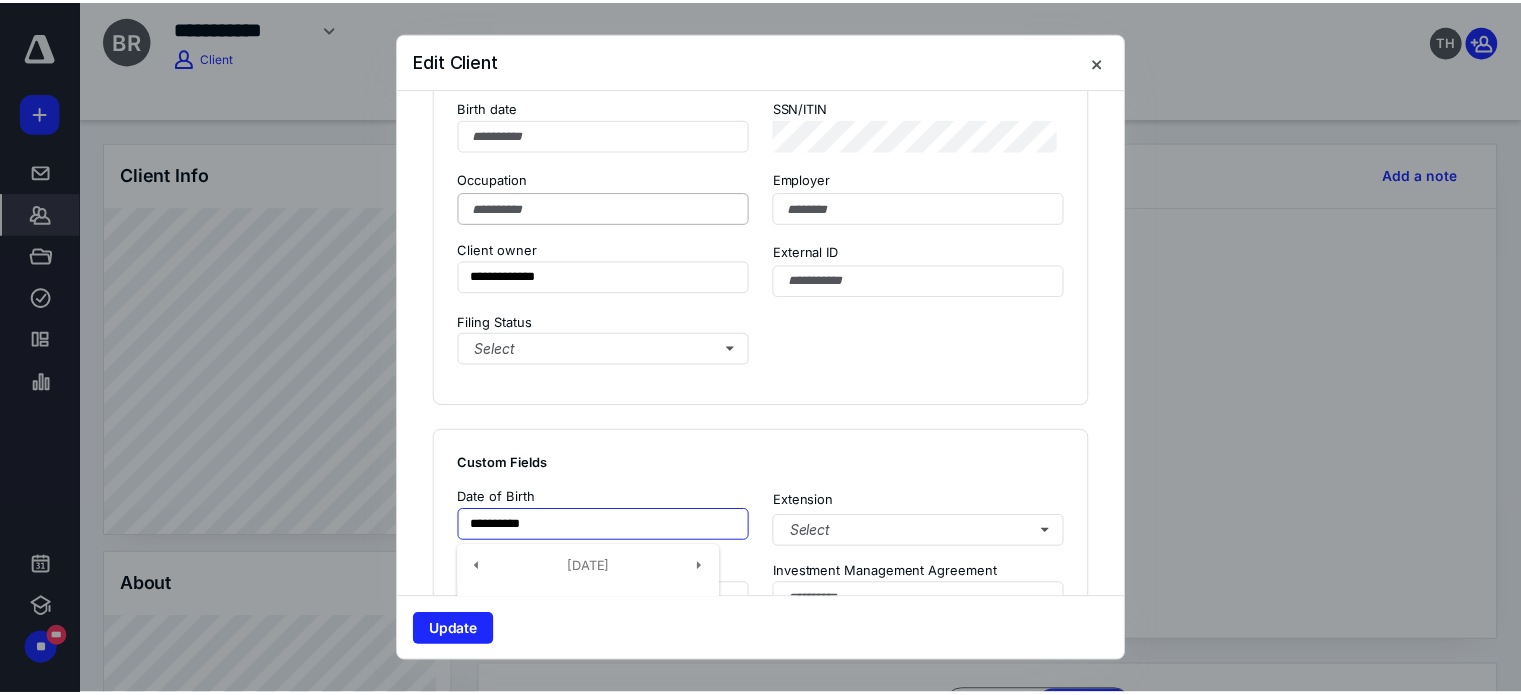 scroll, scrollTop: 1078, scrollLeft: 0, axis: vertical 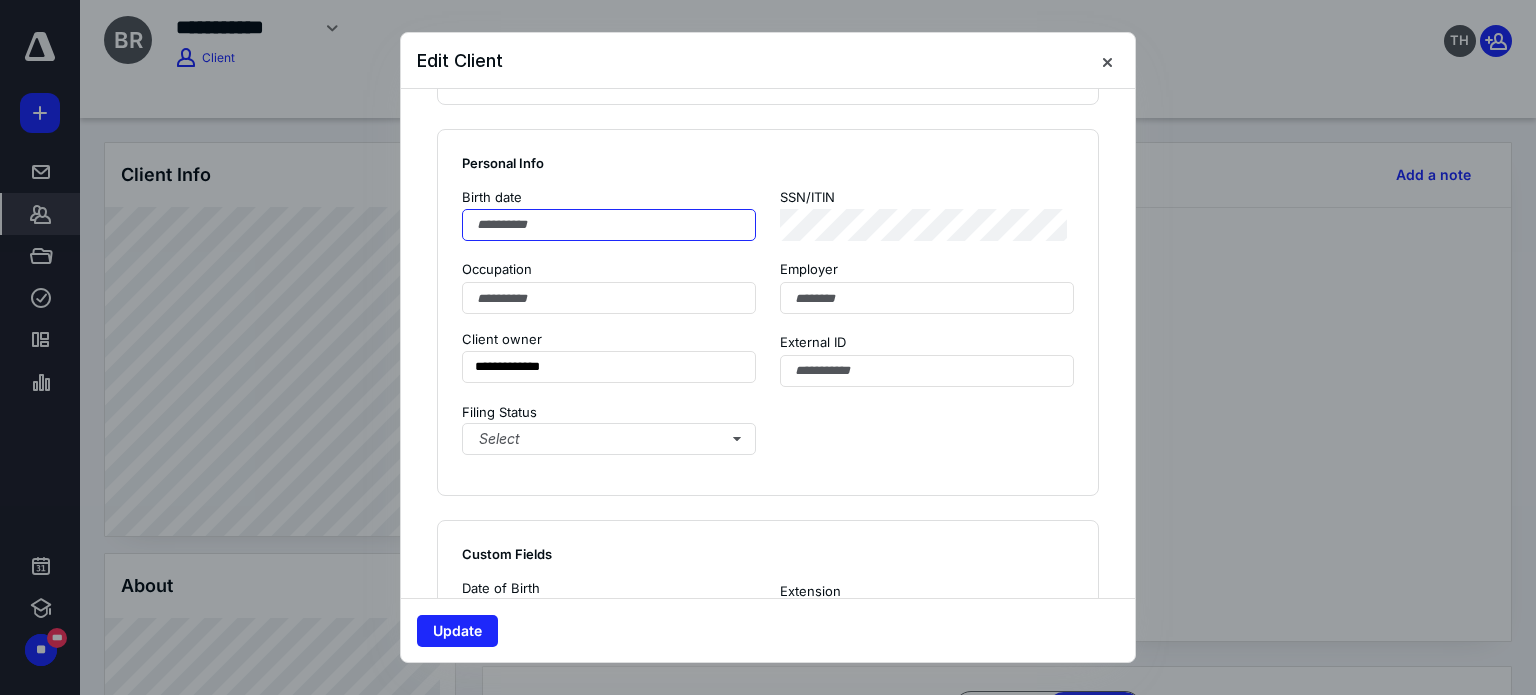 click at bounding box center (609, 225) 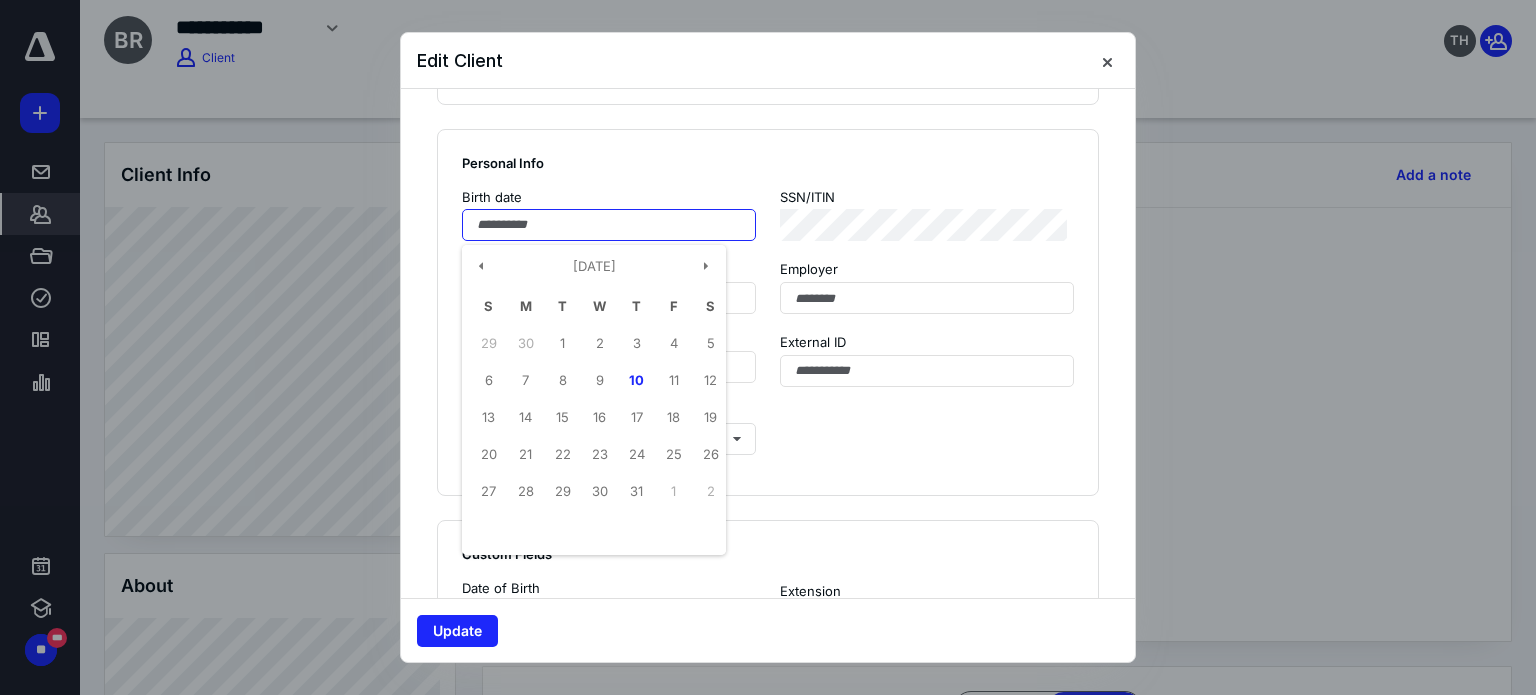 paste on "**********" 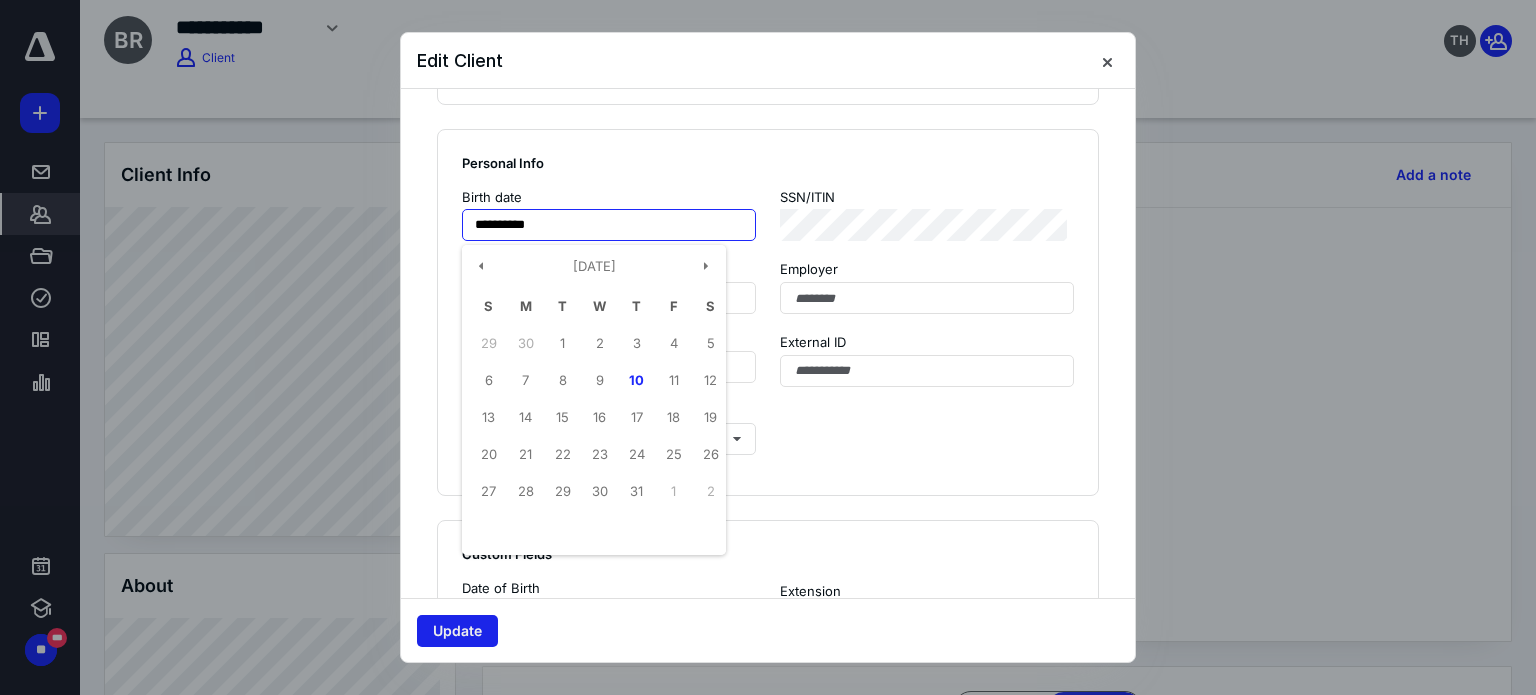 type on "**********" 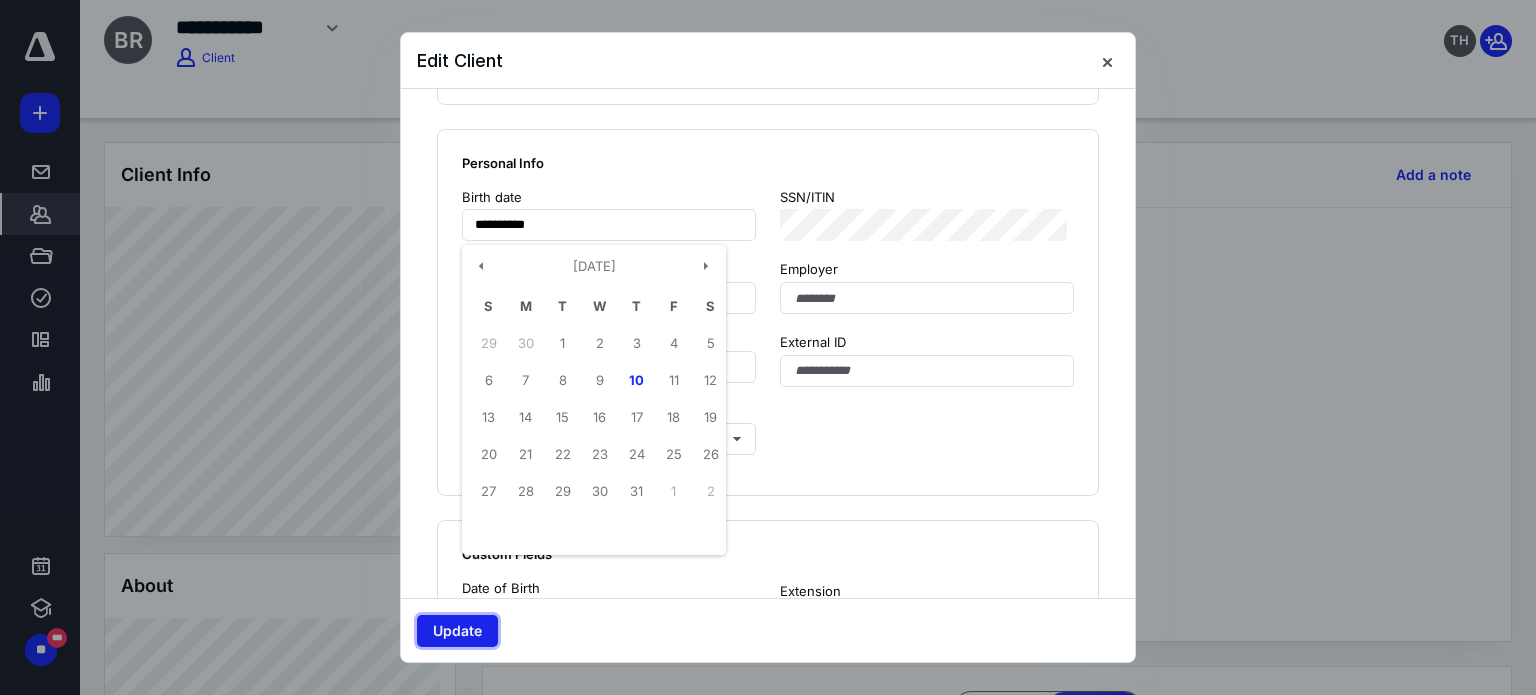 click on "Update" at bounding box center [457, 631] 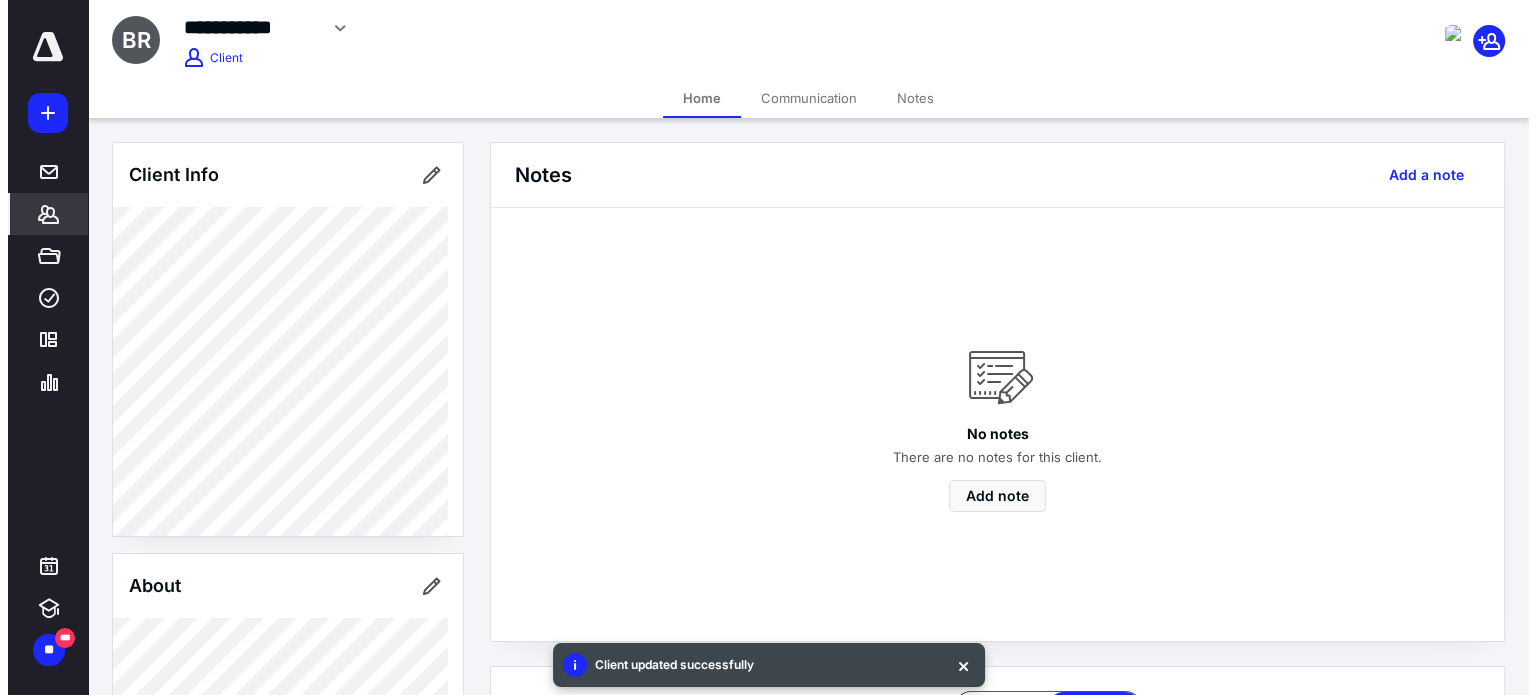 scroll, scrollTop: 900, scrollLeft: 0, axis: vertical 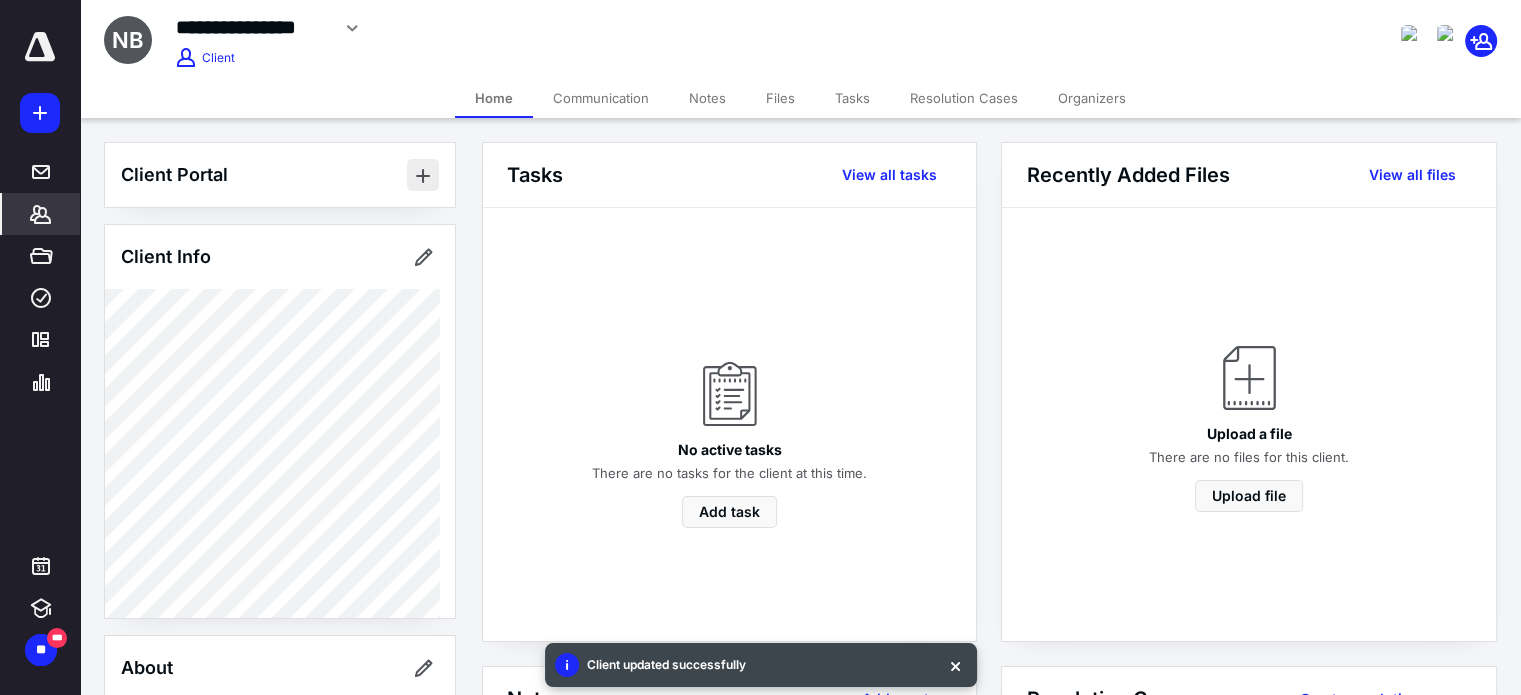 click at bounding box center [423, 175] 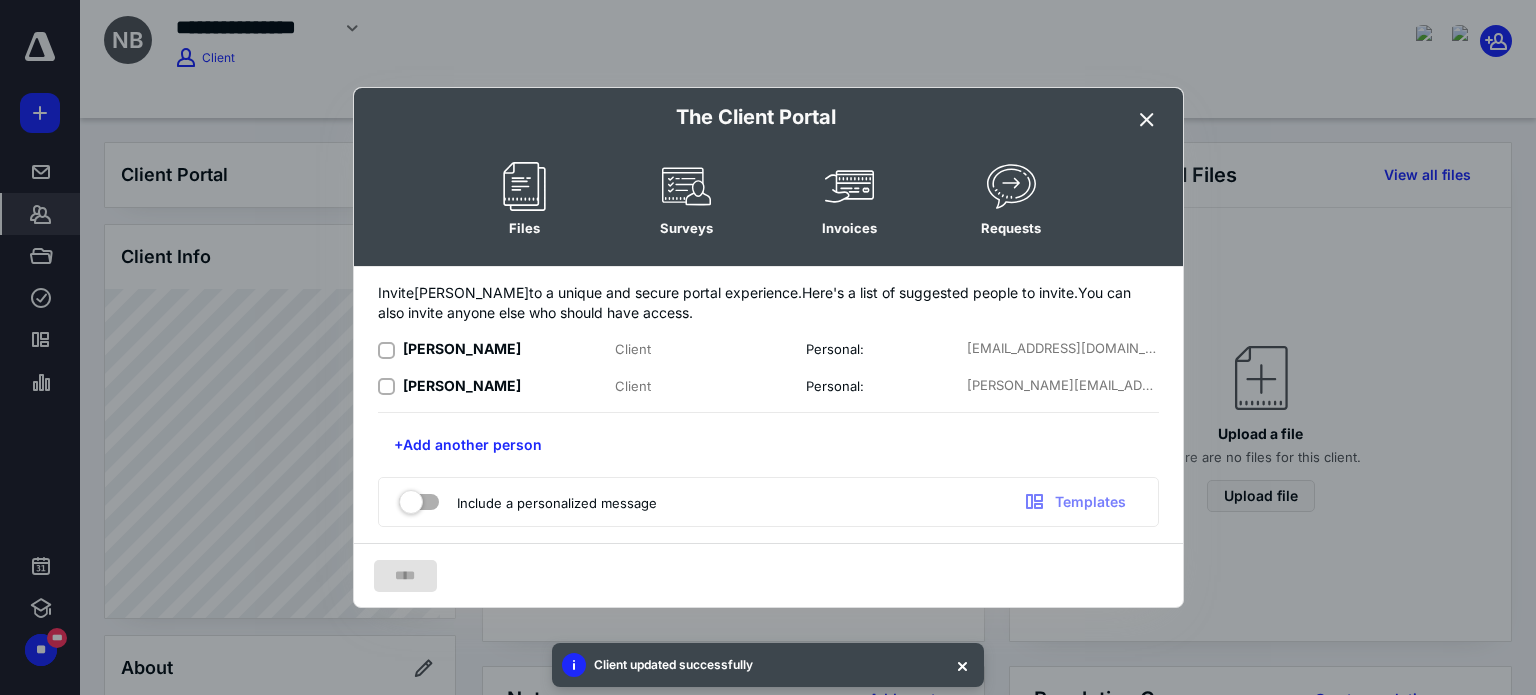 click at bounding box center (386, 350) 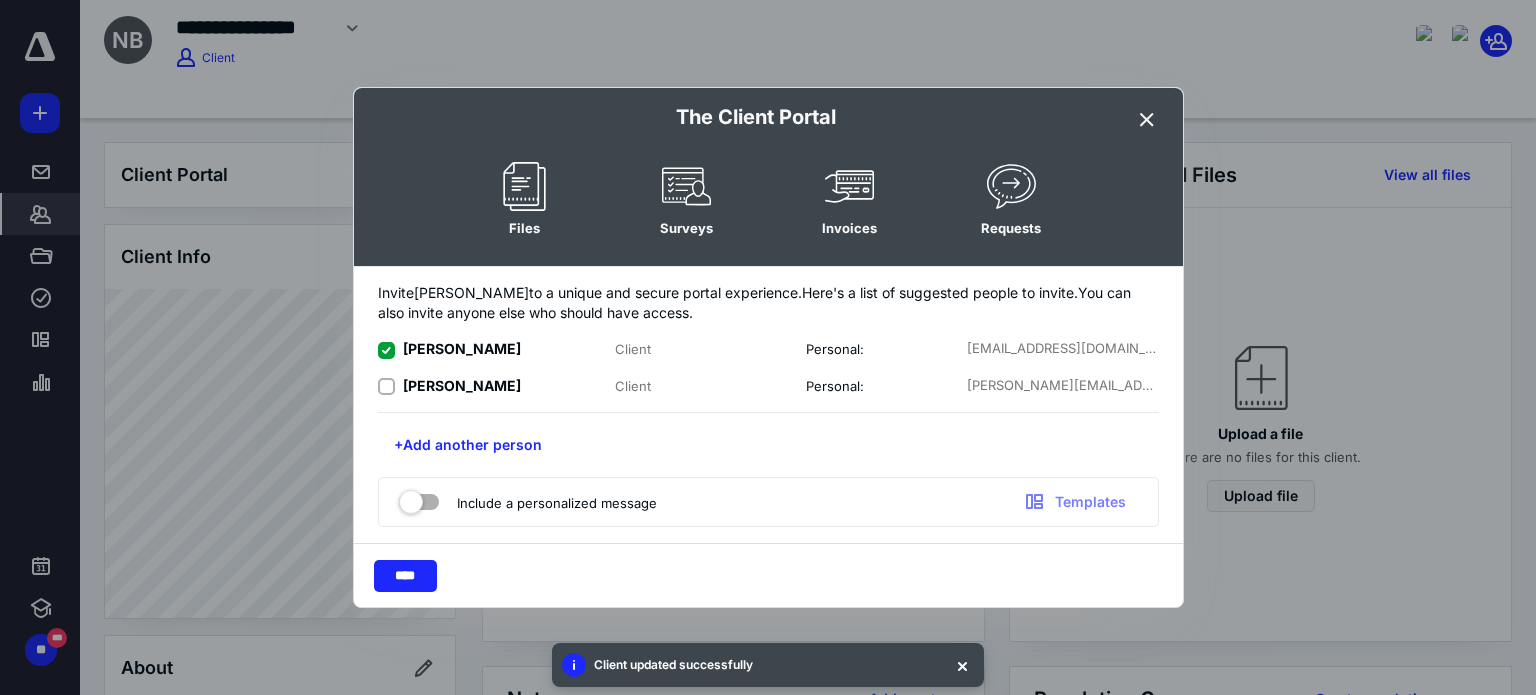 click at bounding box center (386, 387) 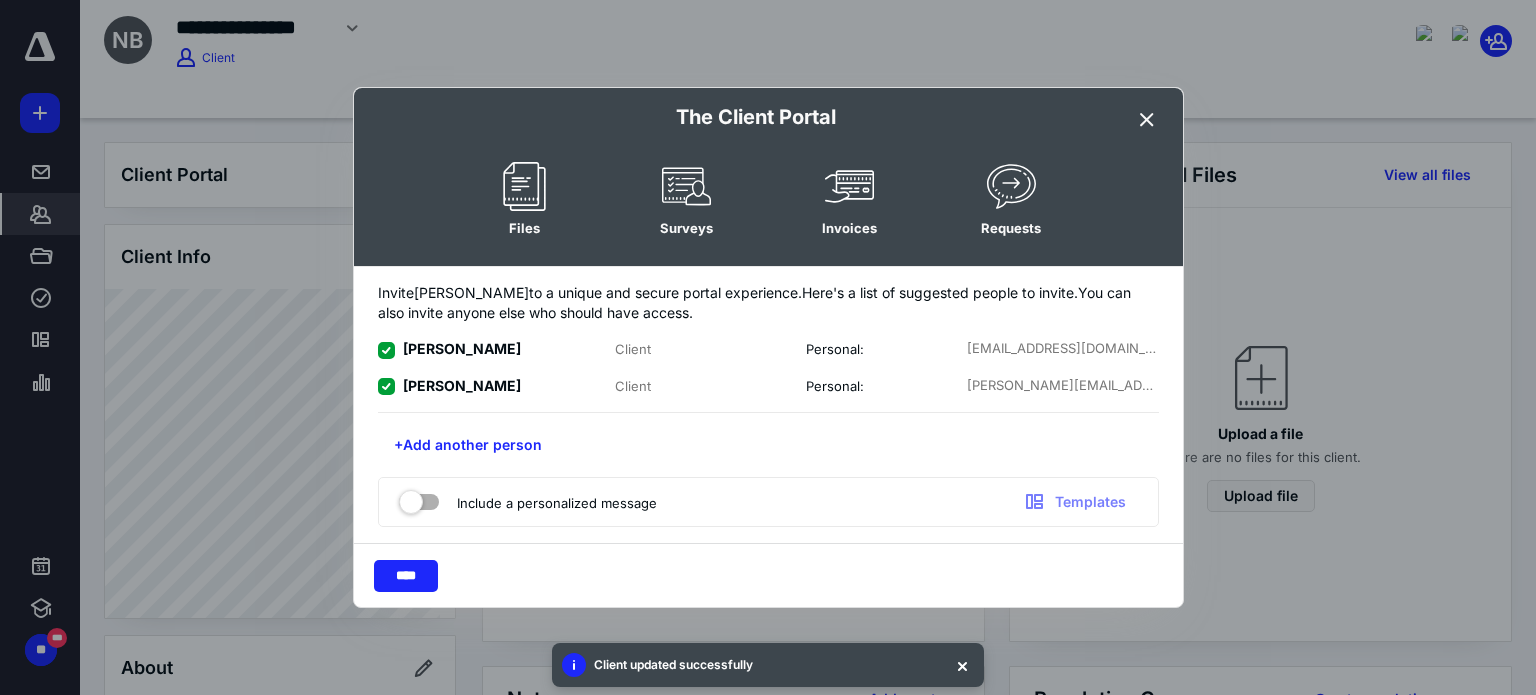 click at bounding box center [419, 498] 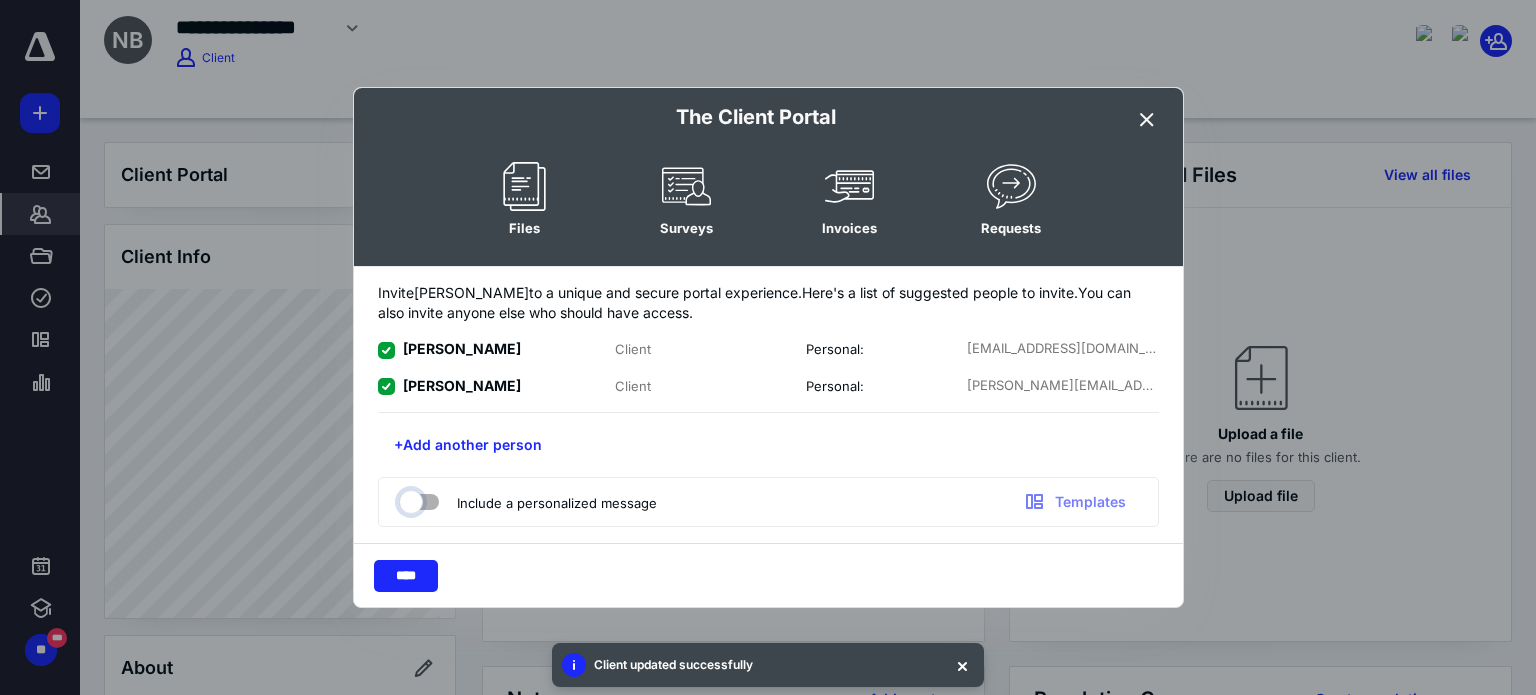 click at bounding box center [409, 499] 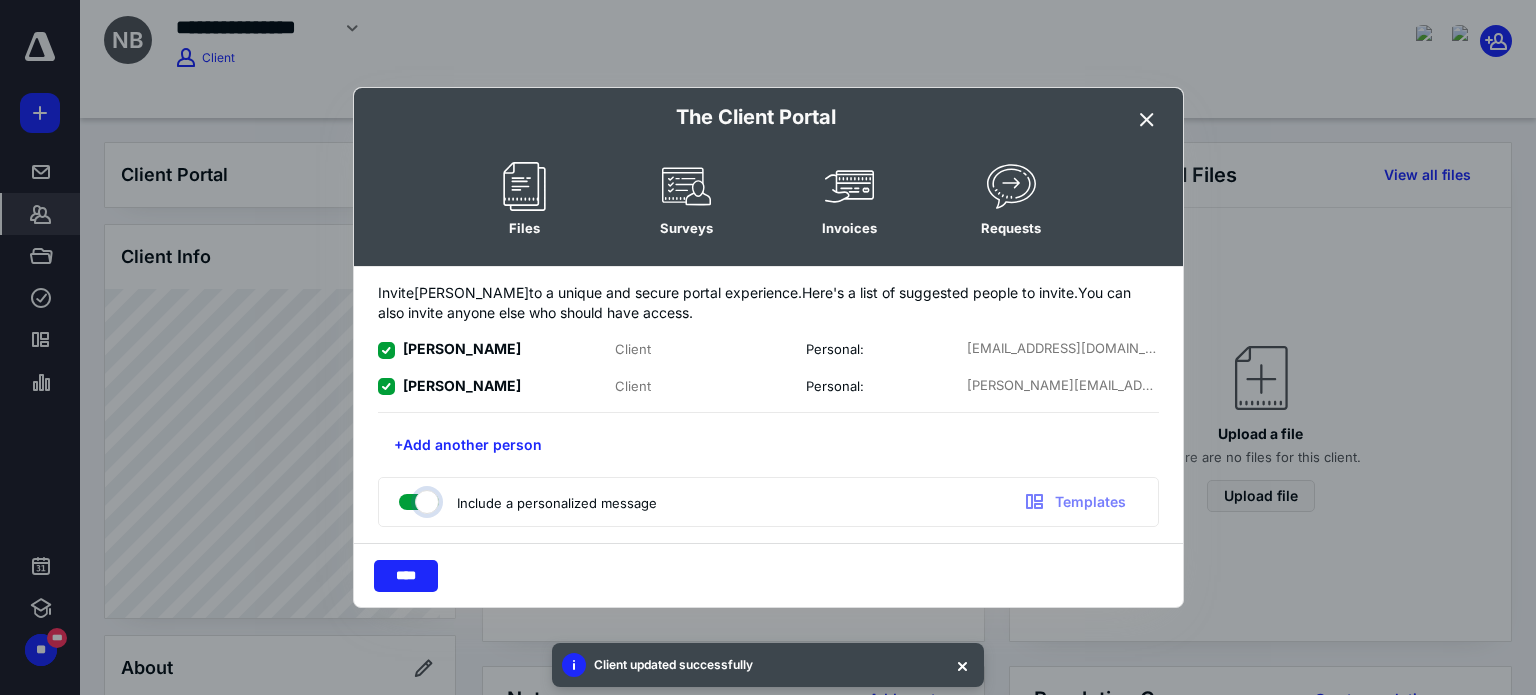 checkbox on "true" 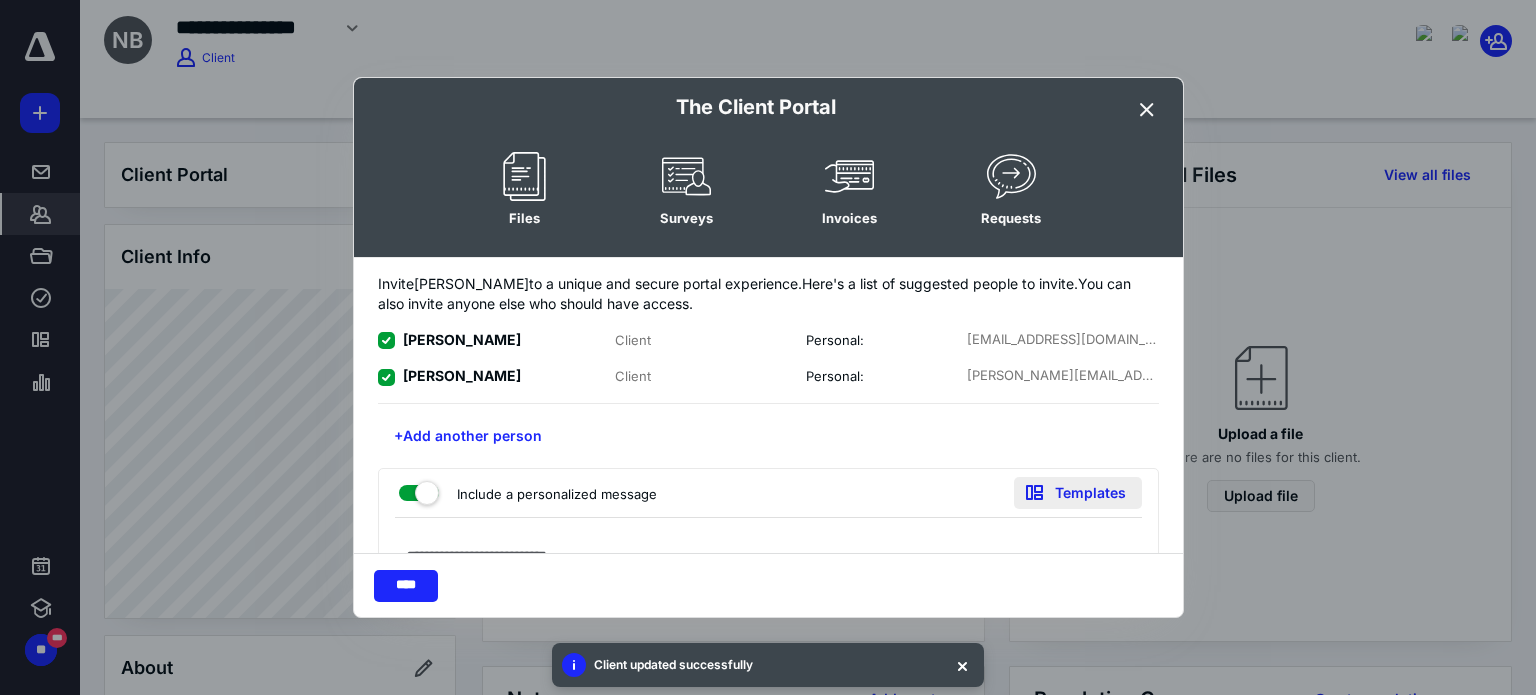 click on "Templates" at bounding box center (1078, 493) 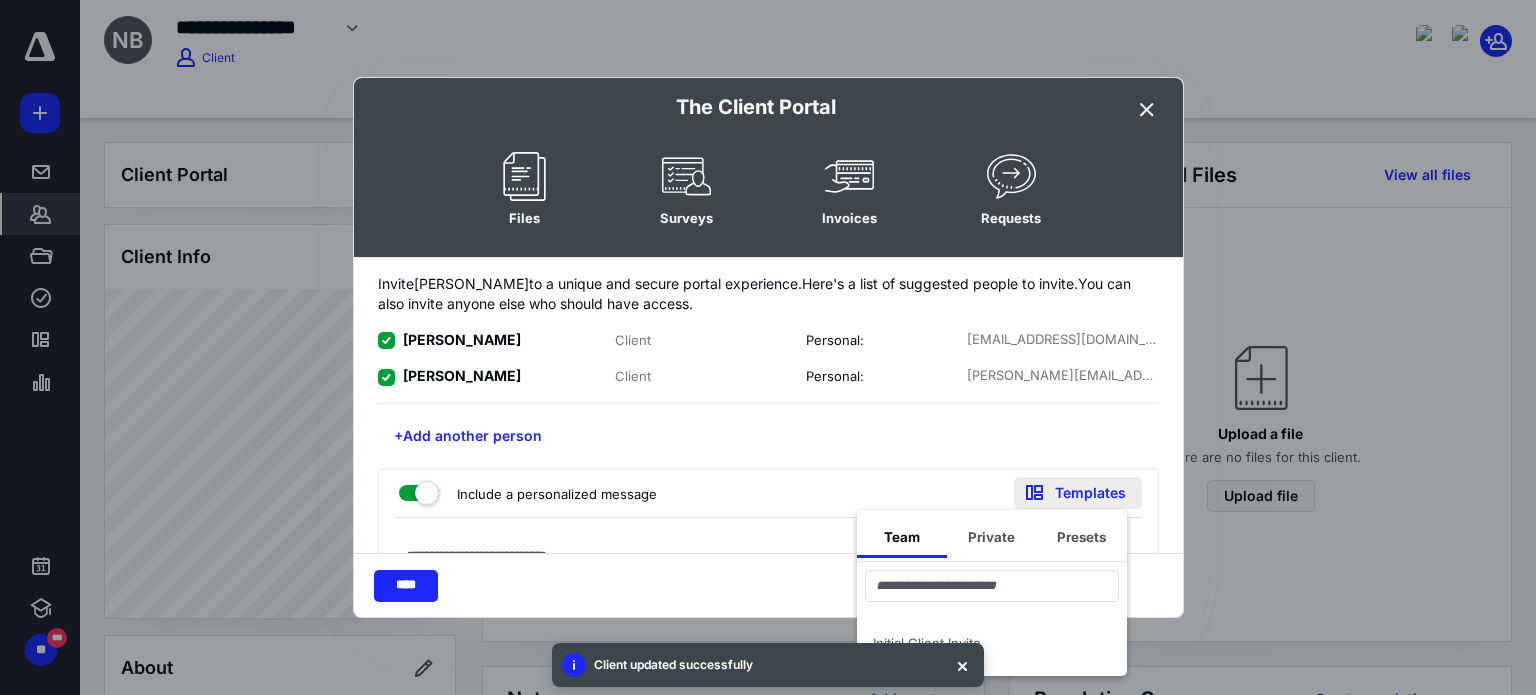 click on "Templates" at bounding box center (1078, 493) 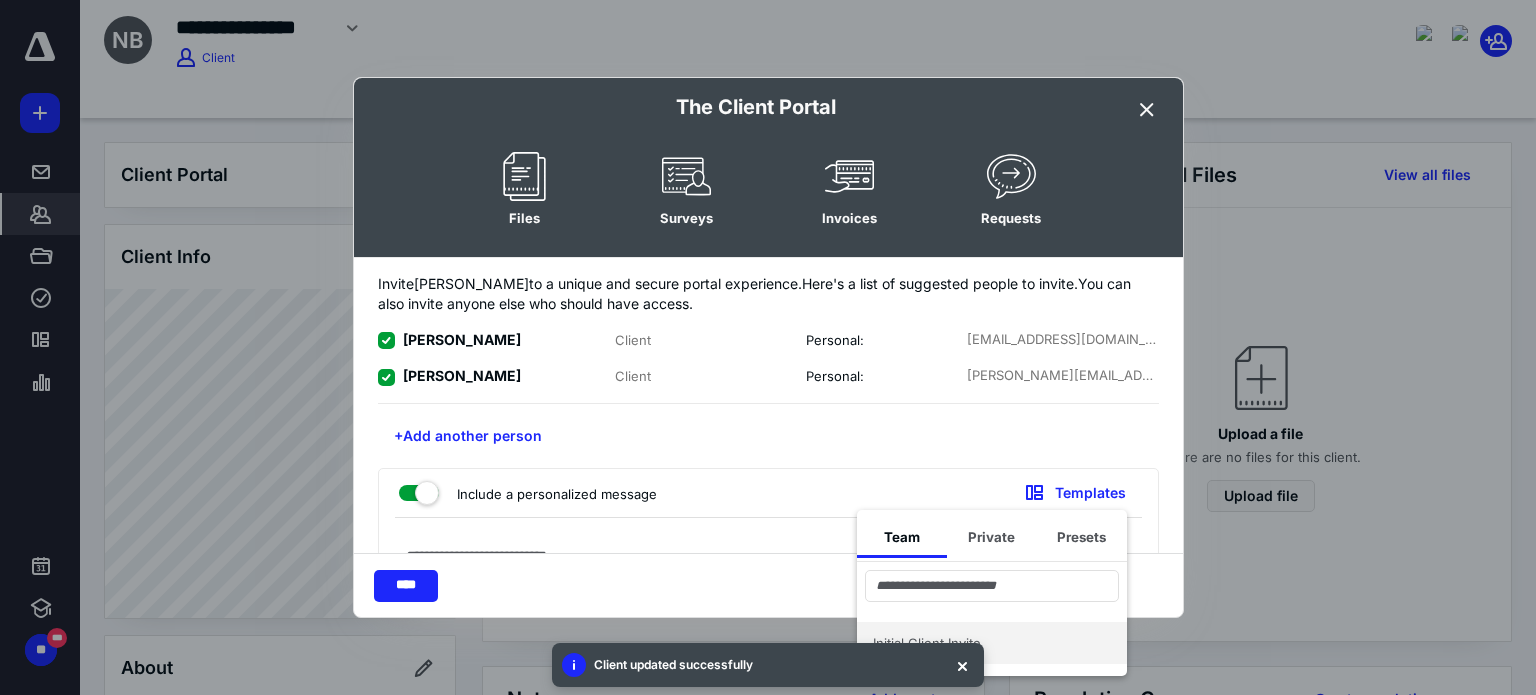 click on "Initial Client Invite" at bounding box center (980, 643) 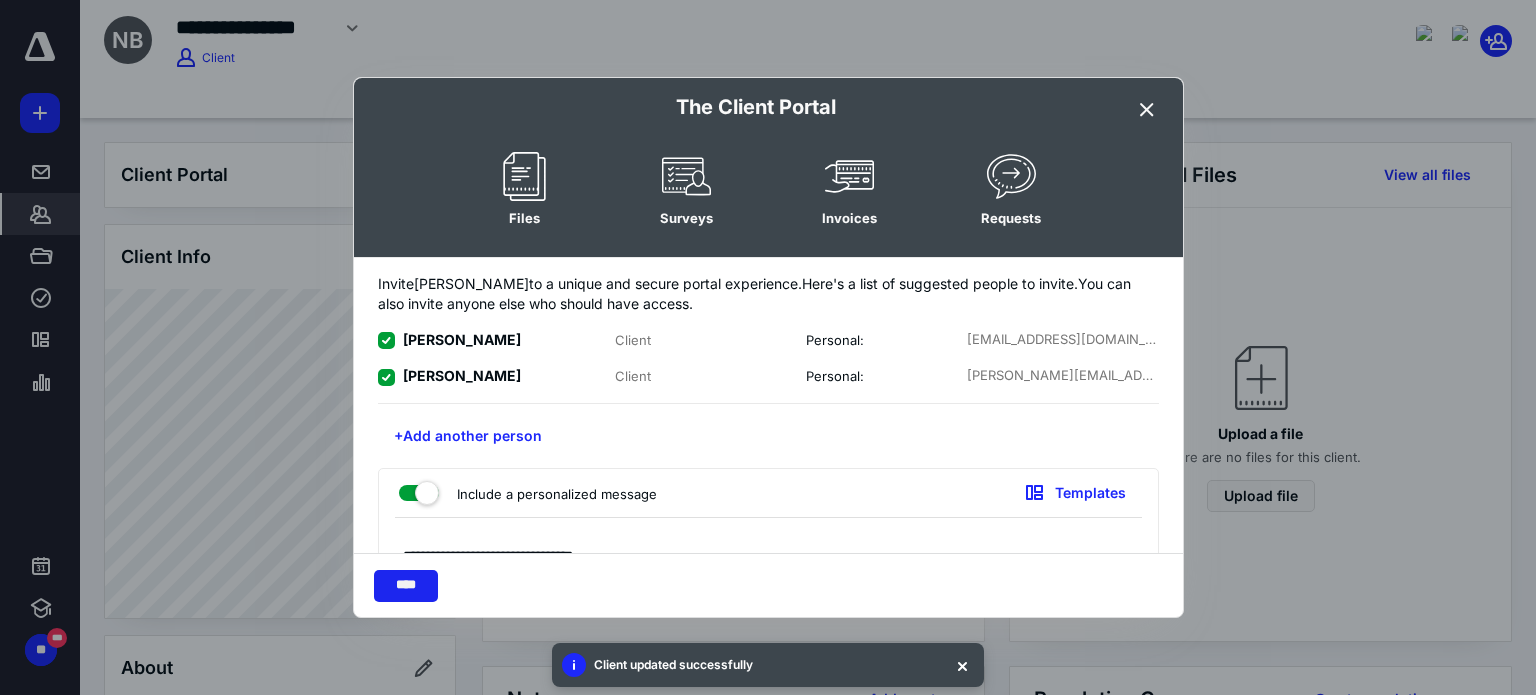 click on "****" at bounding box center [406, 586] 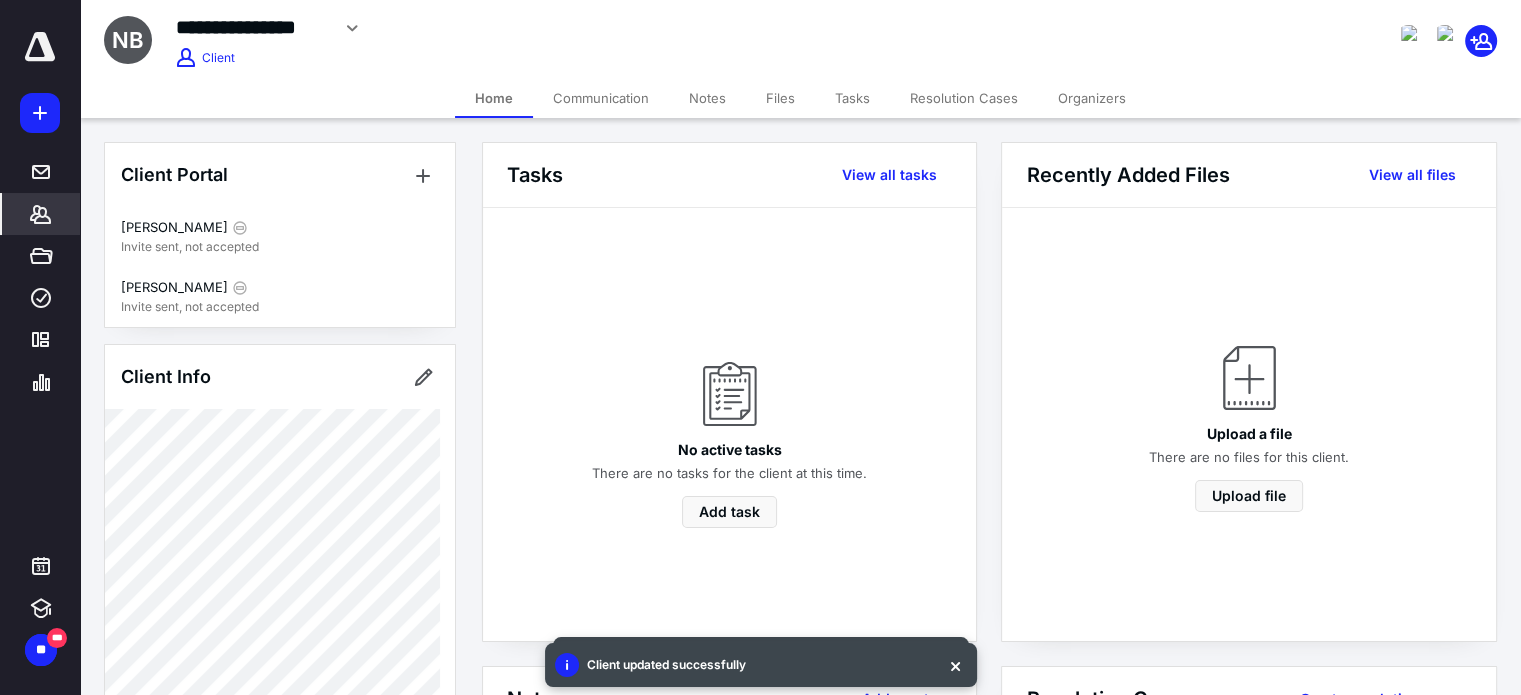 click on "Files" at bounding box center (780, 98) 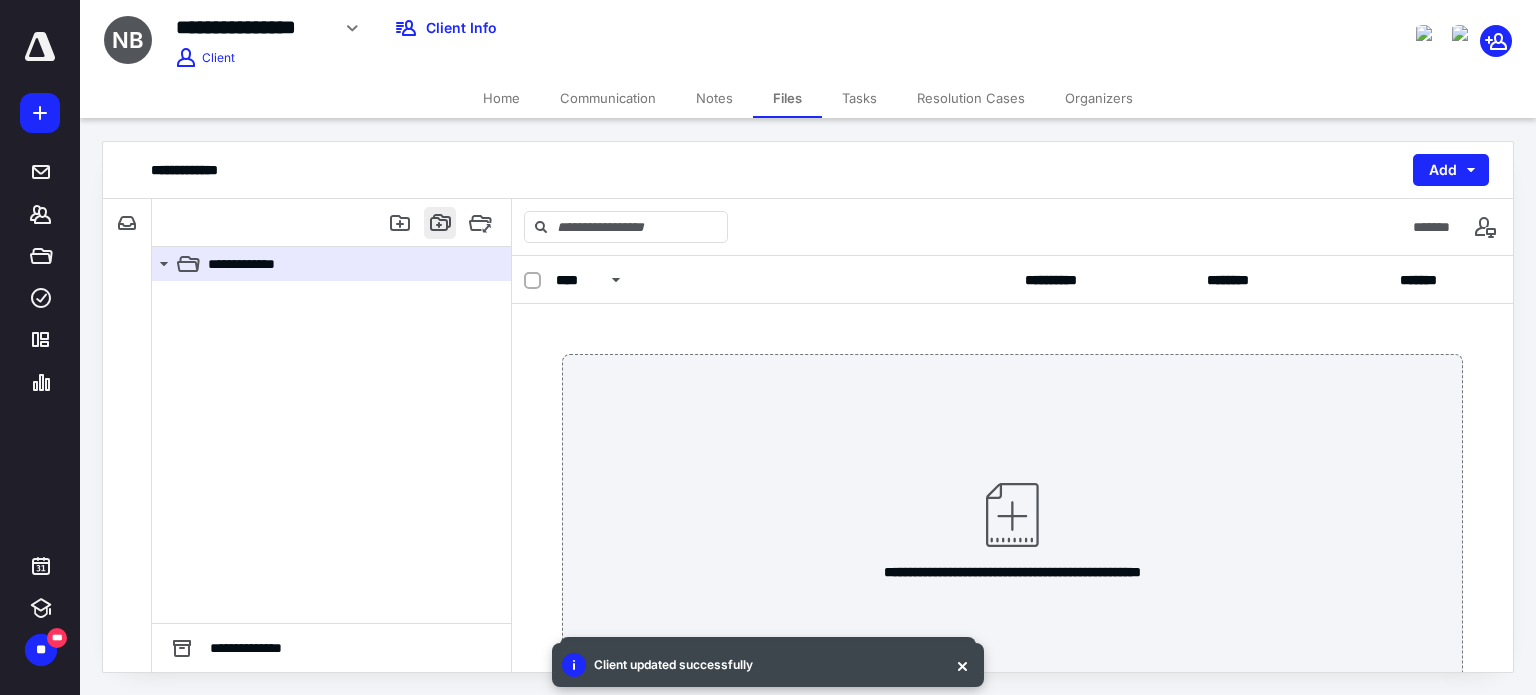 click at bounding box center [440, 223] 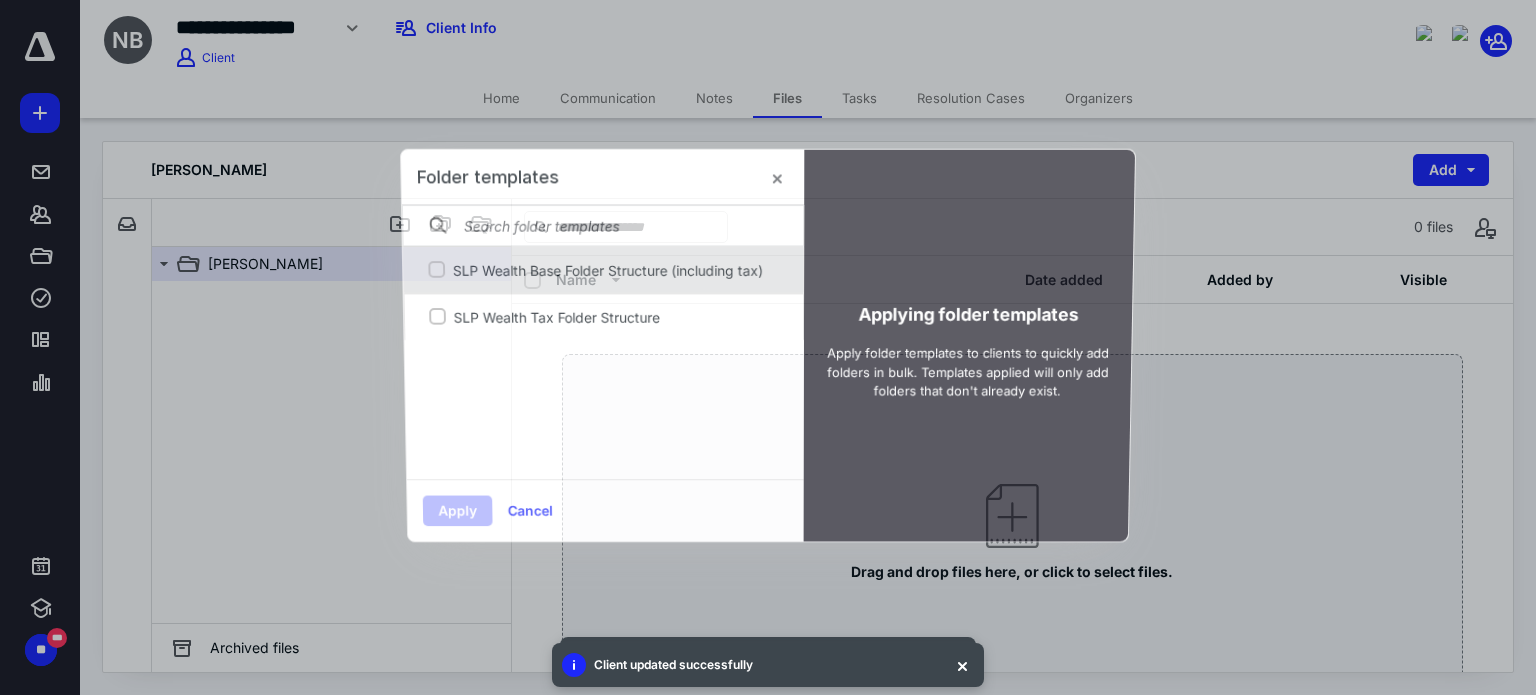 click on "SLP Wealth Base Folder Structure (including tax)" at bounding box center (614, 270) 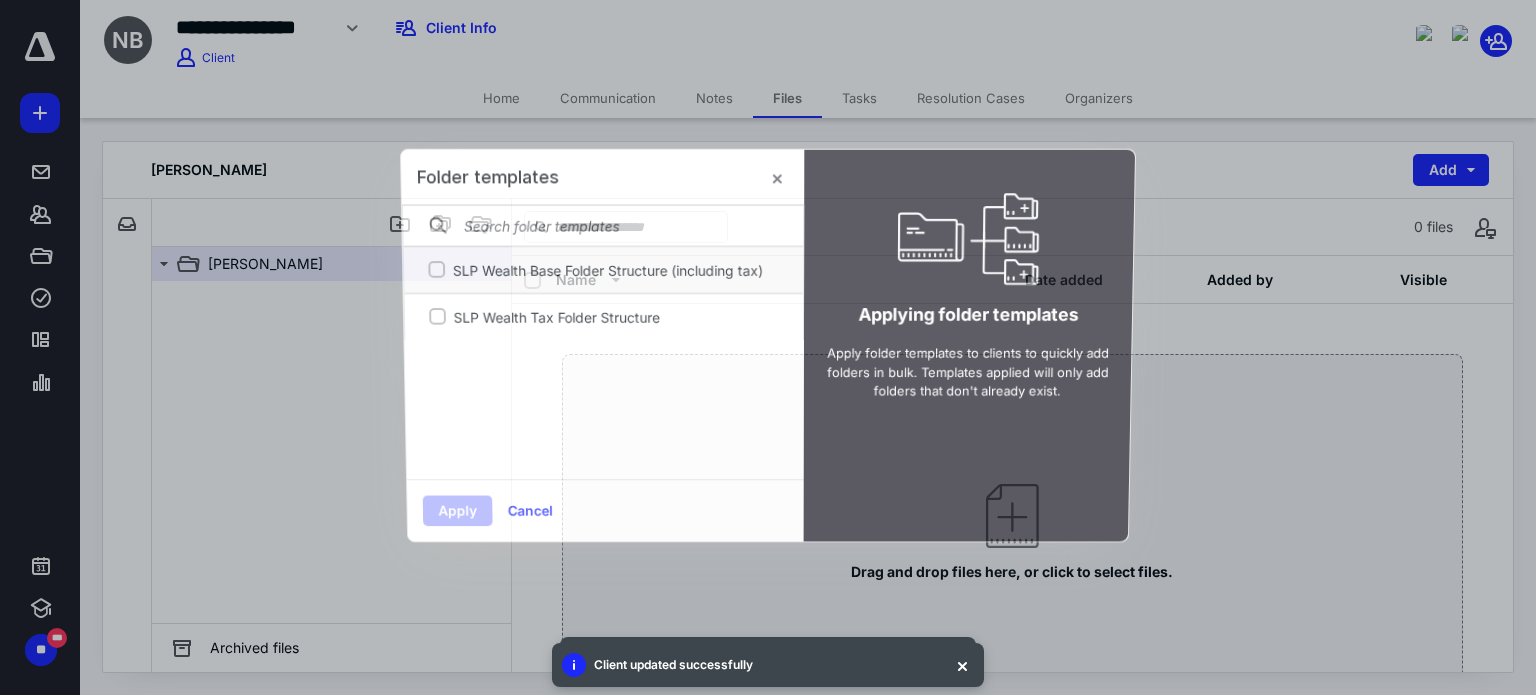 click on "SLP Wealth Base Folder Structure (including tax)" at bounding box center (436, 270) 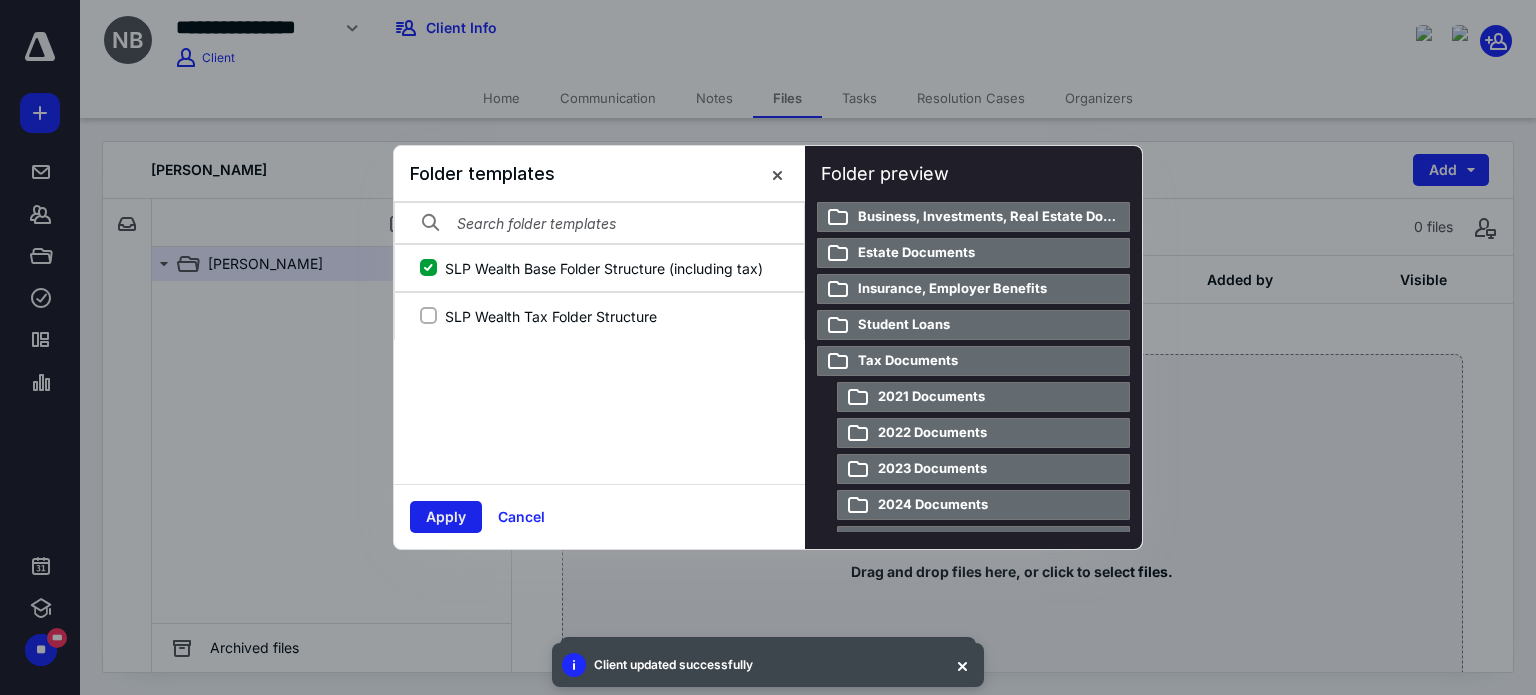 click on "Apply" at bounding box center (446, 517) 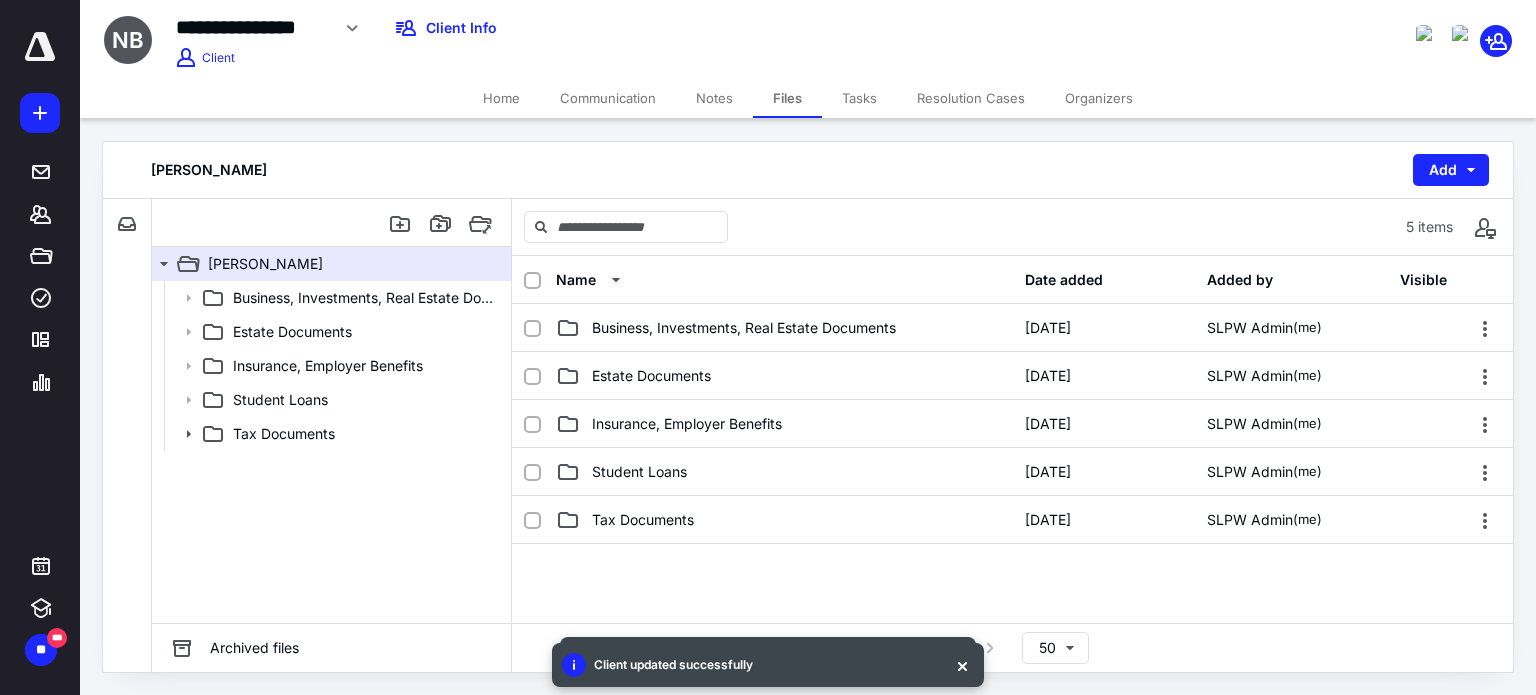 click on "Tasks" at bounding box center [859, 98] 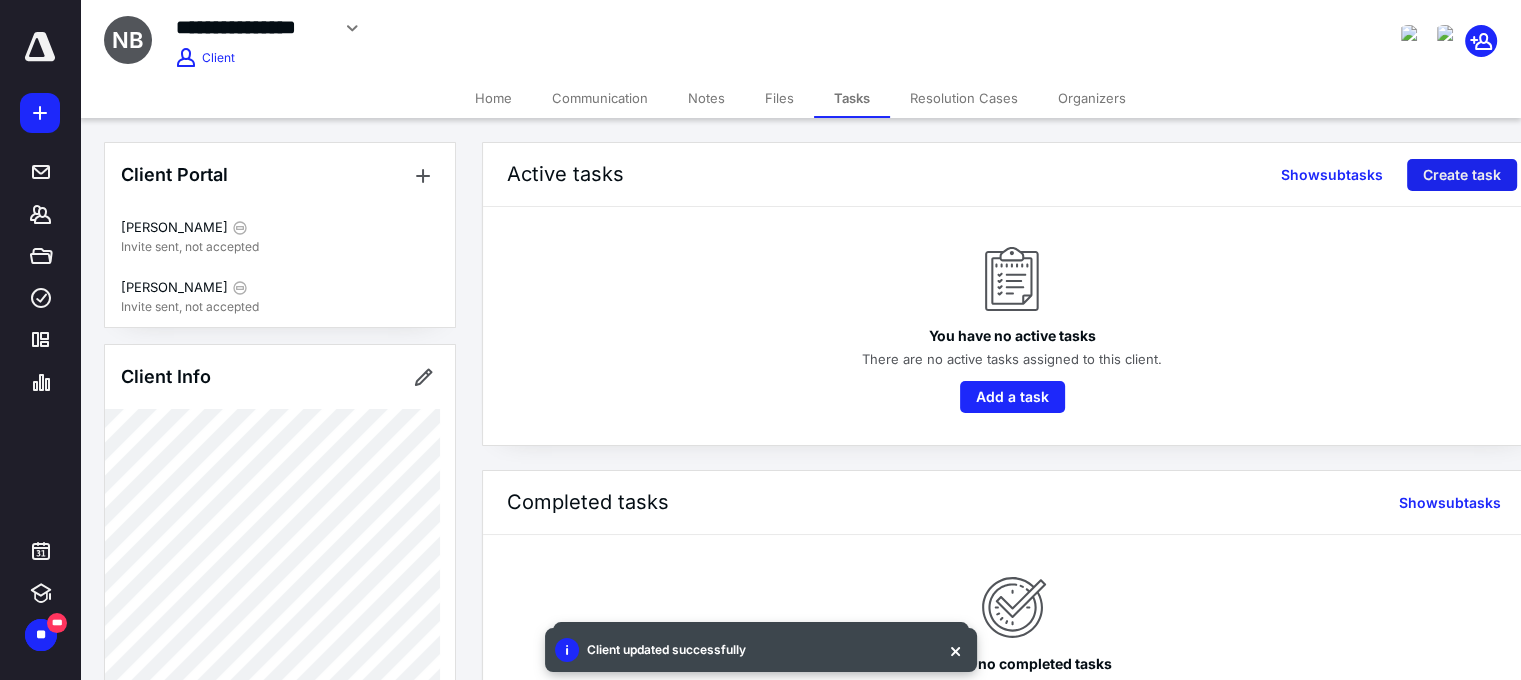 click on "Create task" at bounding box center (1462, 175) 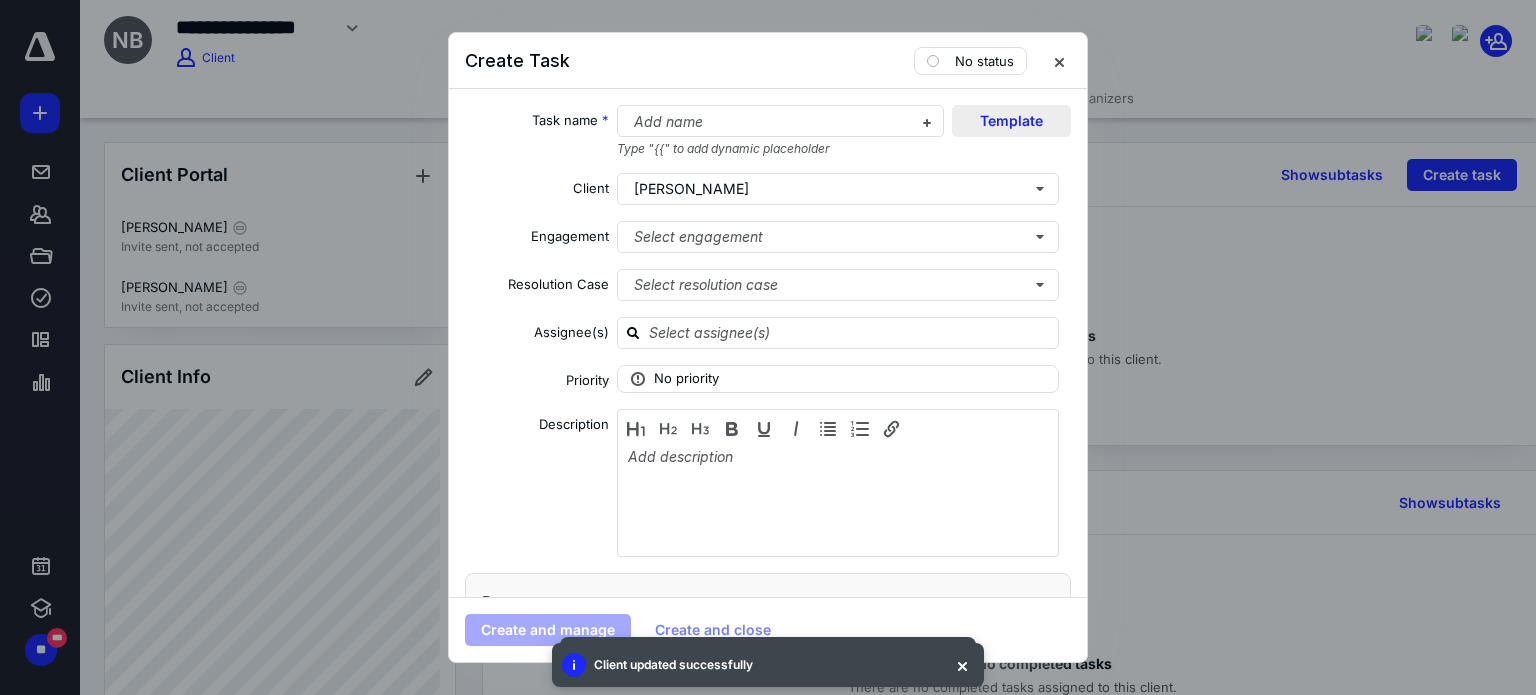 click on "Template" at bounding box center (1011, 121) 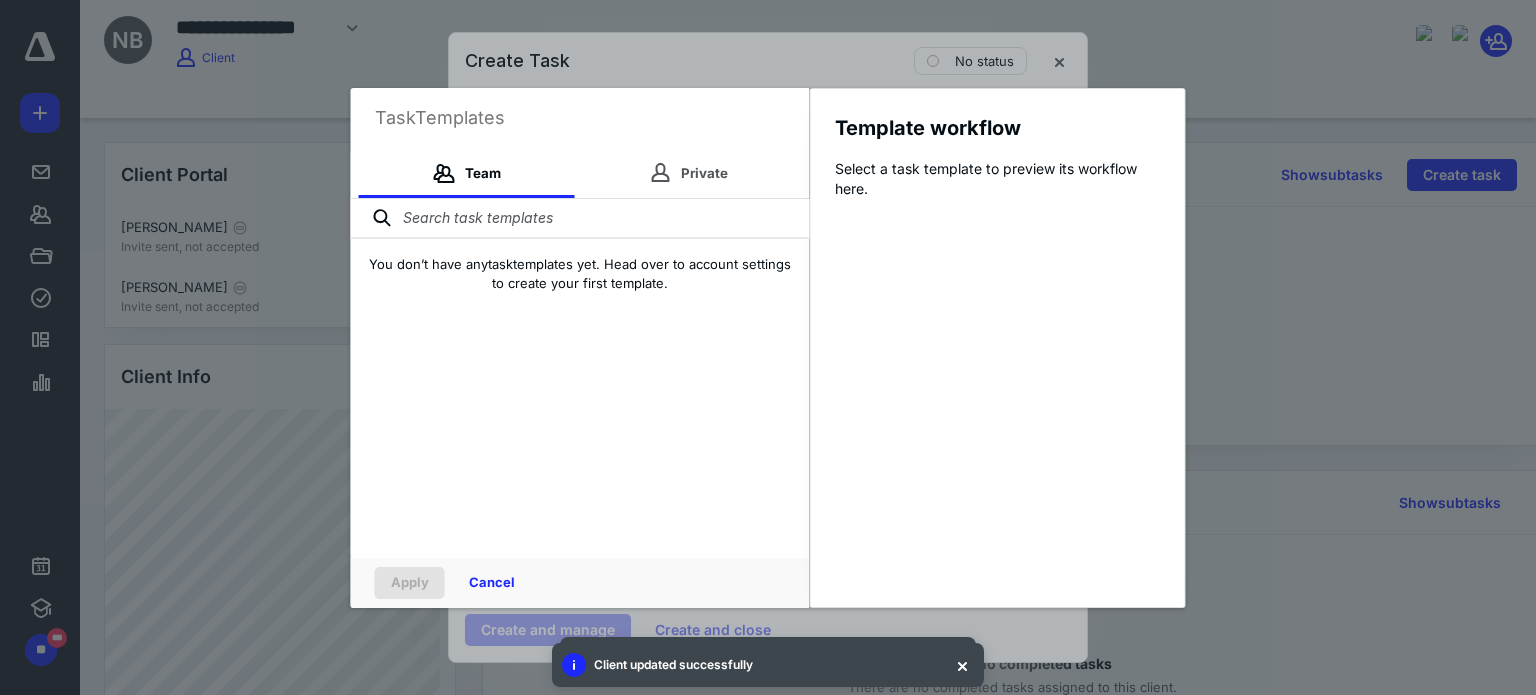 click at bounding box center (580, 219) 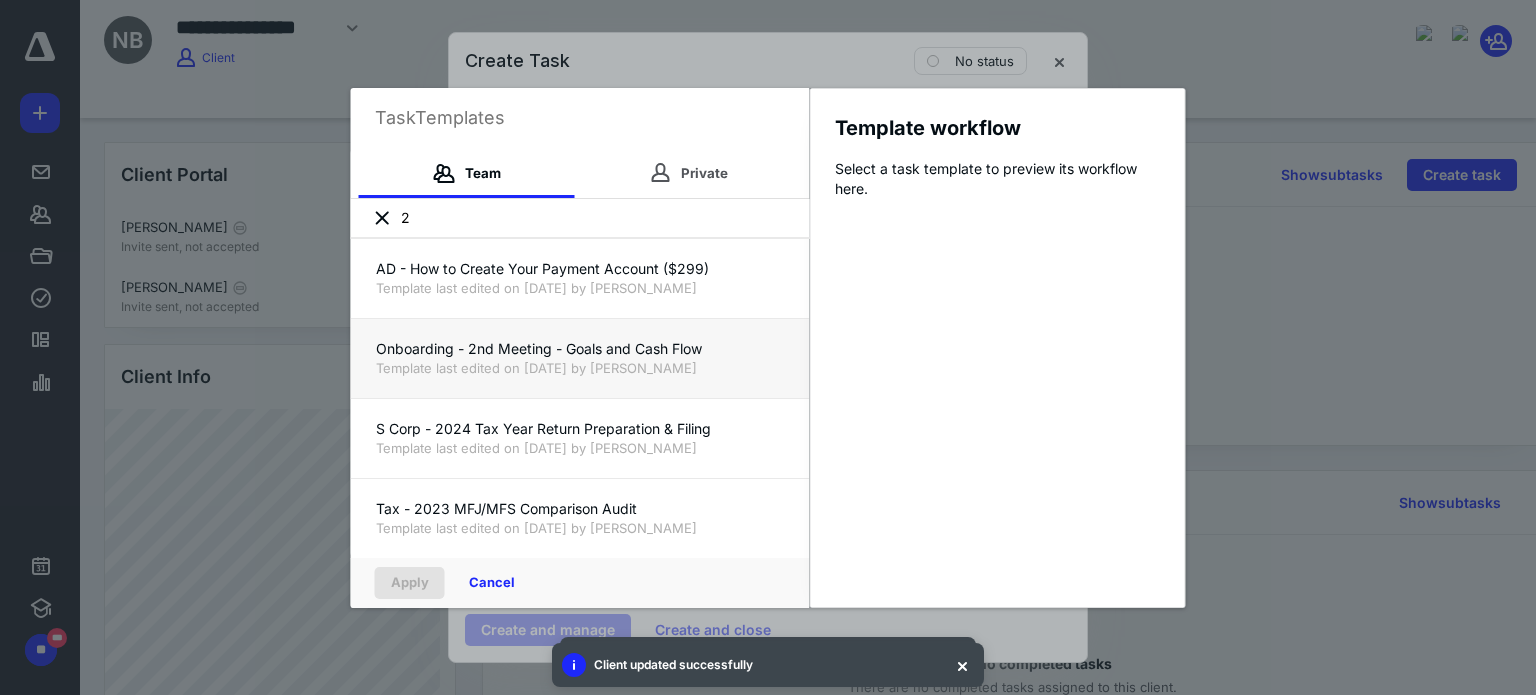 type on "2" 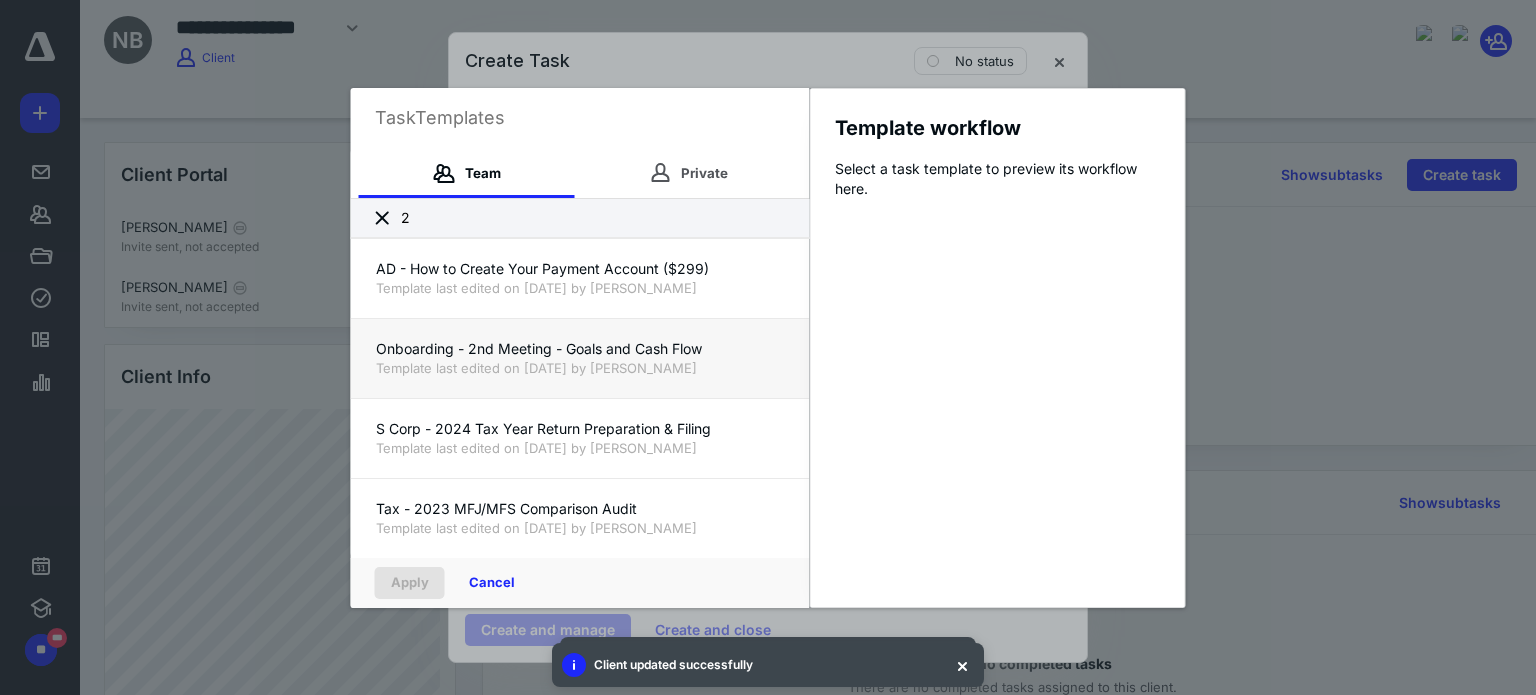 click on "Onboarding - 2nd Meeting - Goals and Cash Flow" at bounding box center [580, 349] 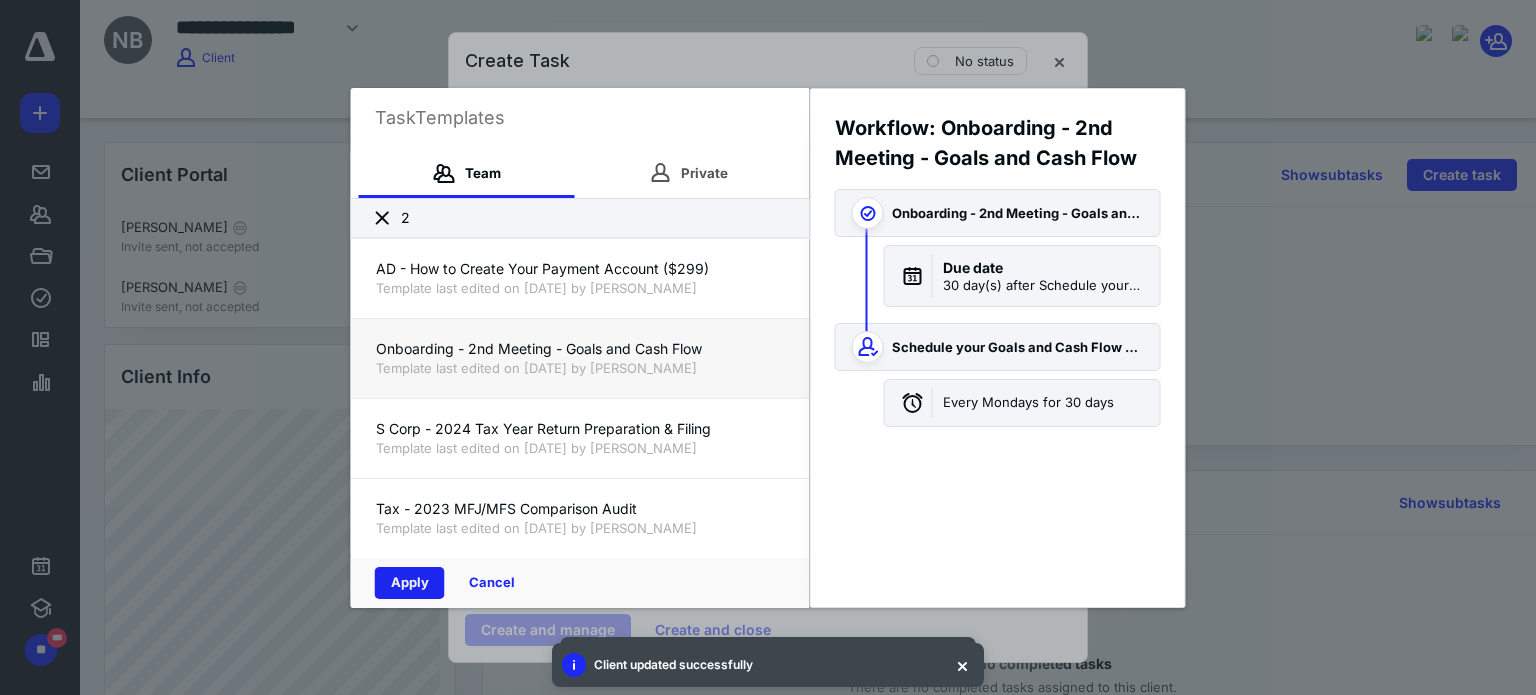 click on "Apply" at bounding box center (410, 583) 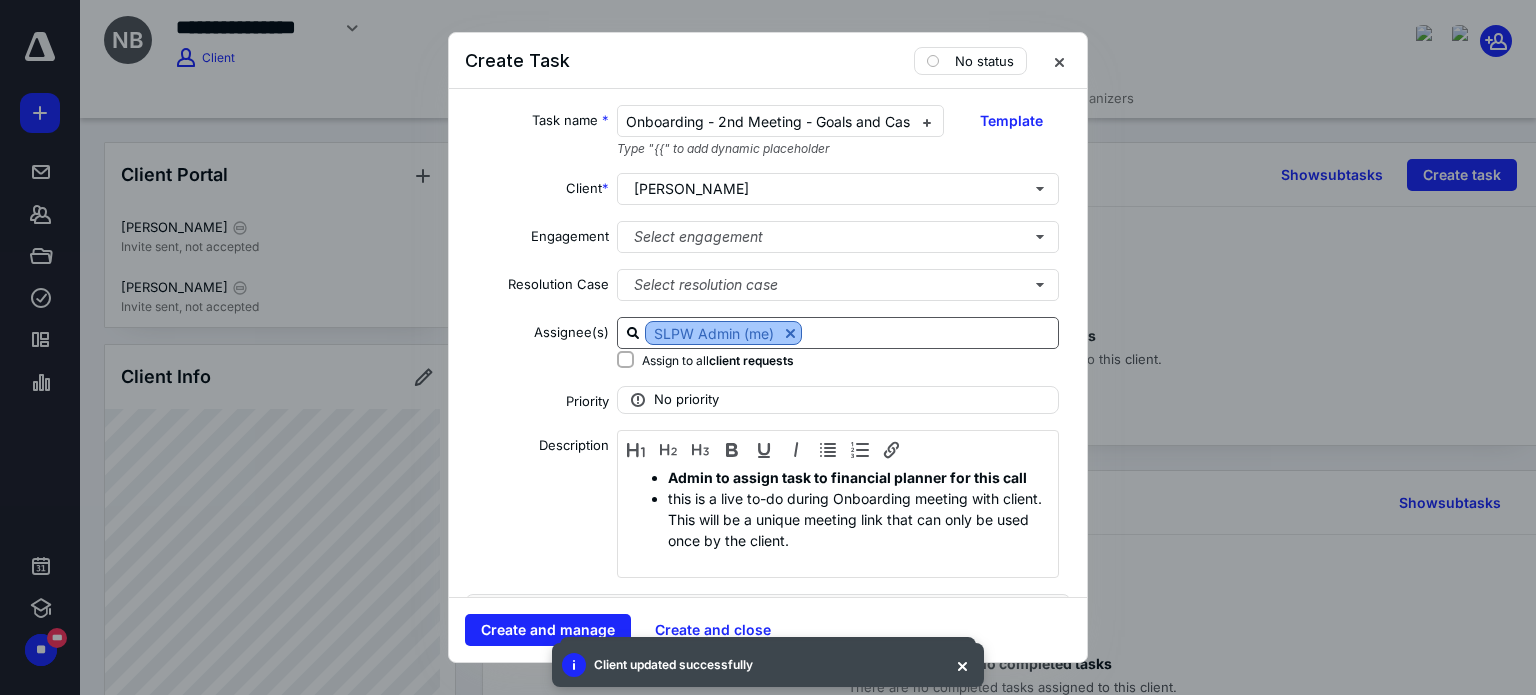 click at bounding box center (790, 333) 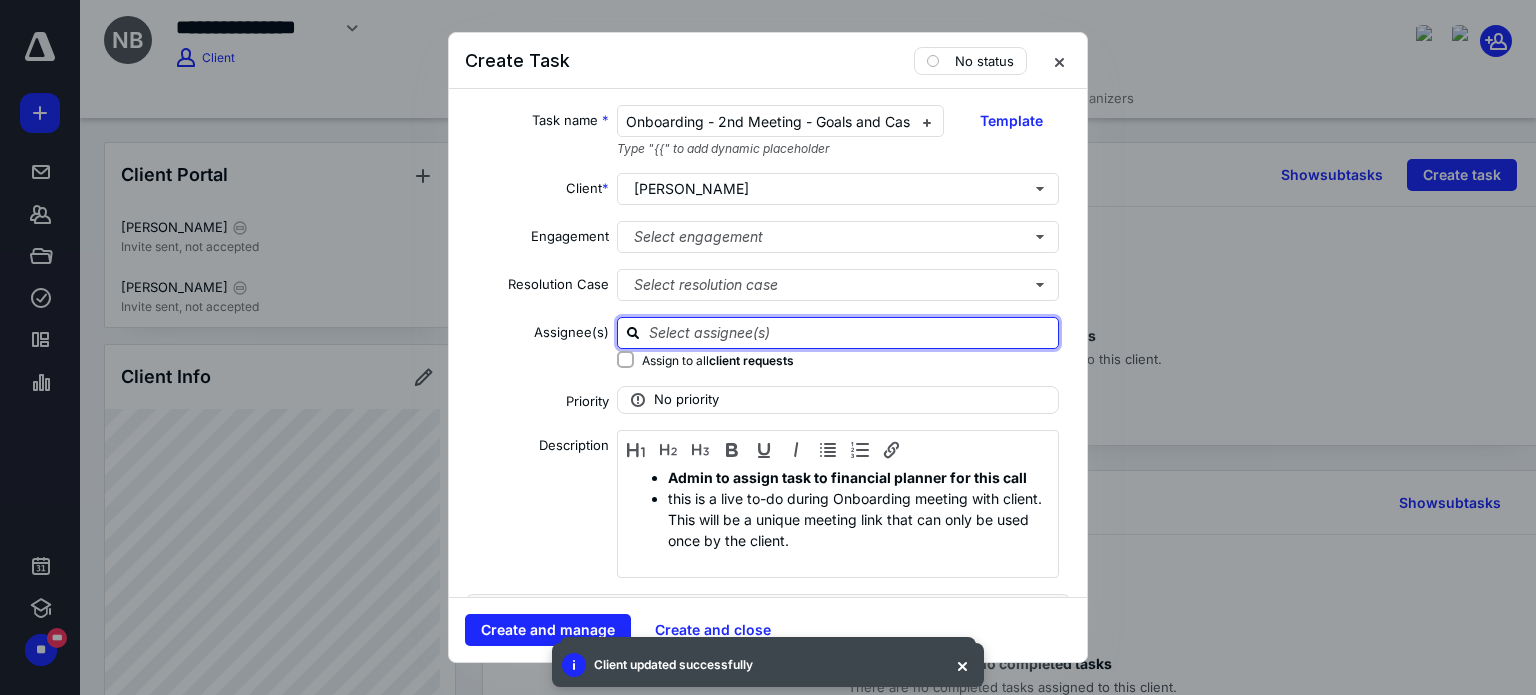 click at bounding box center (850, 332) 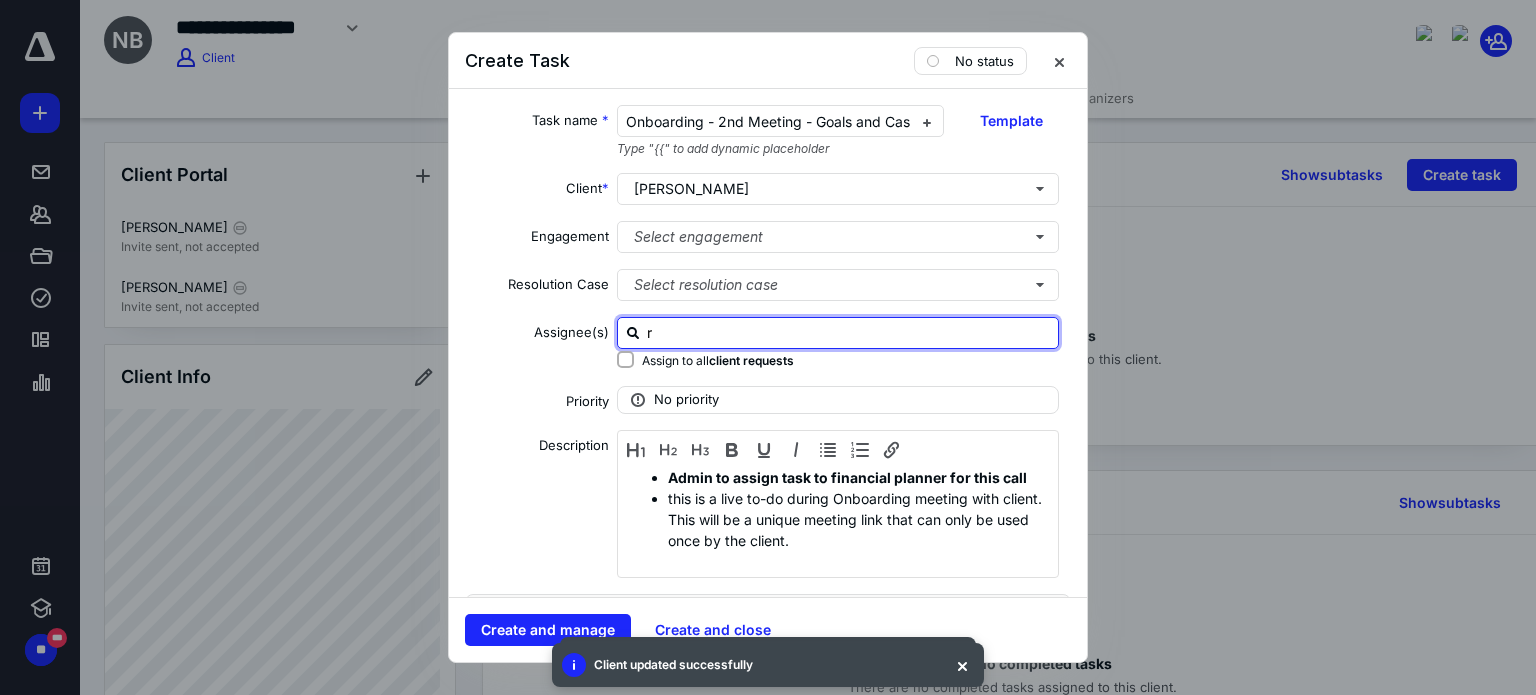 type on "rt" 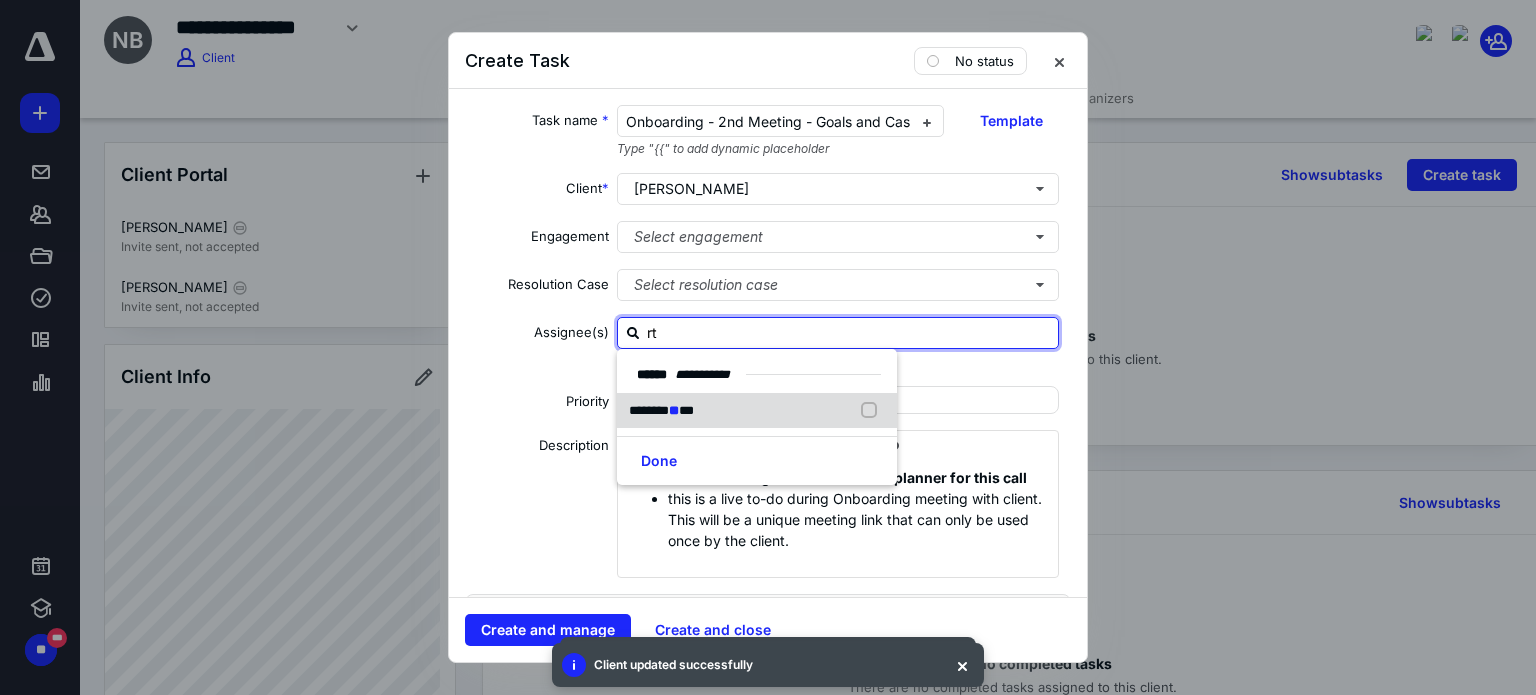 click on "******** ** ***" at bounding box center [757, 411] 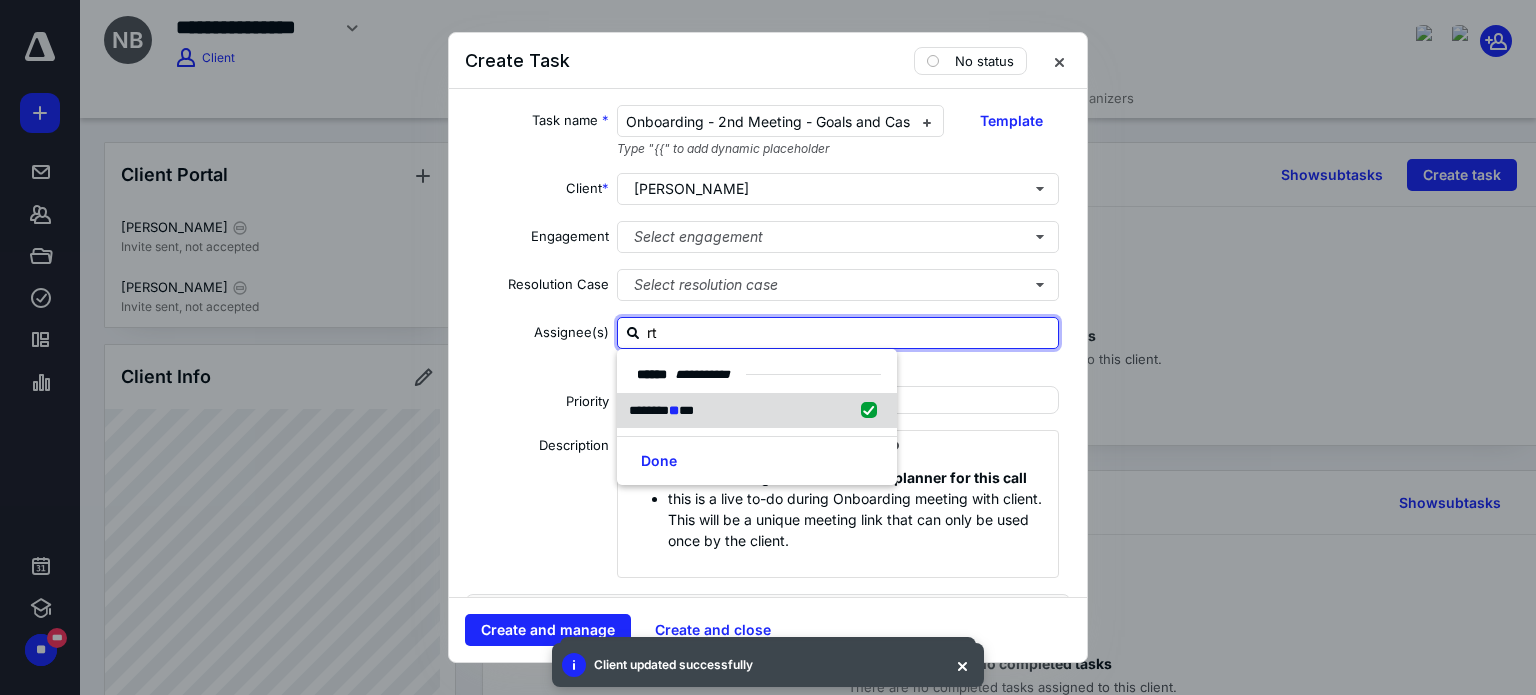checkbox on "true" 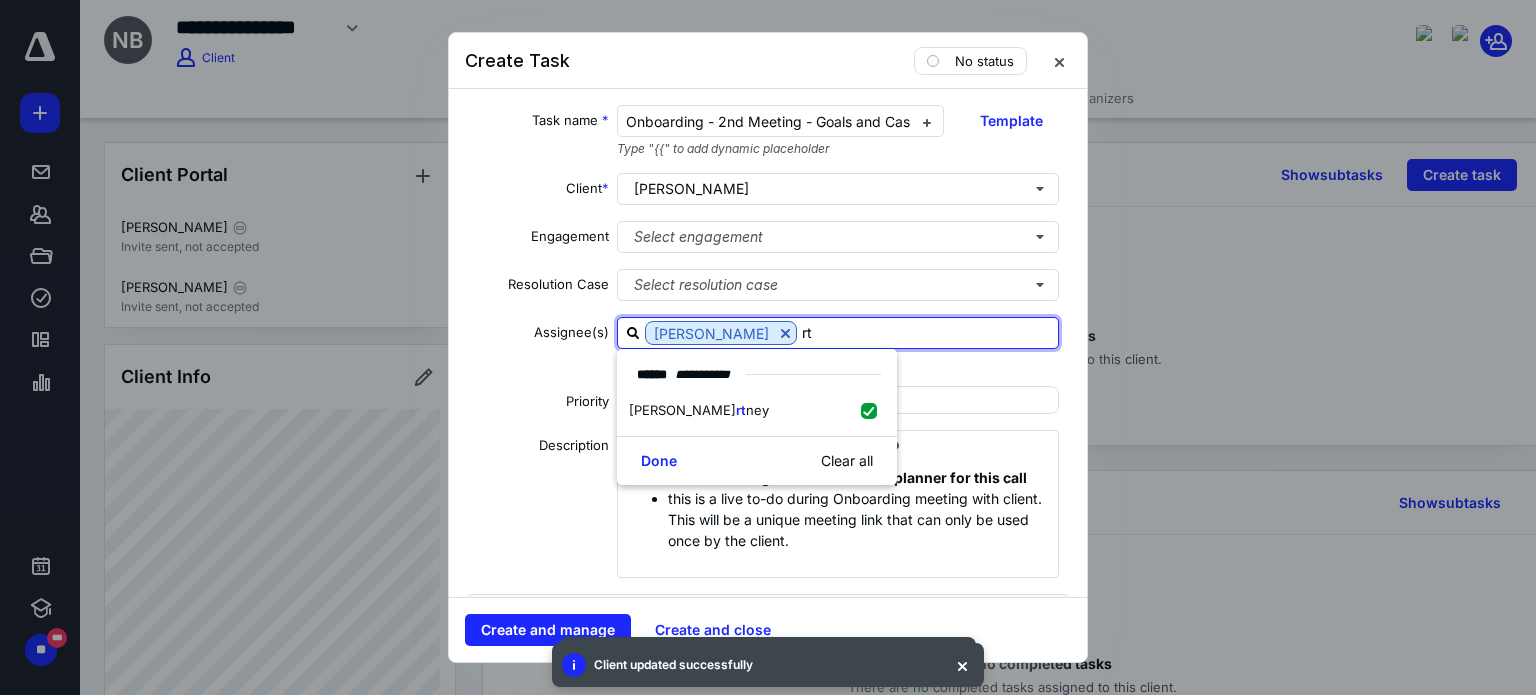 type on "rt" 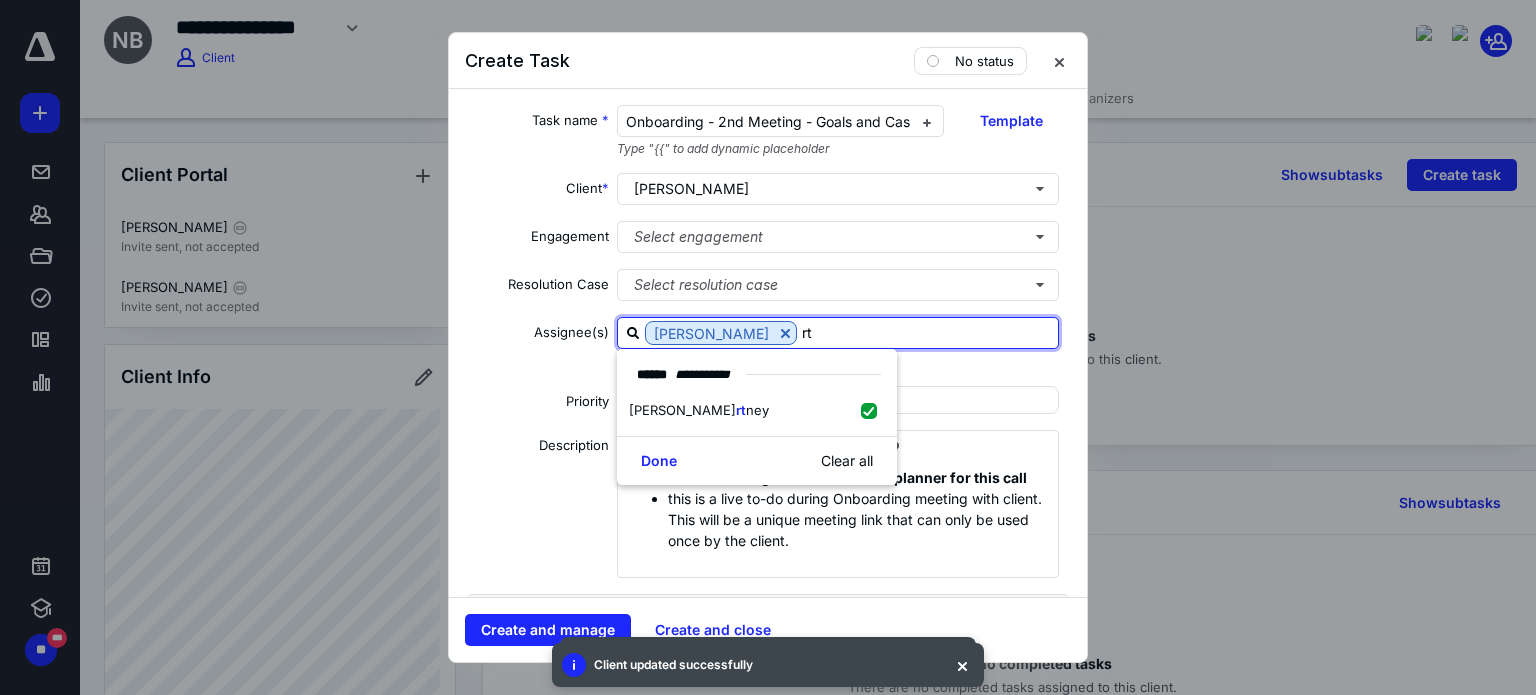 click on "Assignee(s)" at bounding box center [537, 346] 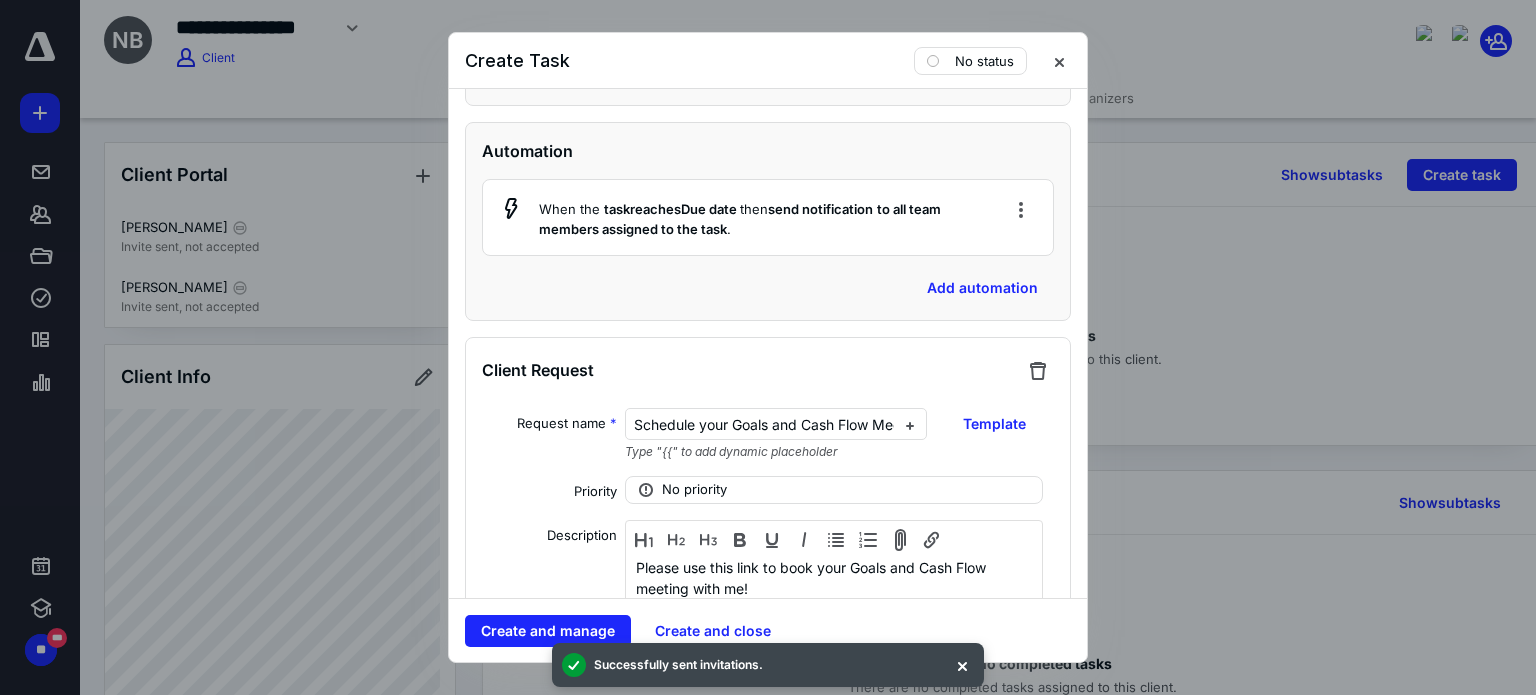 scroll, scrollTop: 1200, scrollLeft: 0, axis: vertical 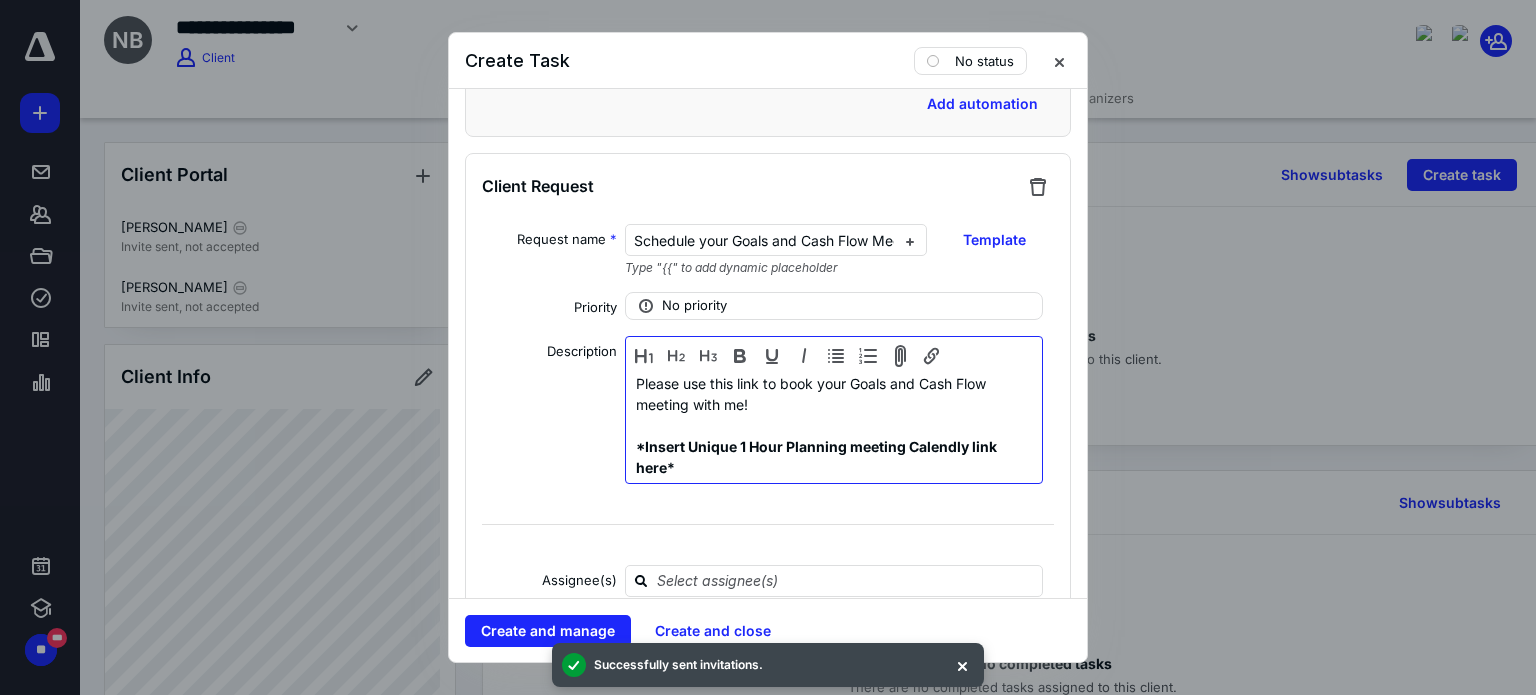 click on "*Insert Unique 1 Hour Planning meeting Calendly link here*" at bounding box center (834, 457) 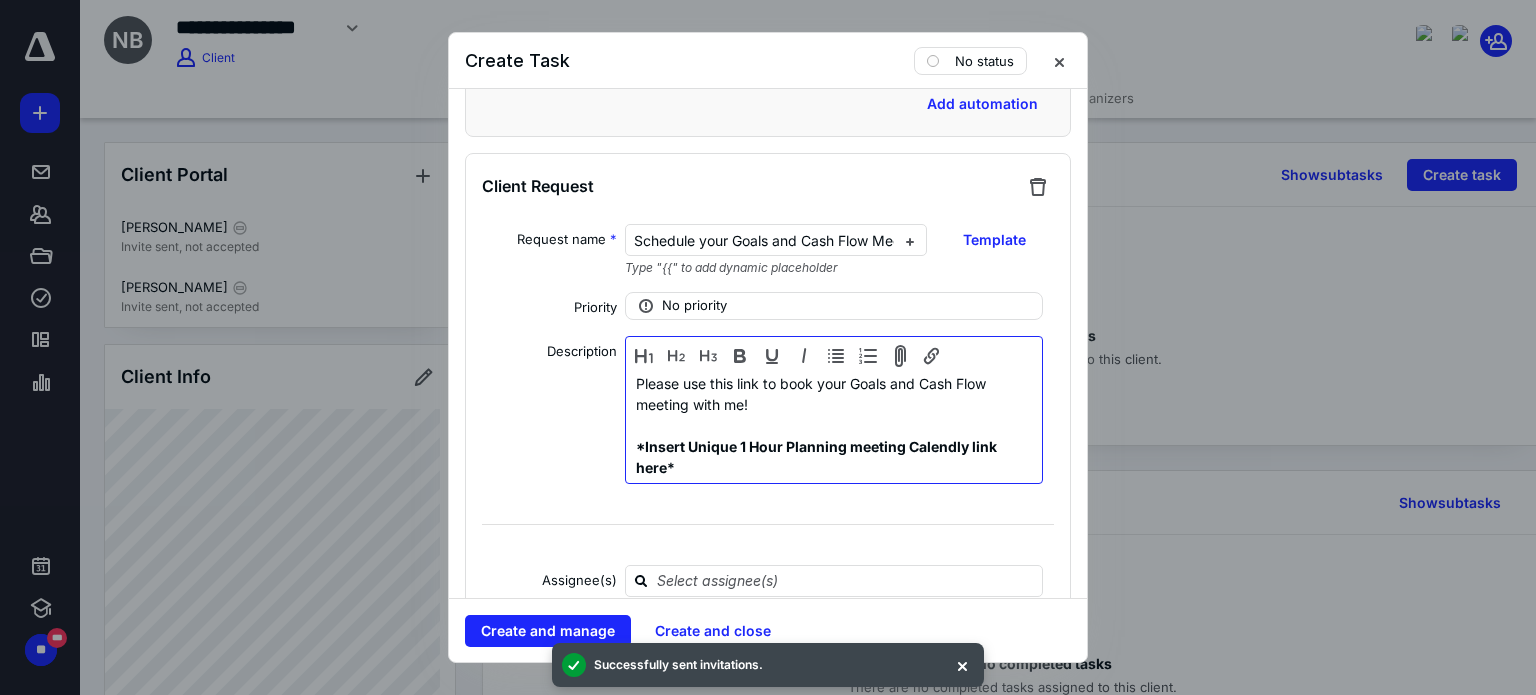click on "*Insert Unique 1 Hour Planning meeting Calendly link here*" at bounding box center (834, 457) 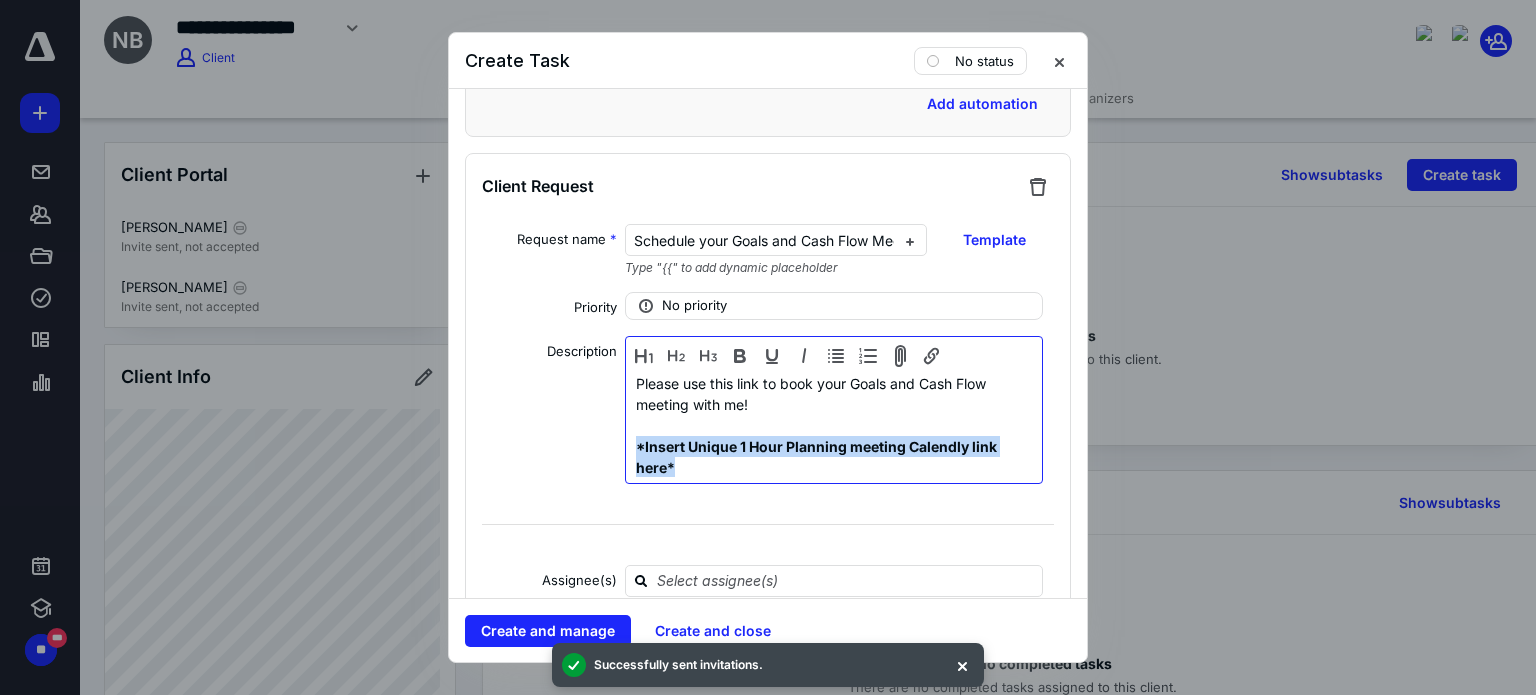 click on "*Insert Unique 1 Hour Planning meeting Calendly link here*" at bounding box center (834, 457) 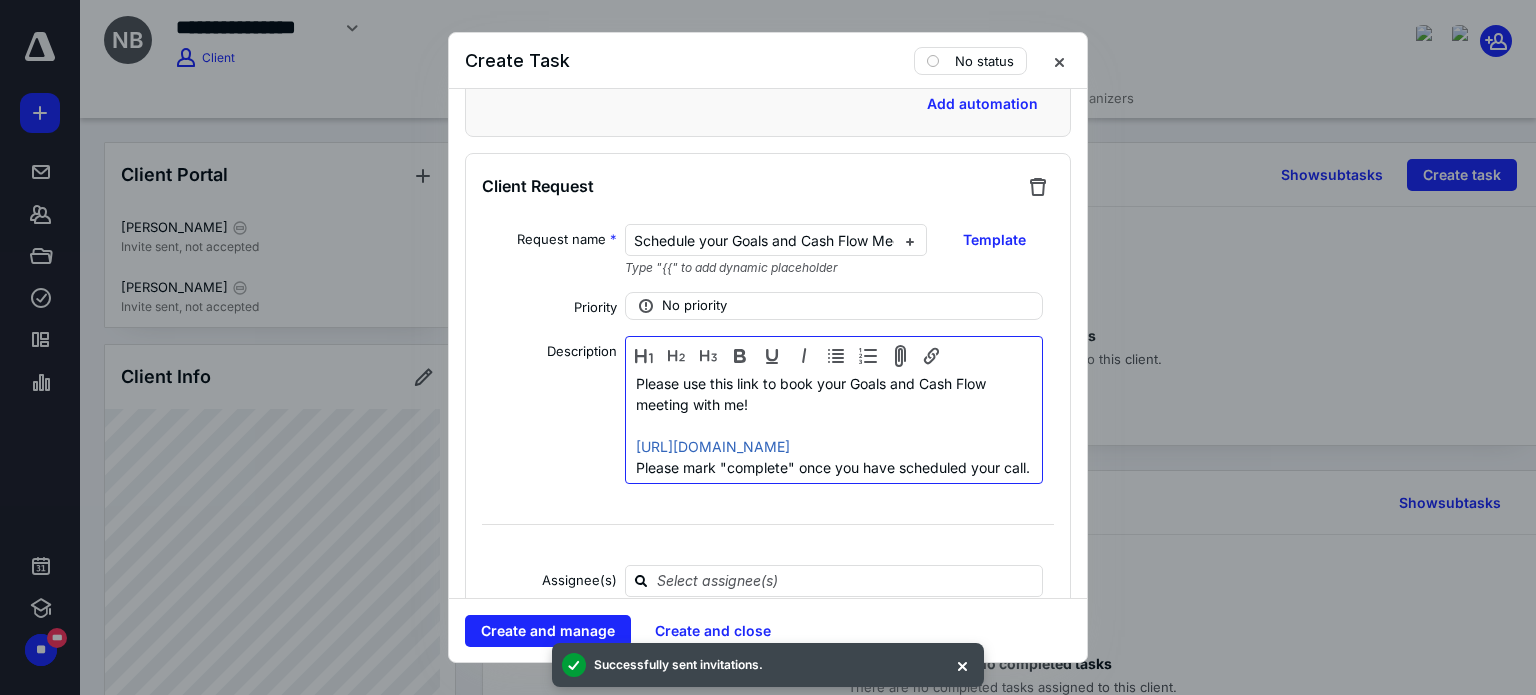 scroll, scrollTop: 20, scrollLeft: 0, axis: vertical 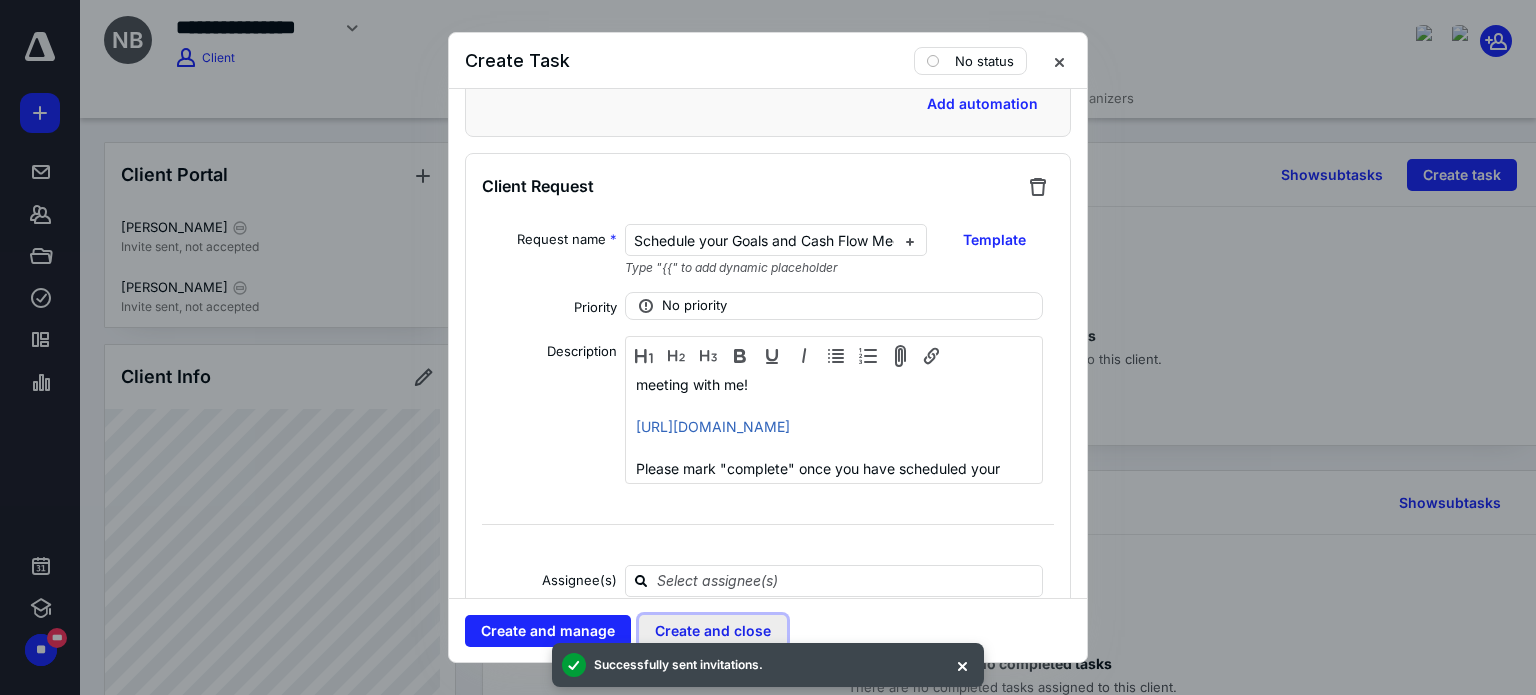 click on "Create and close" at bounding box center (713, 631) 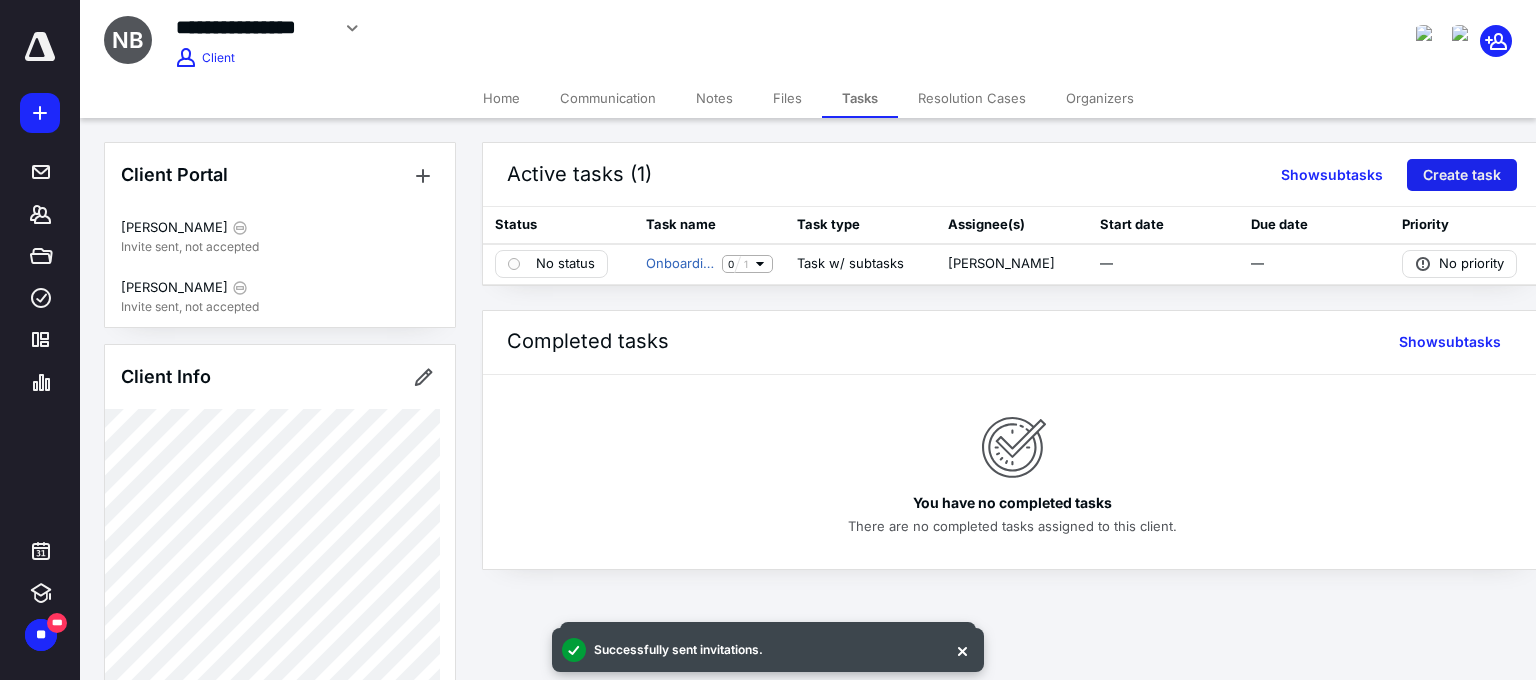 click on "Create task" at bounding box center [1462, 175] 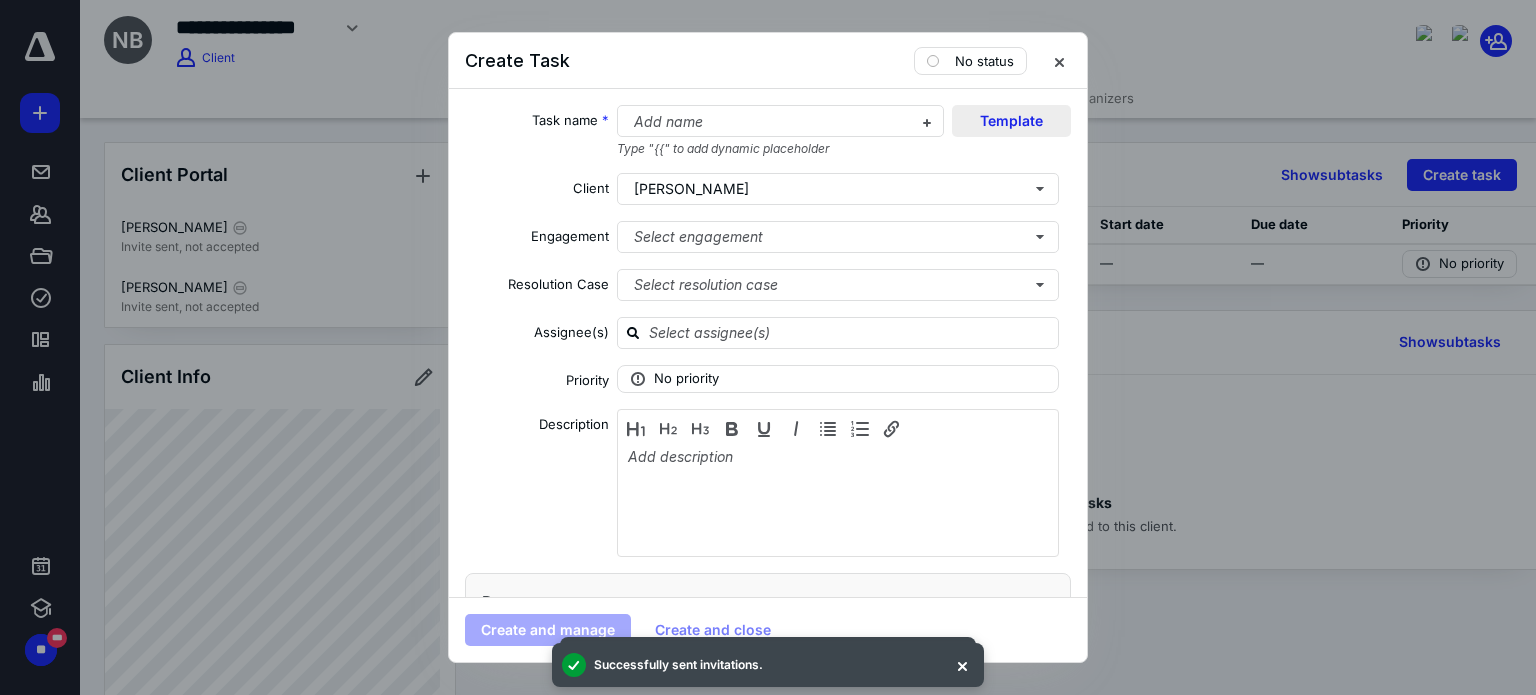 click on "Template" at bounding box center (1011, 121) 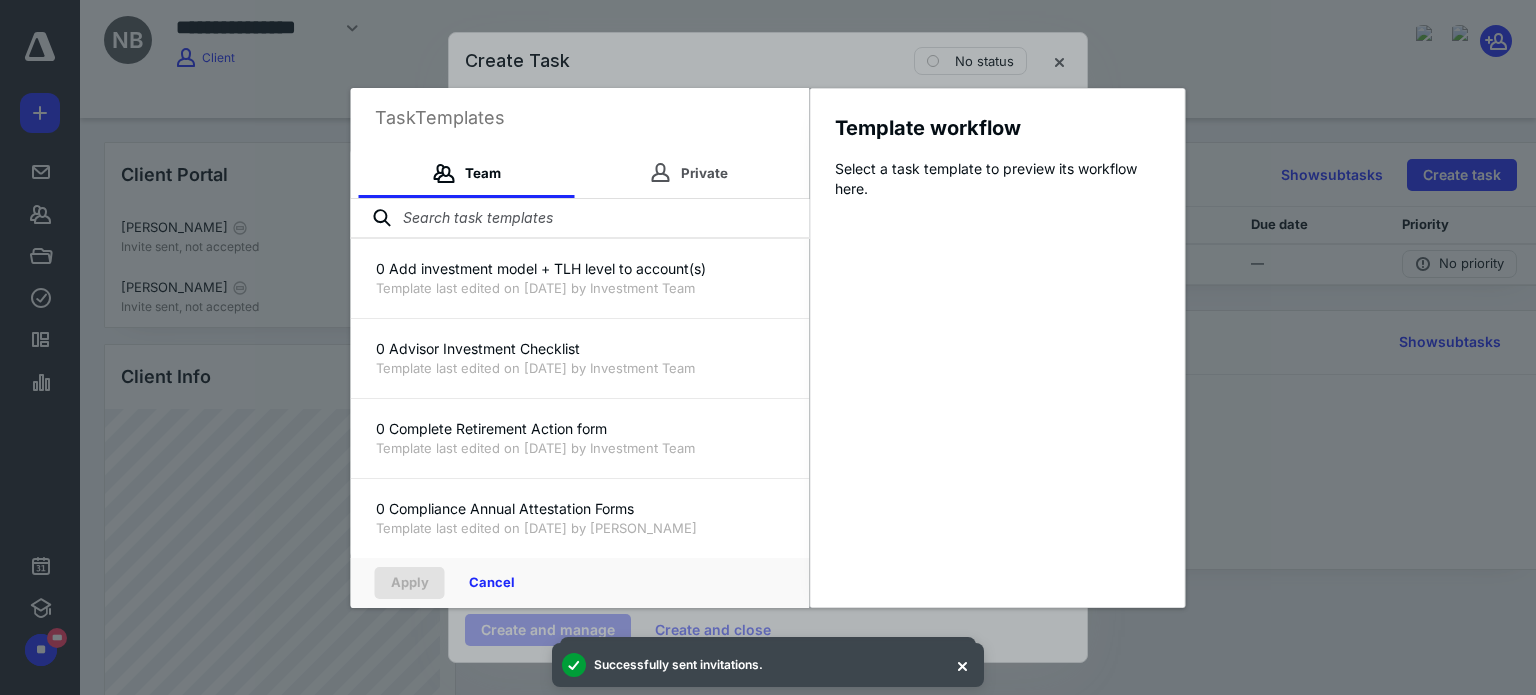 click at bounding box center (580, 219) 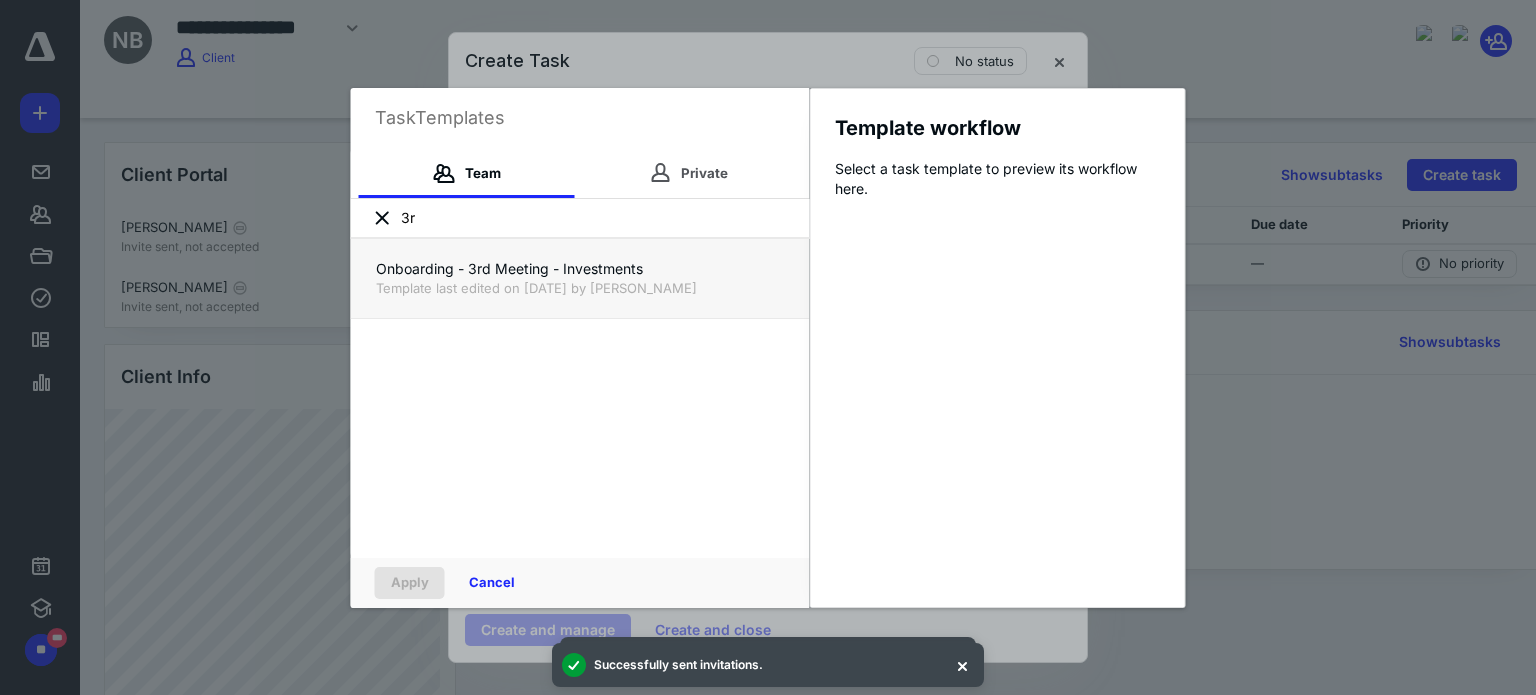 type on "3r" 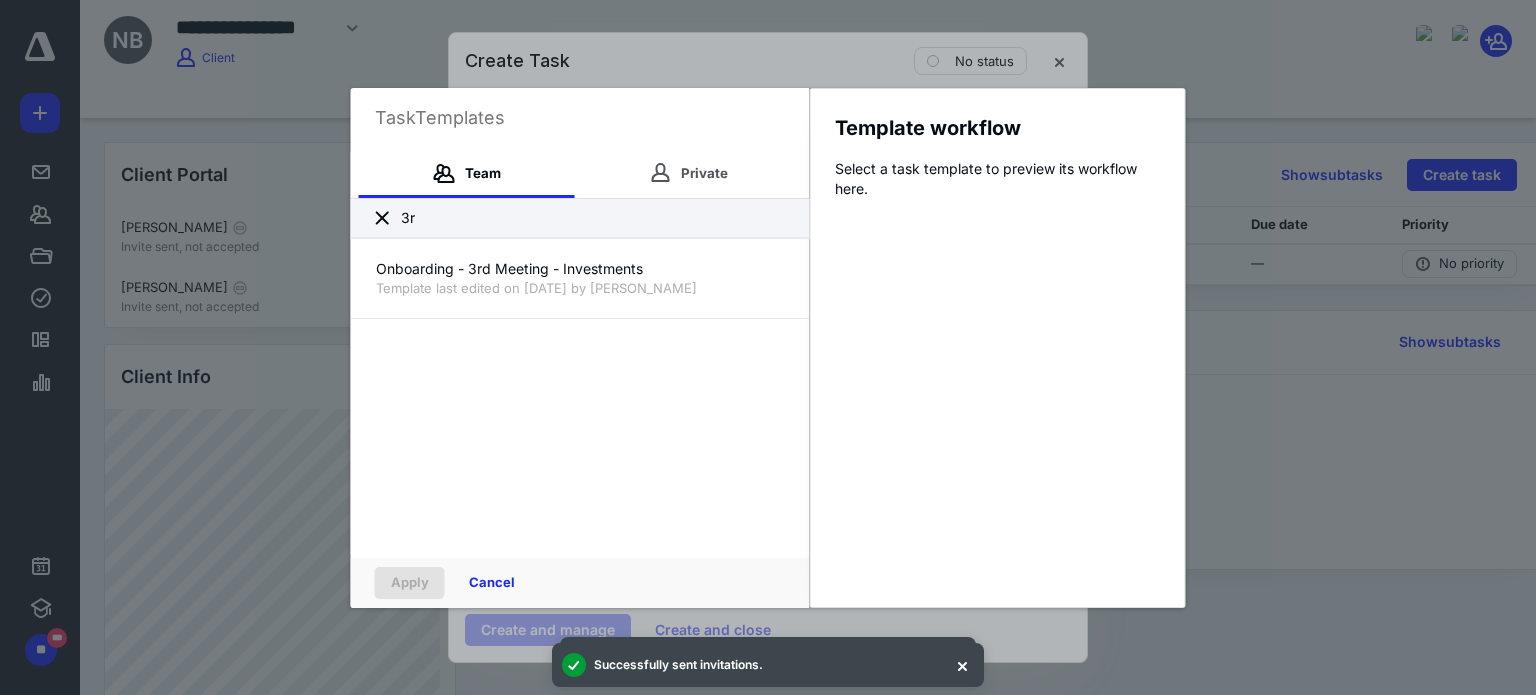 drag, startPoint x: 542, startPoint y: 262, endPoint x: 495, endPoint y: 371, distance: 118.70131 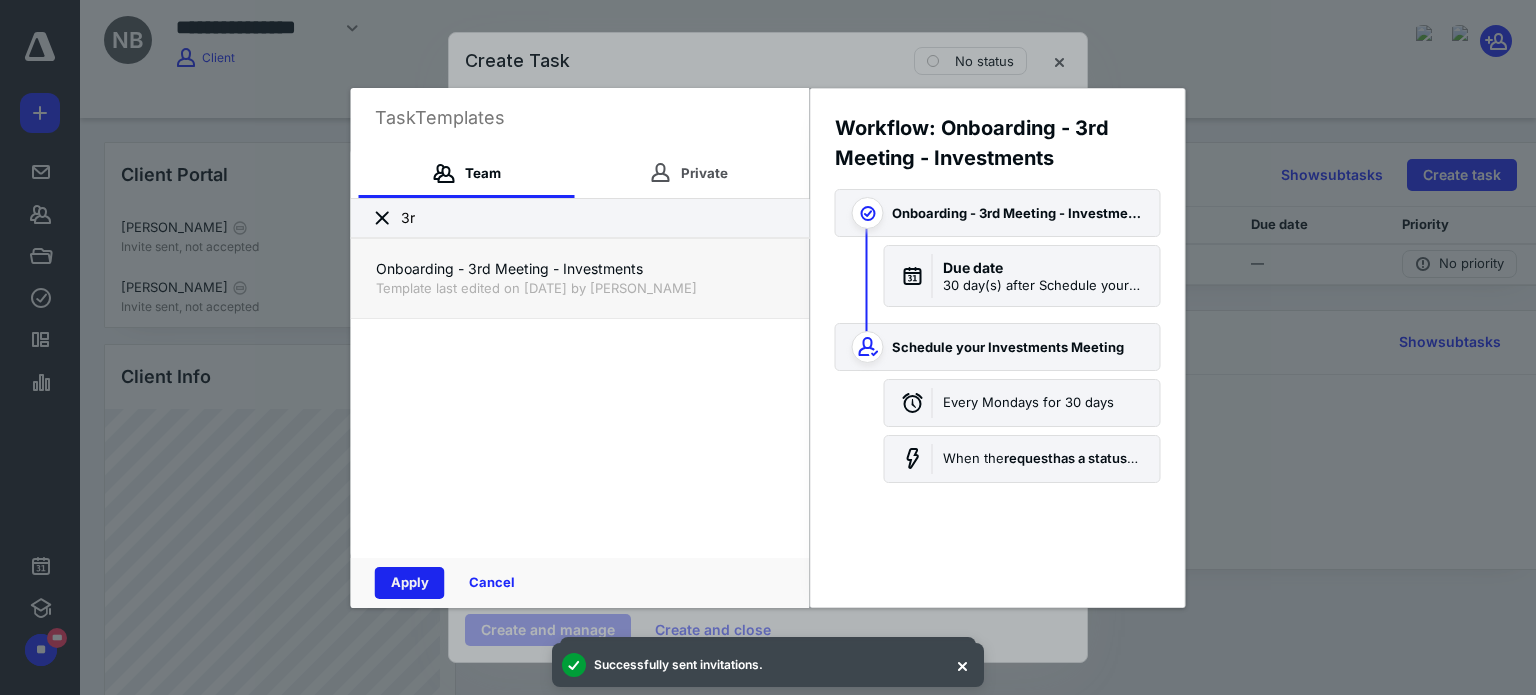 click on "Apply" at bounding box center (410, 583) 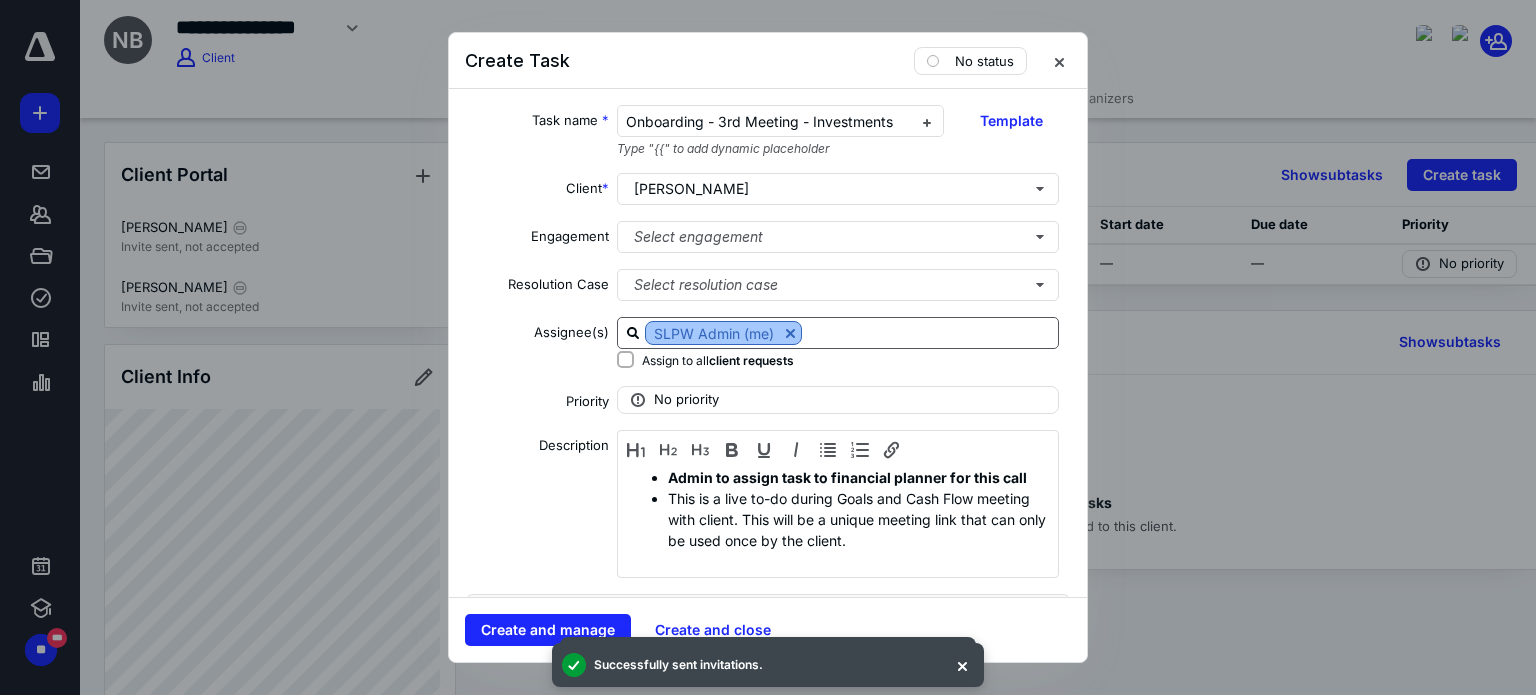 click at bounding box center [790, 333] 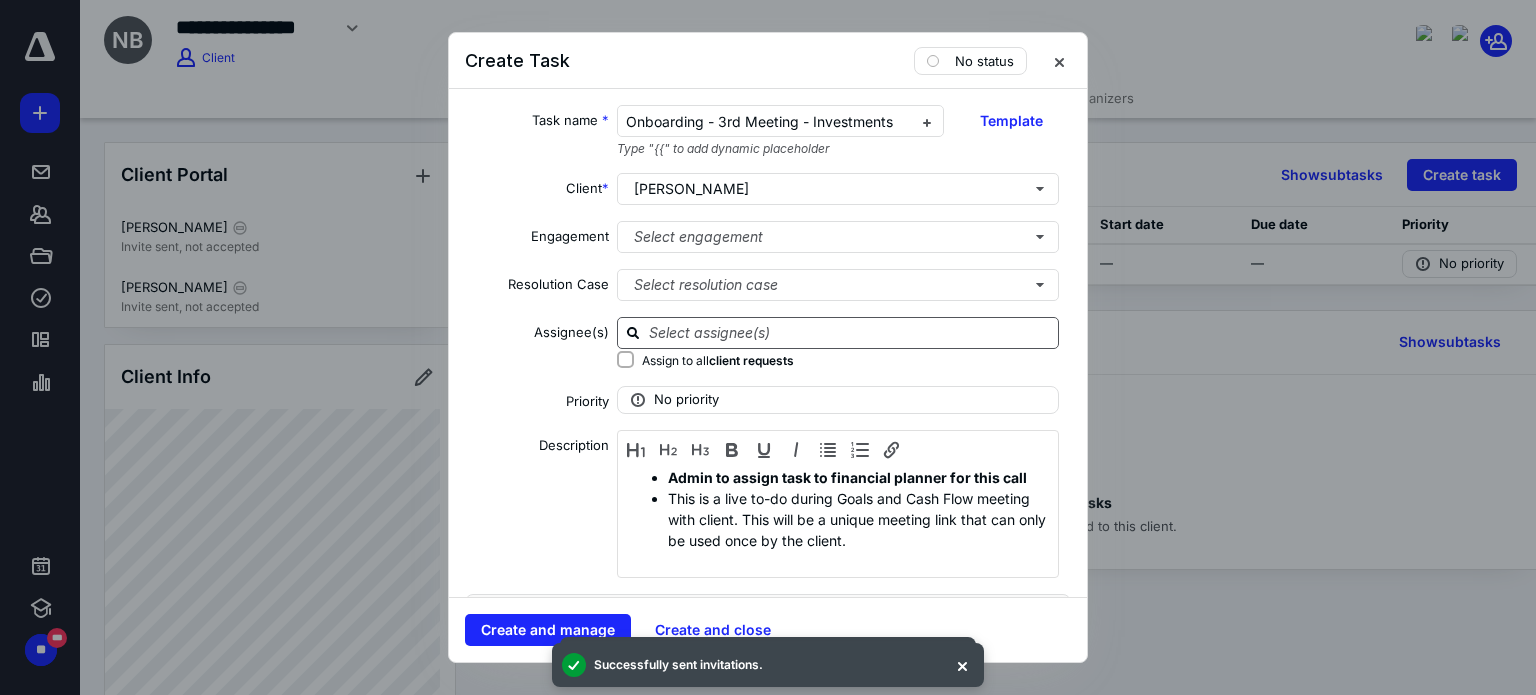 click at bounding box center (850, 332) 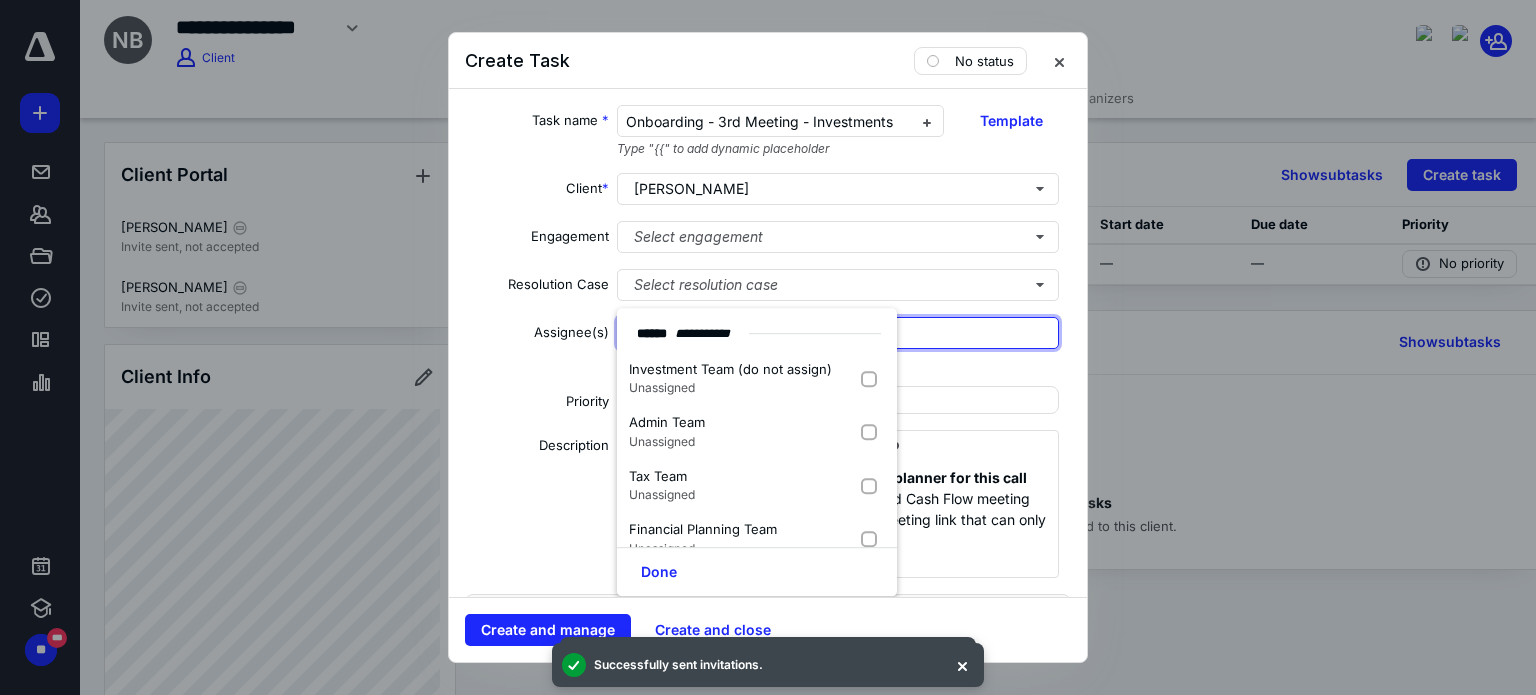 type on "rt" 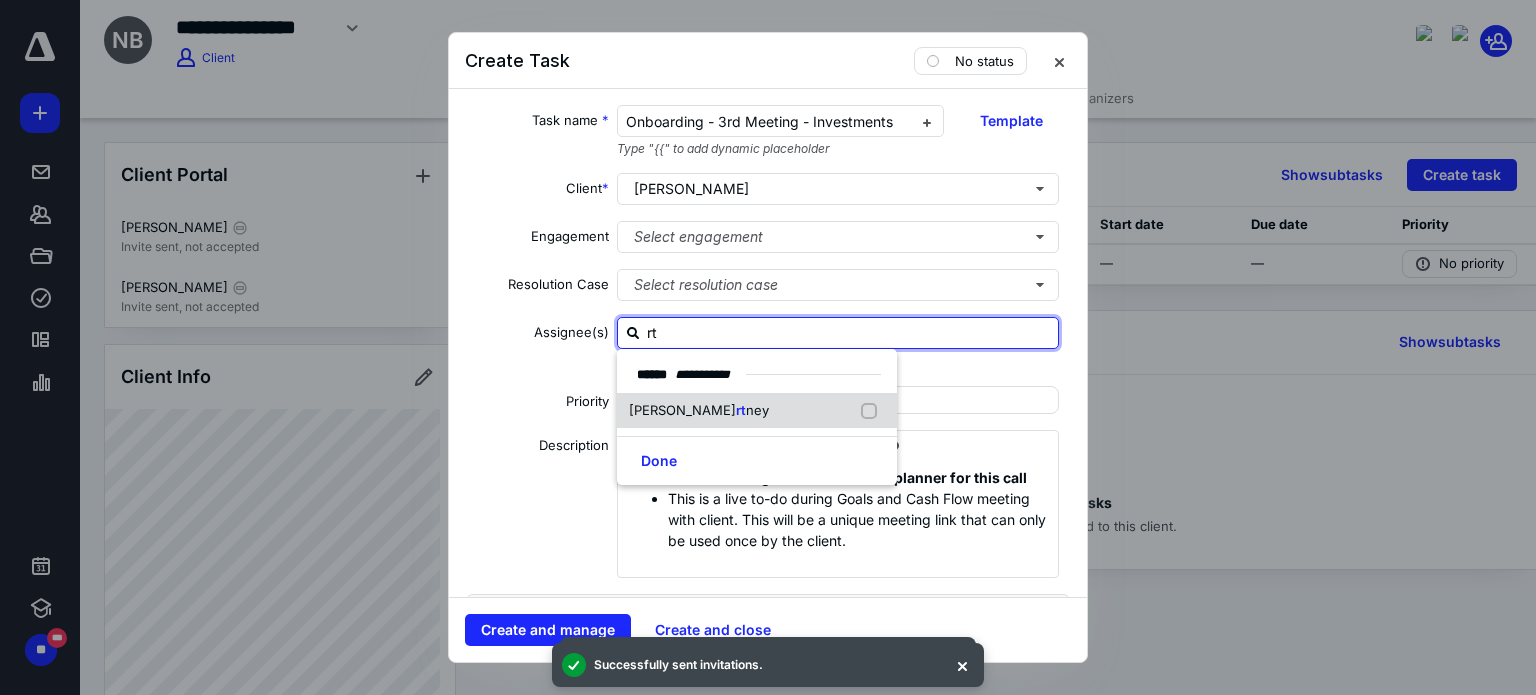 click on "ney" at bounding box center (757, 410) 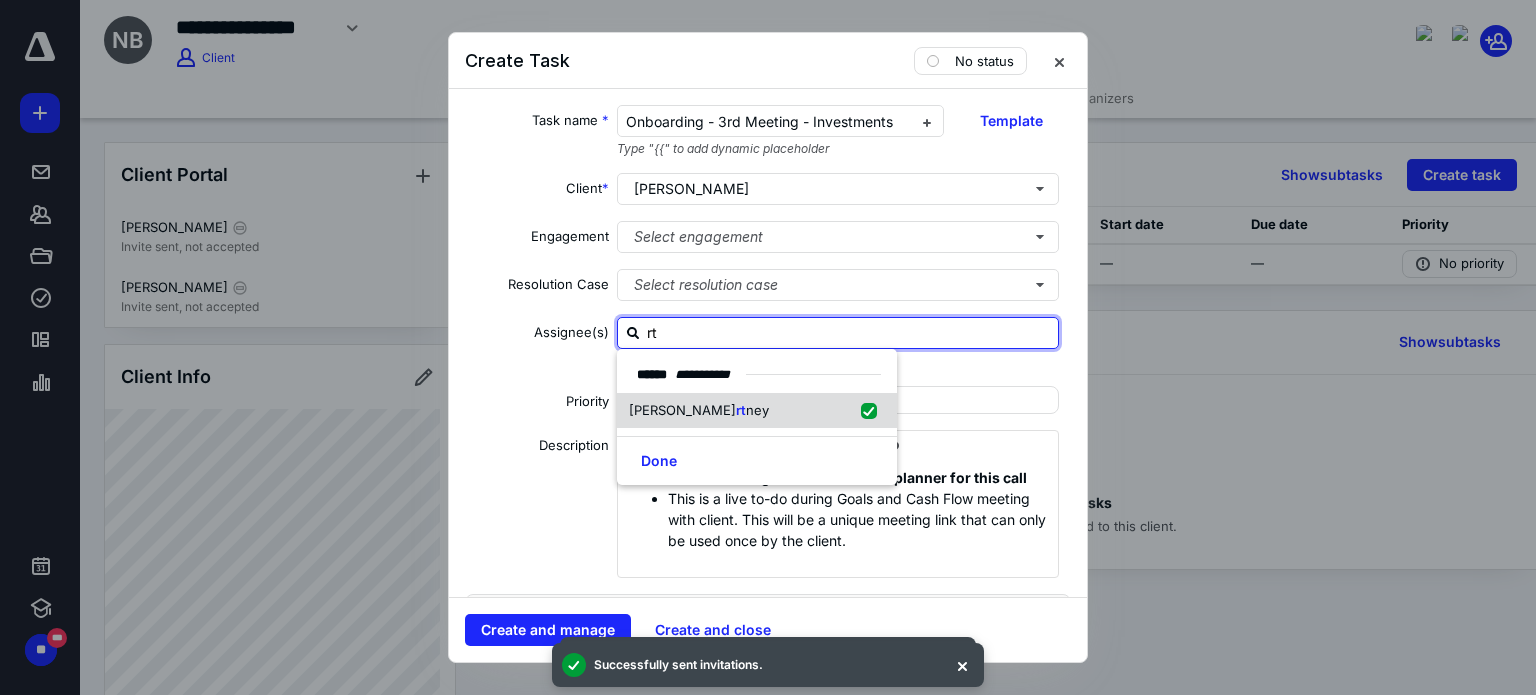 checkbox on "true" 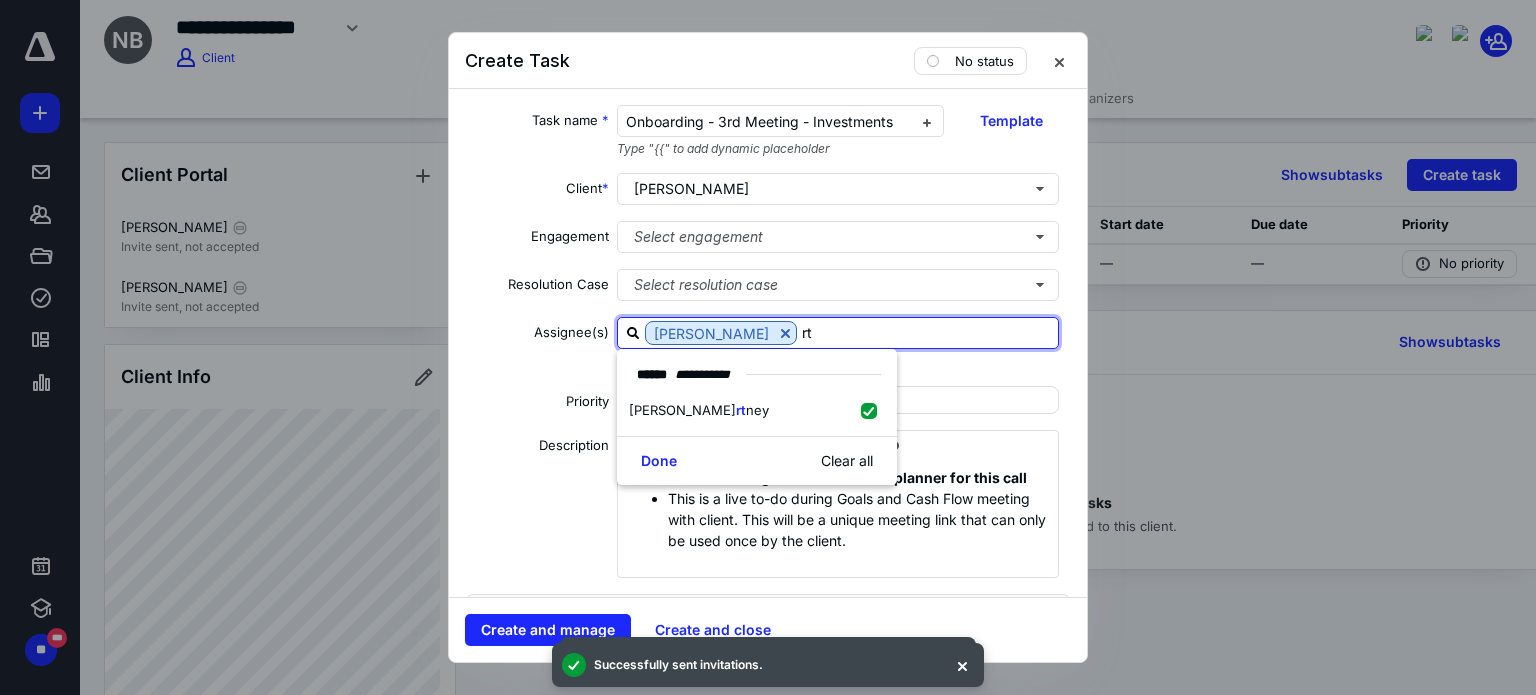 type on "rt" 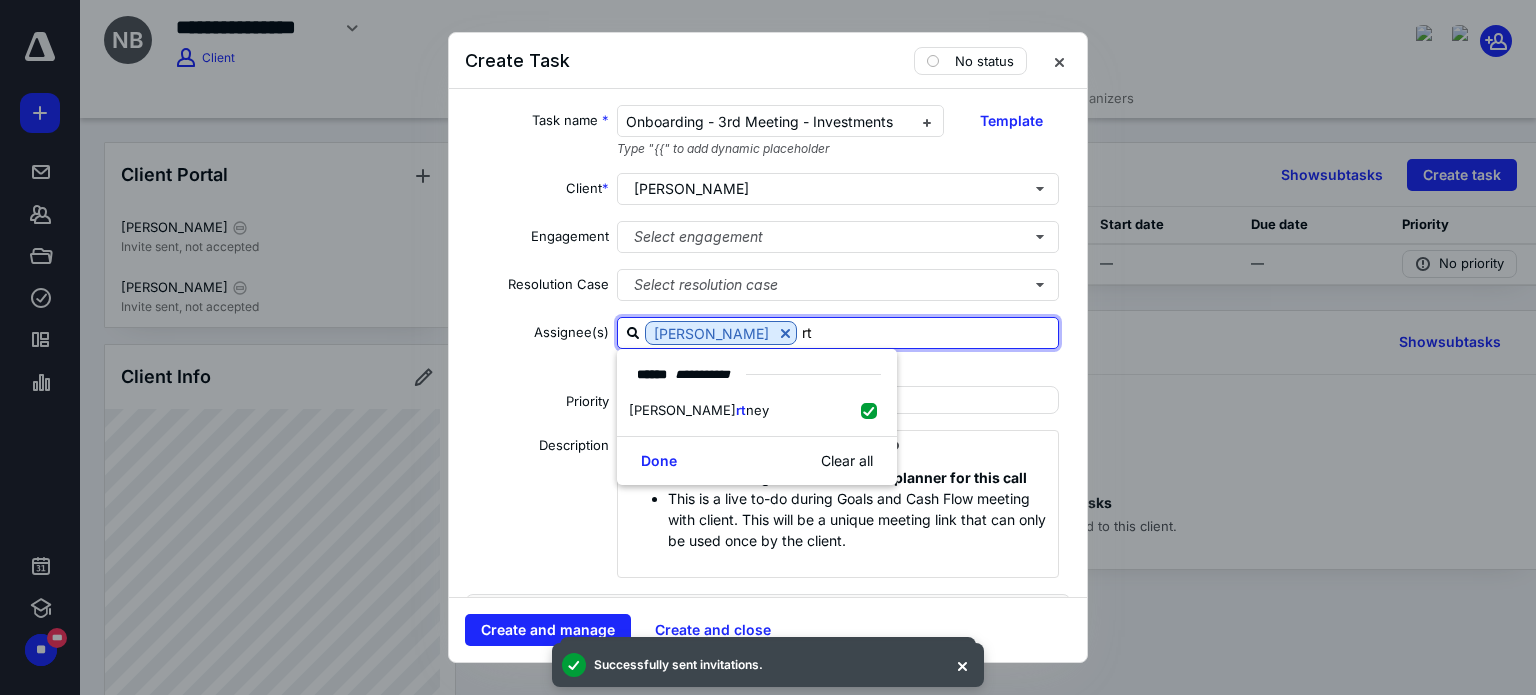 drag, startPoint x: 587, startPoint y: 412, endPoint x: 661, endPoint y: 357, distance: 92.20087 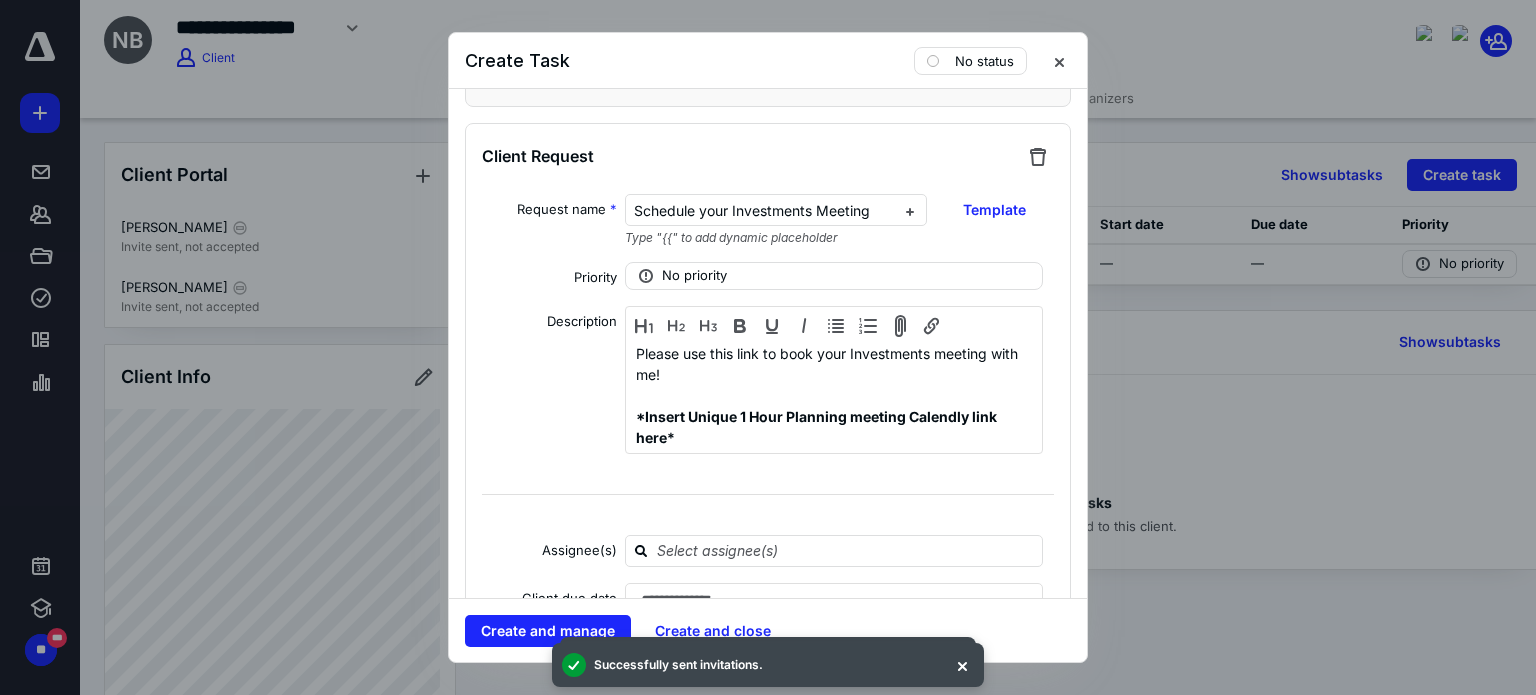 scroll, scrollTop: 1200, scrollLeft: 0, axis: vertical 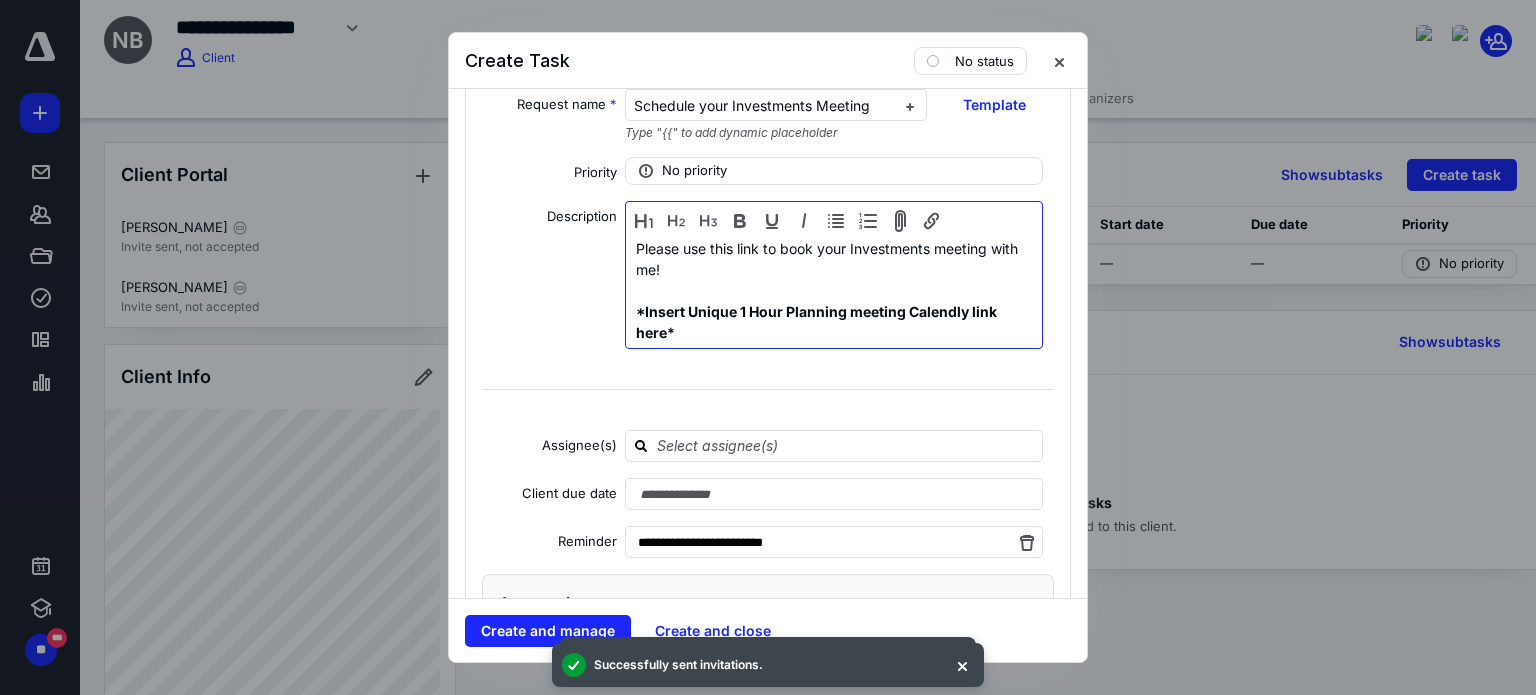 click on "*Insert Unique 1 Hour Planning meeting Calendly link here*" at bounding box center (816, 322) 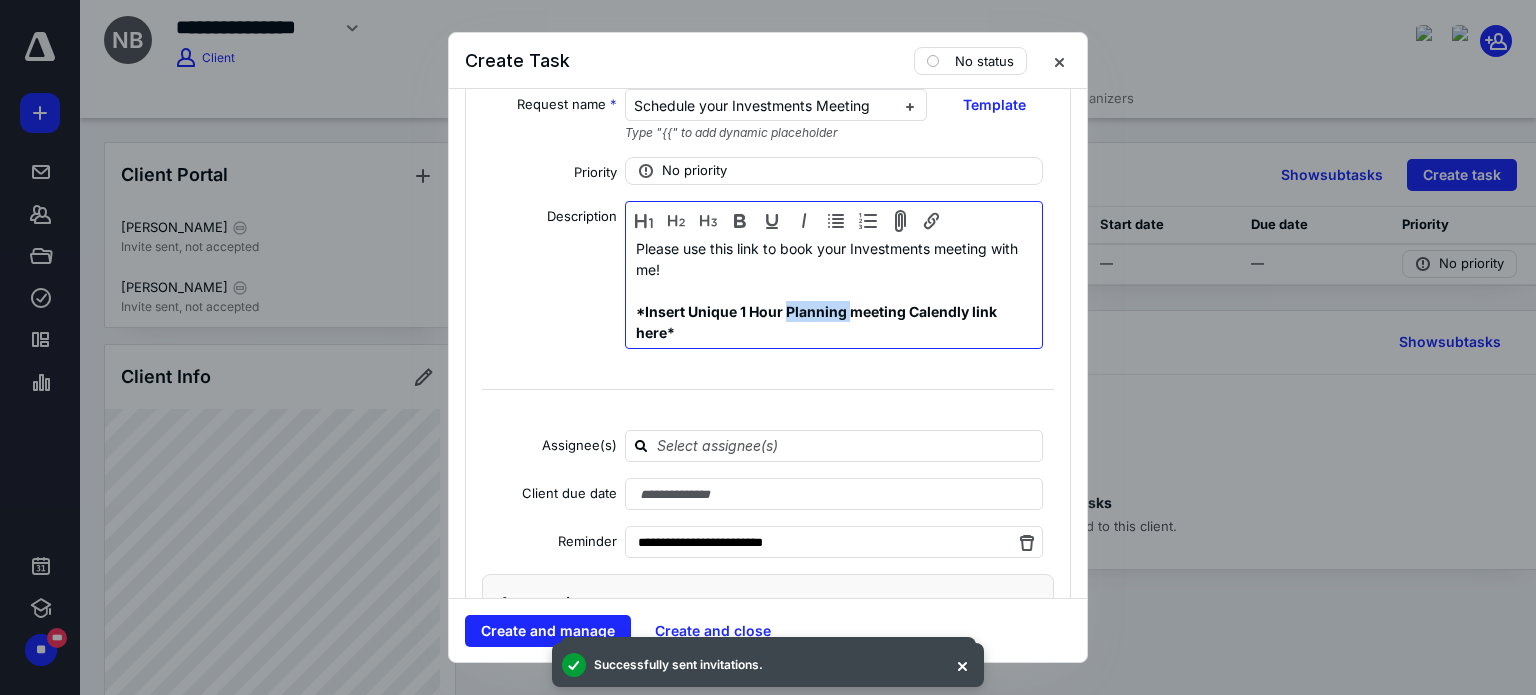 click on "*Insert Unique 1 Hour Planning meeting Calendly link here*" at bounding box center (816, 322) 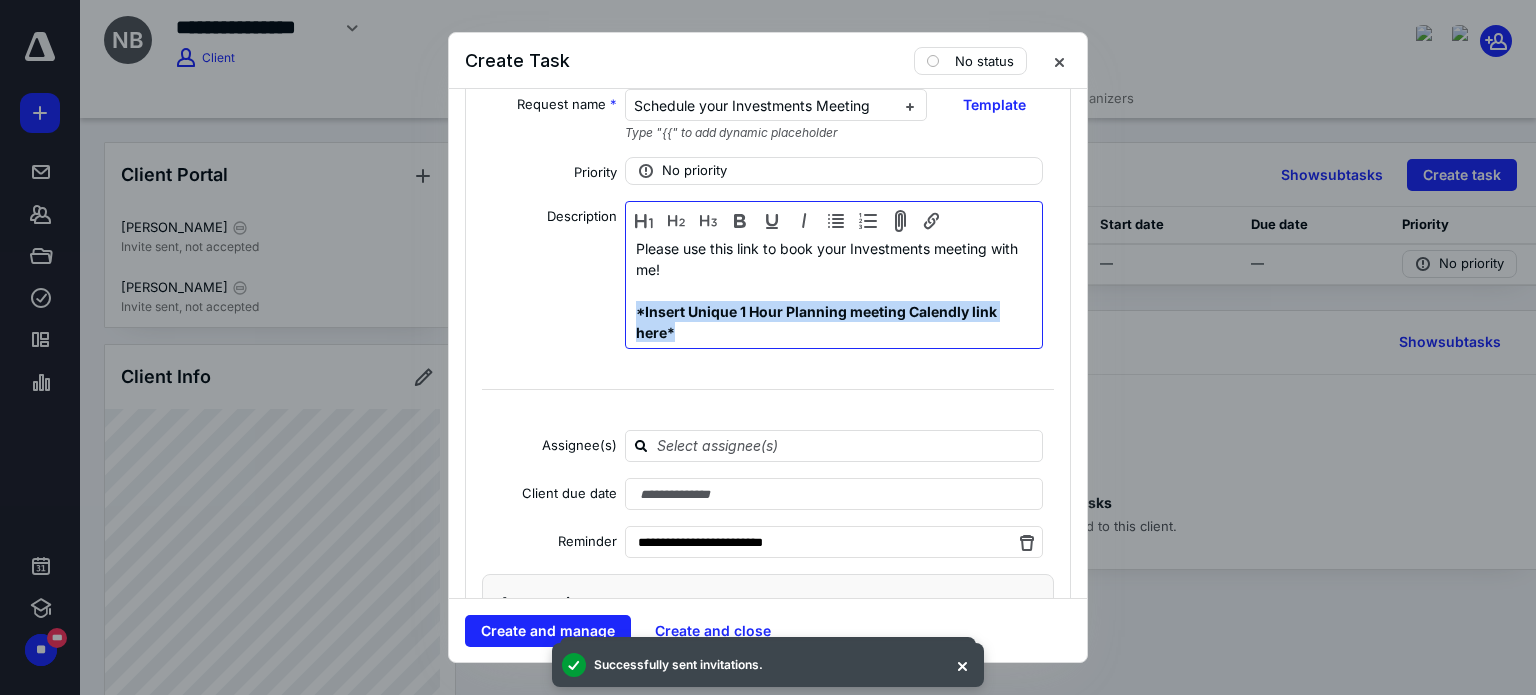 click on "*Insert Unique 1 Hour Planning meeting Calendly link here*" at bounding box center (816, 322) 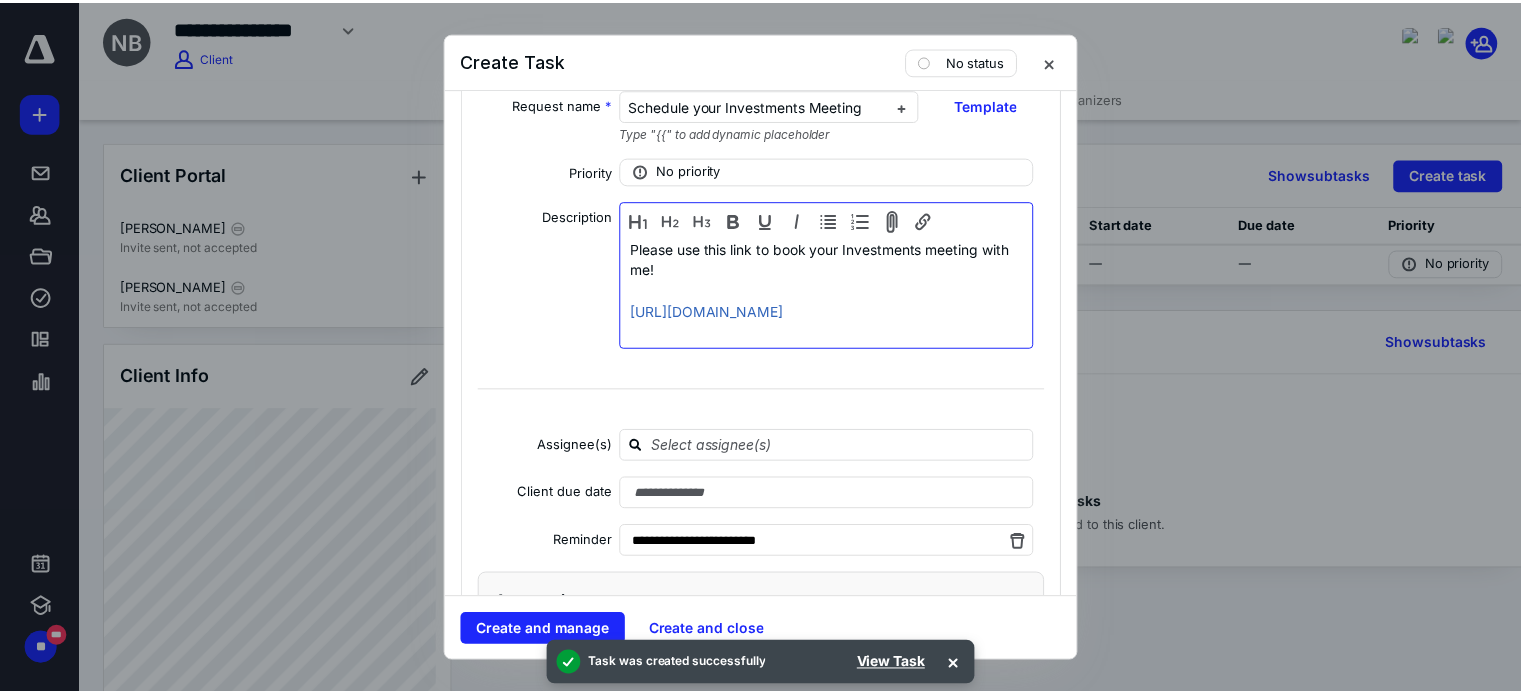 scroll, scrollTop: 19, scrollLeft: 0, axis: vertical 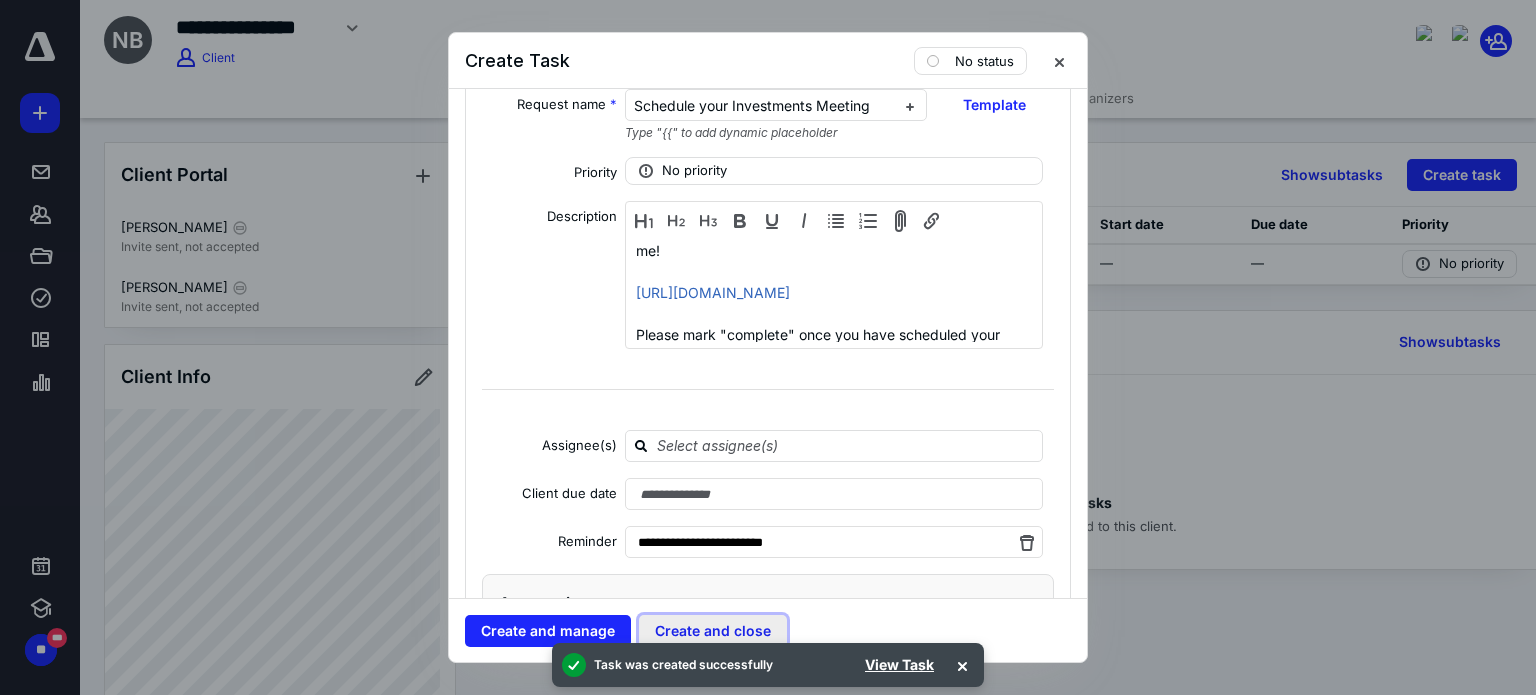 click on "Create and close" at bounding box center [713, 631] 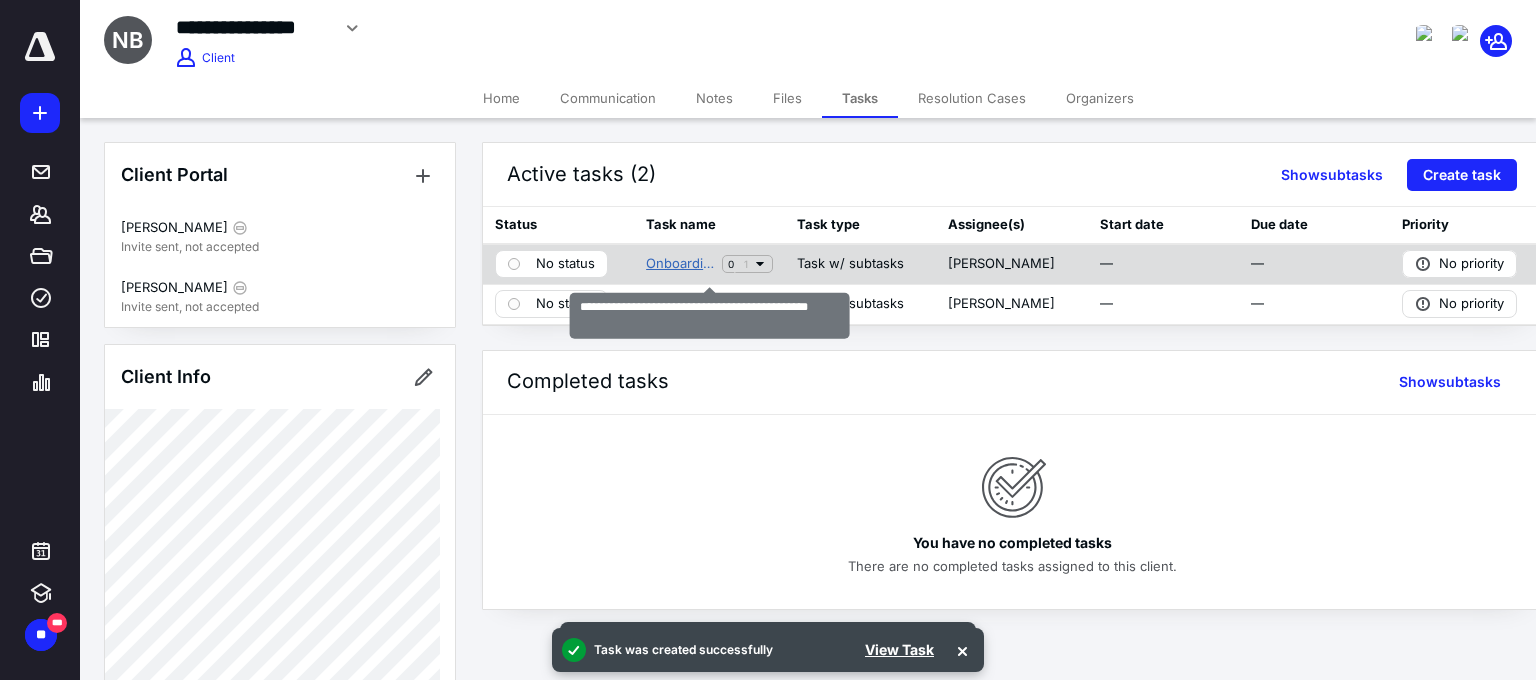 click on "Onboarding - 2nd Meeting - Goals and Cash Flow" at bounding box center (680, 264) 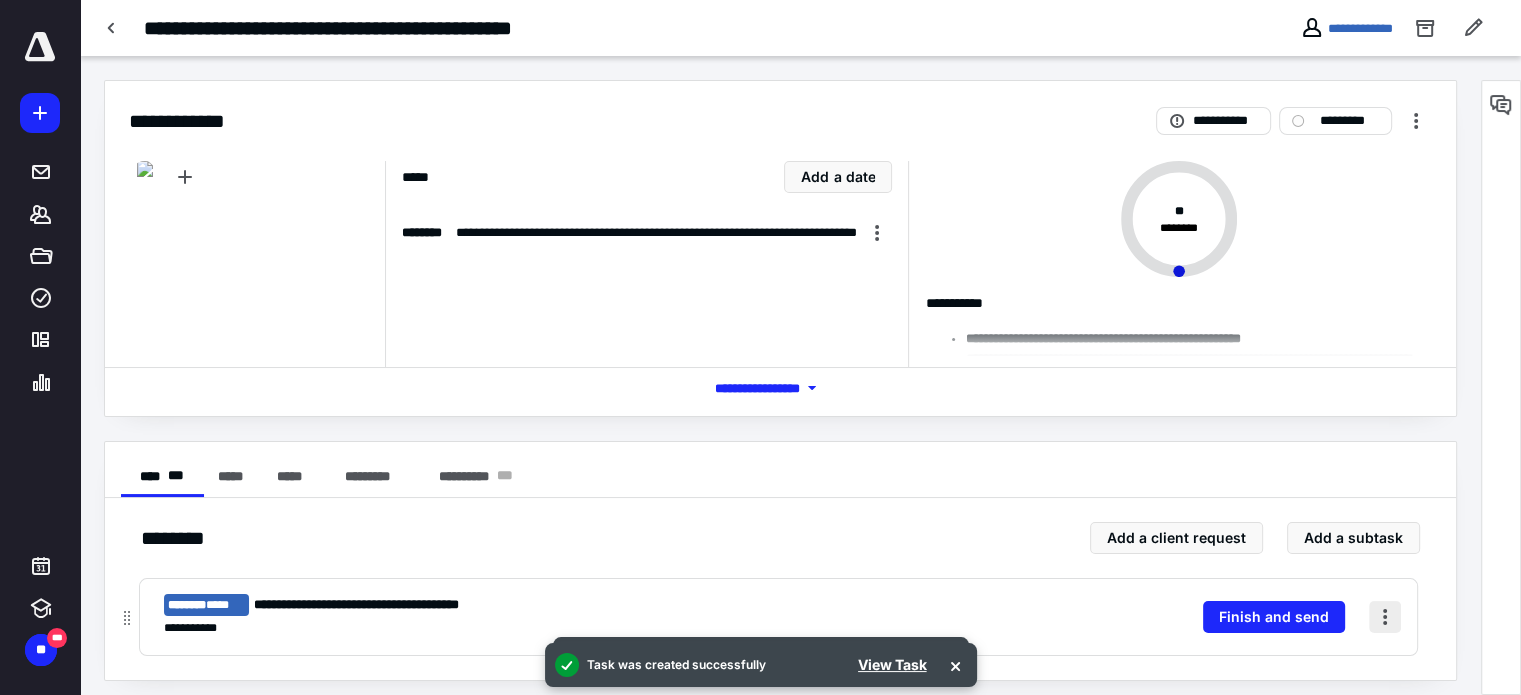 click at bounding box center (1385, 617) 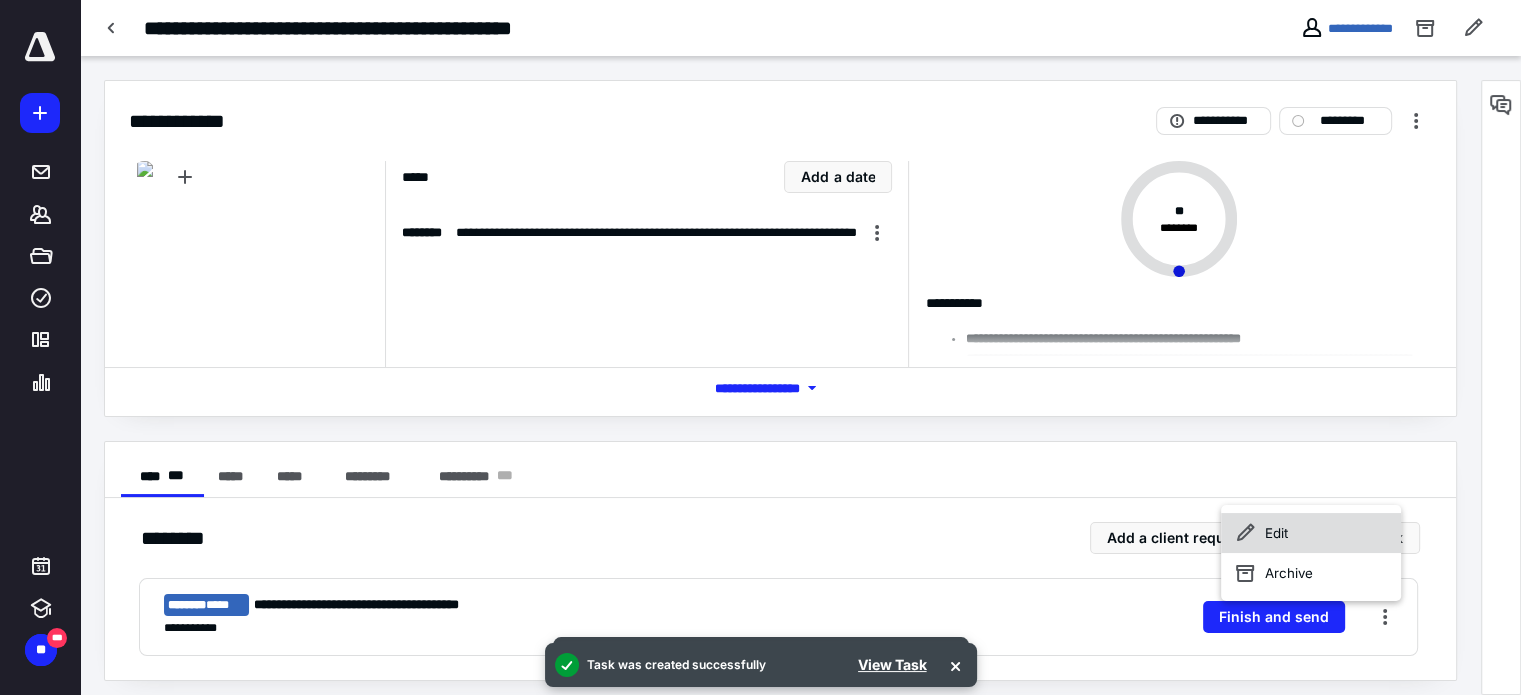 click on "Edit" at bounding box center (1311, 533) 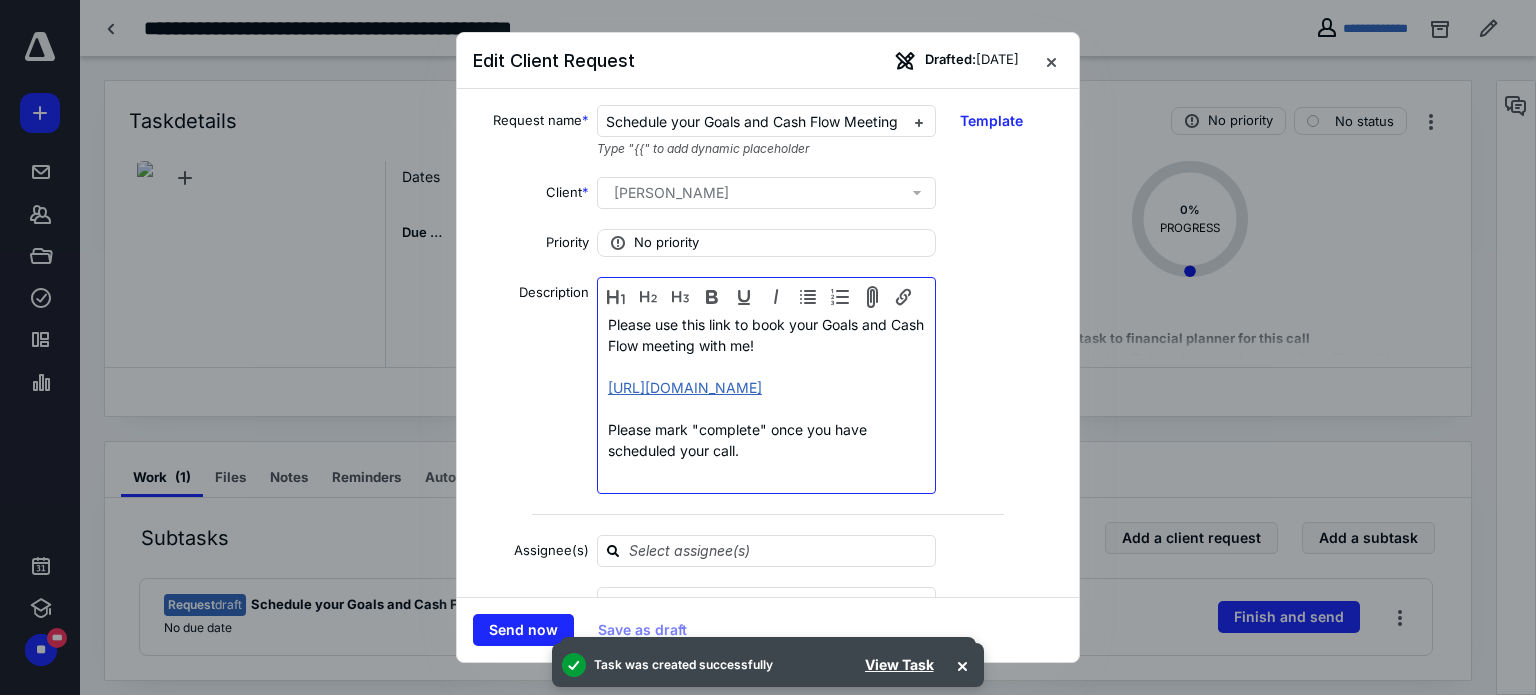 click on "https://calendly.com/slpwealth-team/1-hour-planning-meeting-w-jake-existing" at bounding box center (685, 387) 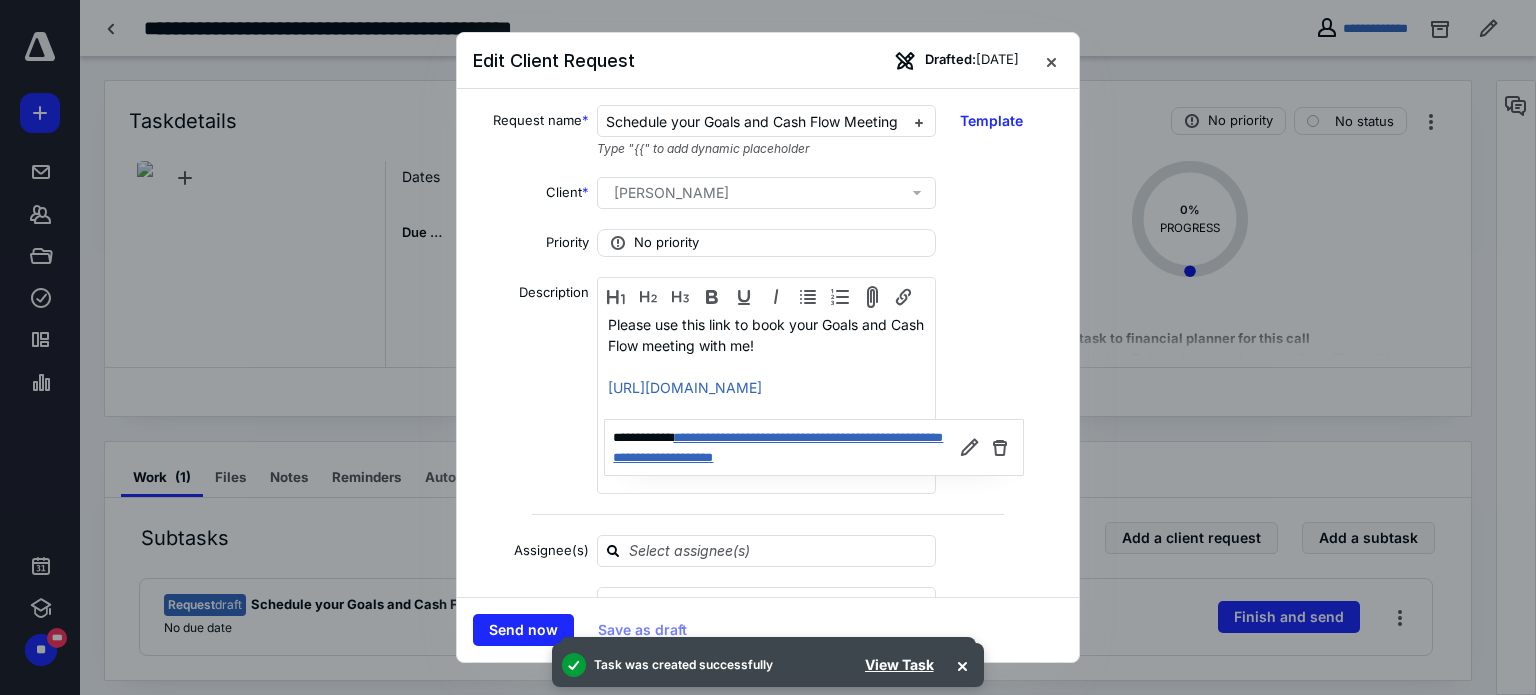 click on "**********" at bounding box center (778, 447) 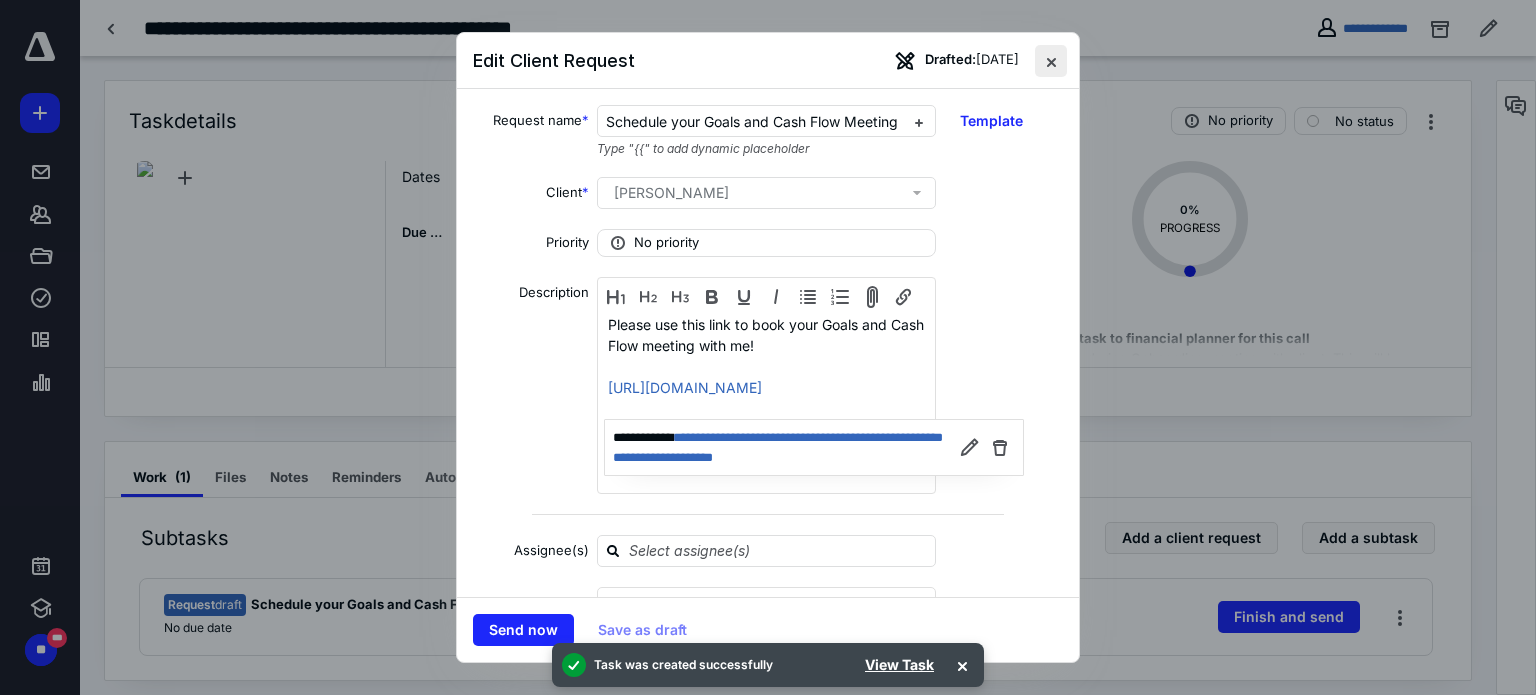 click at bounding box center (1051, 61) 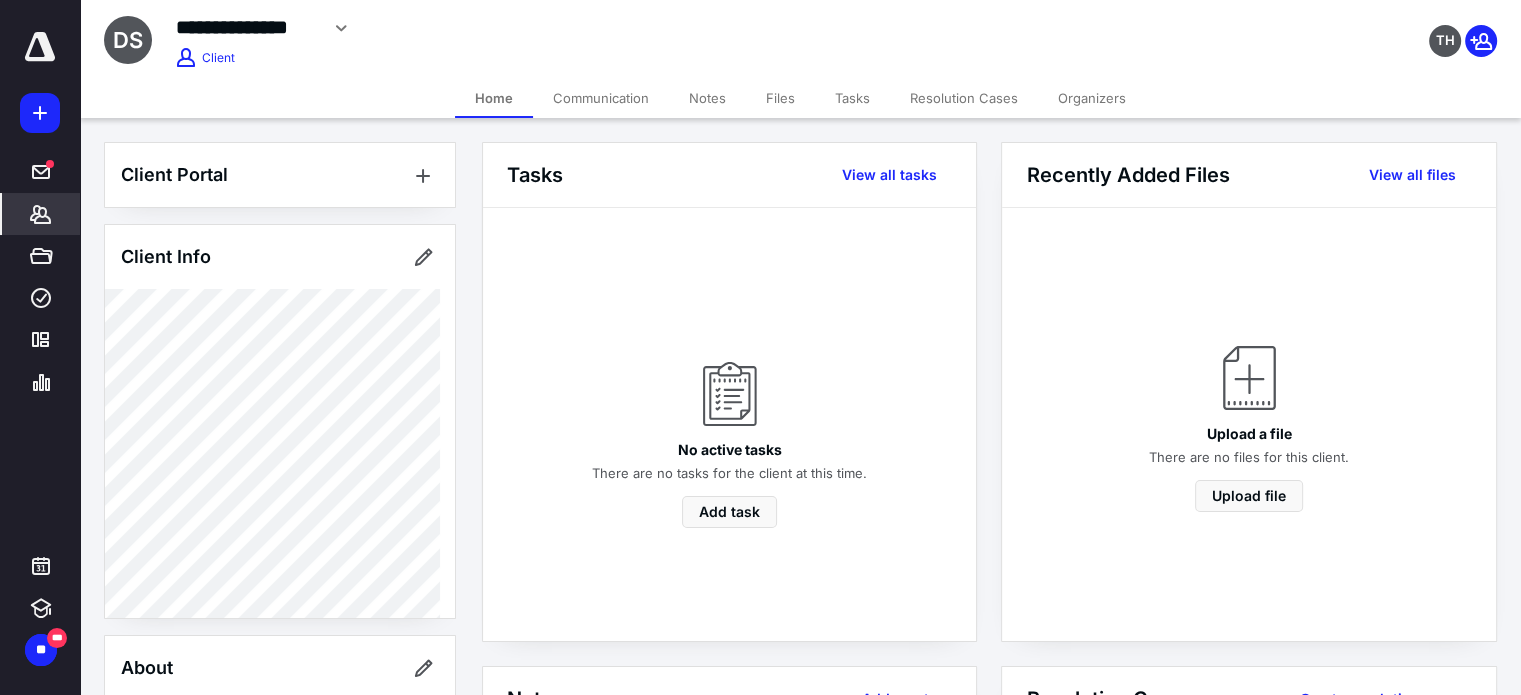 scroll, scrollTop: 0, scrollLeft: 0, axis: both 